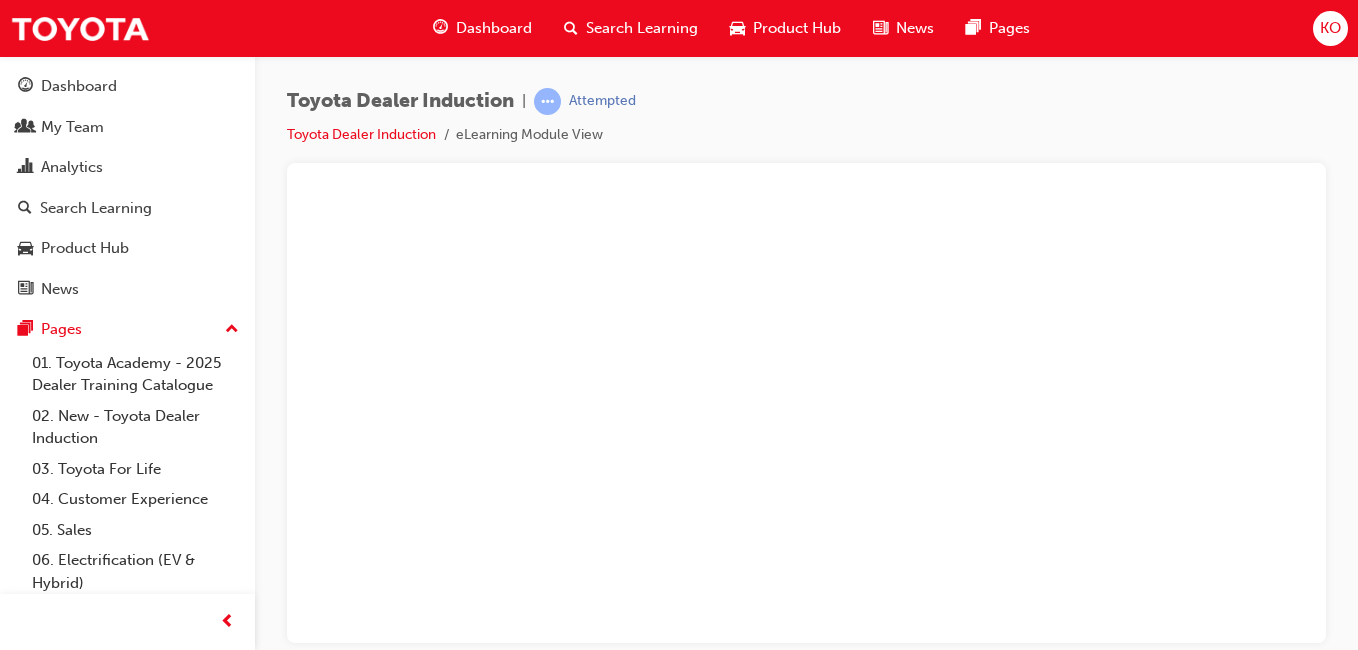scroll, scrollTop: 0, scrollLeft: 0, axis: both 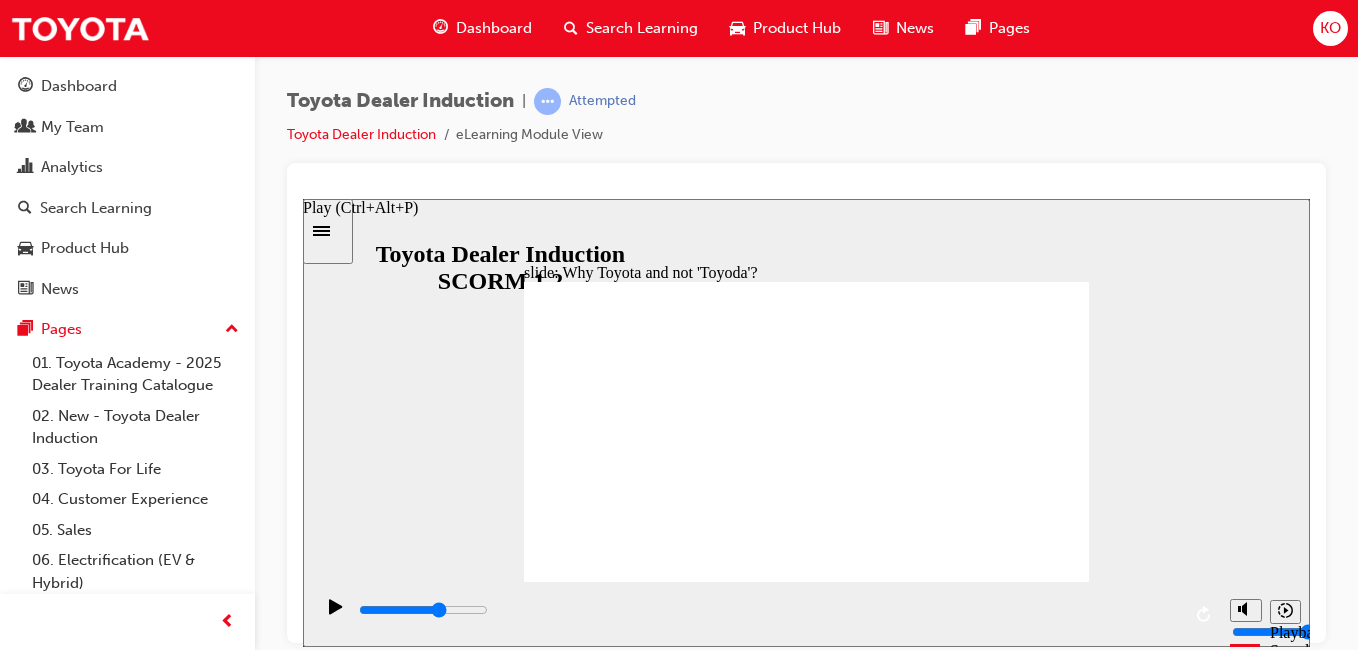 click at bounding box center [336, 615] 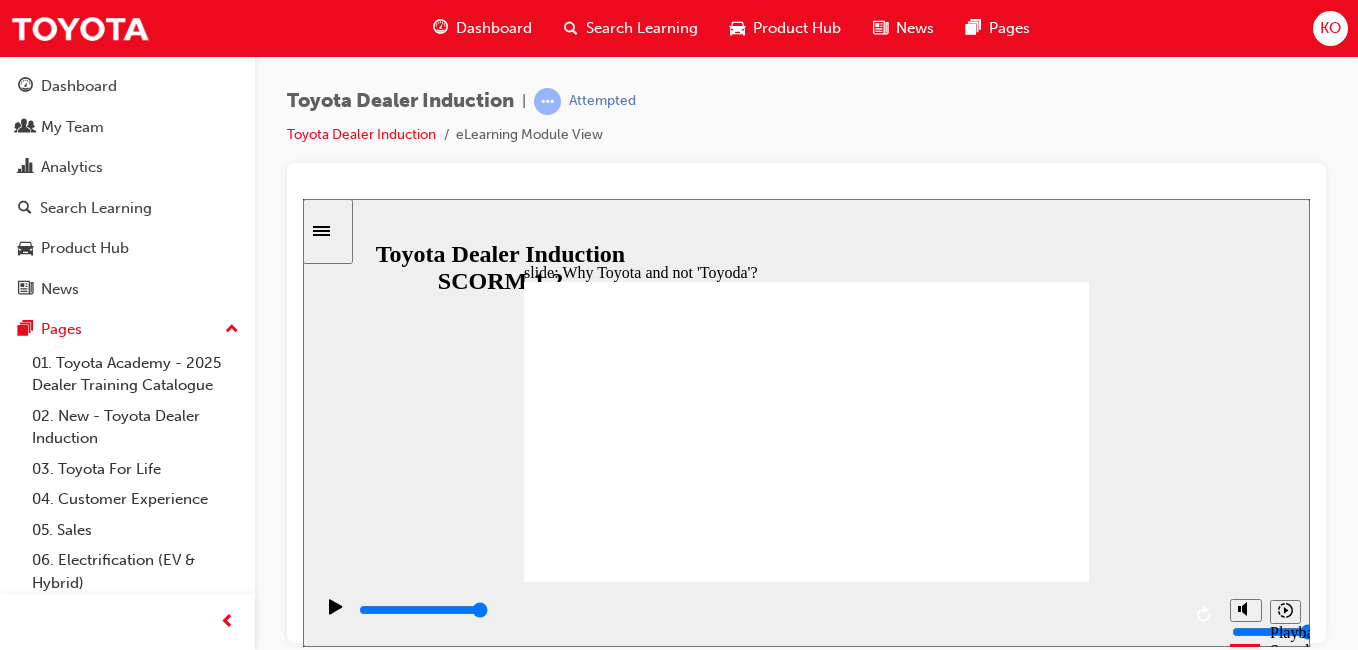 click 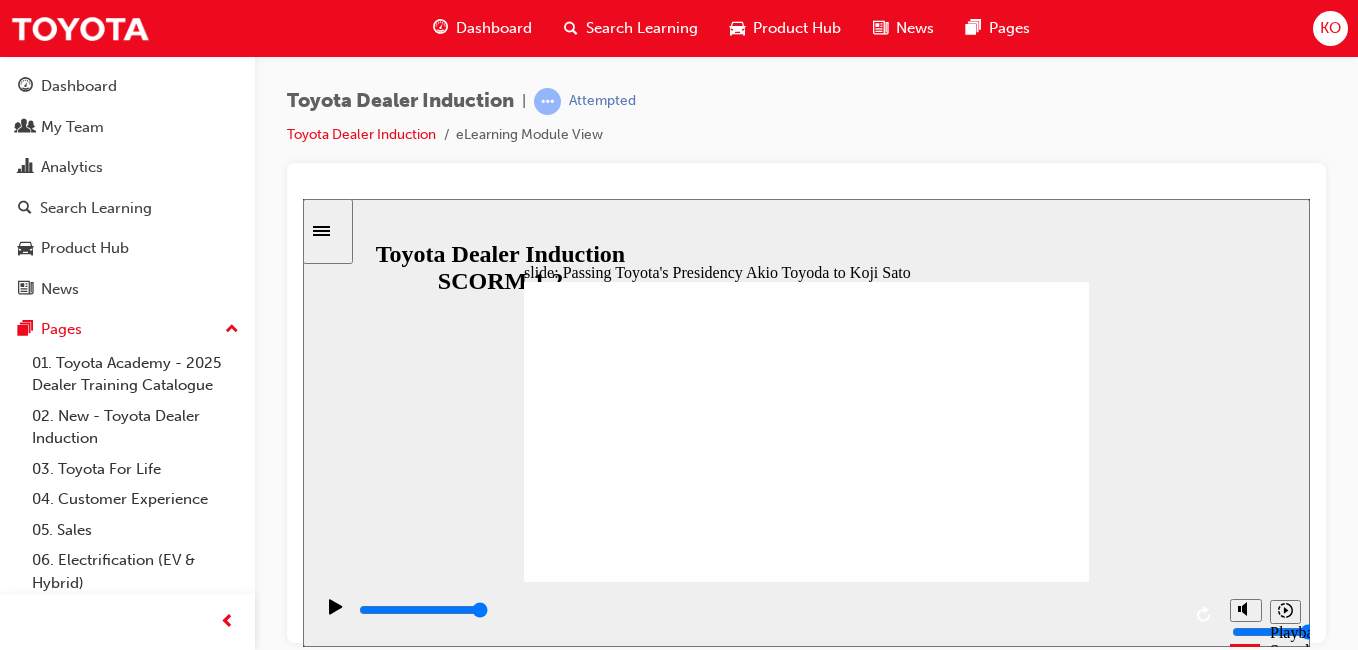 click 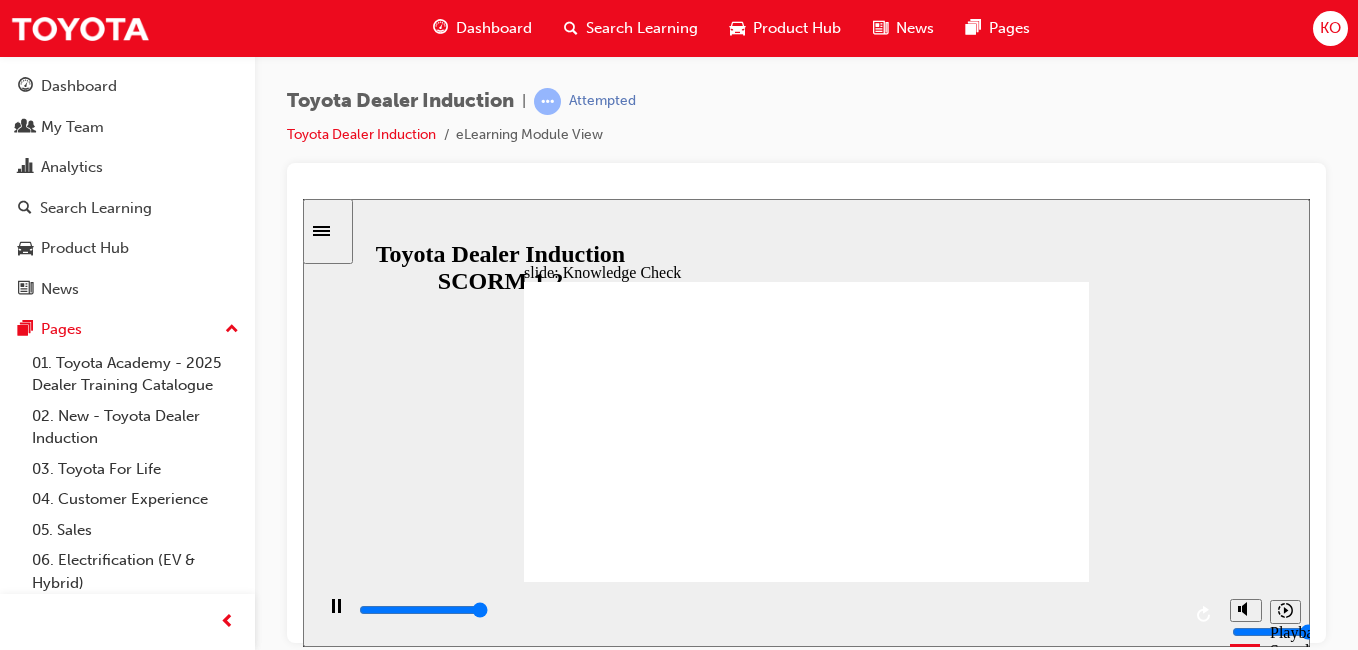 type on "5000" 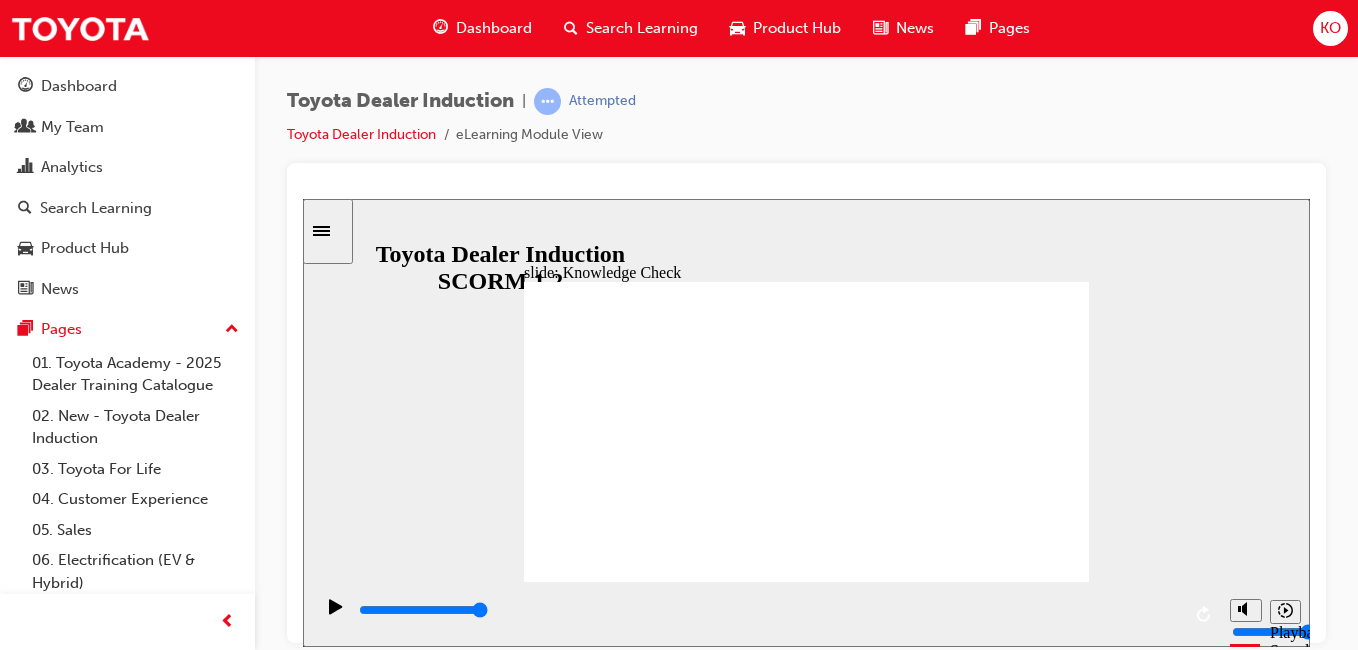 radio on "true" 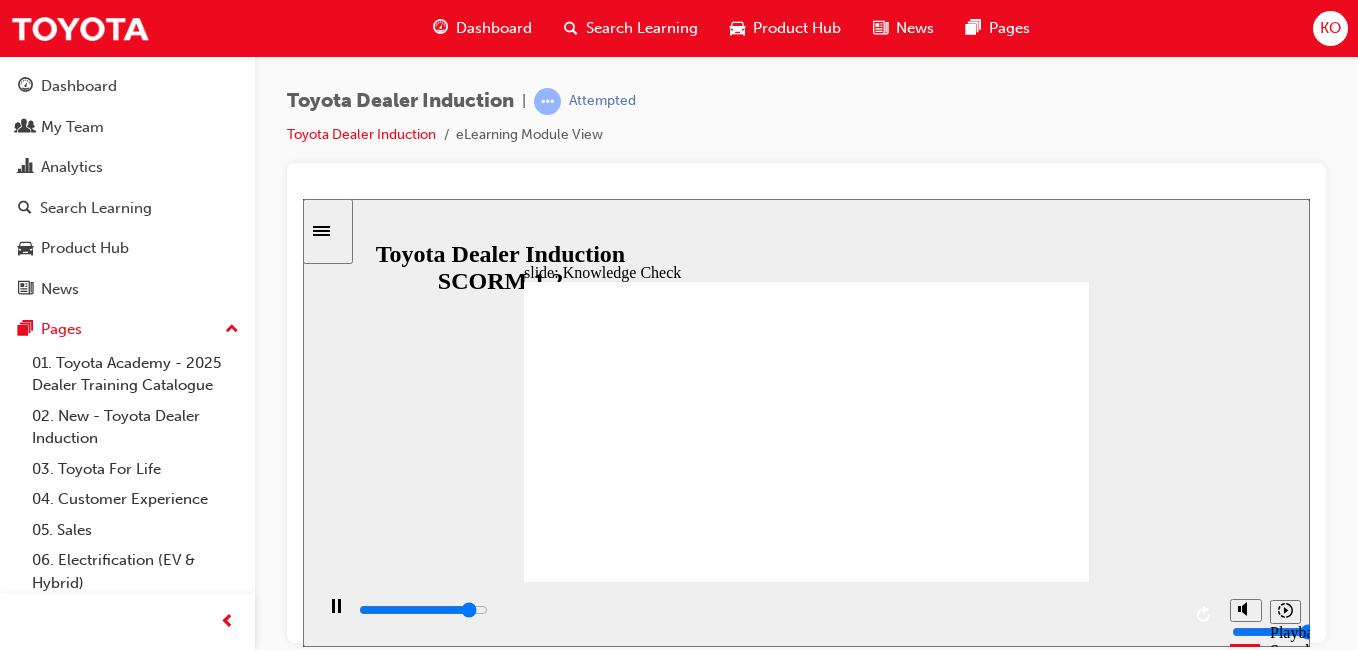 type on "4500" 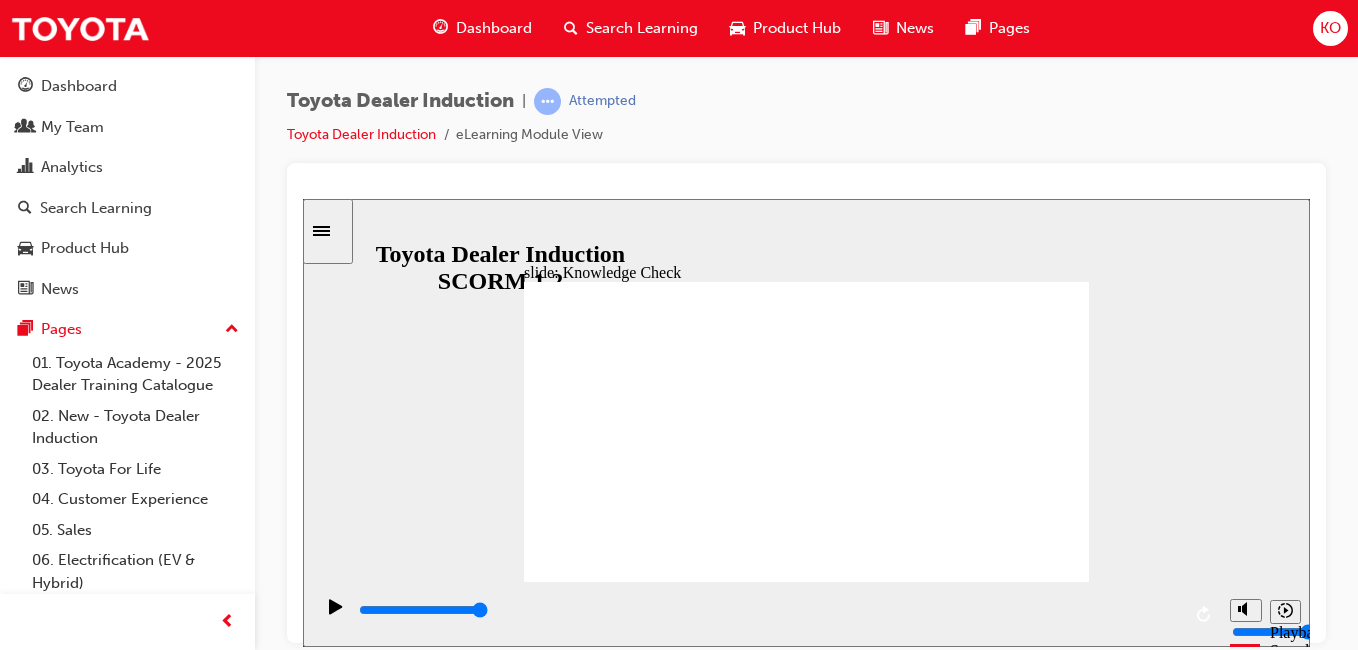 click 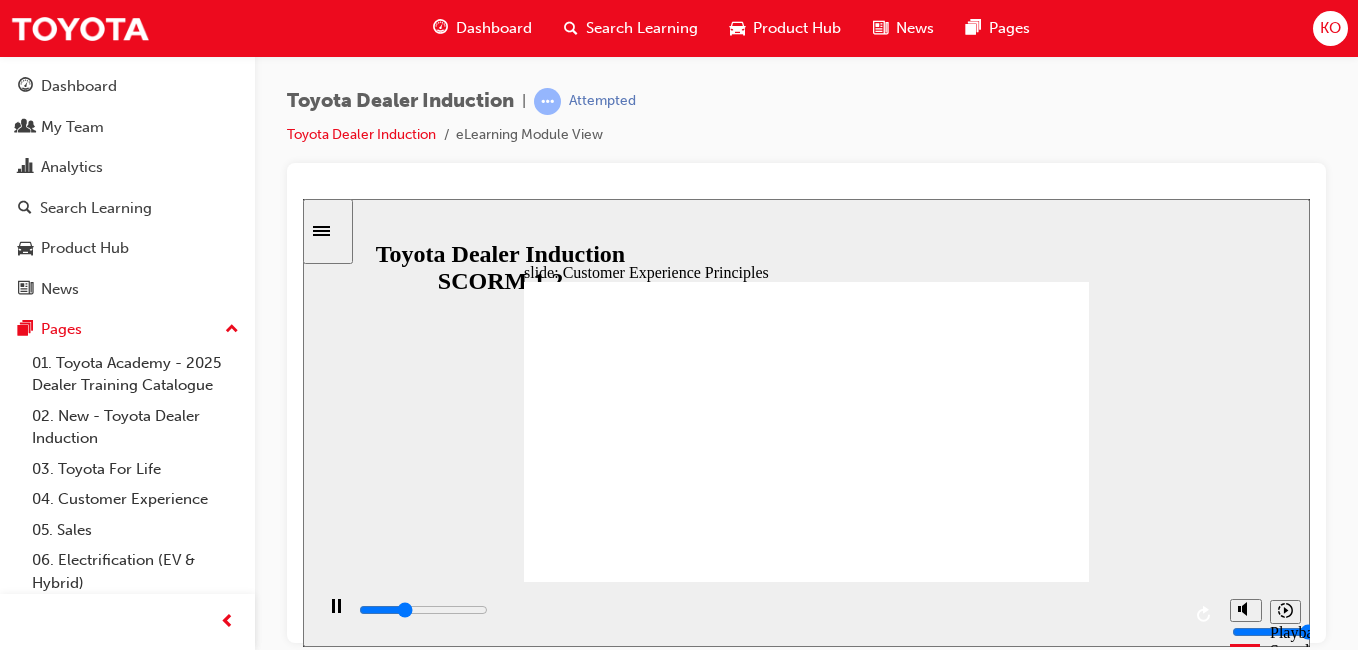 click 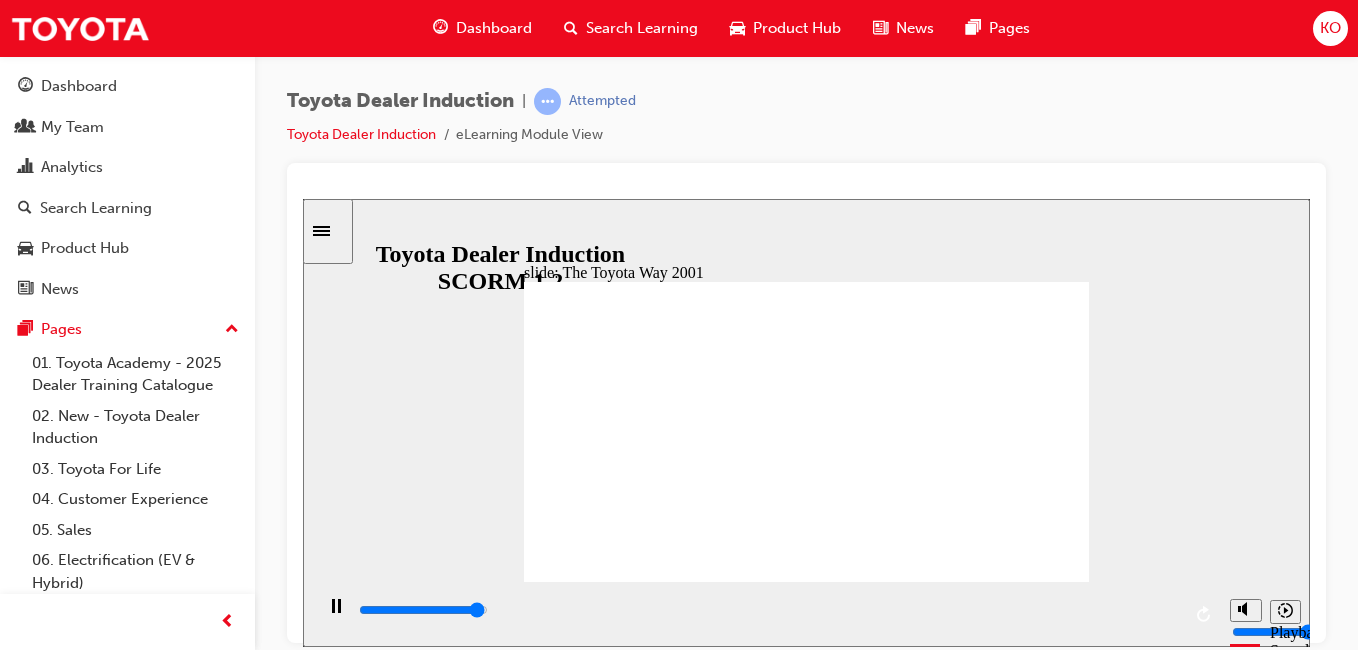 click 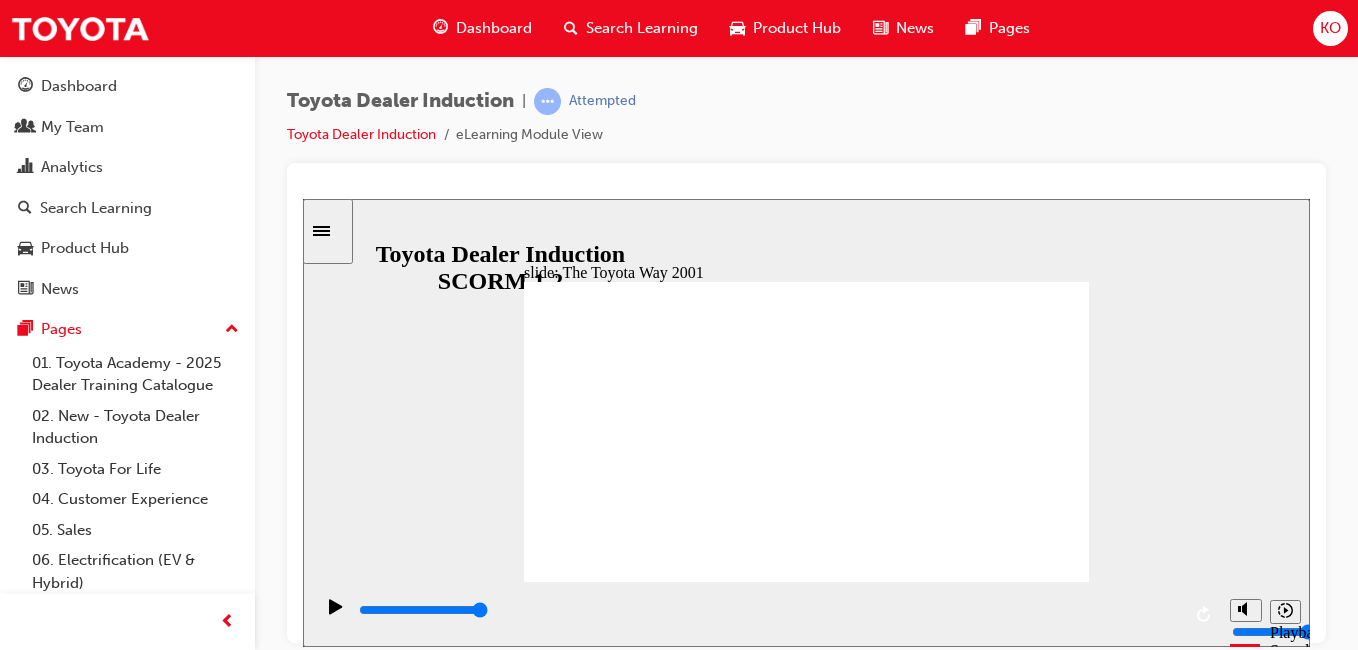 click 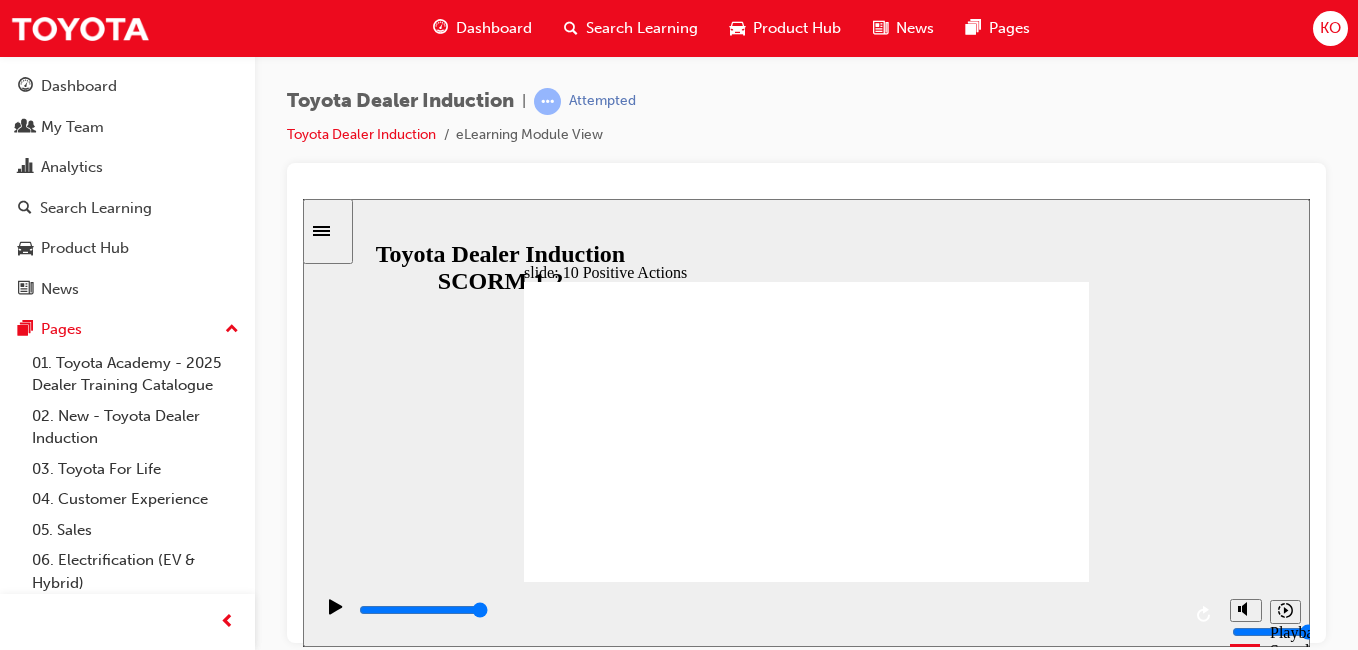 click 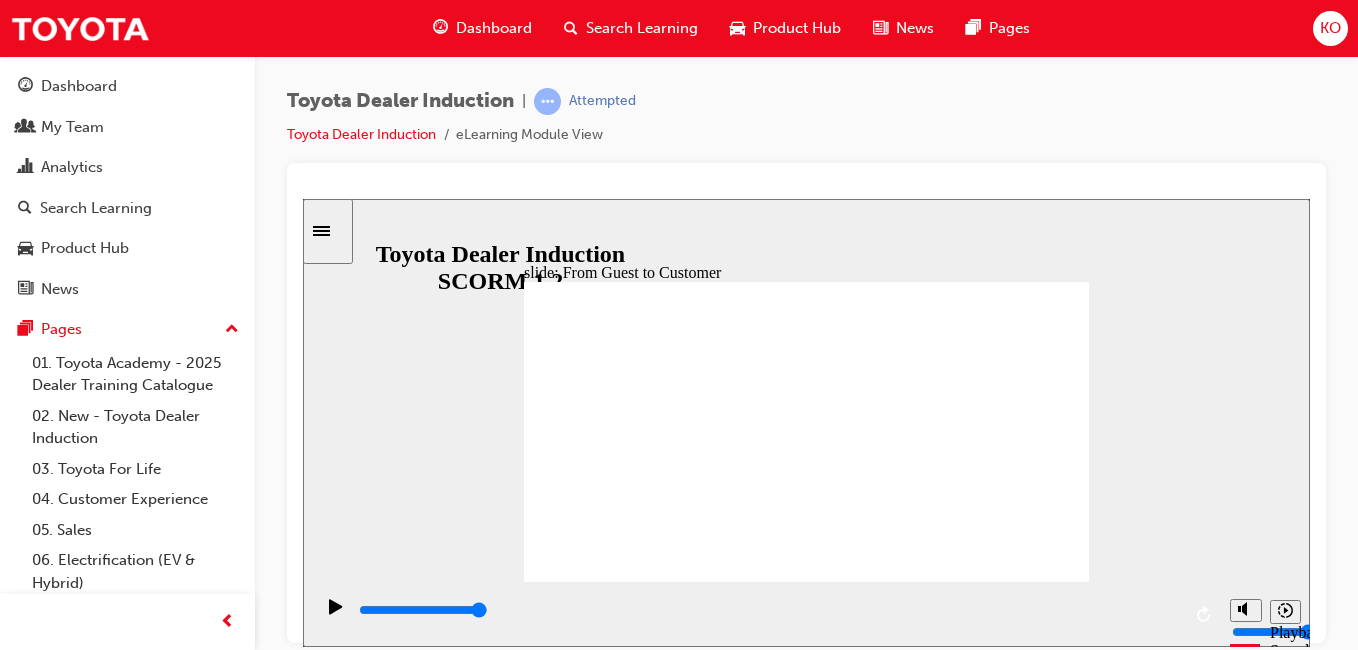 click 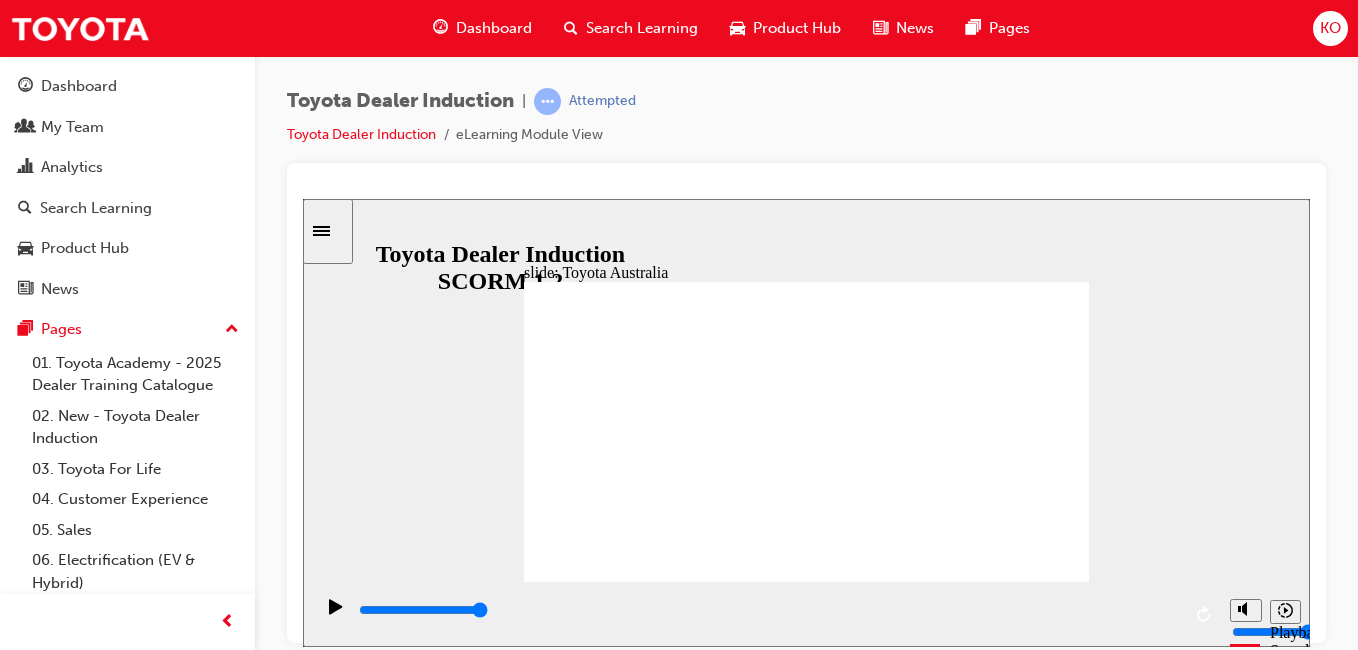 click 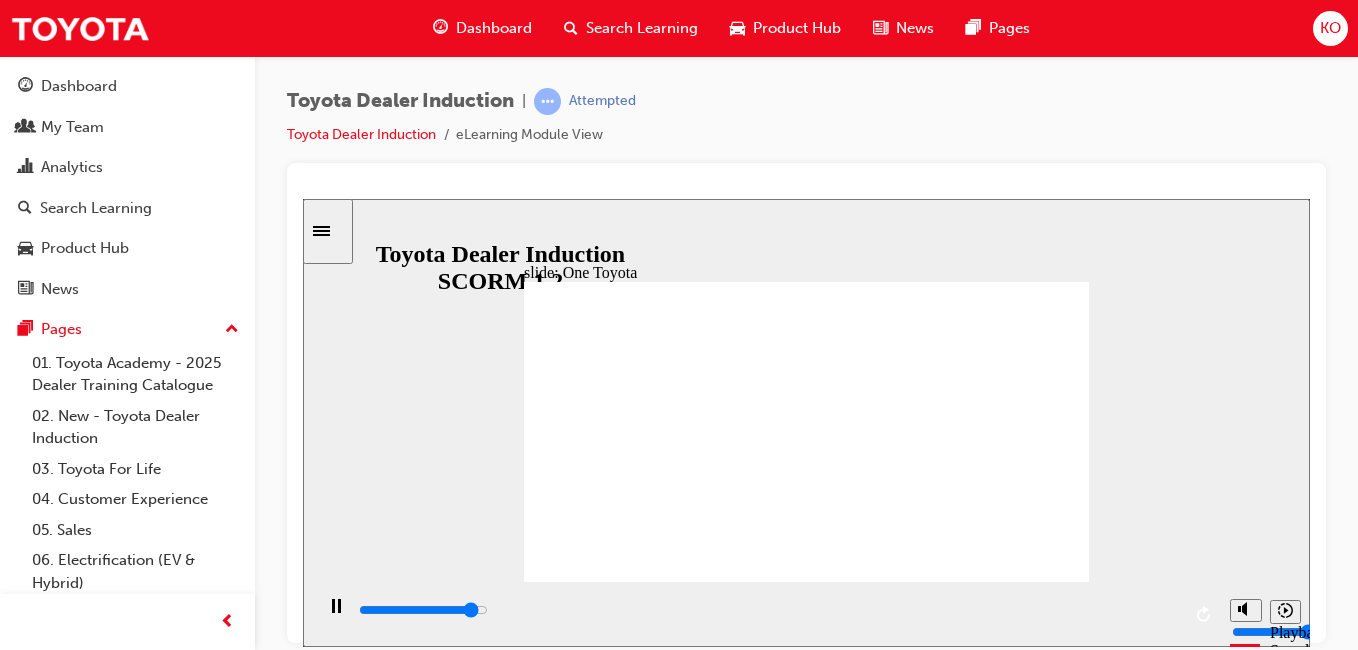 click 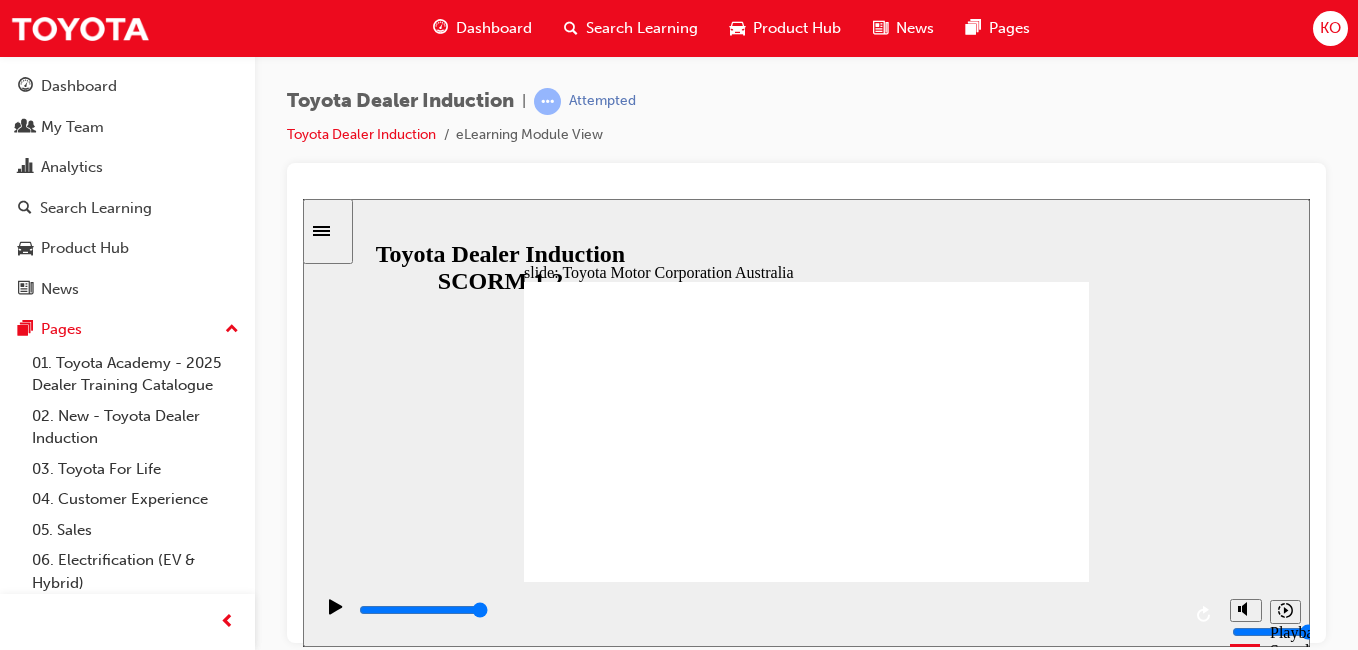 click 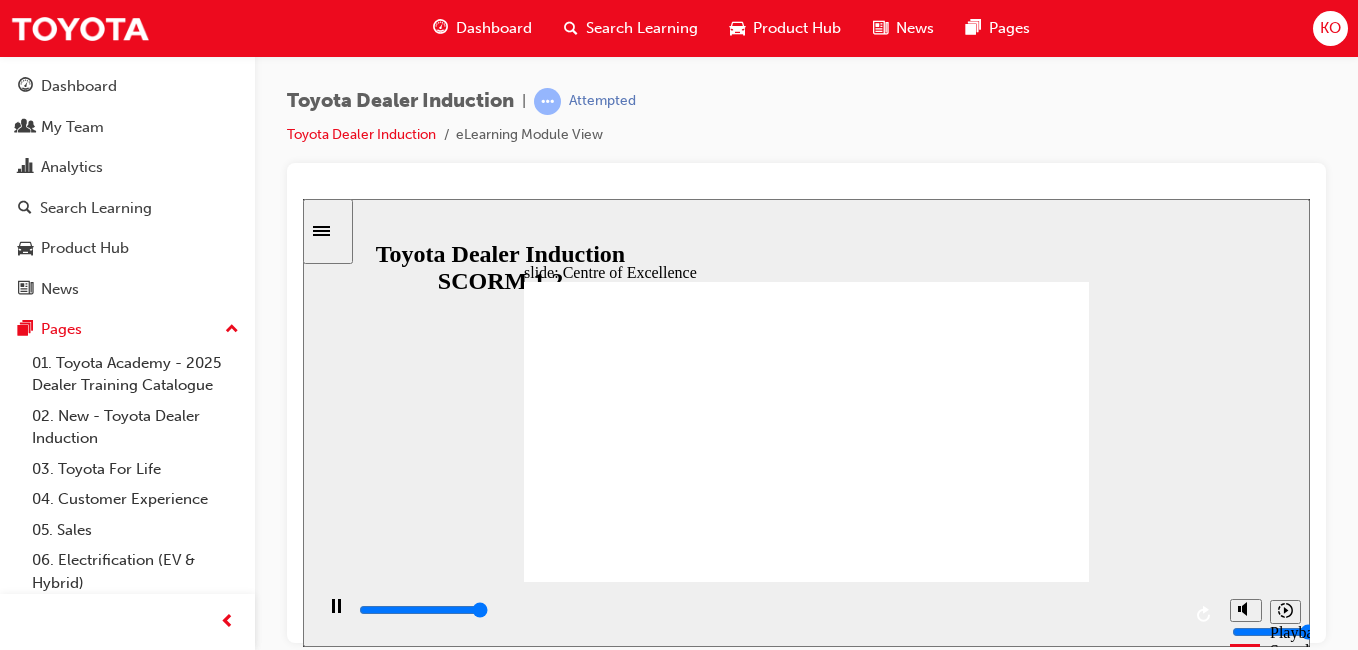 type on "15300" 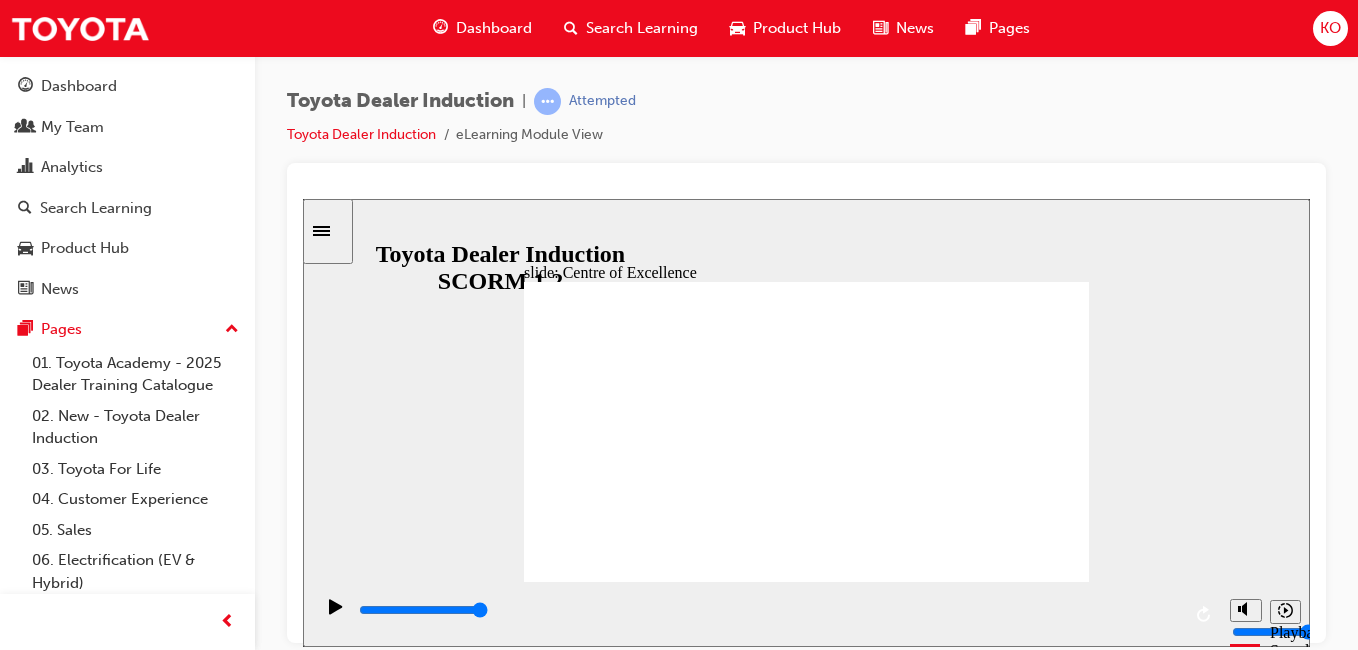 click 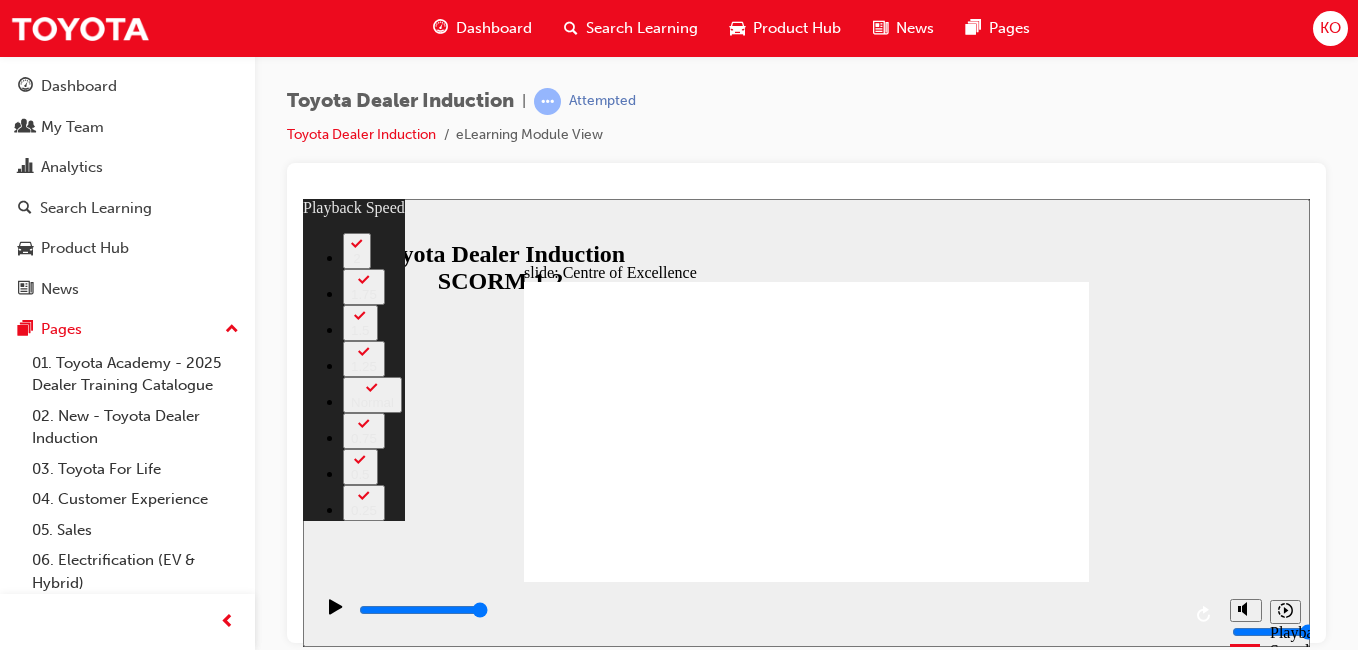 click at bounding box center [598, 5575] 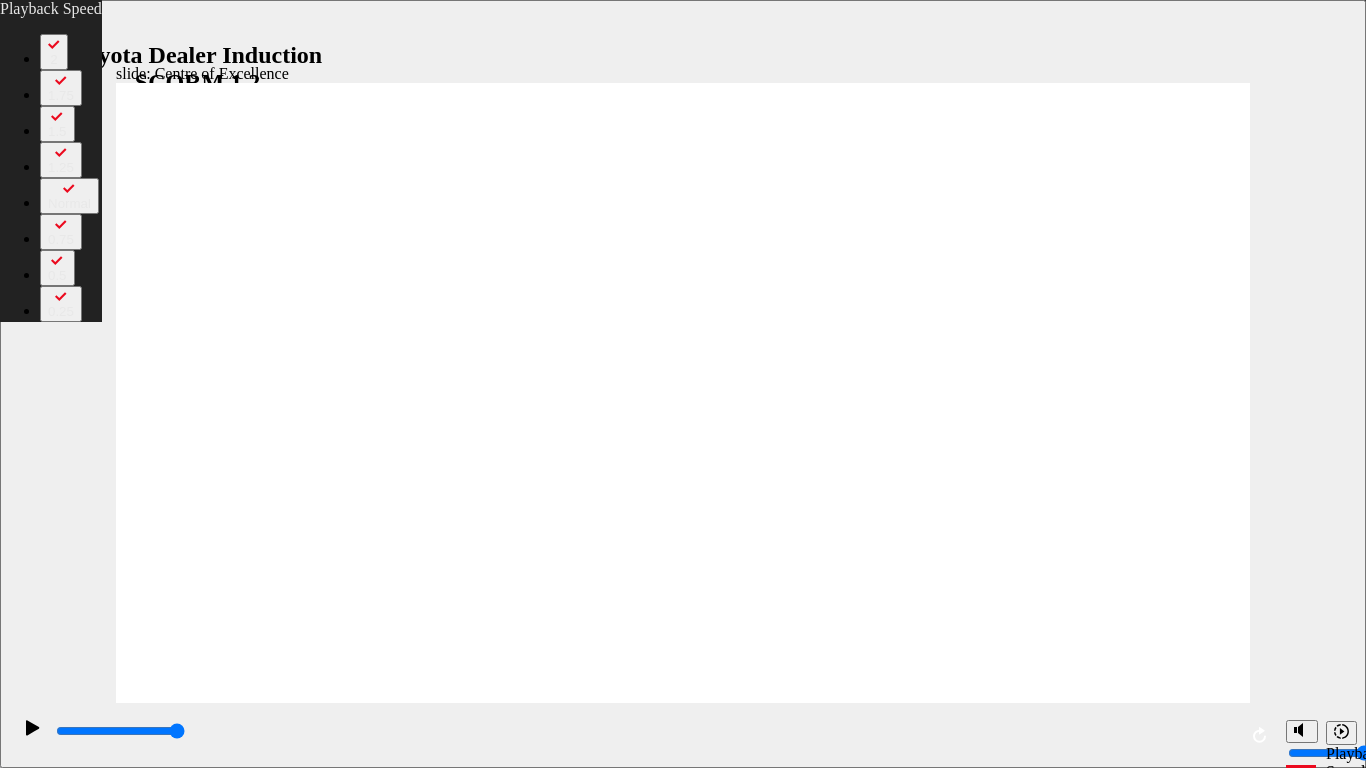 click at bounding box center [190, 10624] 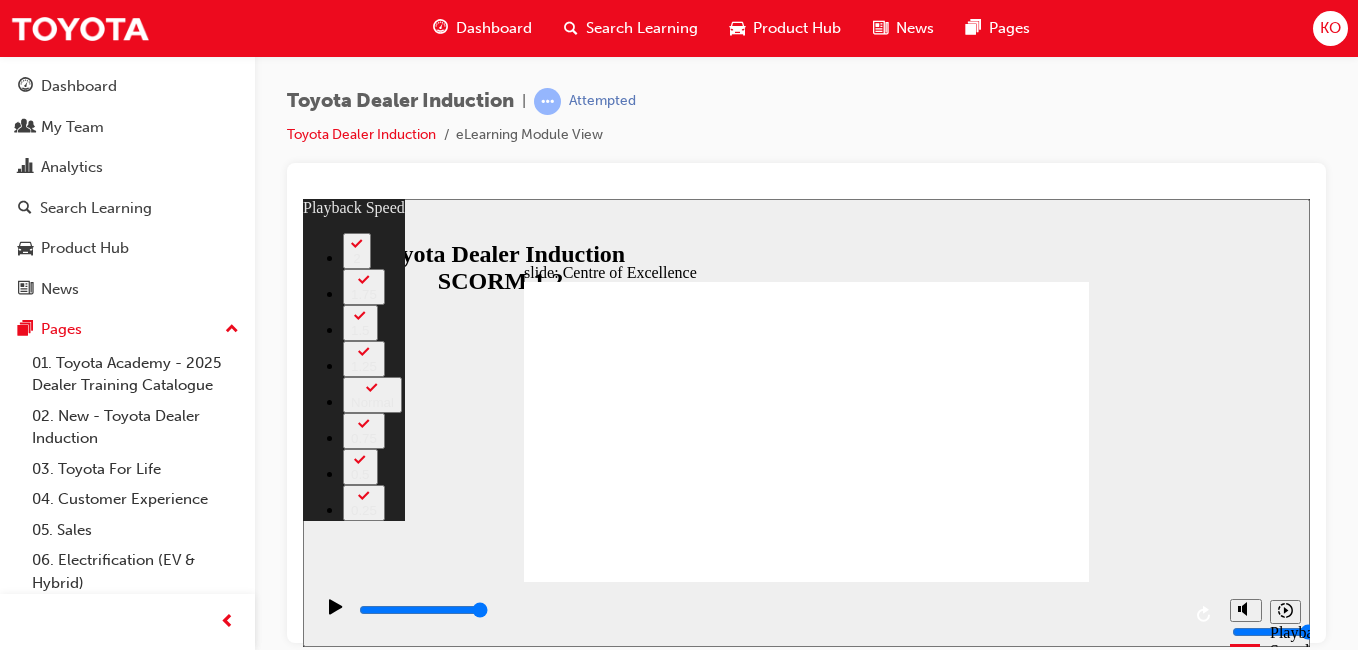 type on "248" 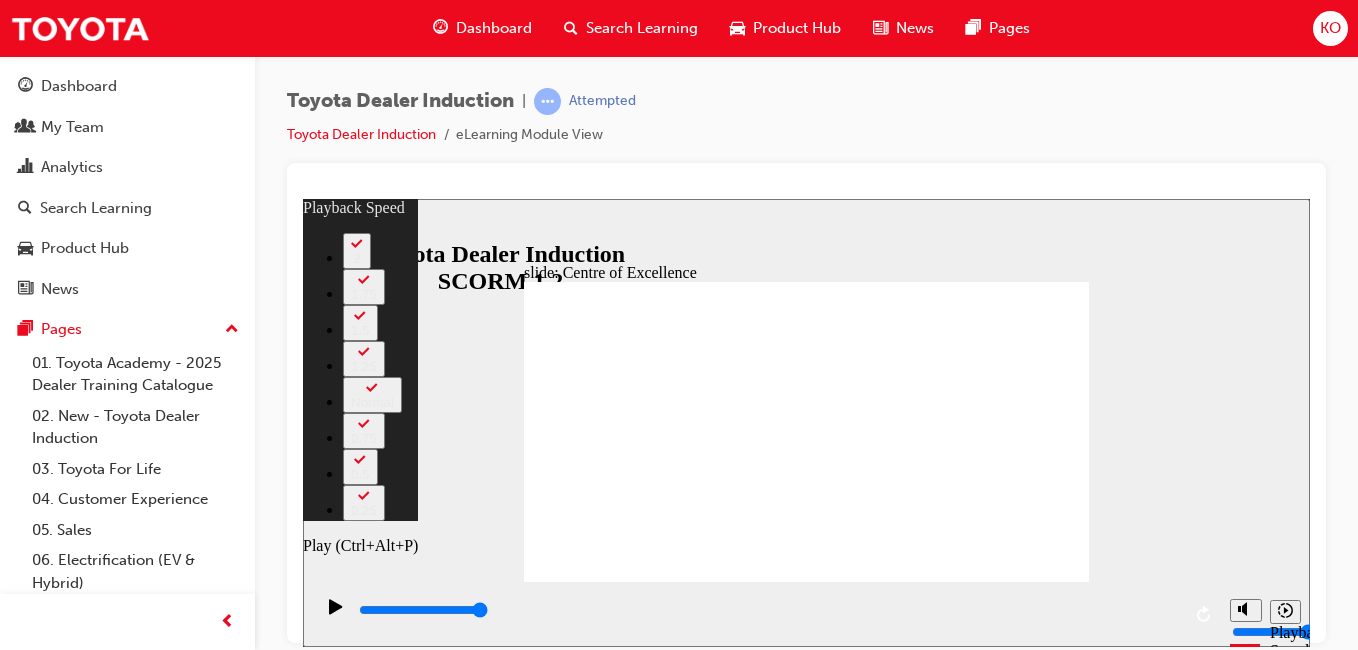 click at bounding box center [336, 615] 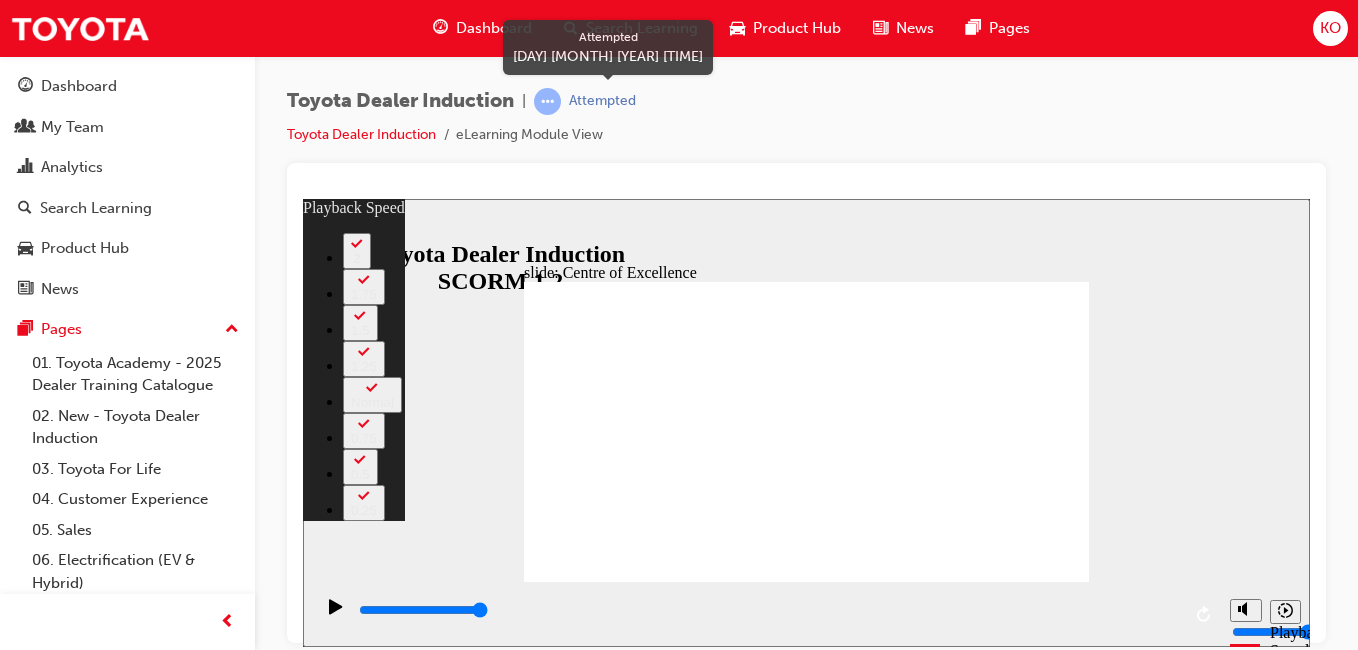 click on "Attempted" at bounding box center (602, 101) 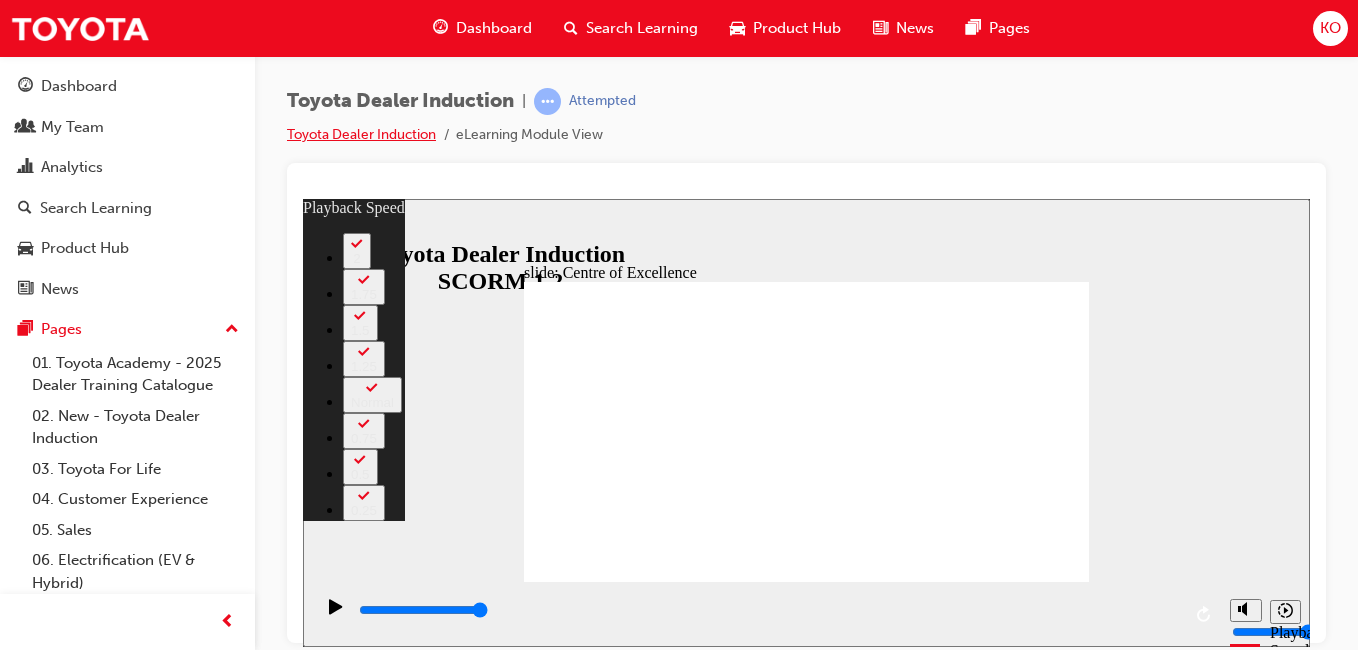 click on "Toyota Dealer Induction" at bounding box center (361, 134) 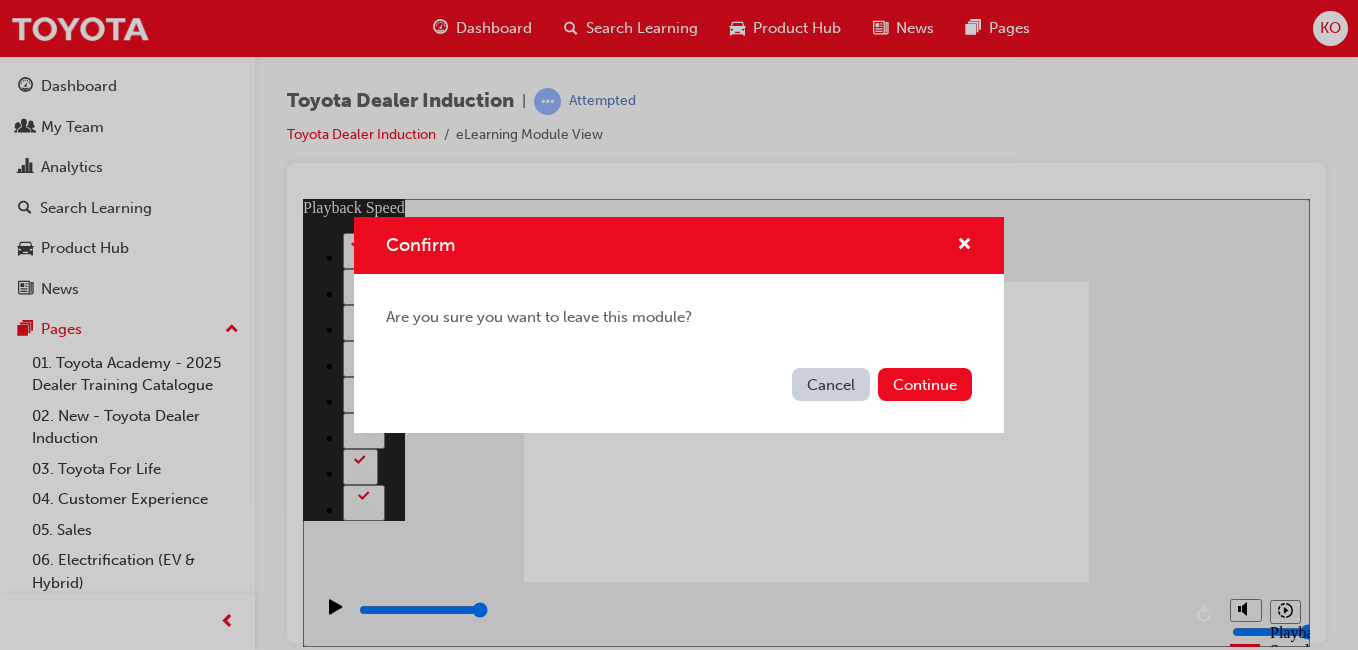 click on "Cancel" at bounding box center [831, 384] 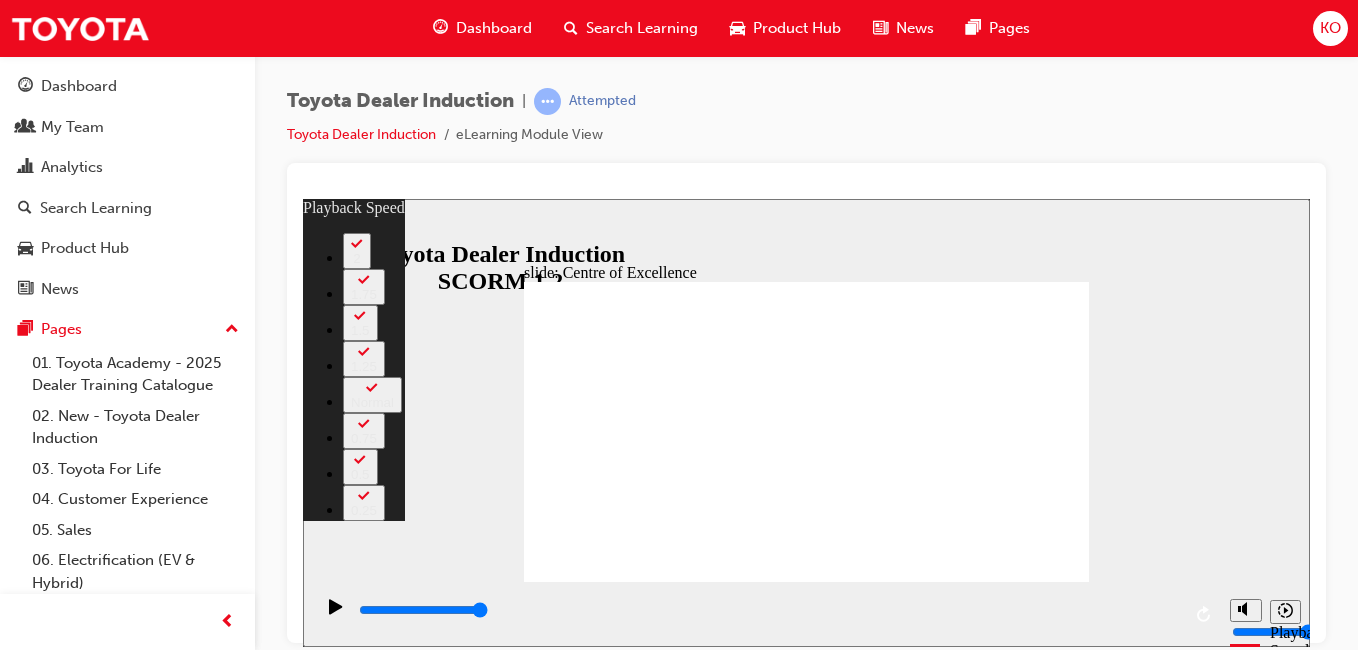 click 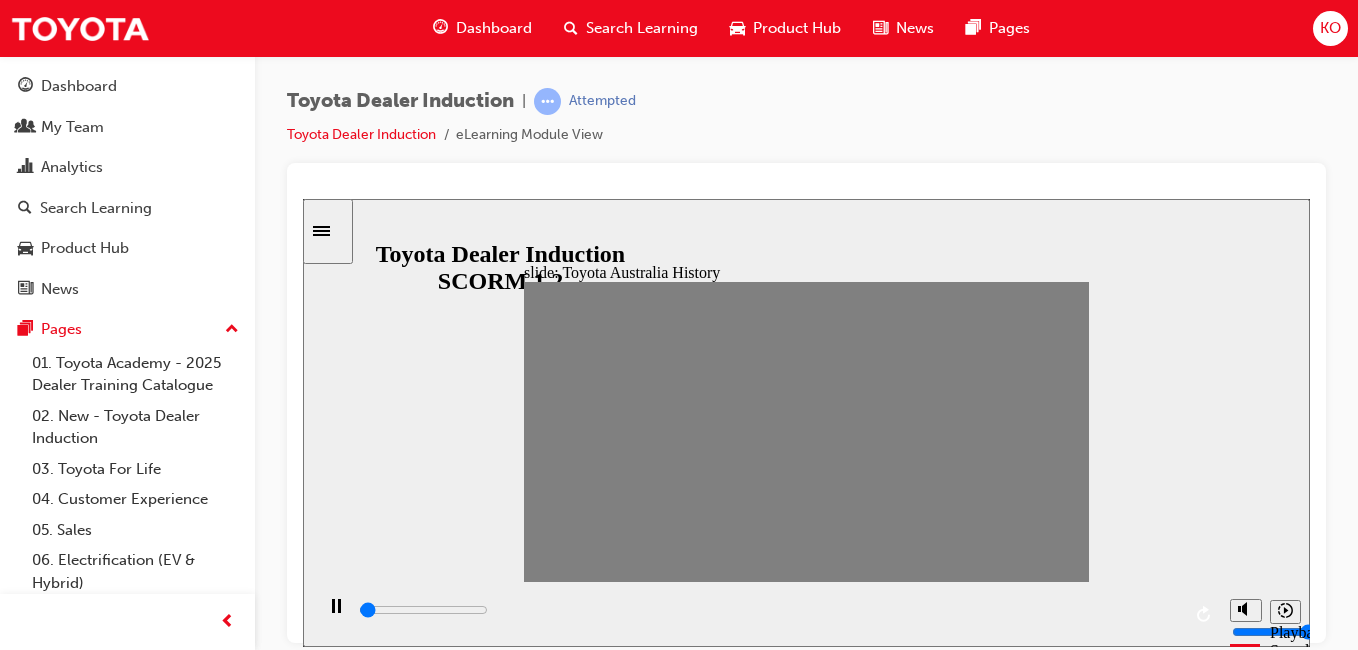 drag, startPoint x: 552, startPoint y: 437, endPoint x: 572, endPoint y: 439, distance: 20.09975 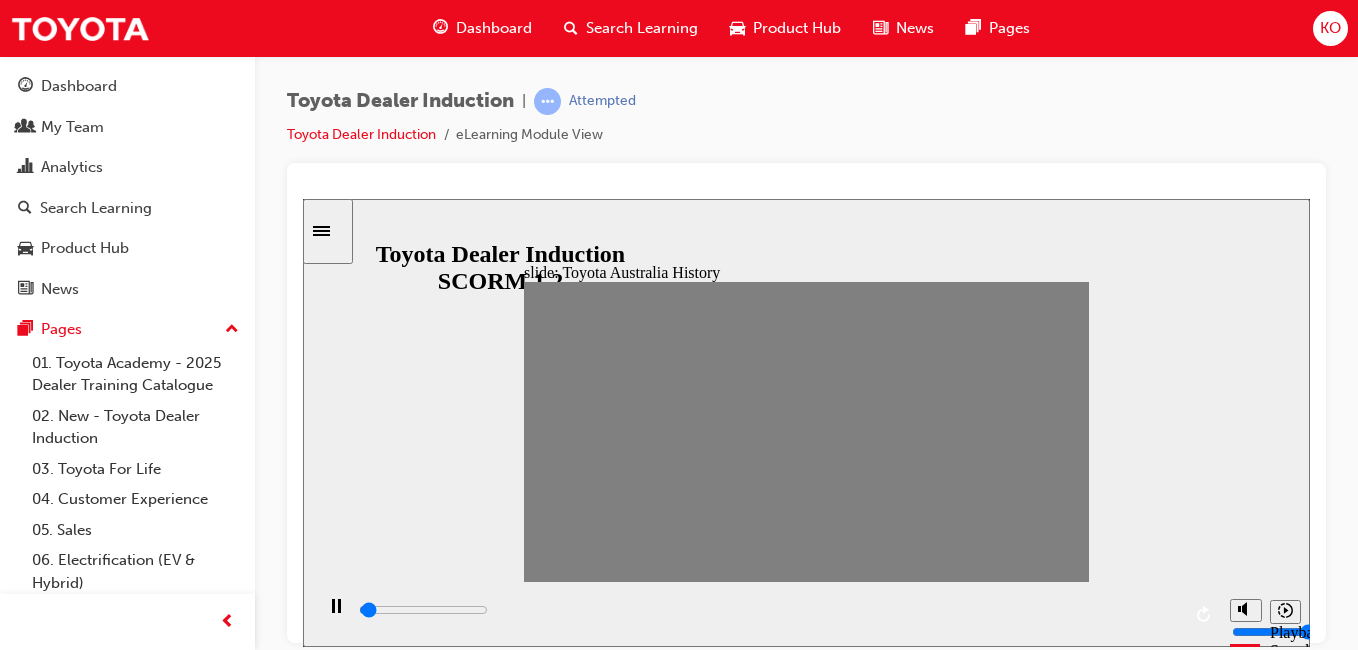 drag, startPoint x: 568, startPoint y: 437, endPoint x: 592, endPoint y: 432, distance: 24.5153 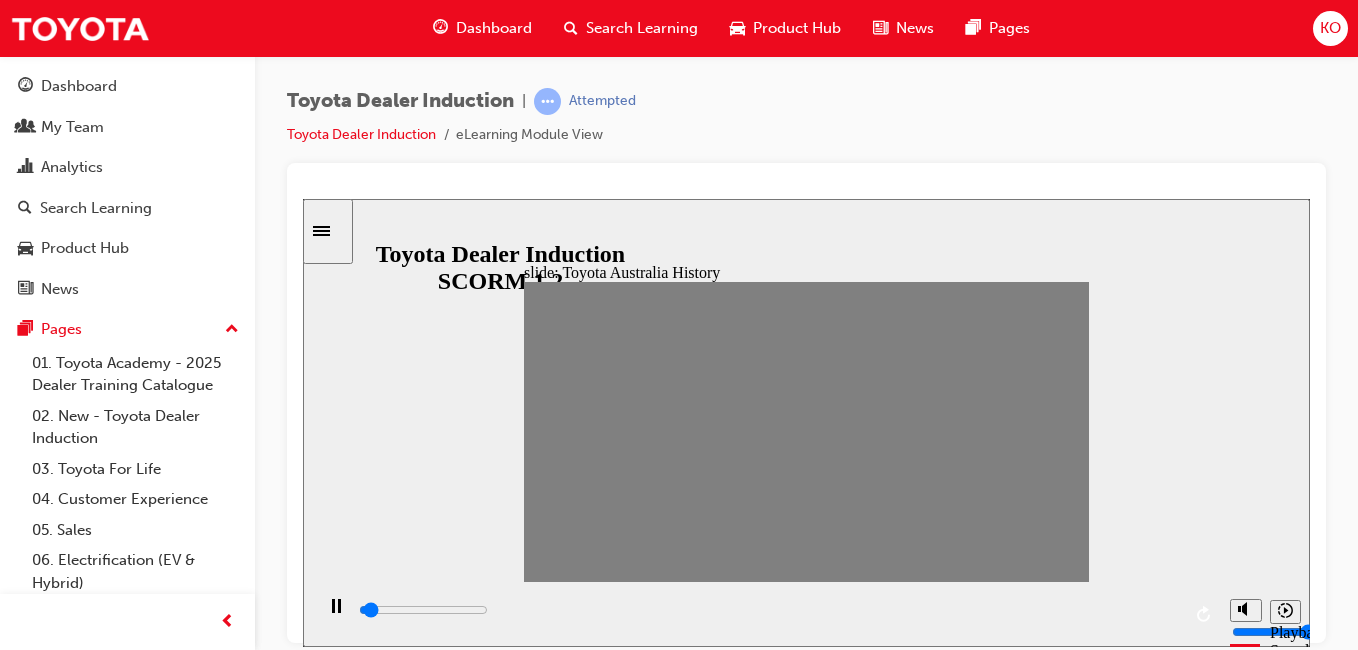 drag, startPoint x: 617, startPoint y: 430, endPoint x: 642, endPoint y: 437, distance: 25.96151 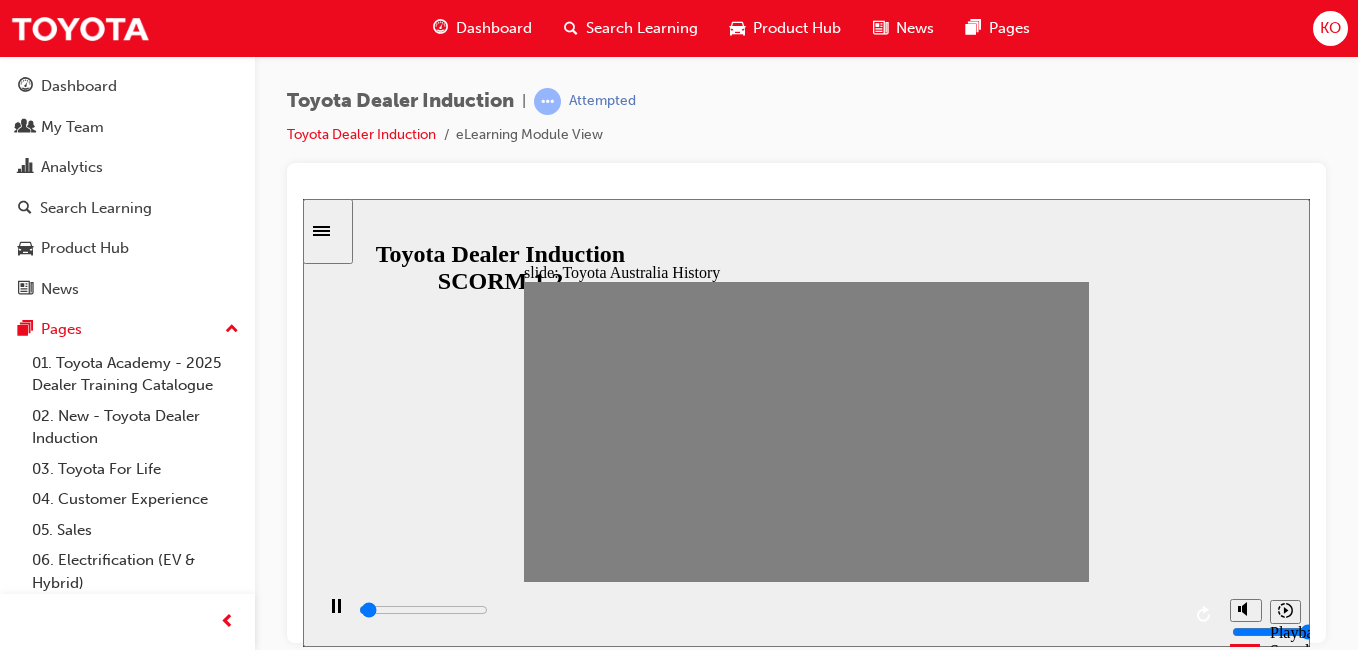 drag, startPoint x: 644, startPoint y: 434, endPoint x: 680, endPoint y: 438, distance: 36.221542 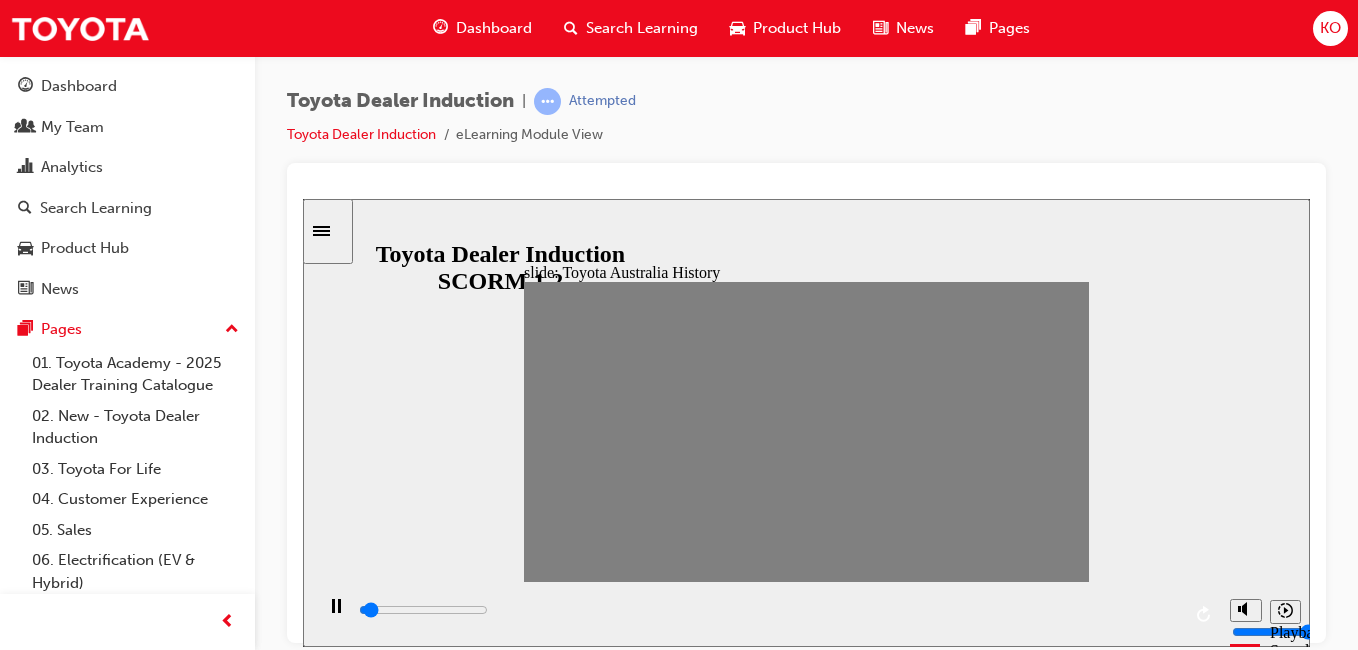 drag, startPoint x: 674, startPoint y: 438, endPoint x: 697, endPoint y: 441, distance: 23.194826 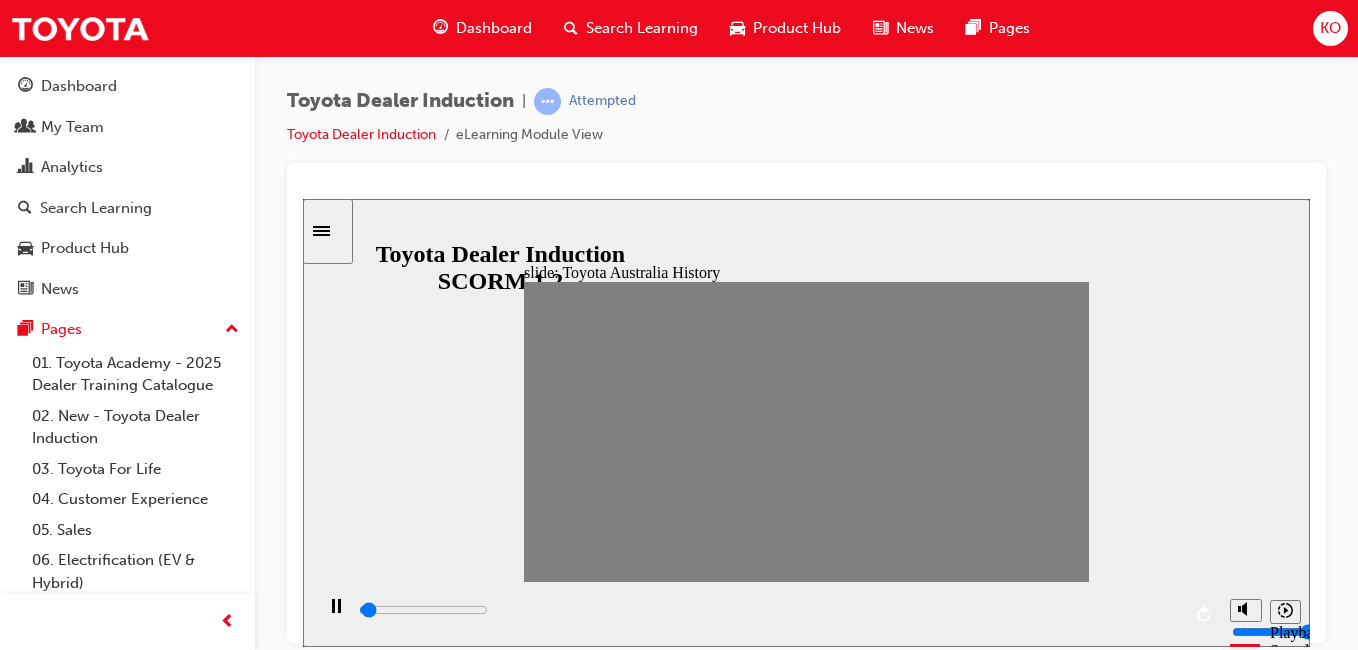 drag, startPoint x: 698, startPoint y: 433, endPoint x: 728, endPoint y: 442, distance: 31.320919 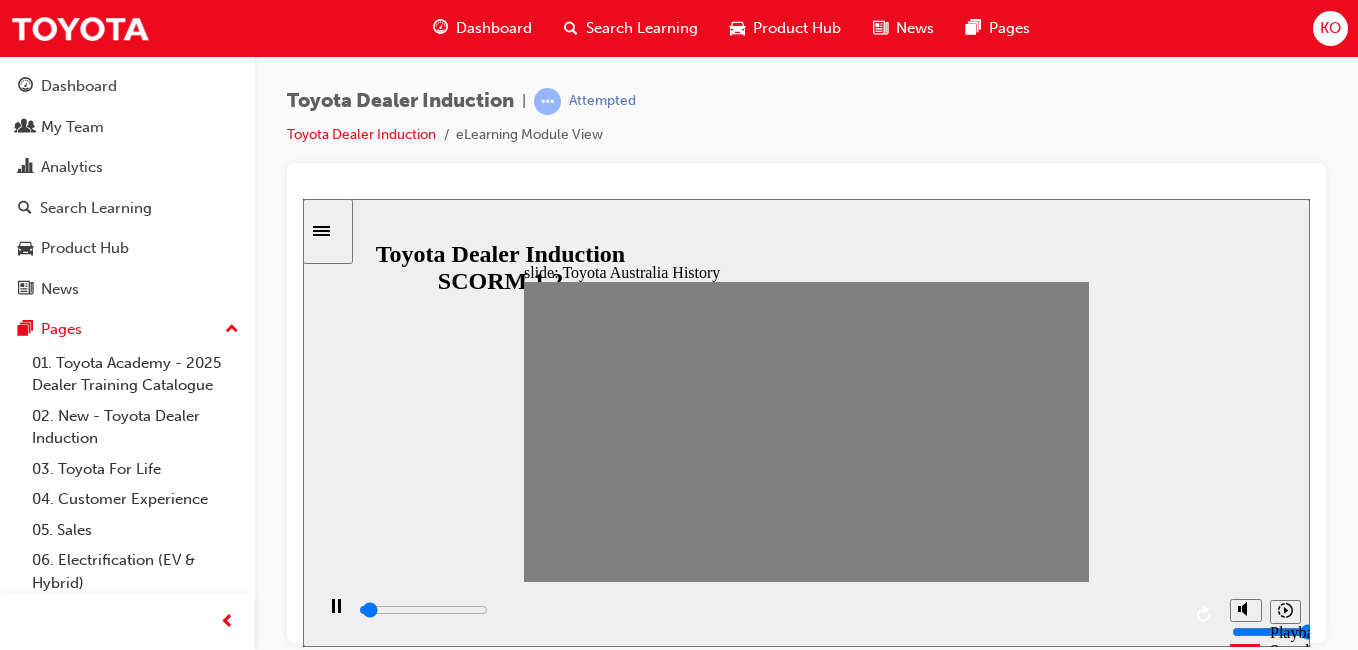 drag, startPoint x: 719, startPoint y: 433, endPoint x: 755, endPoint y: 441, distance: 36.878178 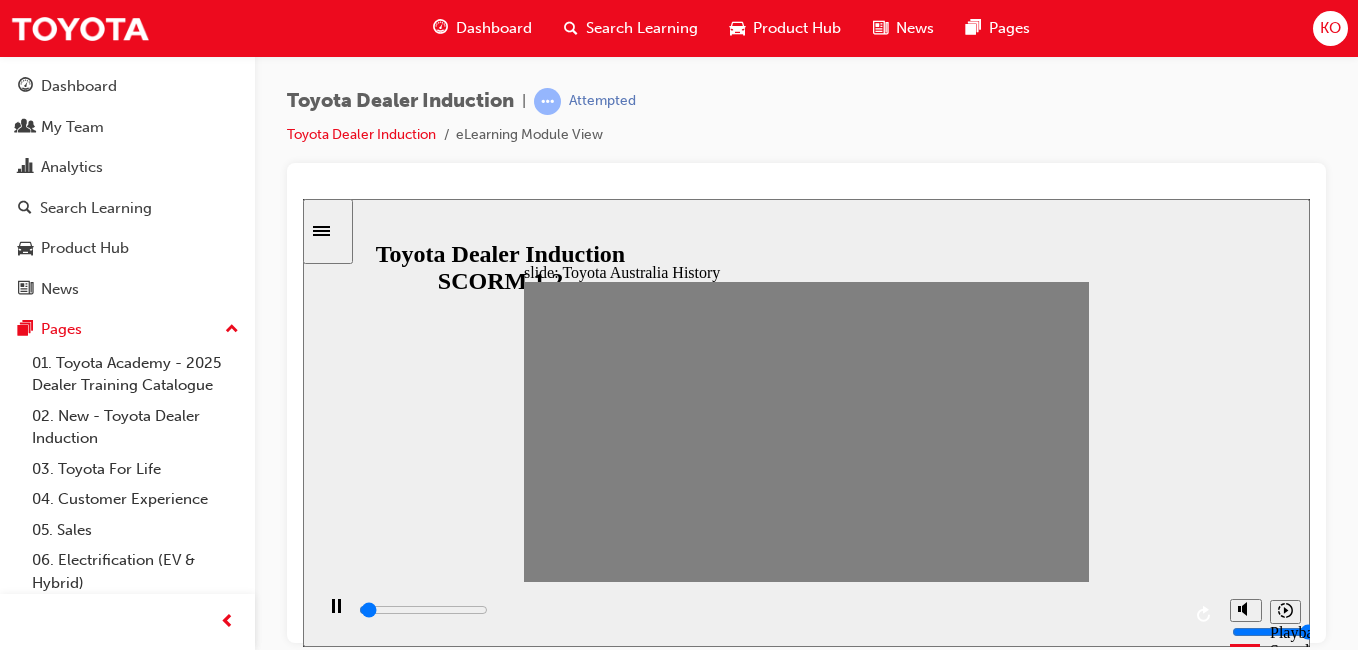 drag, startPoint x: 753, startPoint y: 436, endPoint x: 783, endPoint y: 448, distance: 32.31099 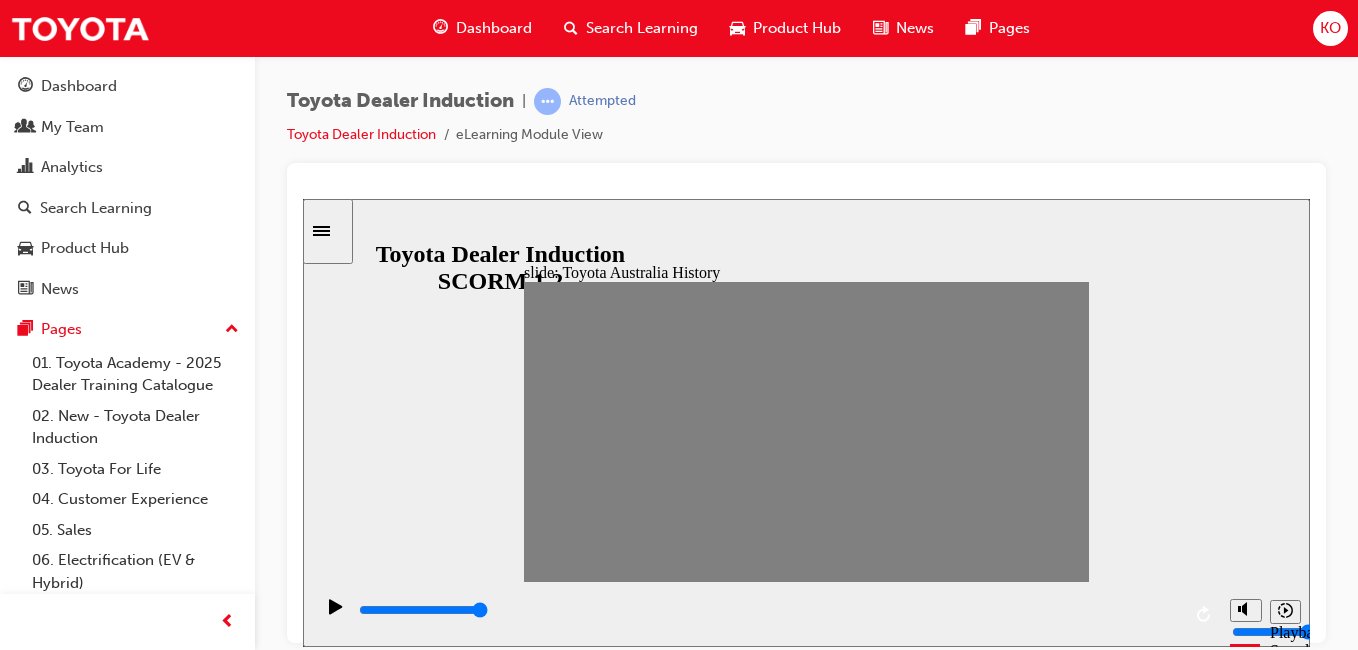 drag, startPoint x: 772, startPoint y: 432, endPoint x: 795, endPoint y: 430, distance: 23.086792 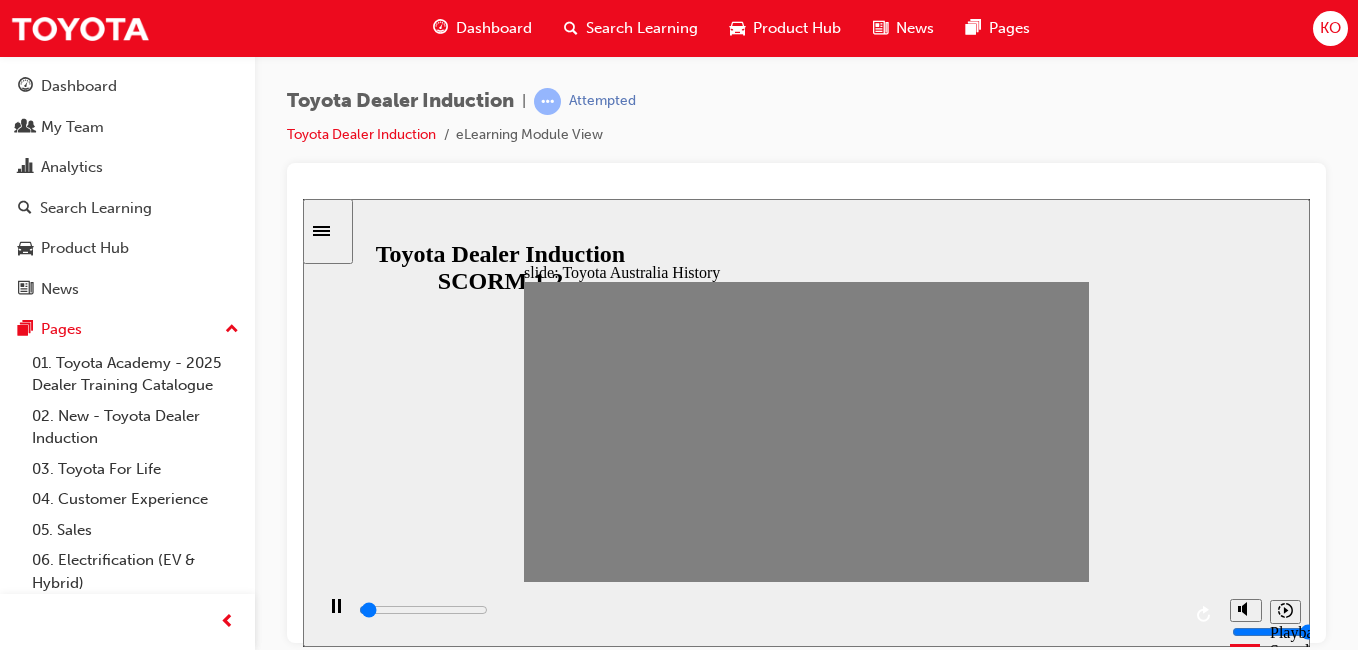 drag, startPoint x: 803, startPoint y: 431, endPoint x: 826, endPoint y: 436, distance: 23.537205 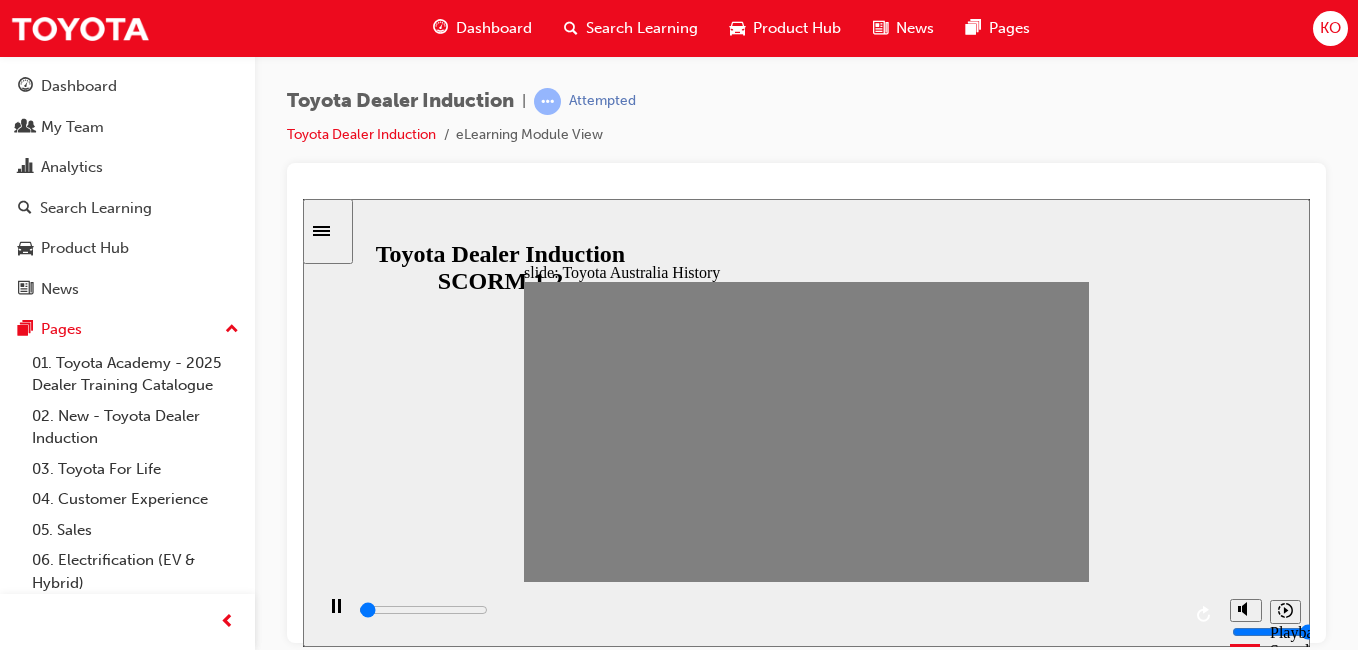 drag, startPoint x: 828, startPoint y: 436, endPoint x: 879, endPoint y: 440, distance: 51.156624 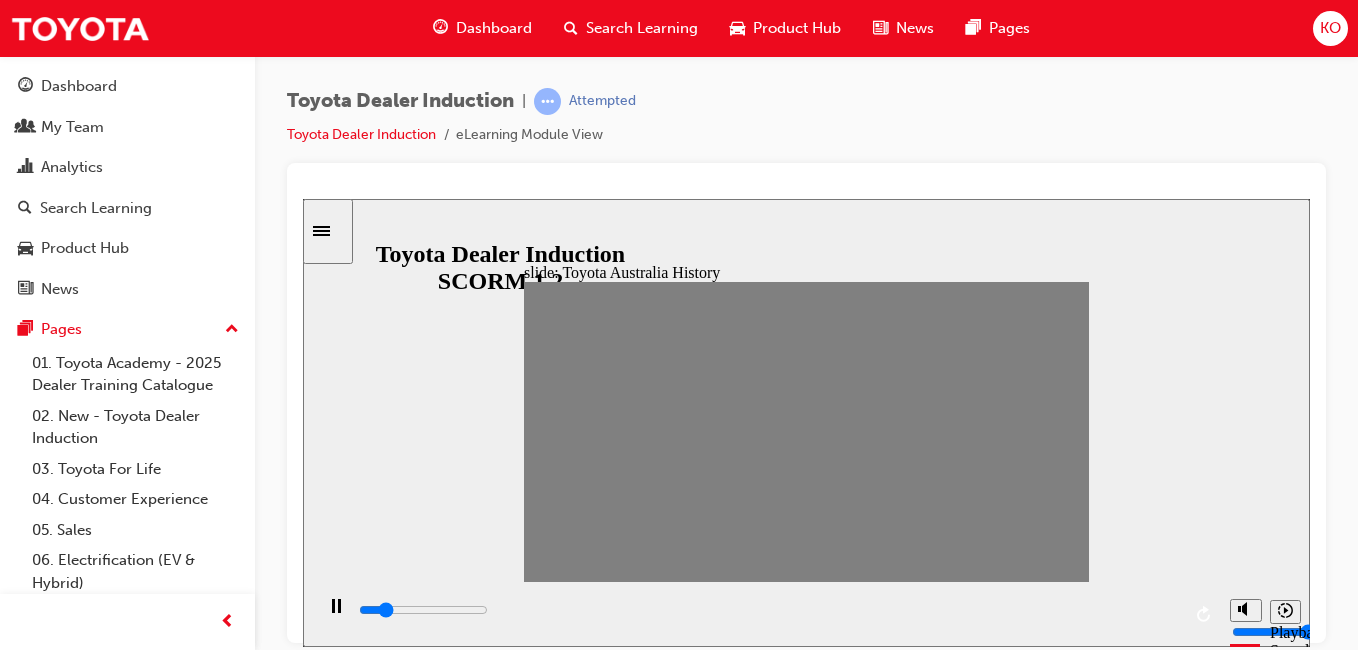 type on "100" 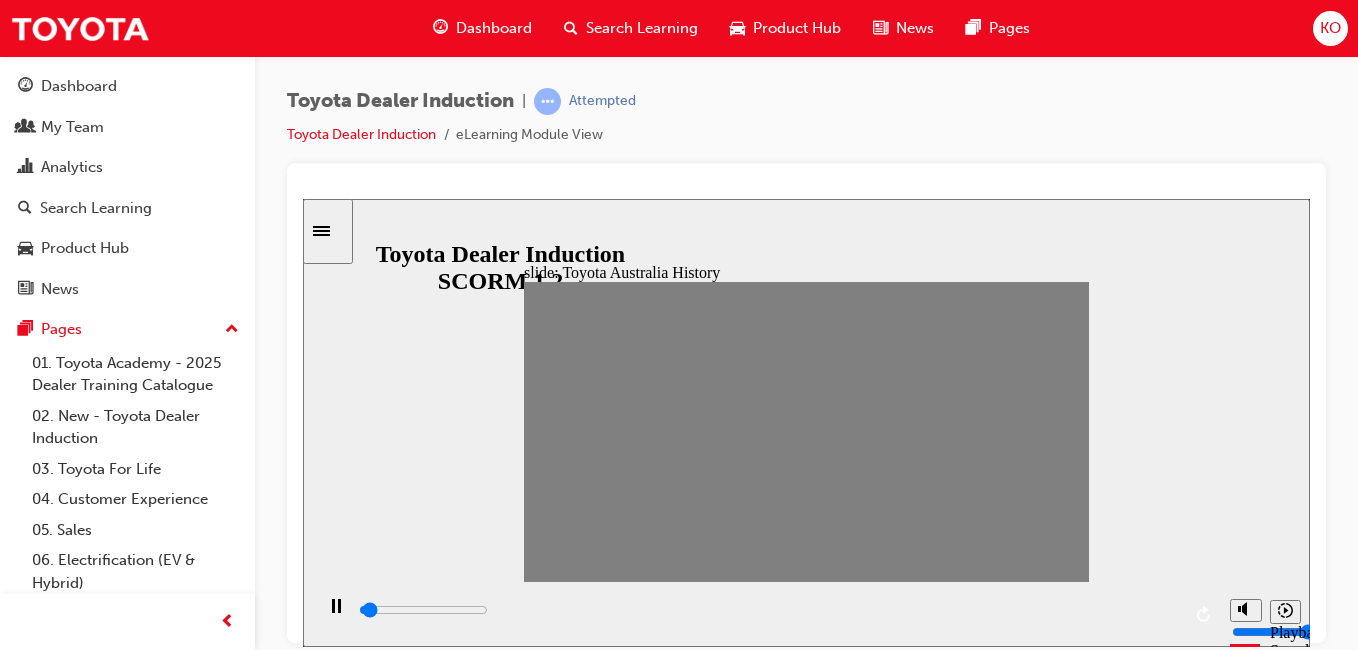 drag, startPoint x: 882, startPoint y: 438, endPoint x: 860, endPoint y: 436, distance: 22.090721 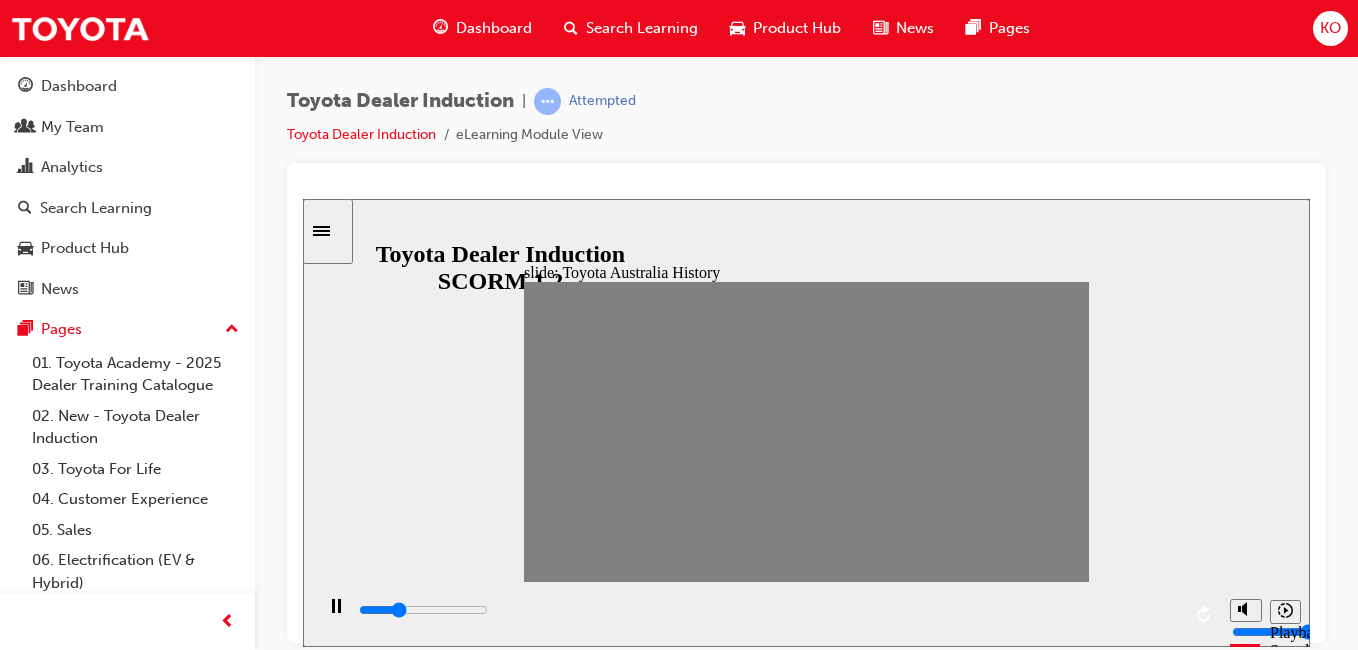 type on "100" 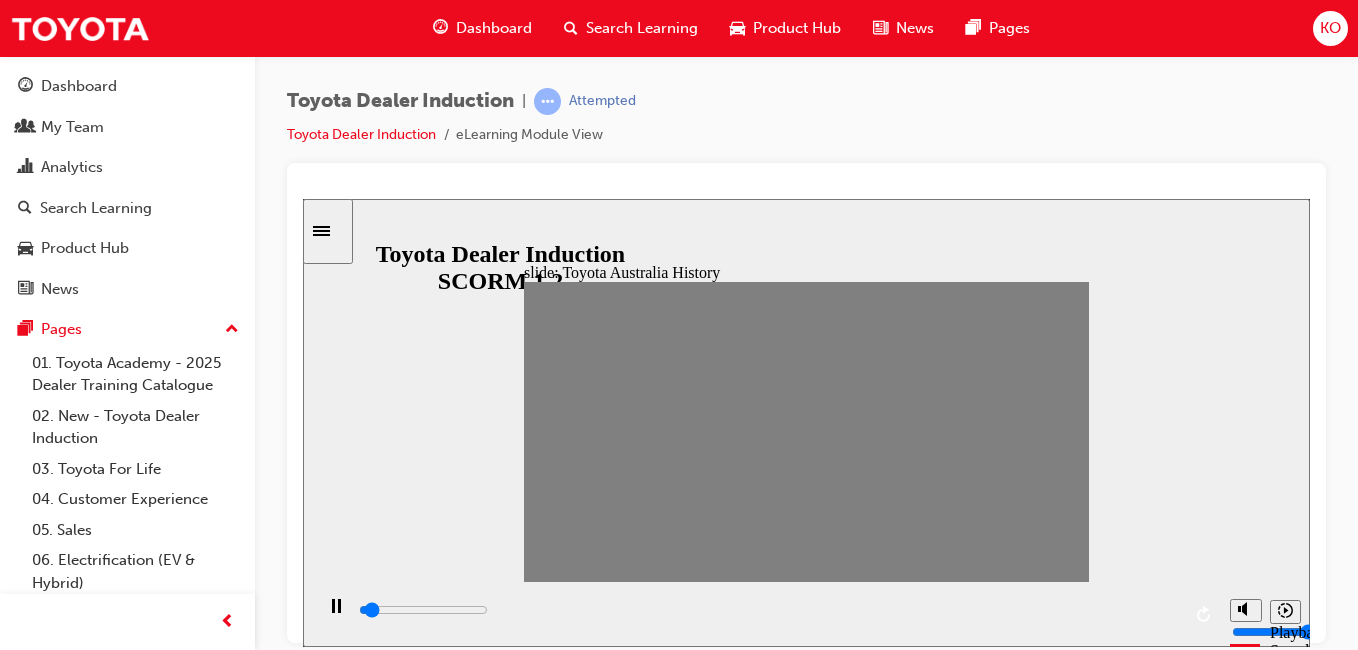 drag, startPoint x: 854, startPoint y: 437, endPoint x: 881, endPoint y: 437, distance: 27 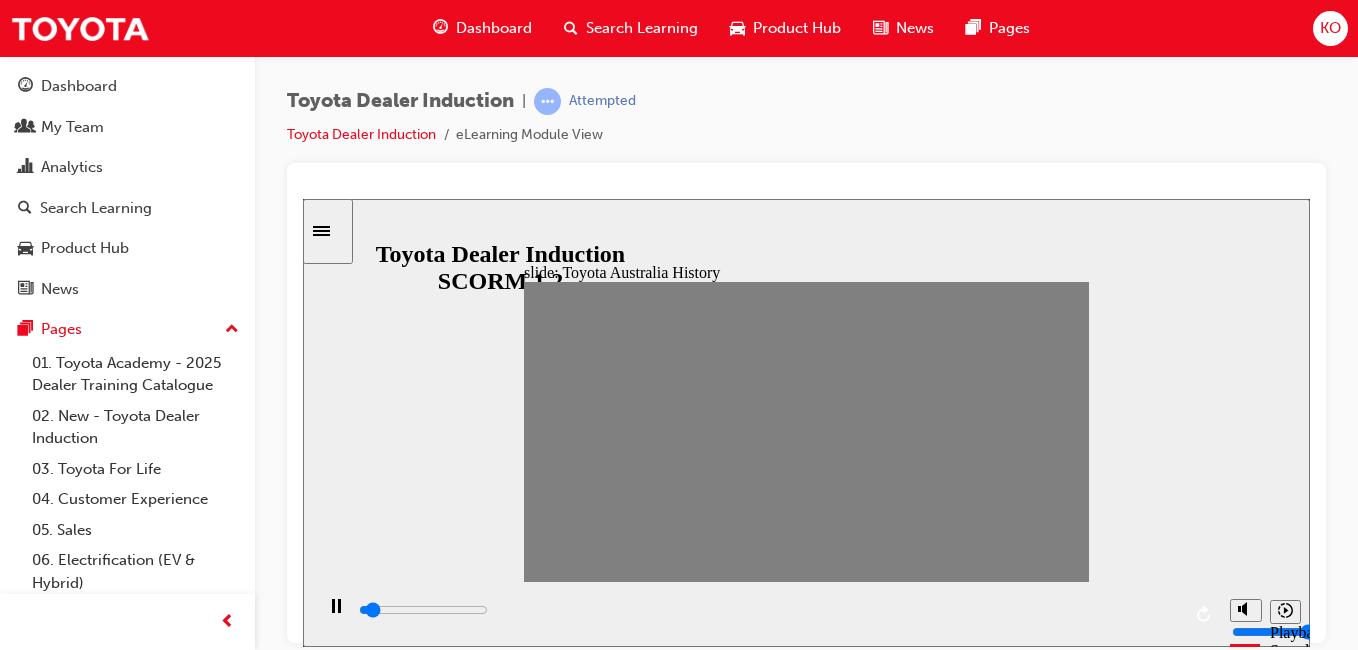 drag, startPoint x: 882, startPoint y: 435, endPoint x: 907, endPoint y: 442, distance: 25.96151 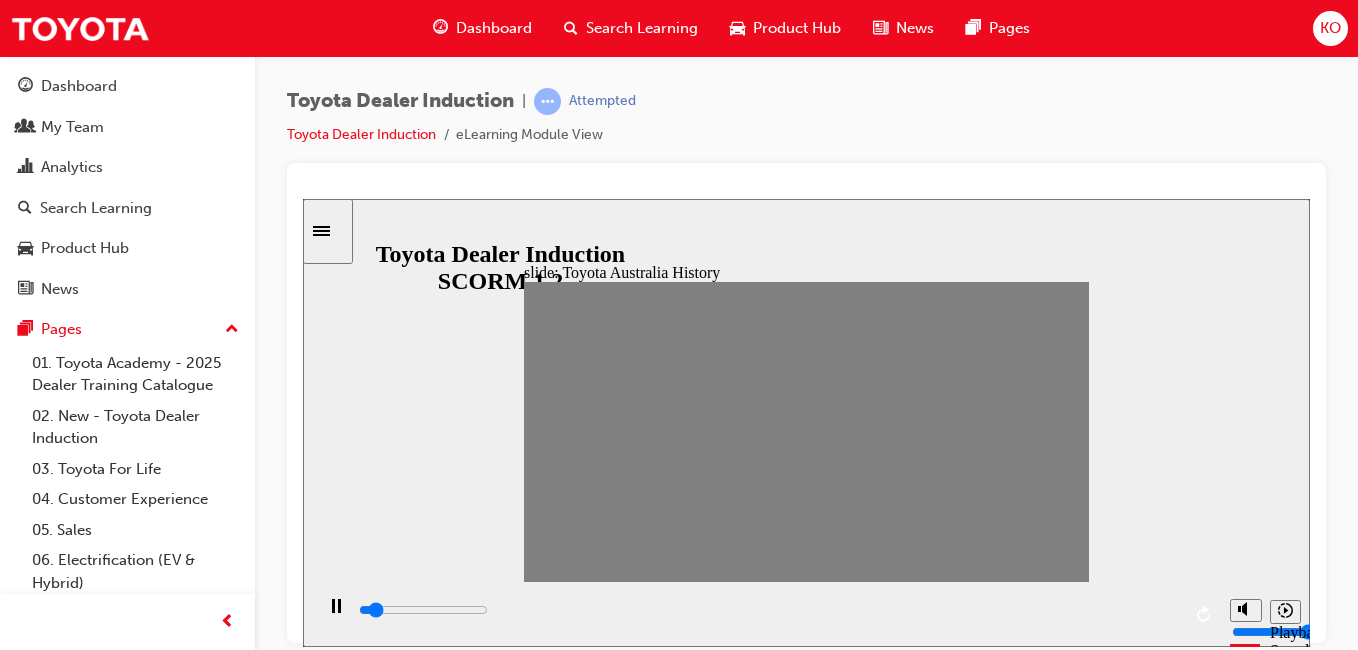 drag, startPoint x: 905, startPoint y: 438, endPoint x: 937, endPoint y: 442, distance: 32.24903 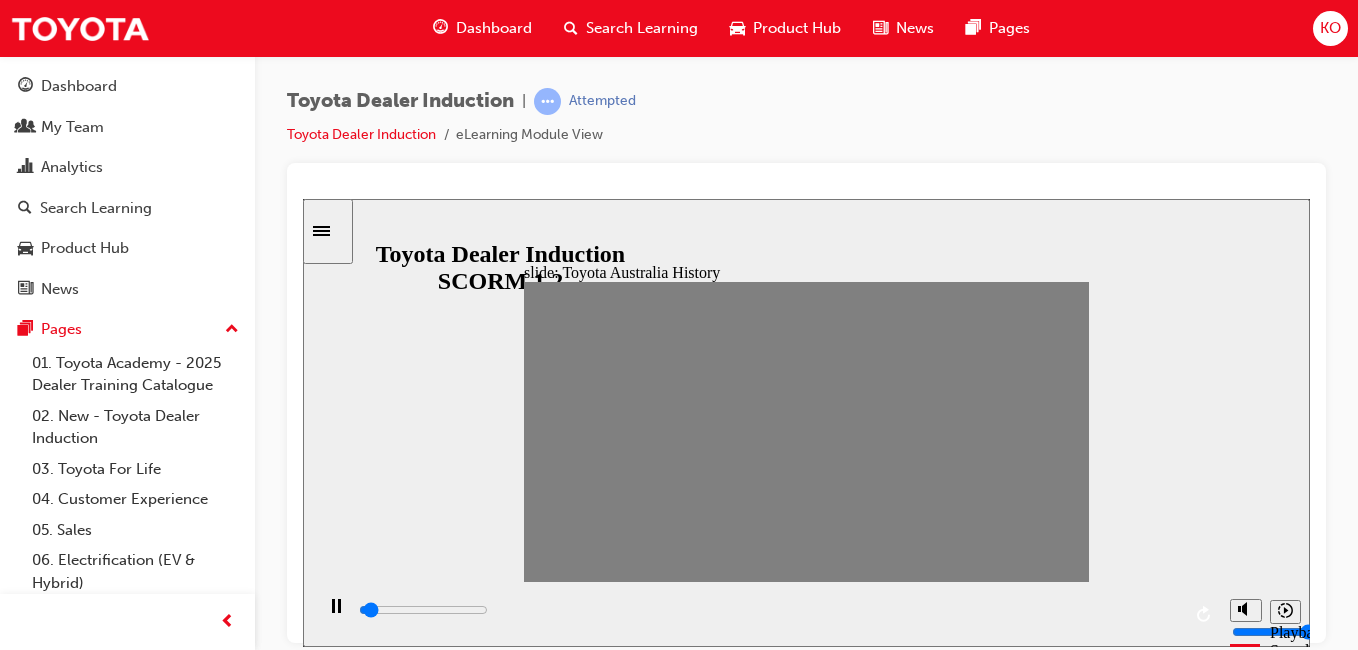 drag, startPoint x: 936, startPoint y: 433, endPoint x: 957, endPoint y: 438, distance: 21.587032 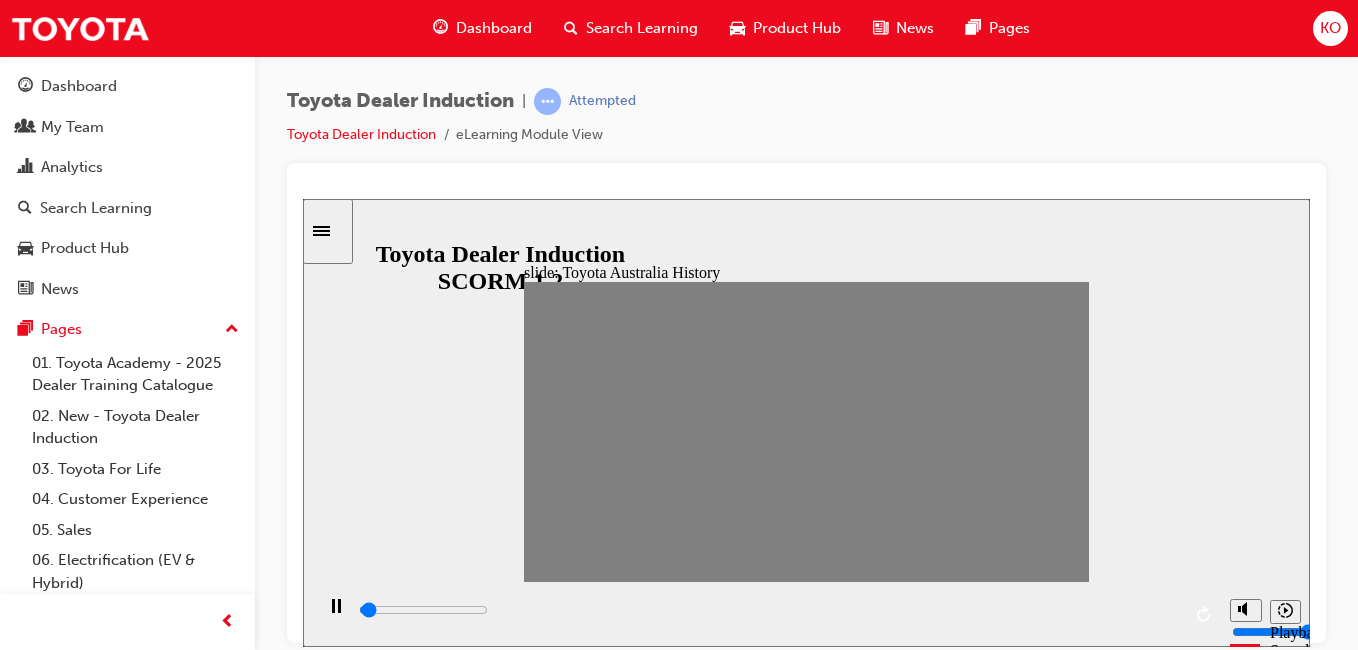 drag, startPoint x: 959, startPoint y: 437, endPoint x: 984, endPoint y: 444, distance: 25.96151 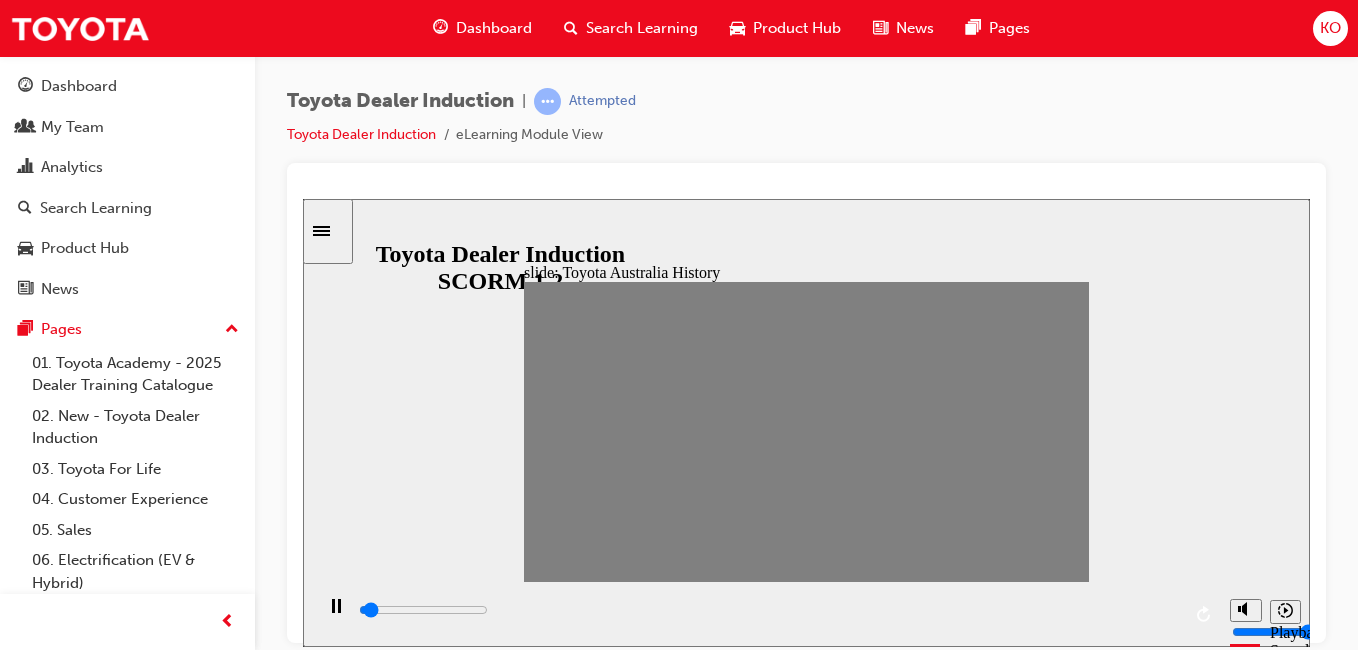 drag, startPoint x: 984, startPoint y: 441, endPoint x: 1008, endPoint y: 438, distance: 24.186773 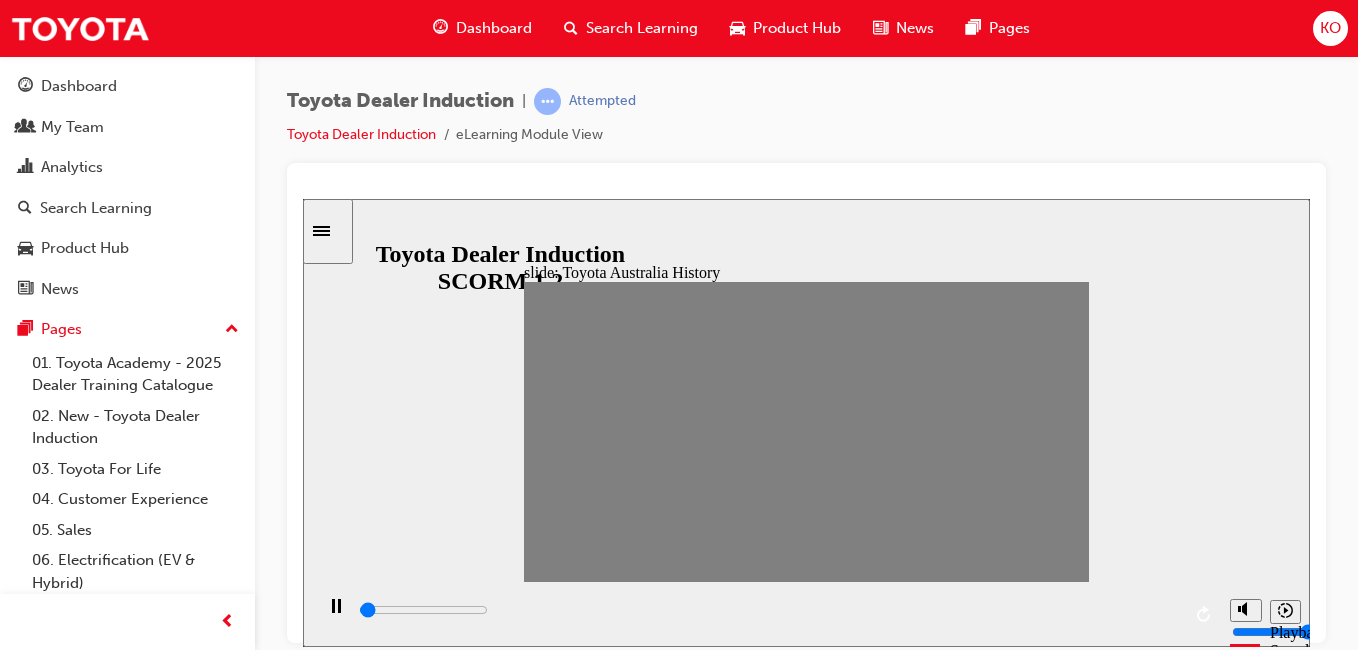 drag, startPoint x: 1009, startPoint y: 433, endPoint x: 1066, endPoint y: 440, distance: 57.428215 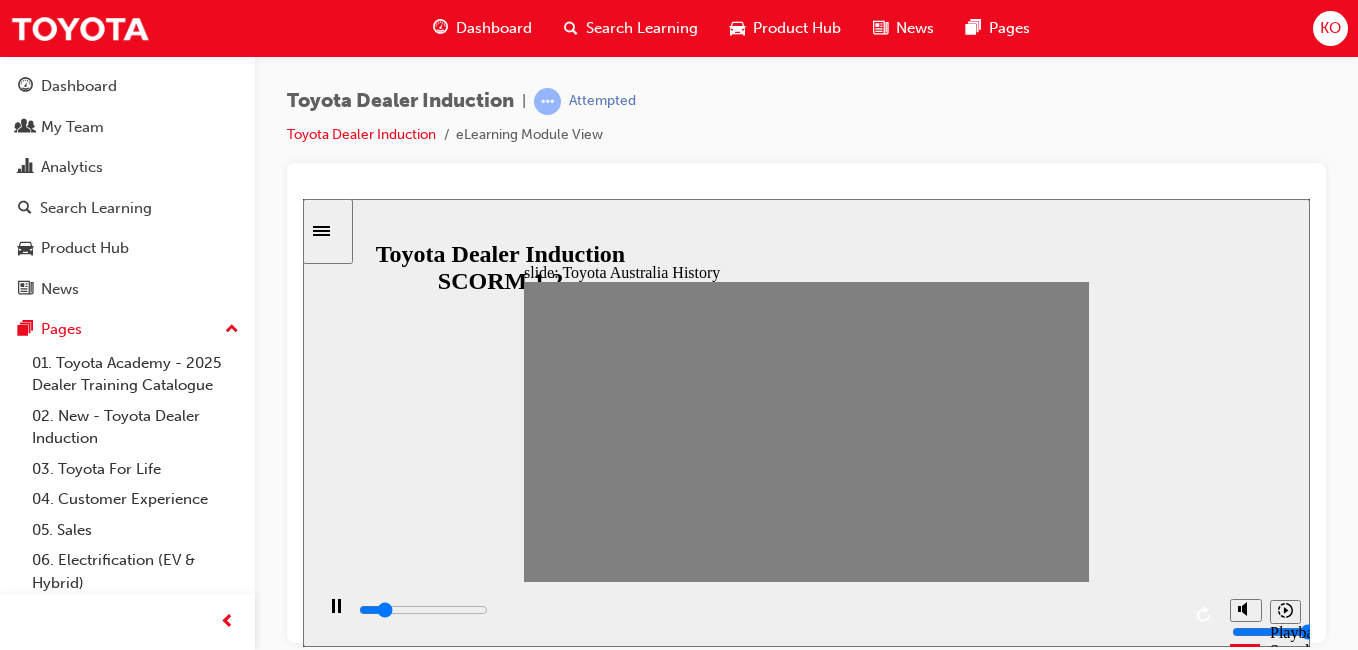 type on "100" 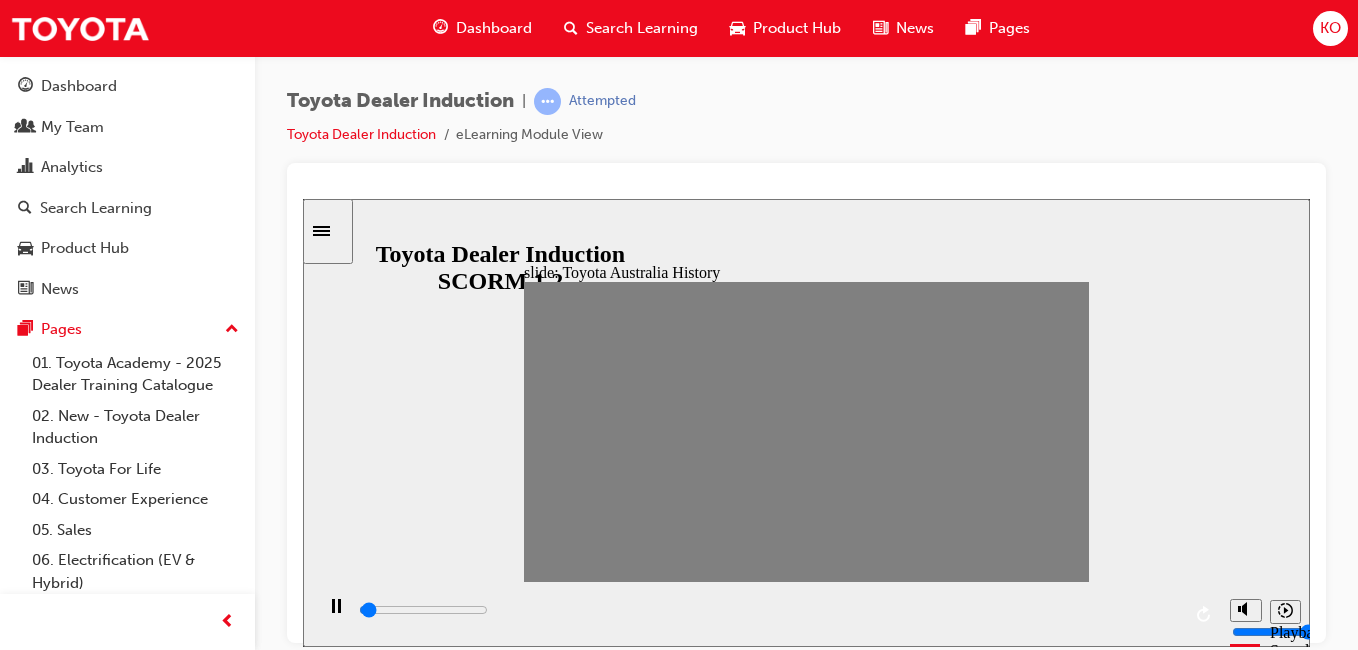 drag, startPoint x: 1065, startPoint y: 438, endPoint x: 1043, endPoint y: 434, distance: 22.36068 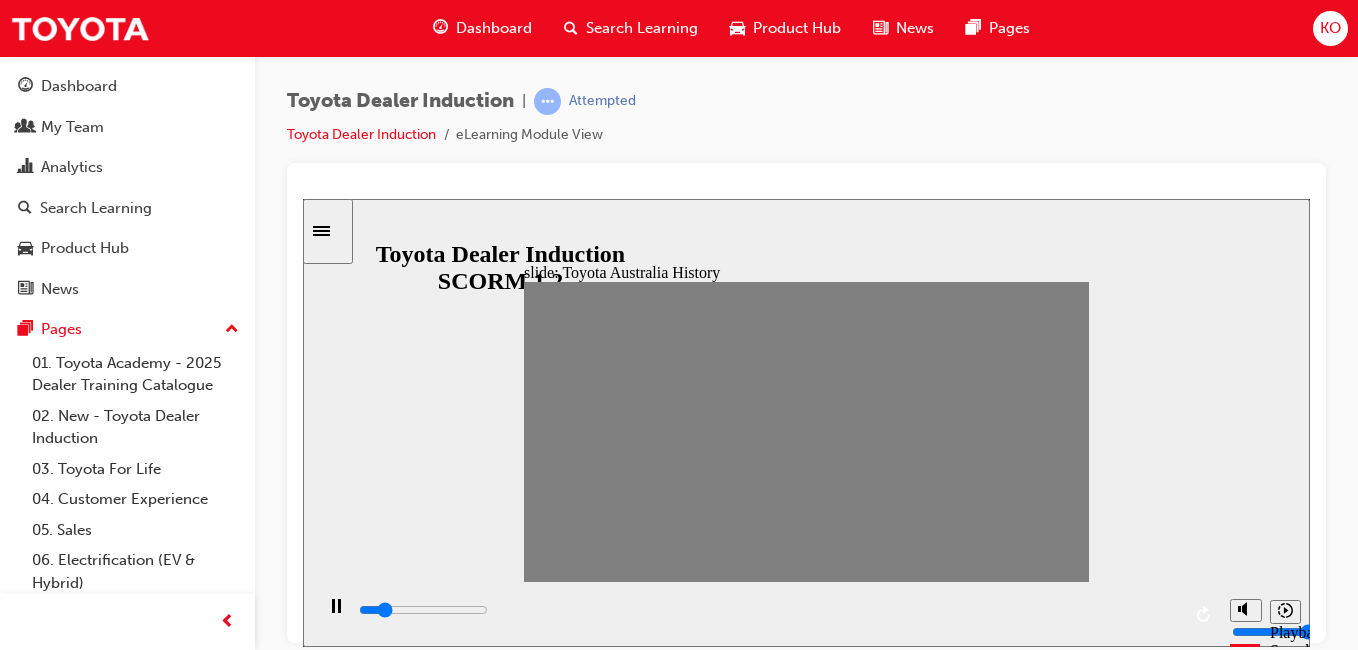 click 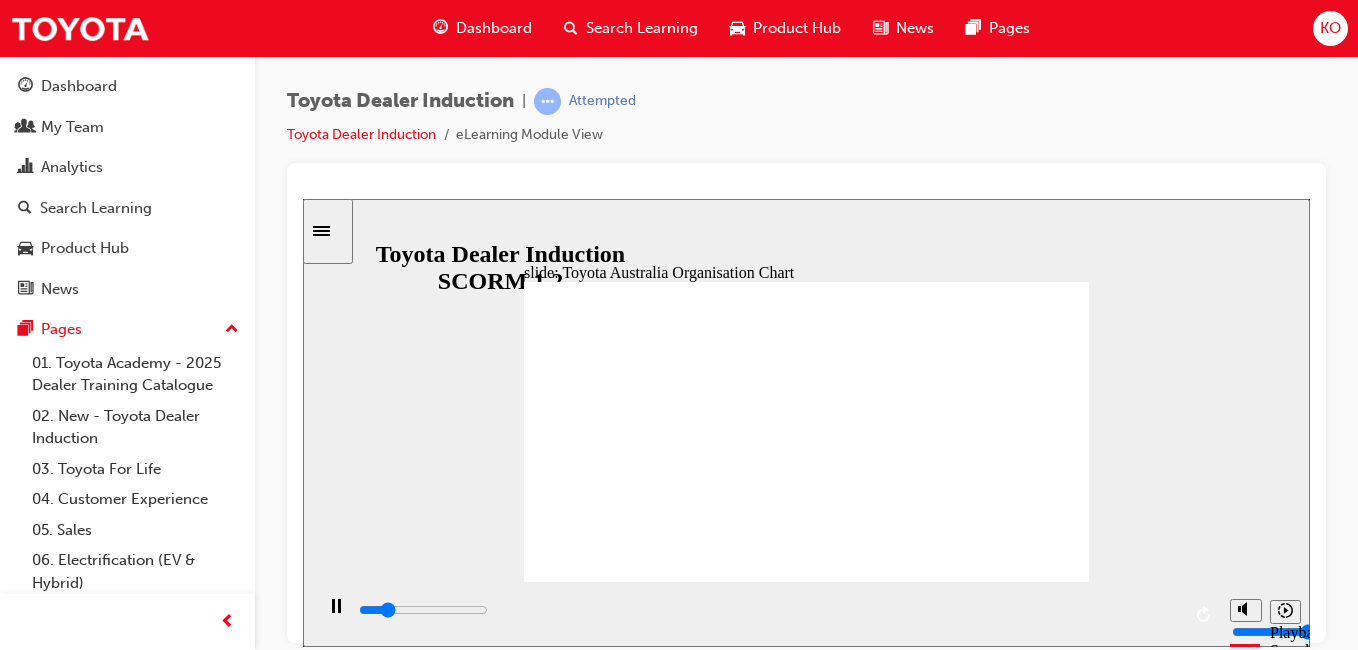 click 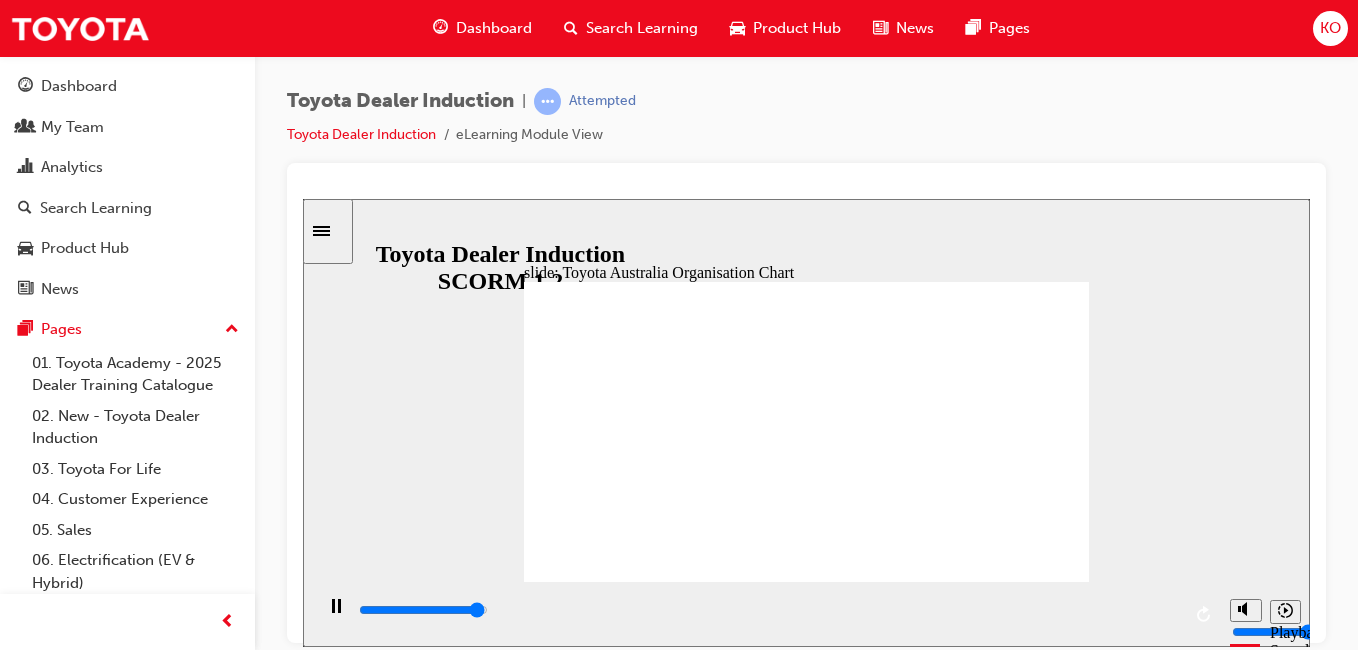 click 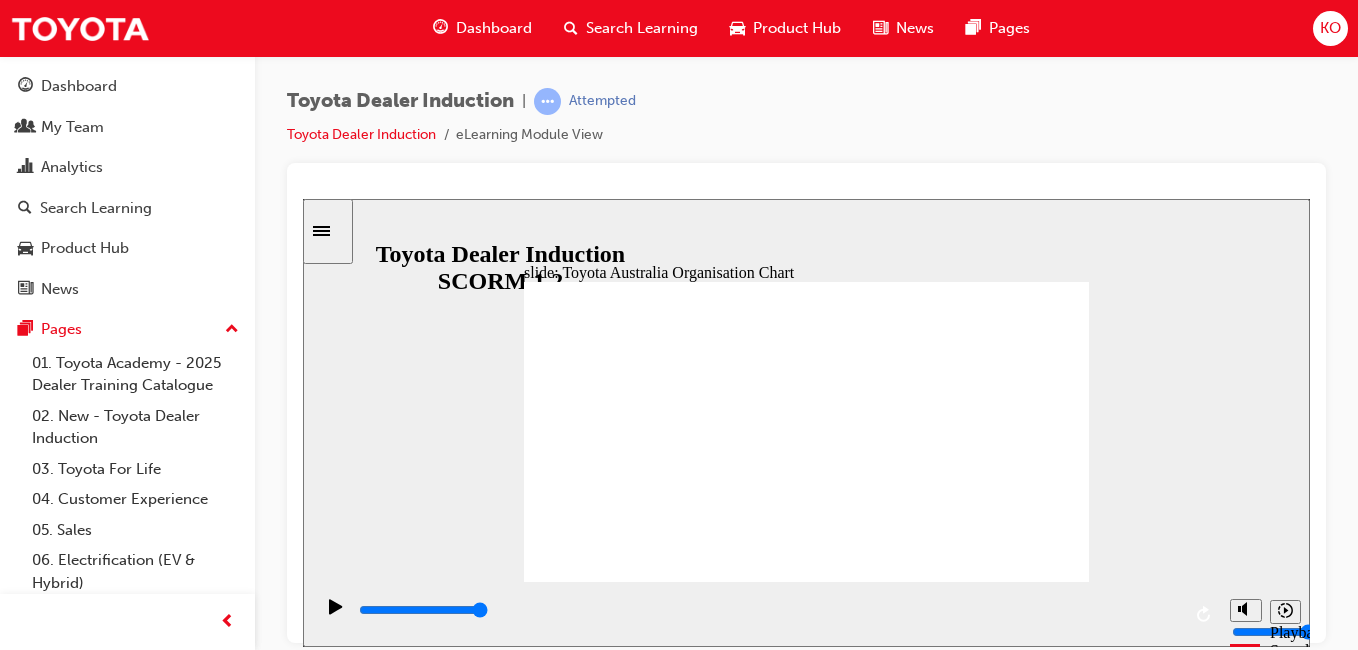 click 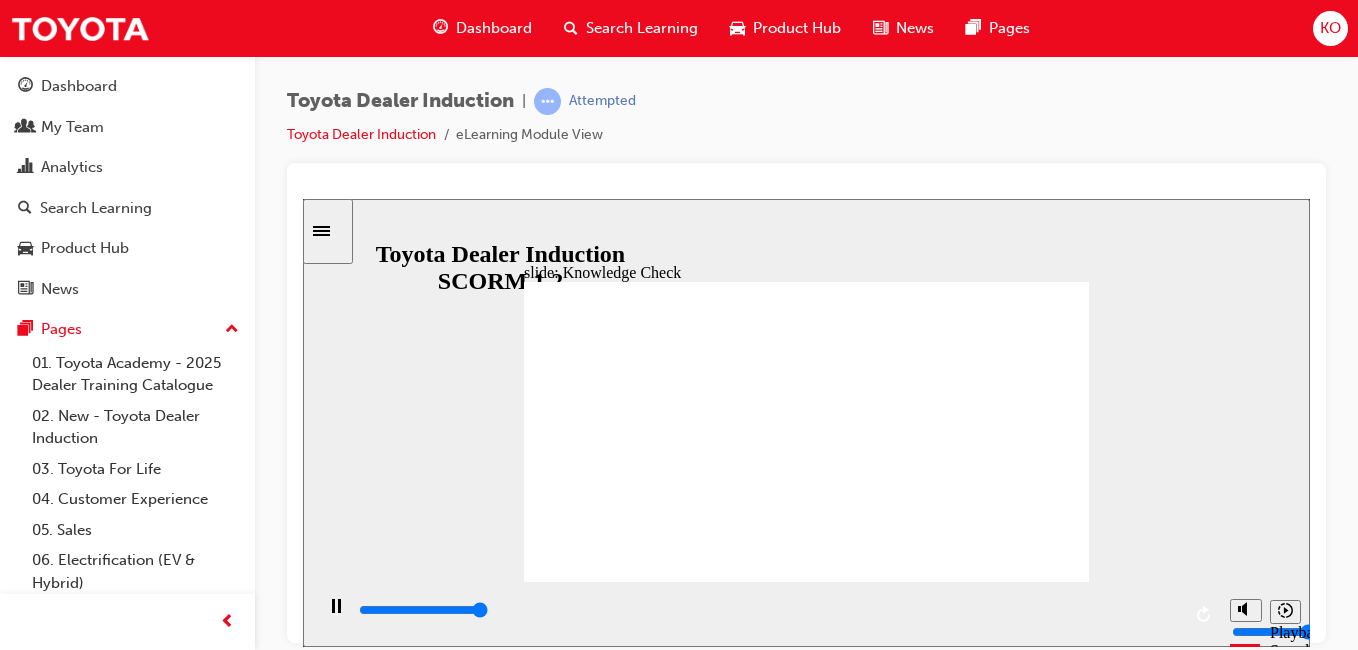 type on "5000" 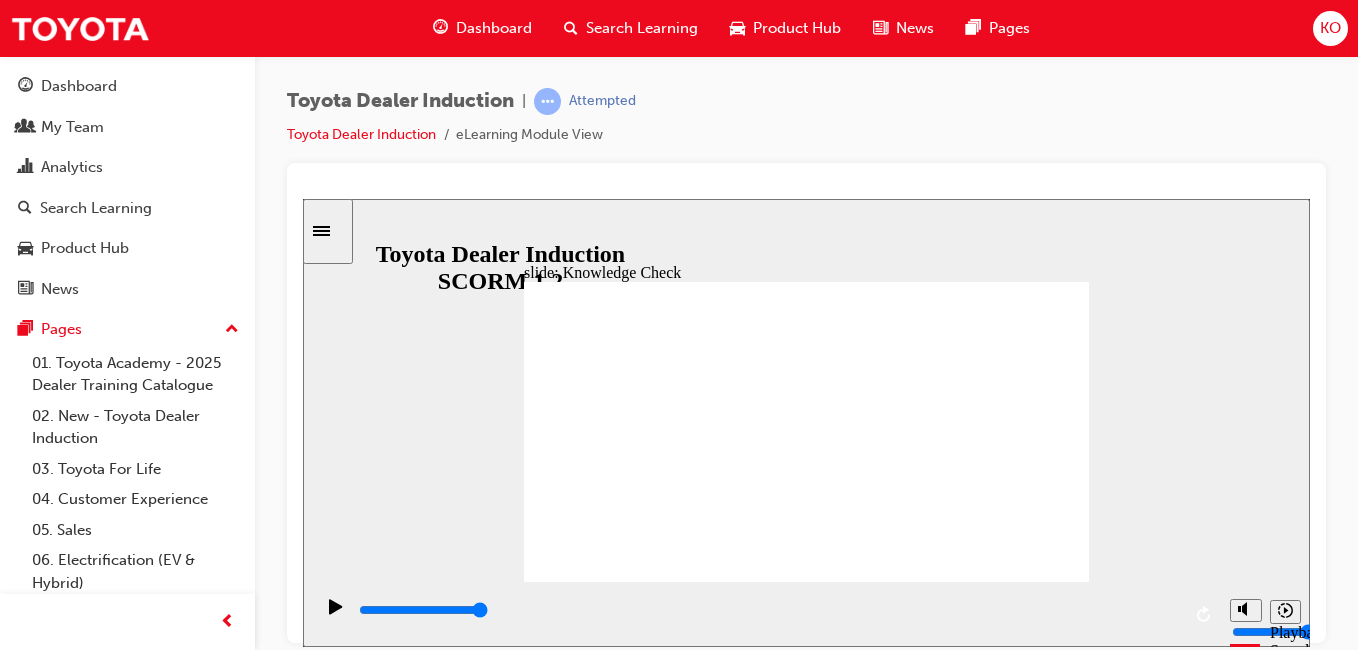 radio on "true" 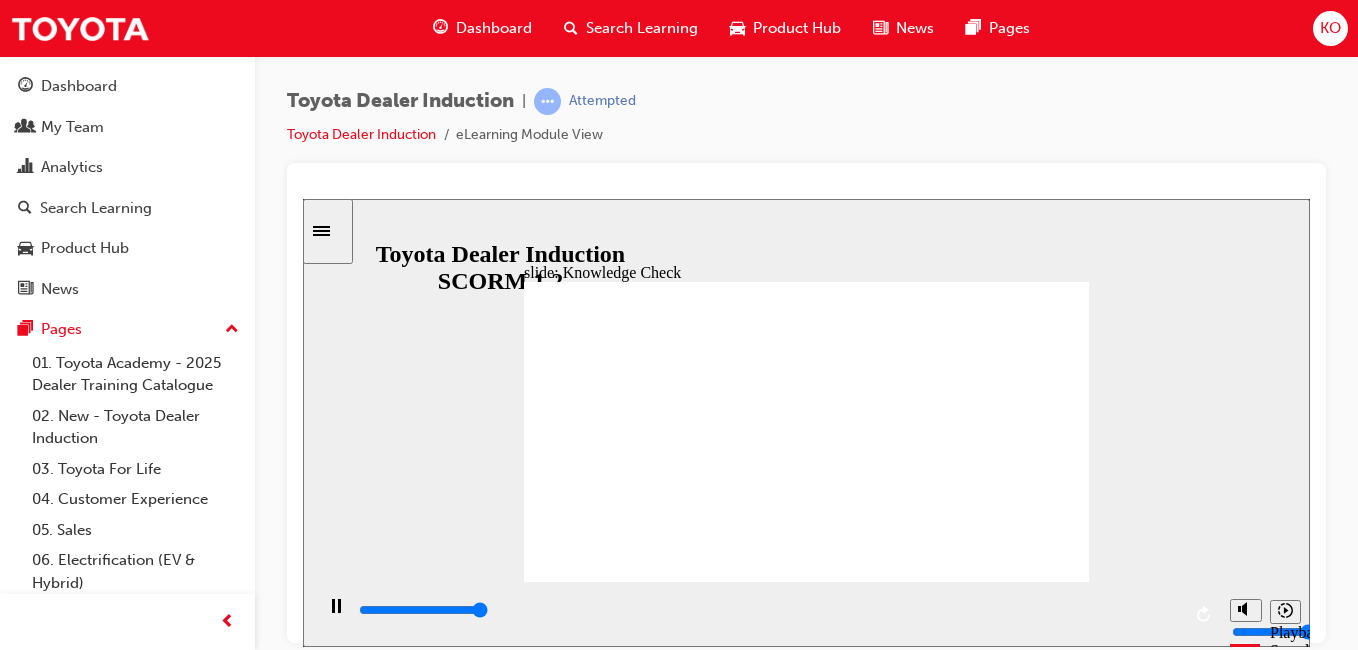 type on "5000" 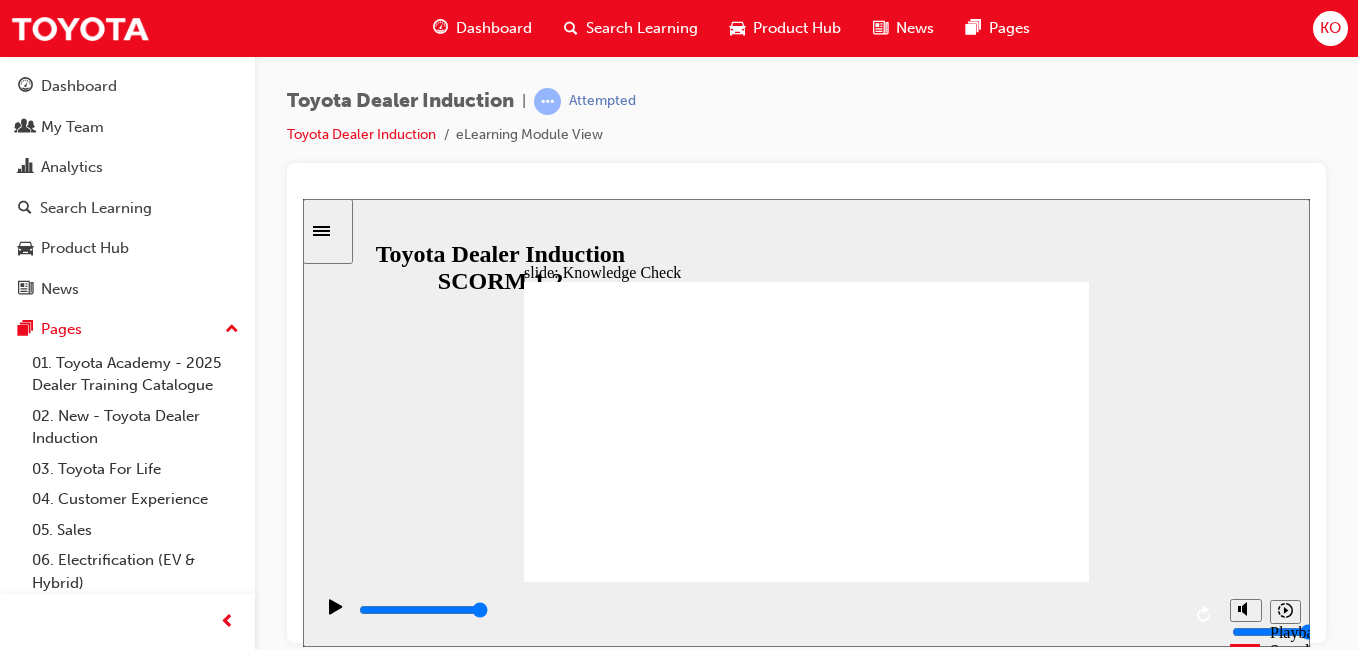 radio on "true" 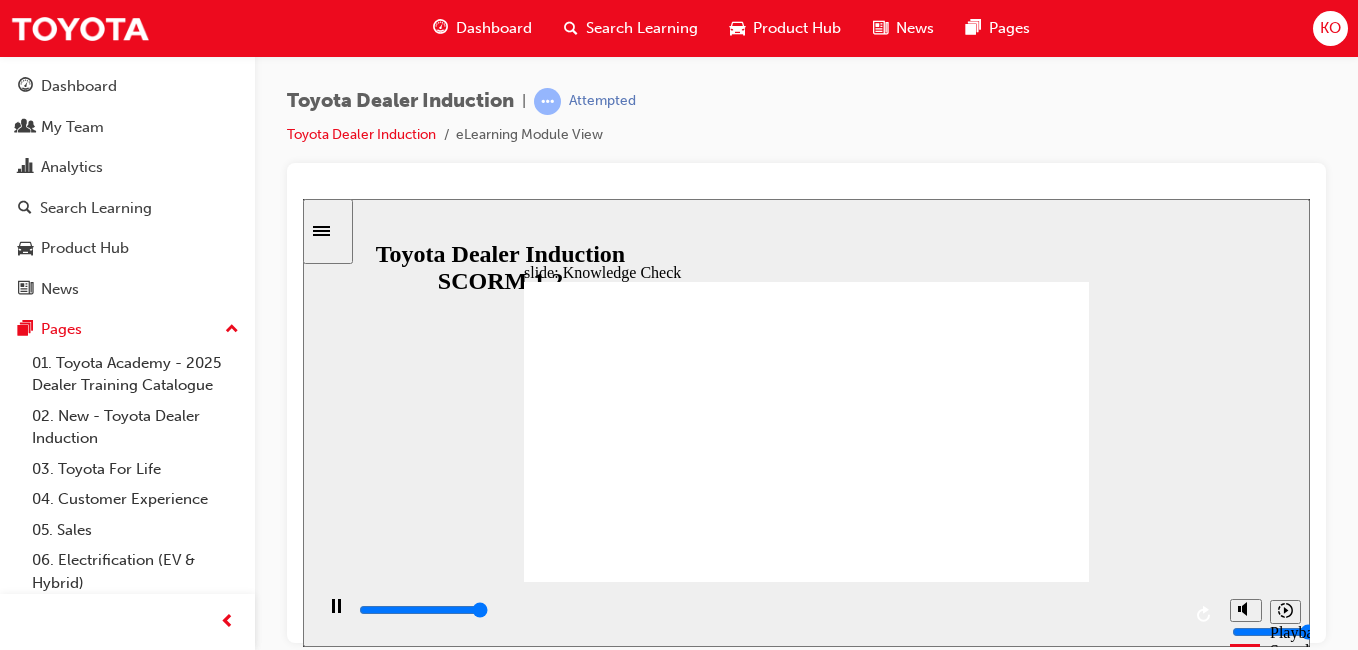 type on "5000" 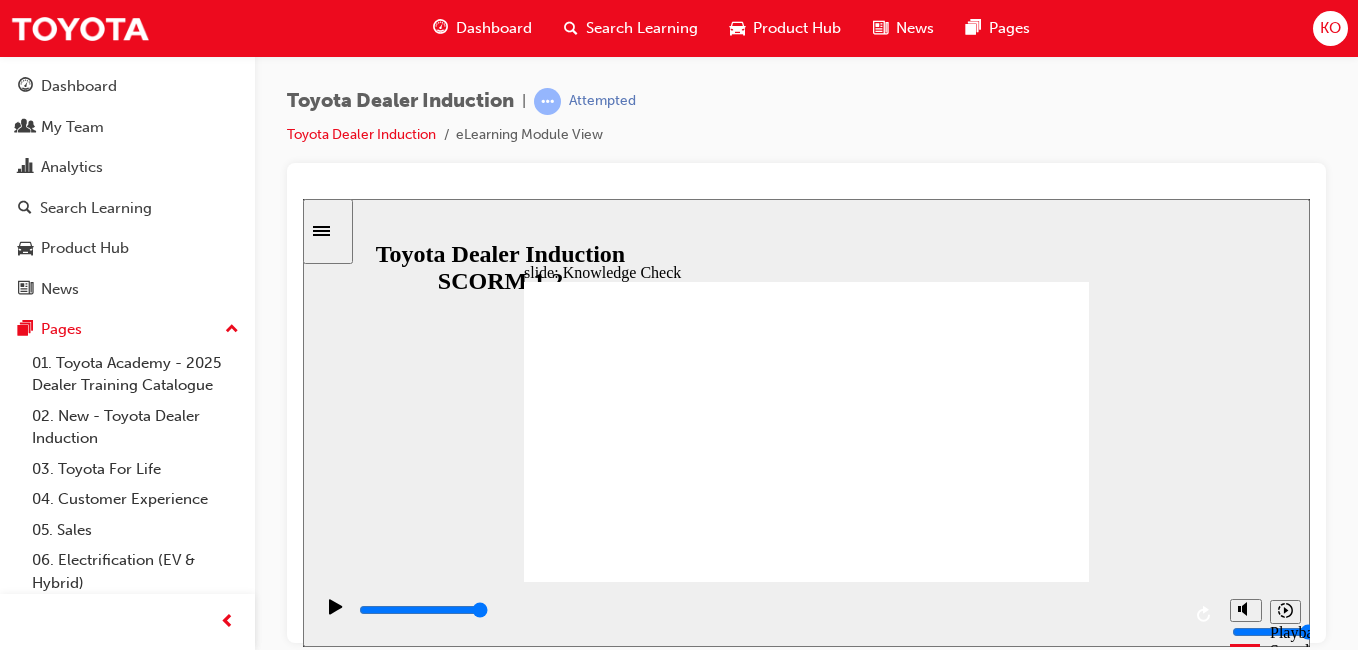 radio on "true" 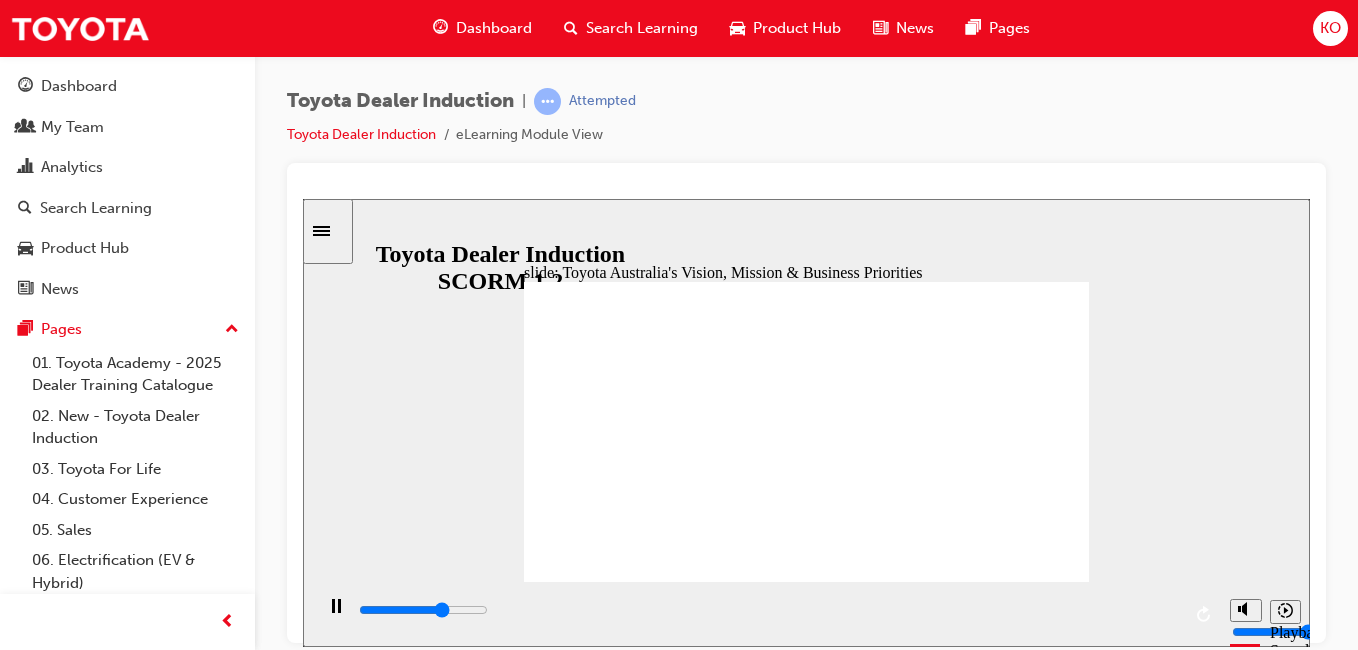 click 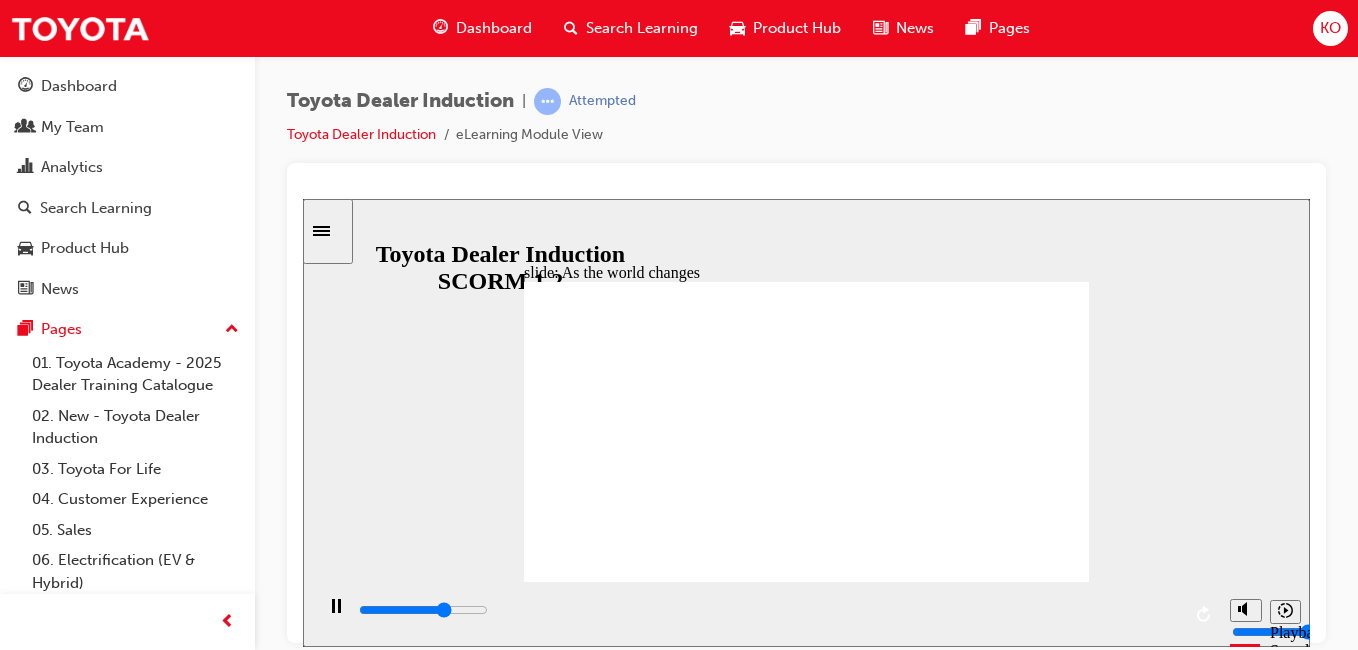 click 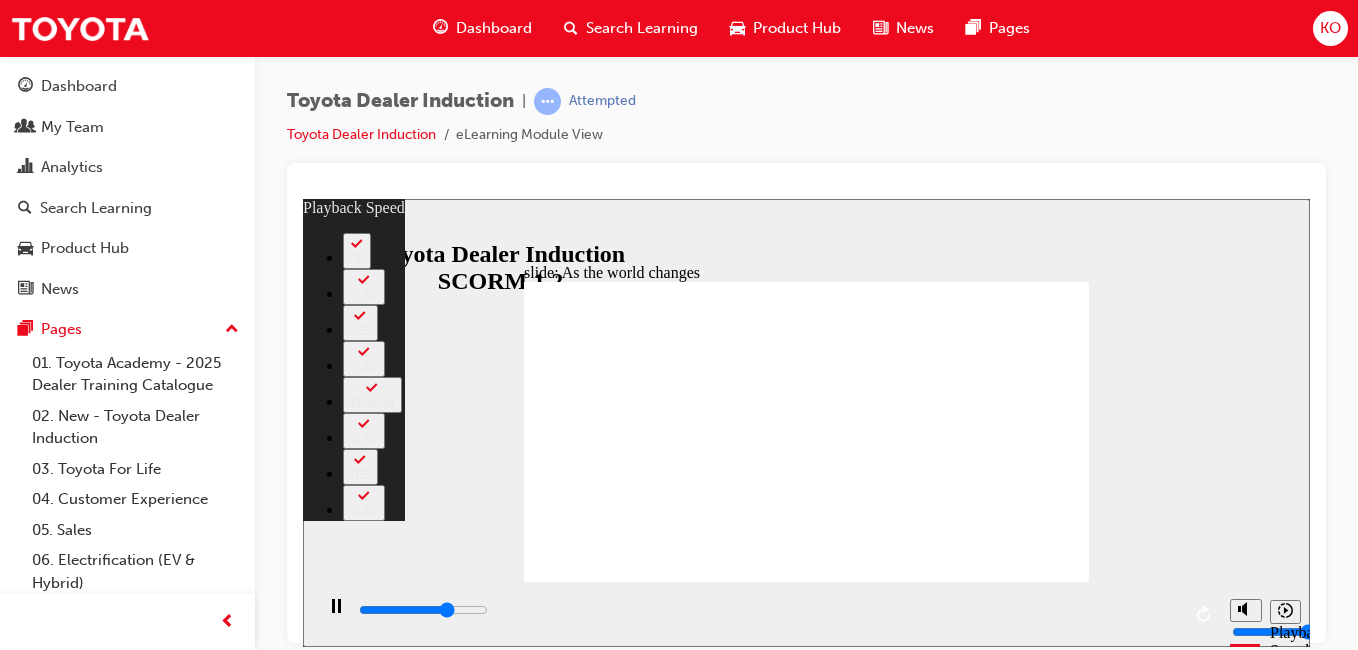 type on "6600" 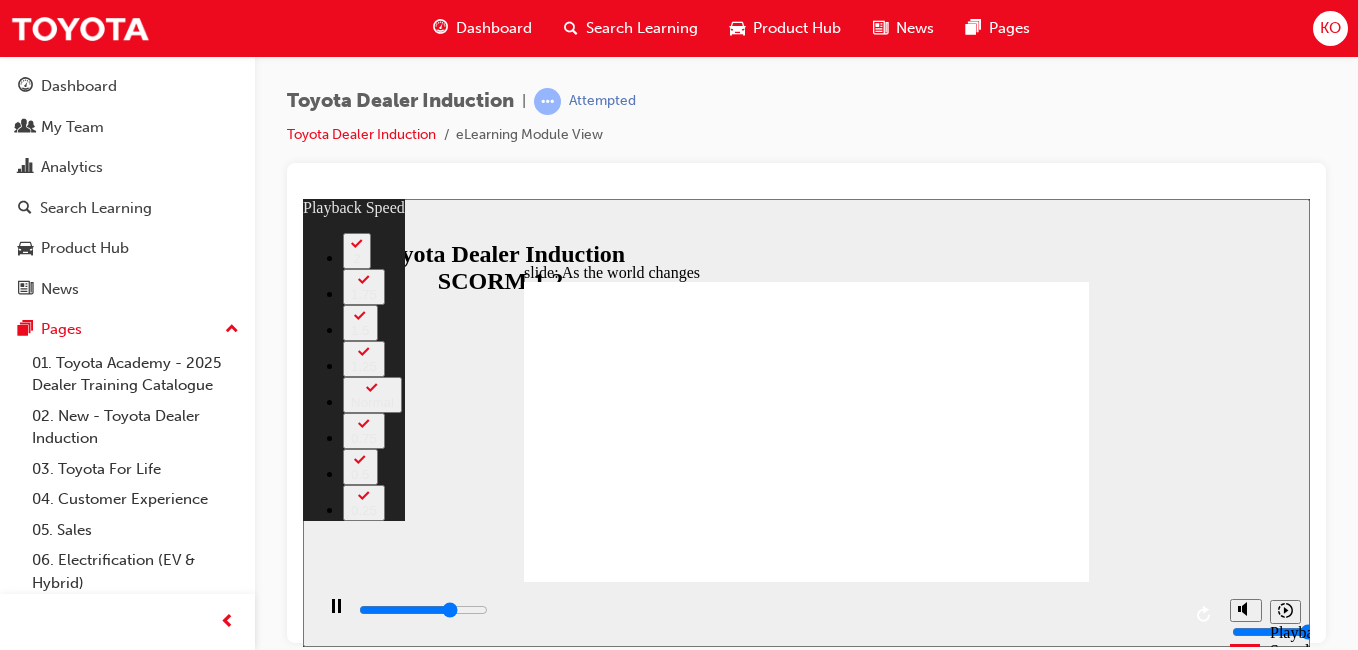 type on "6800" 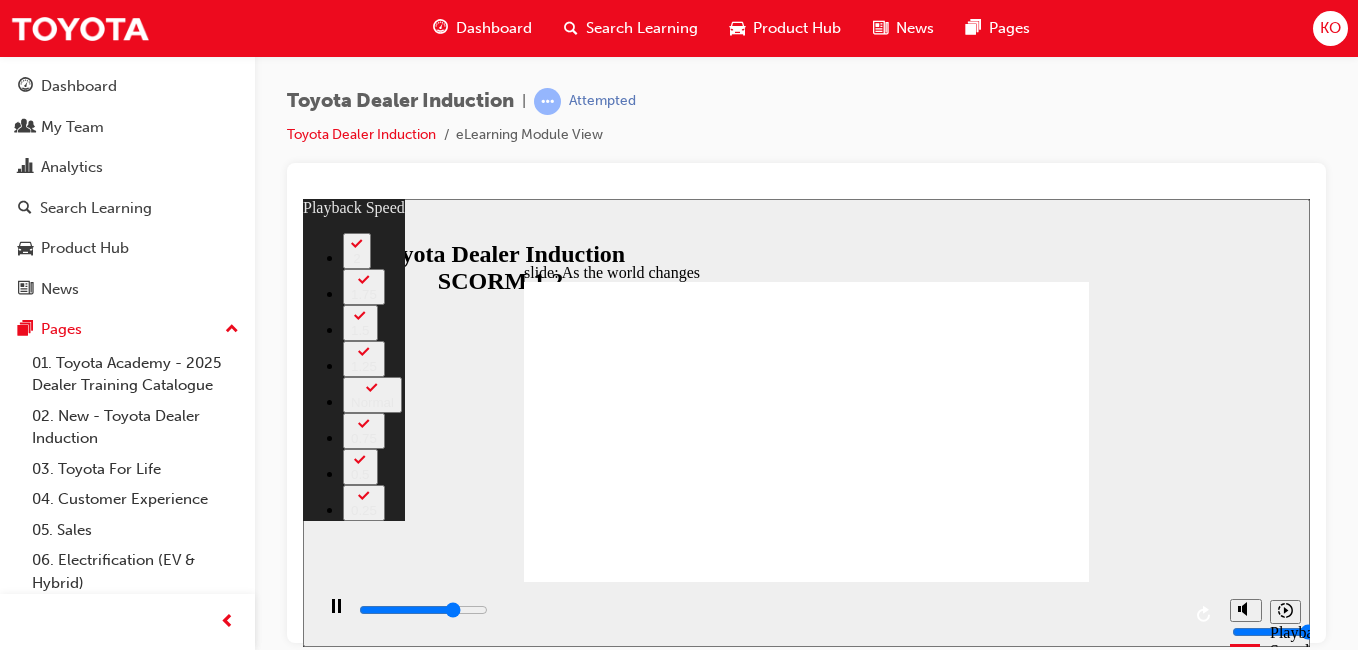 type on "7100" 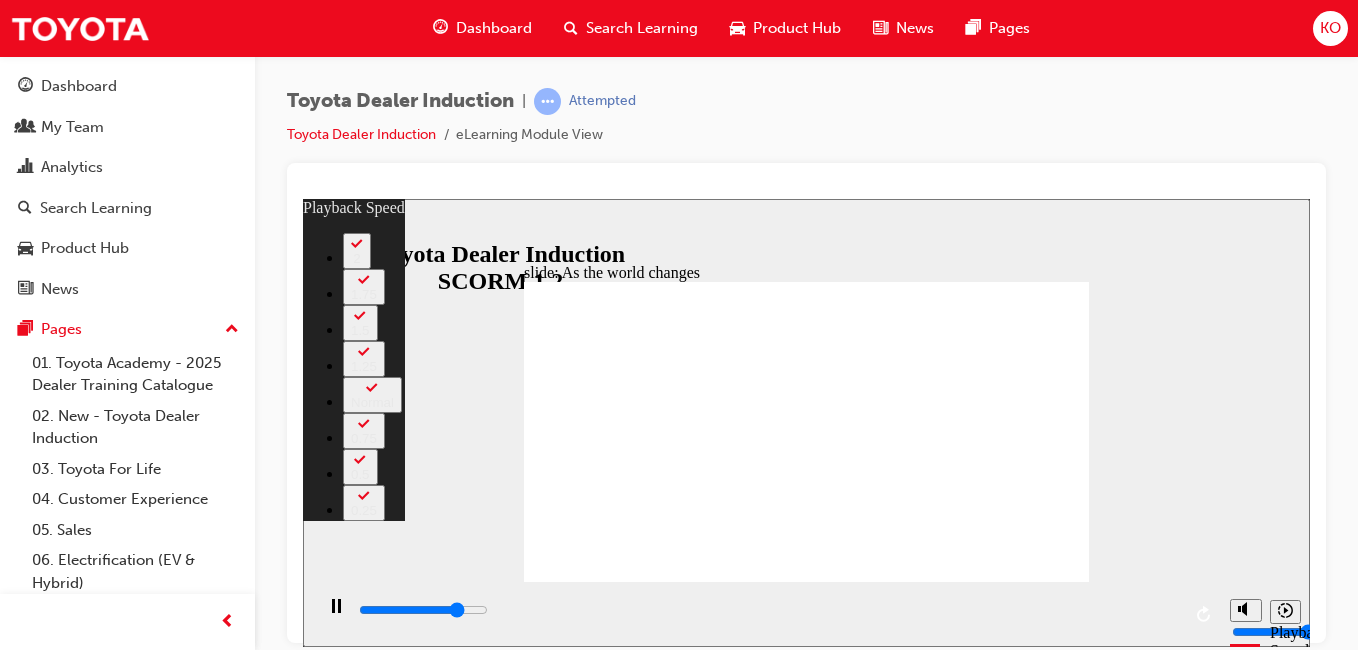 type on "7400" 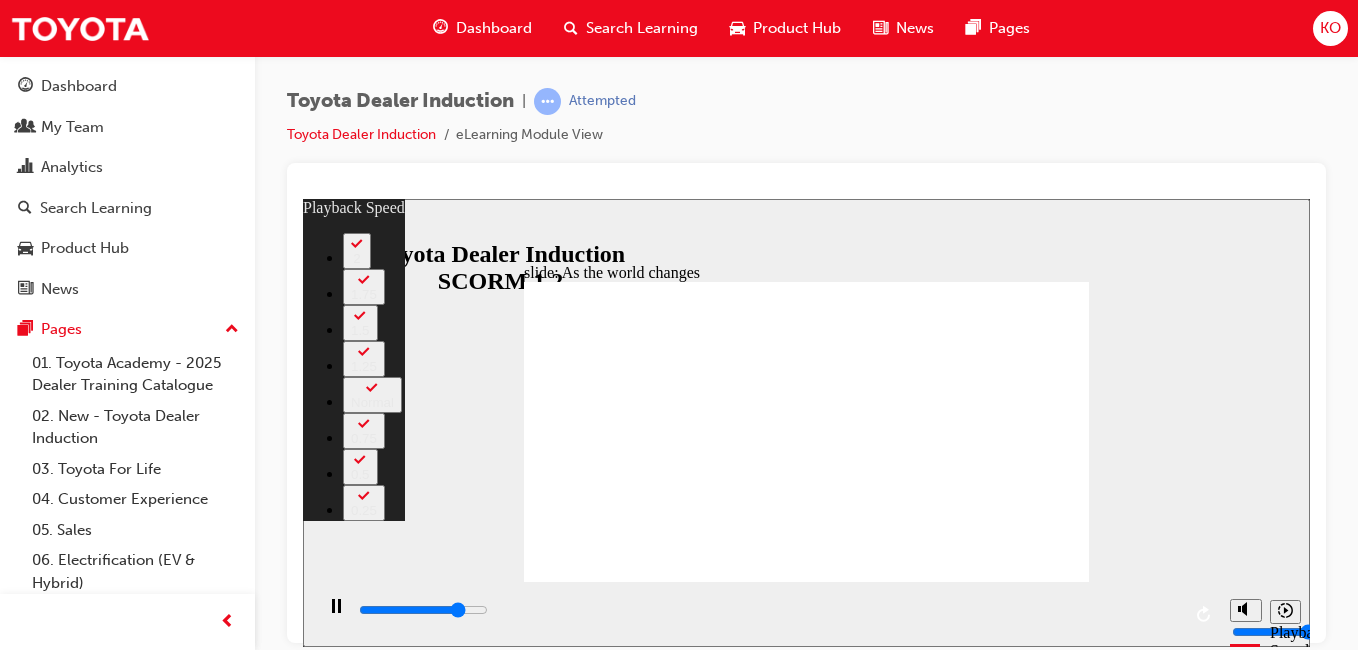 type on "7500" 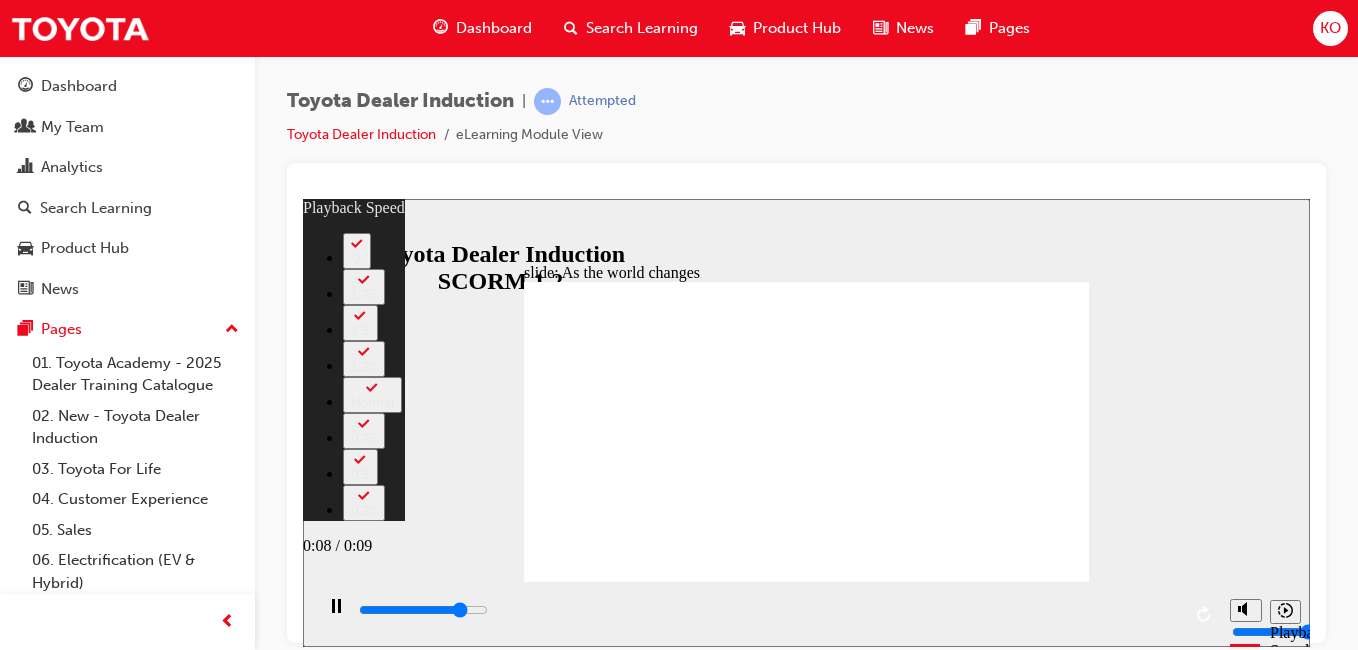 type on "7600" 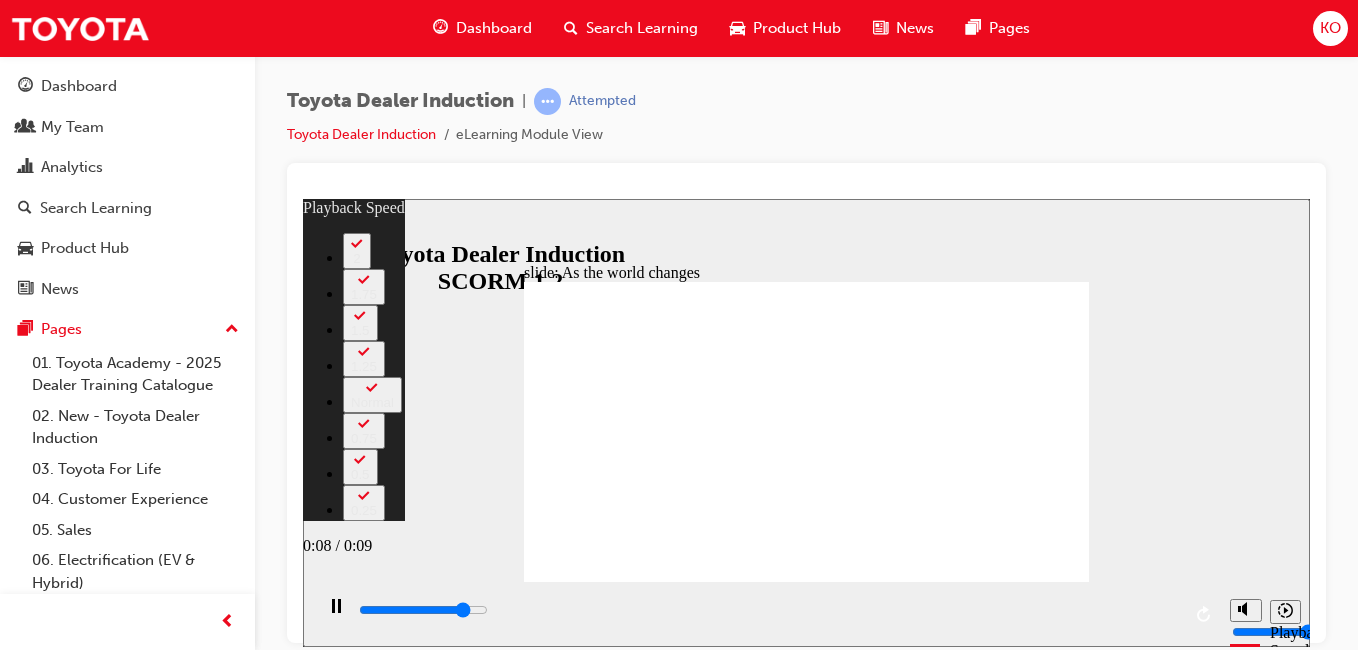 type on "7900" 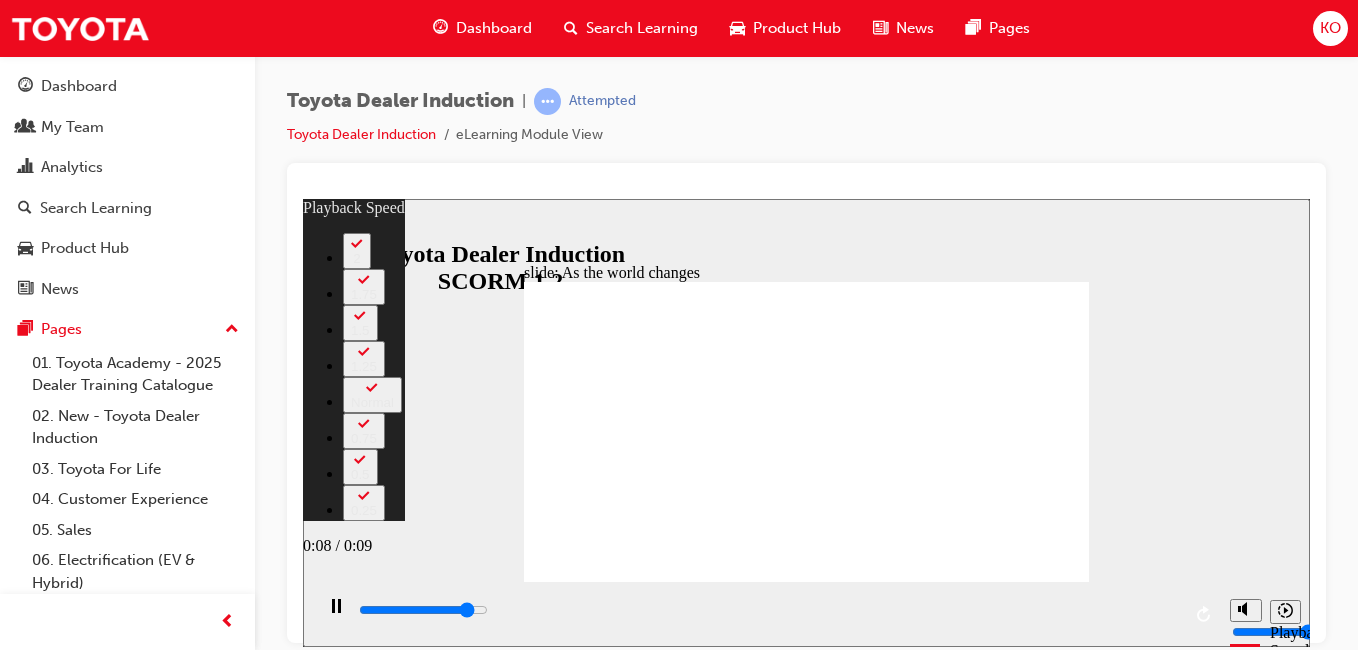 type on "8200" 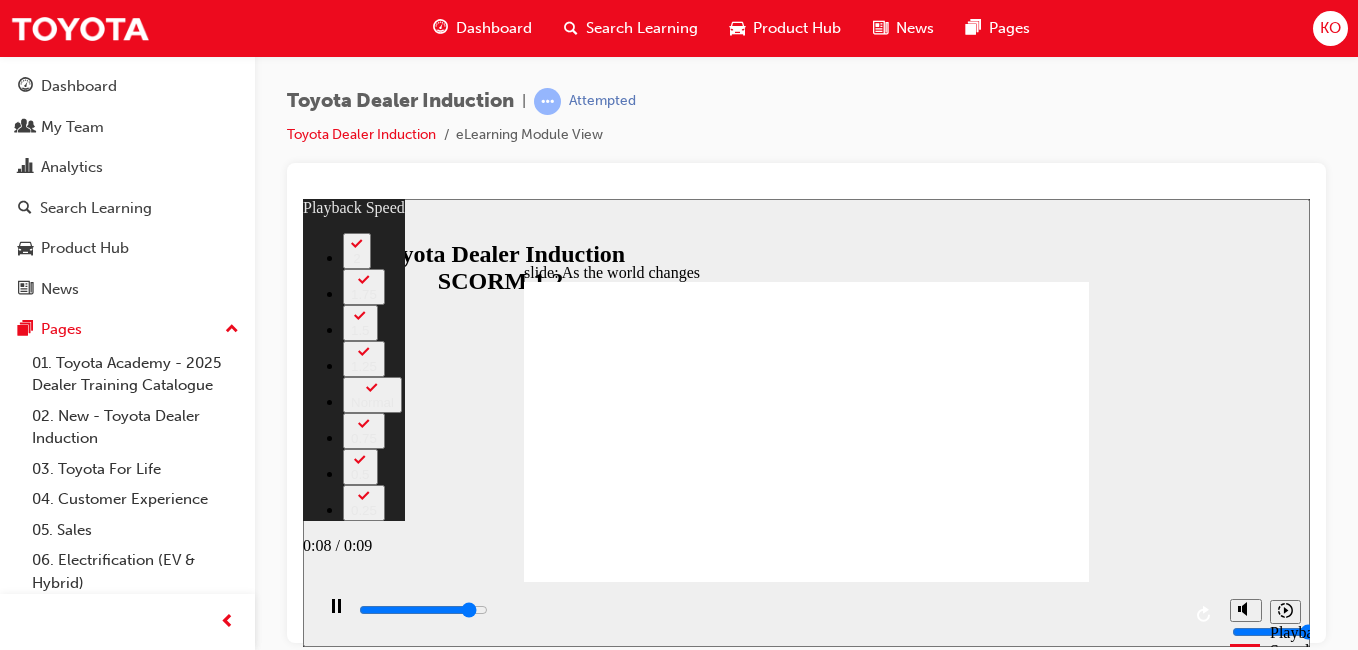 type on "8400" 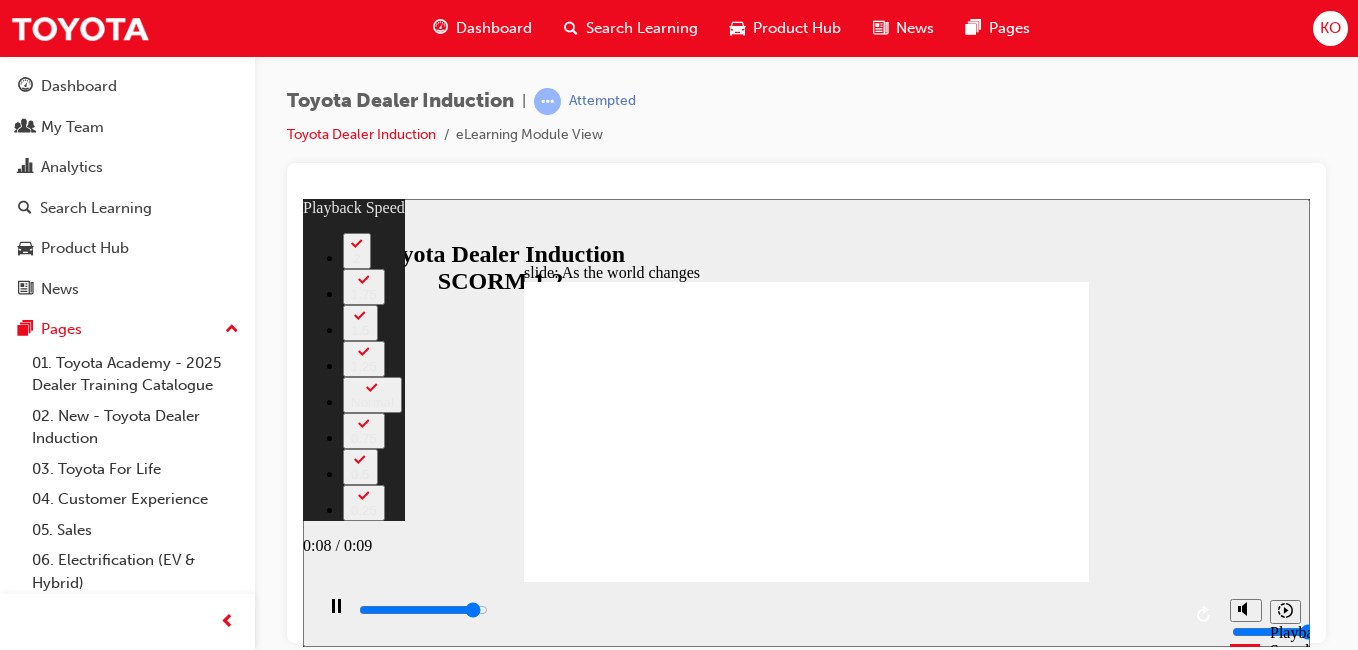 type on "8700" 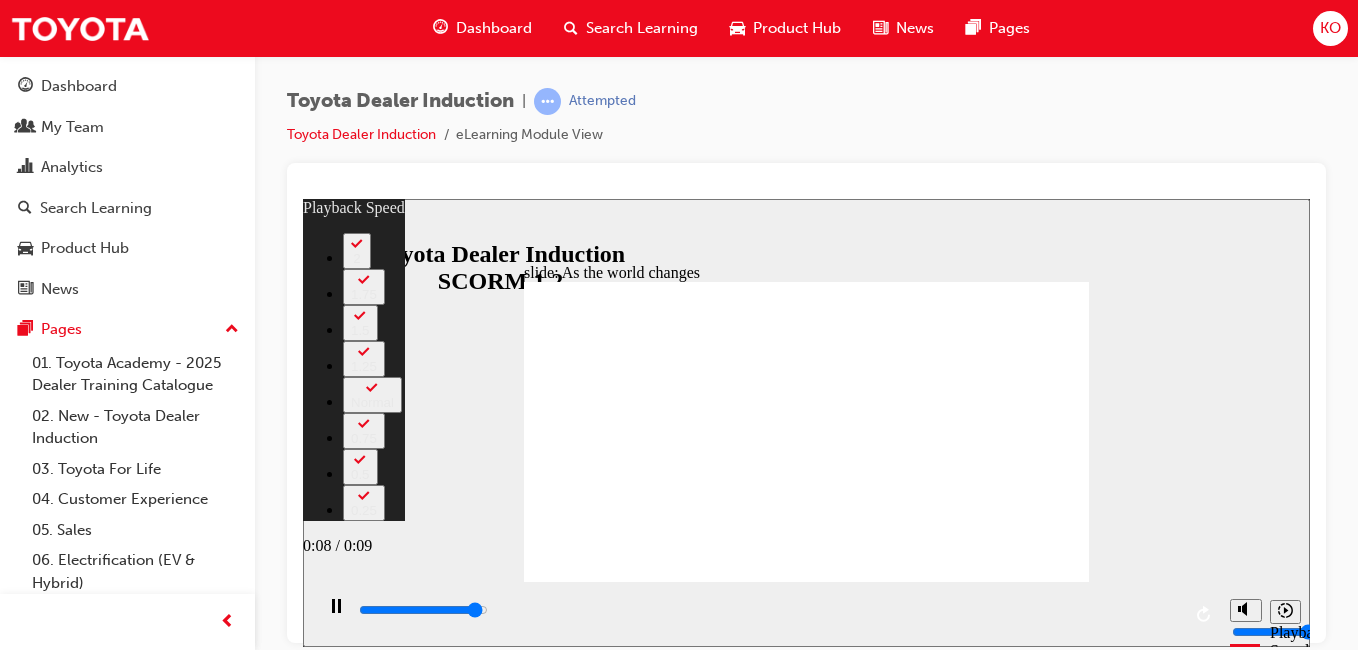 type on "9000" 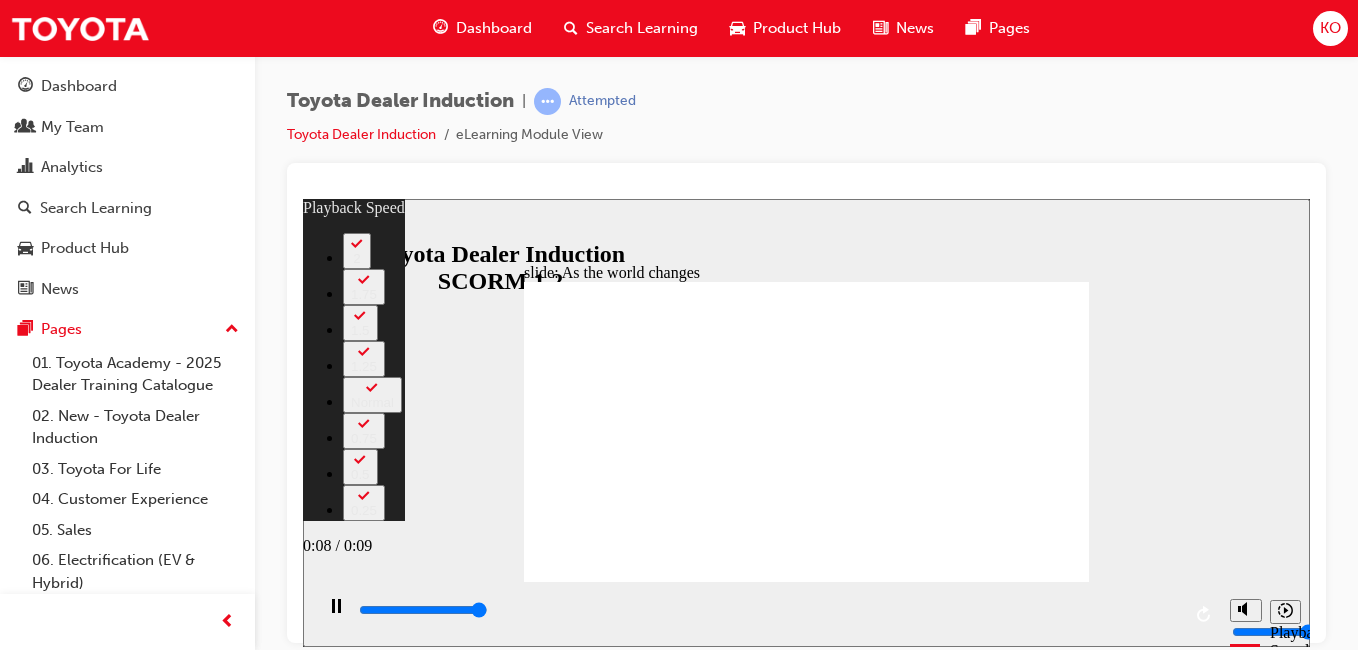 type on "9200" 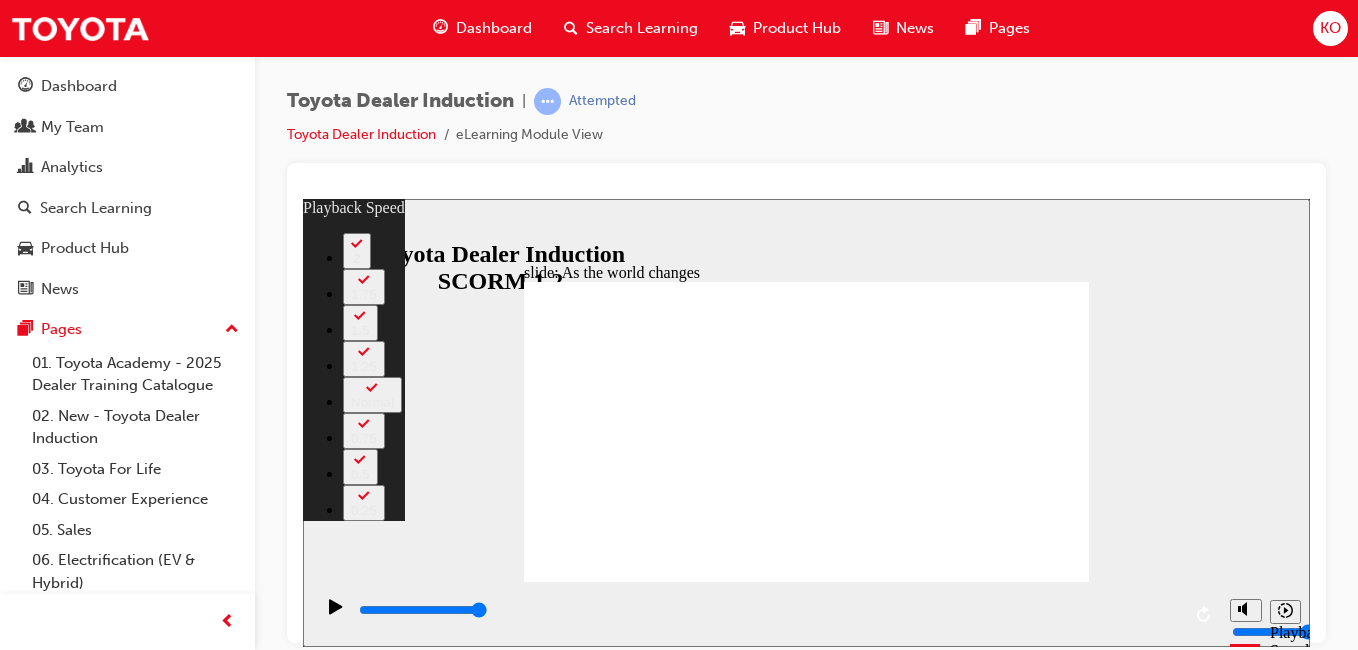 click 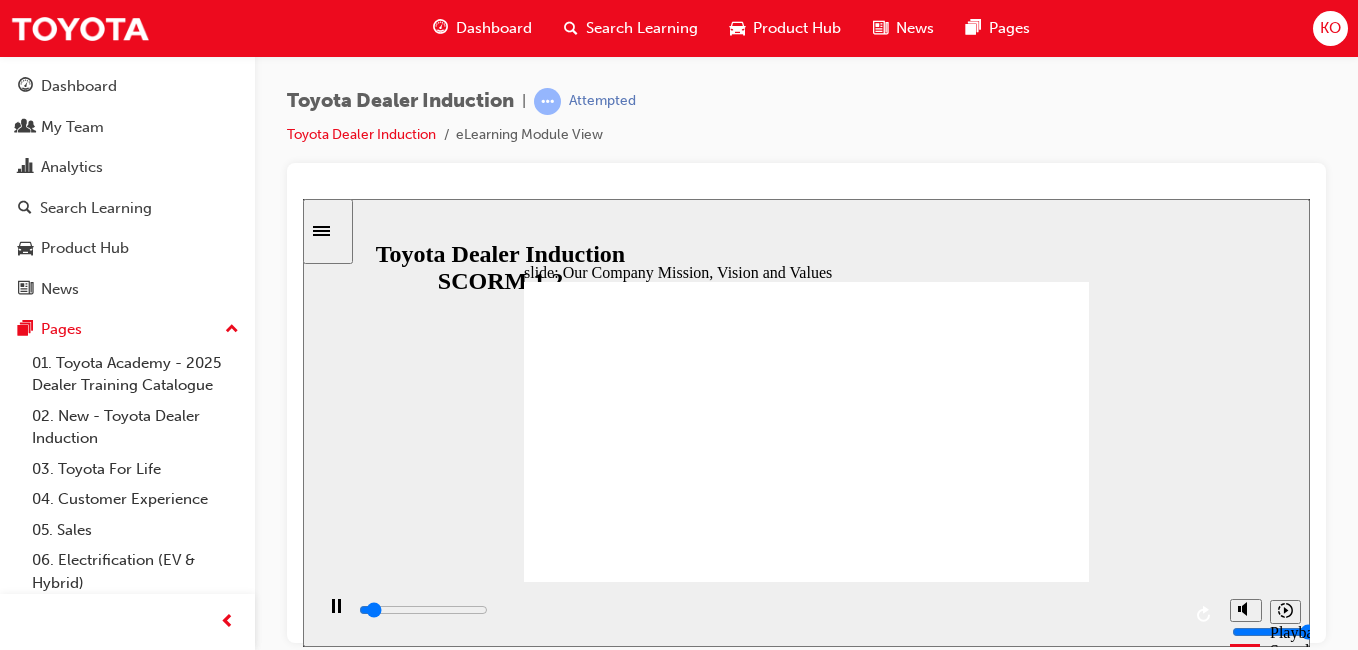 click 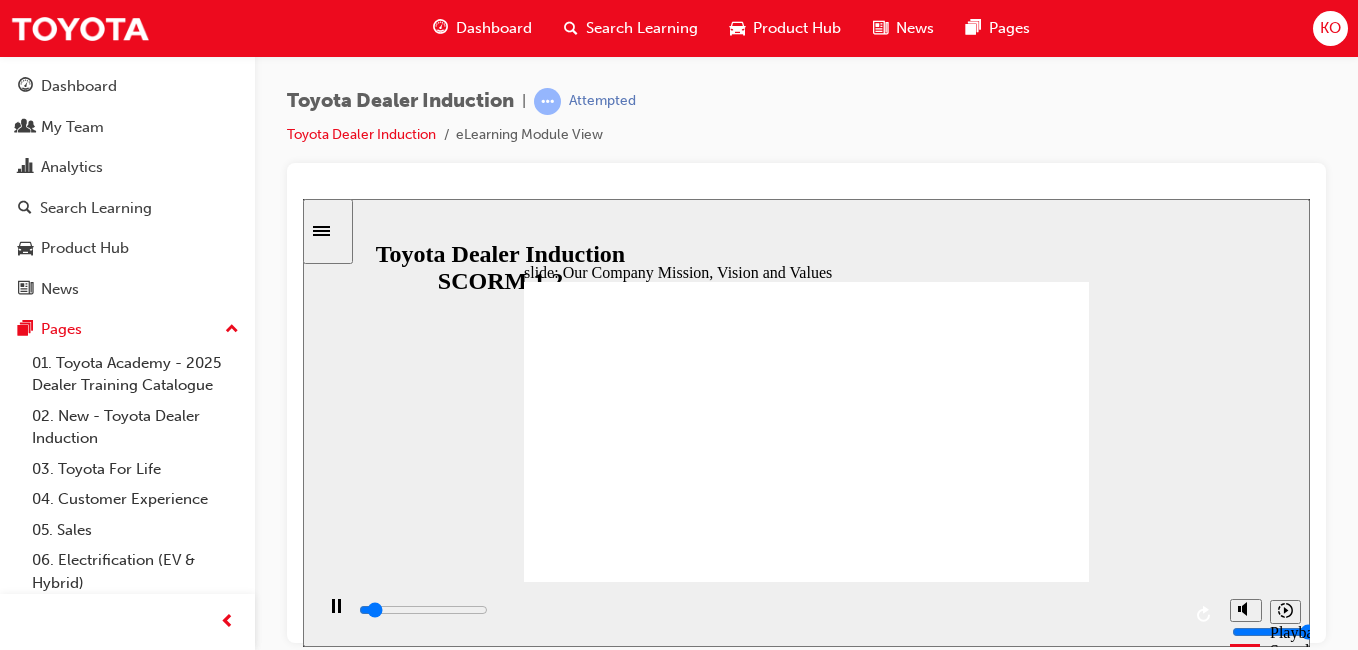 click 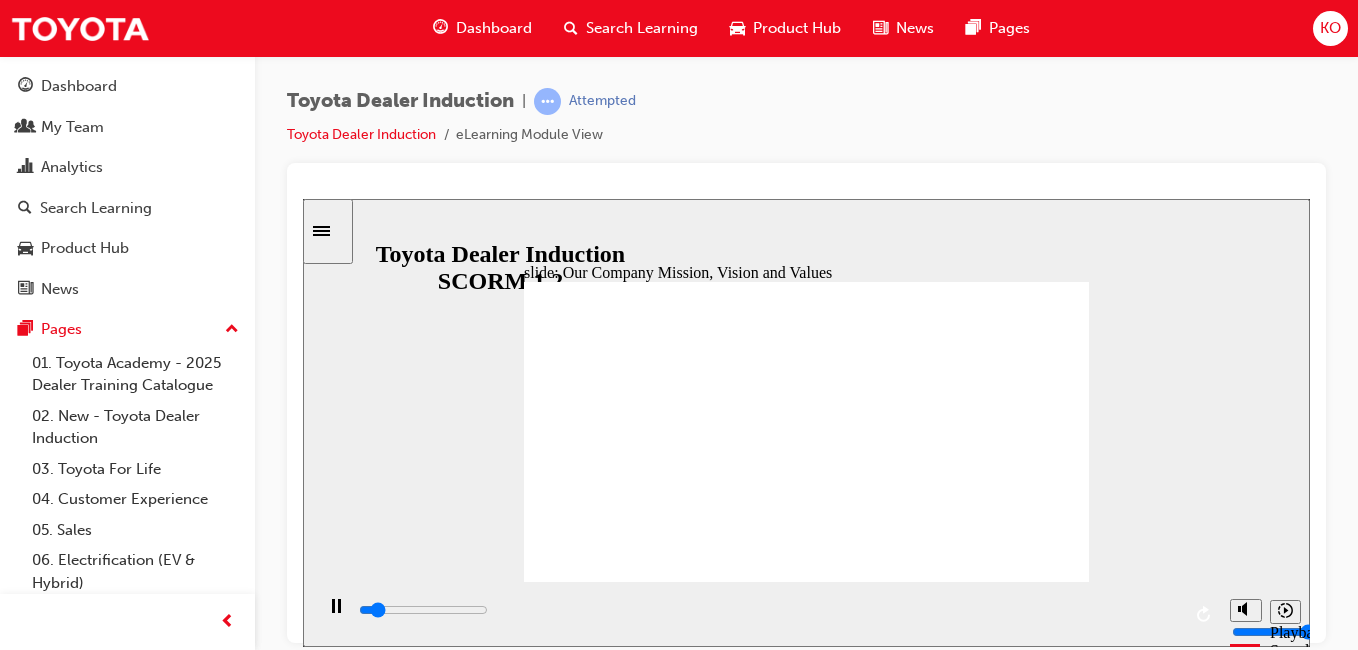 click 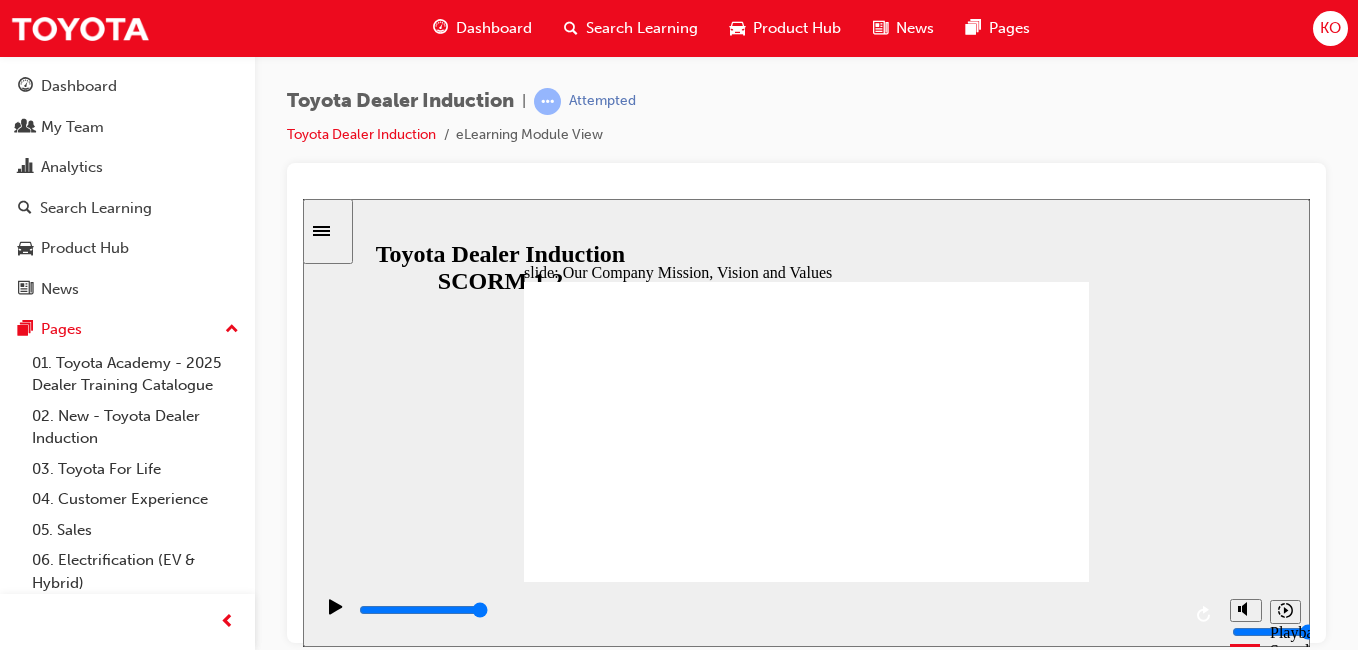 click 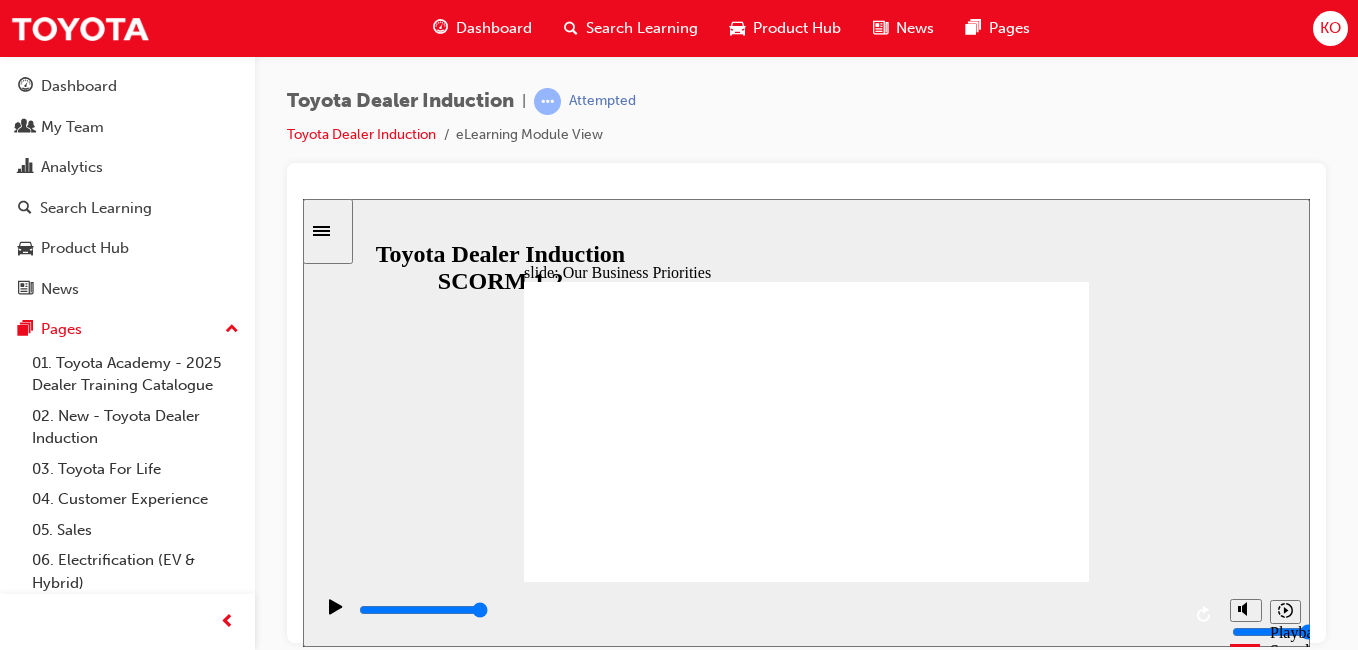click 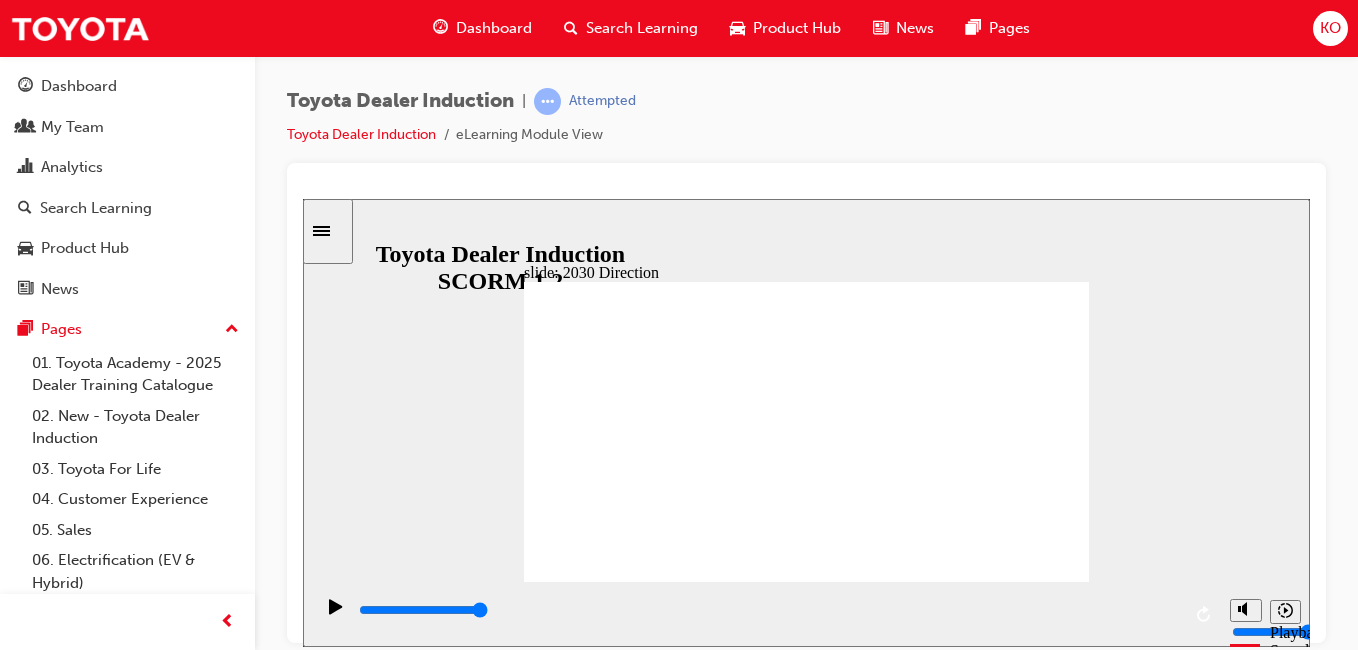 click on "NEXT NEXT" at bounding box center (1039, 4293) 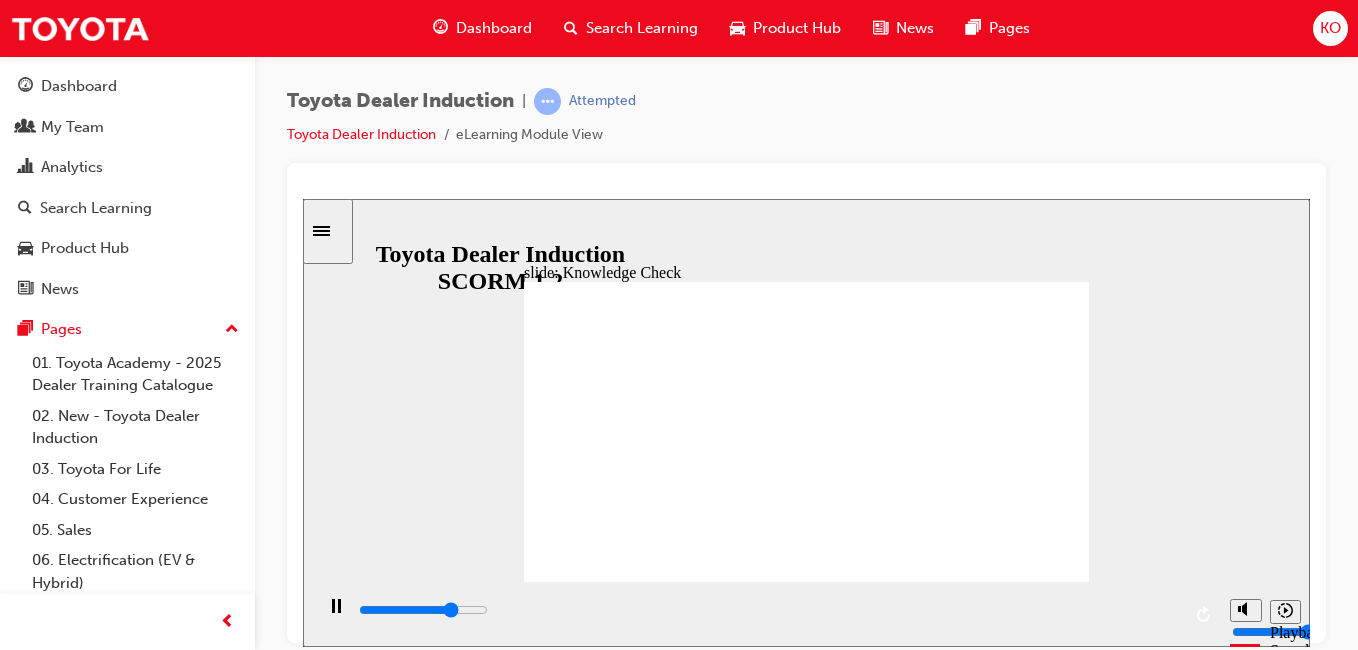 click at bounding box center (602, 1271) 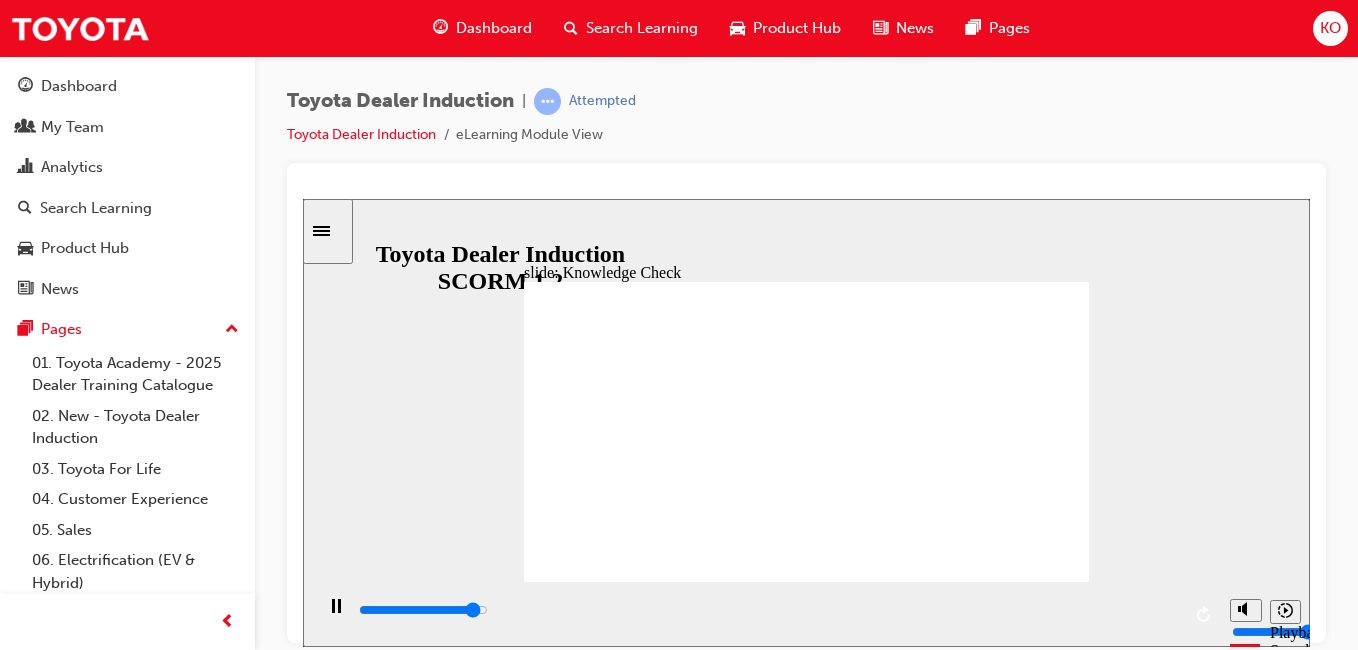 type on "4800" 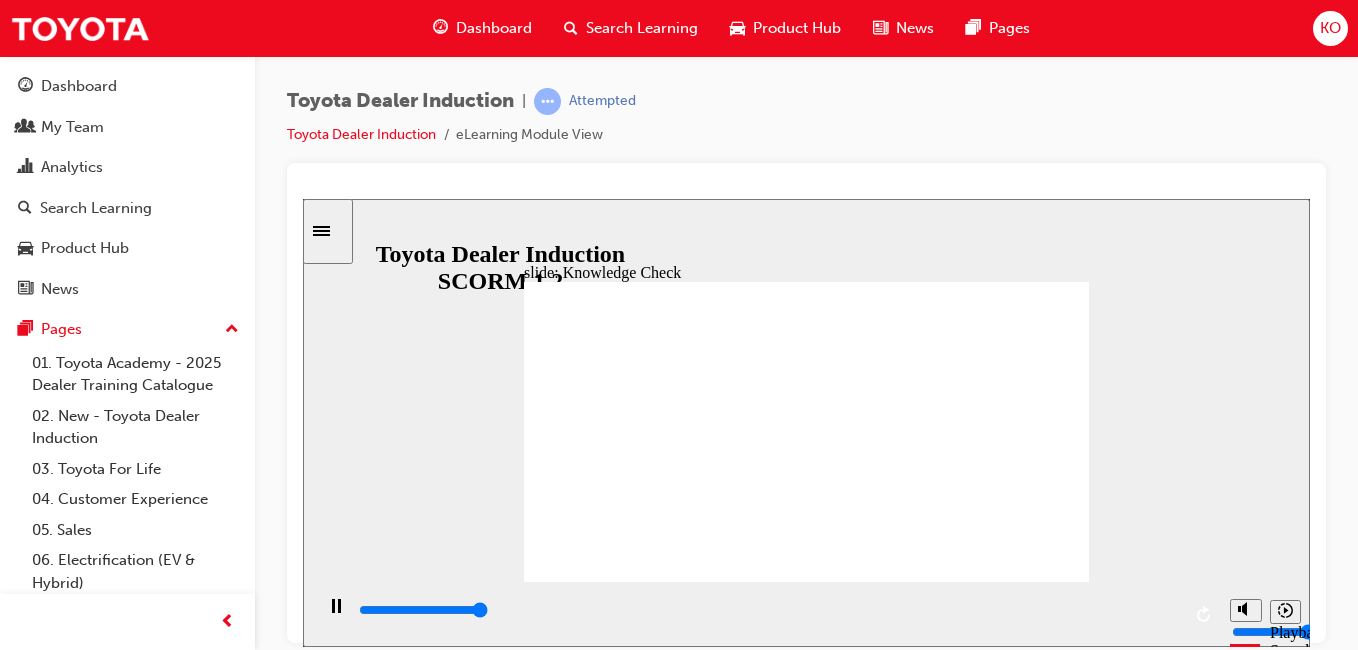 type on "5000" 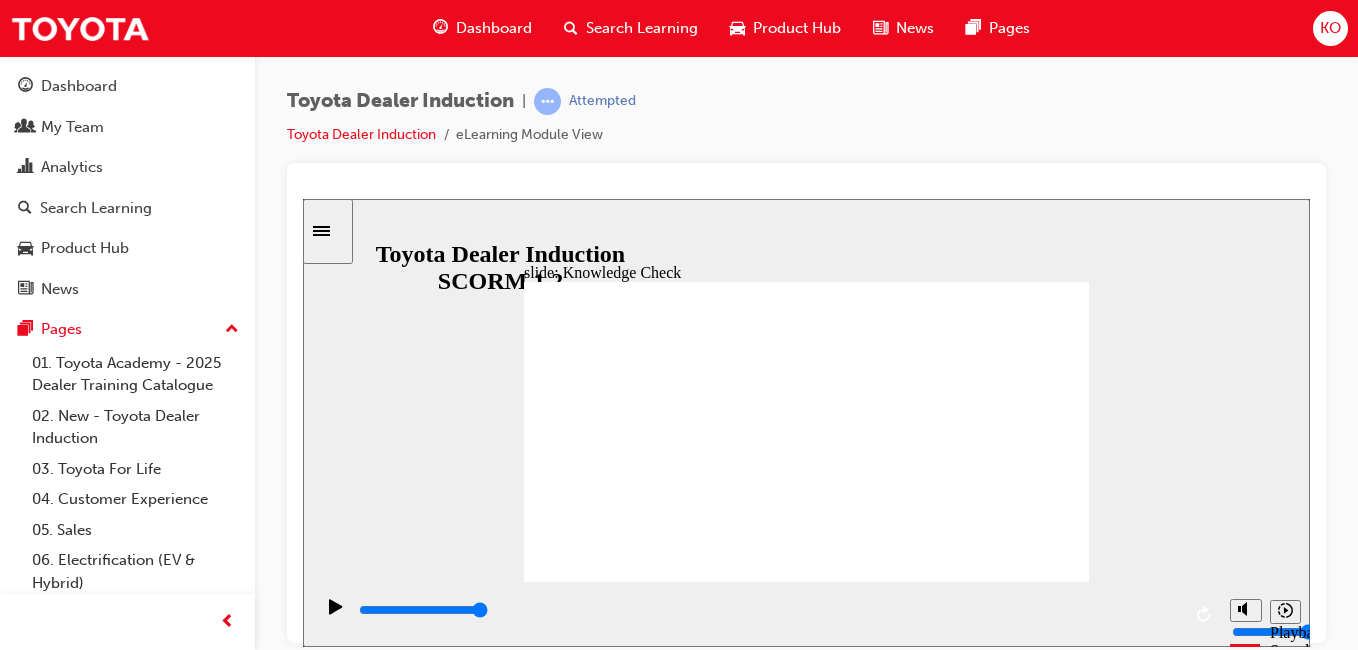 type on "Mov" 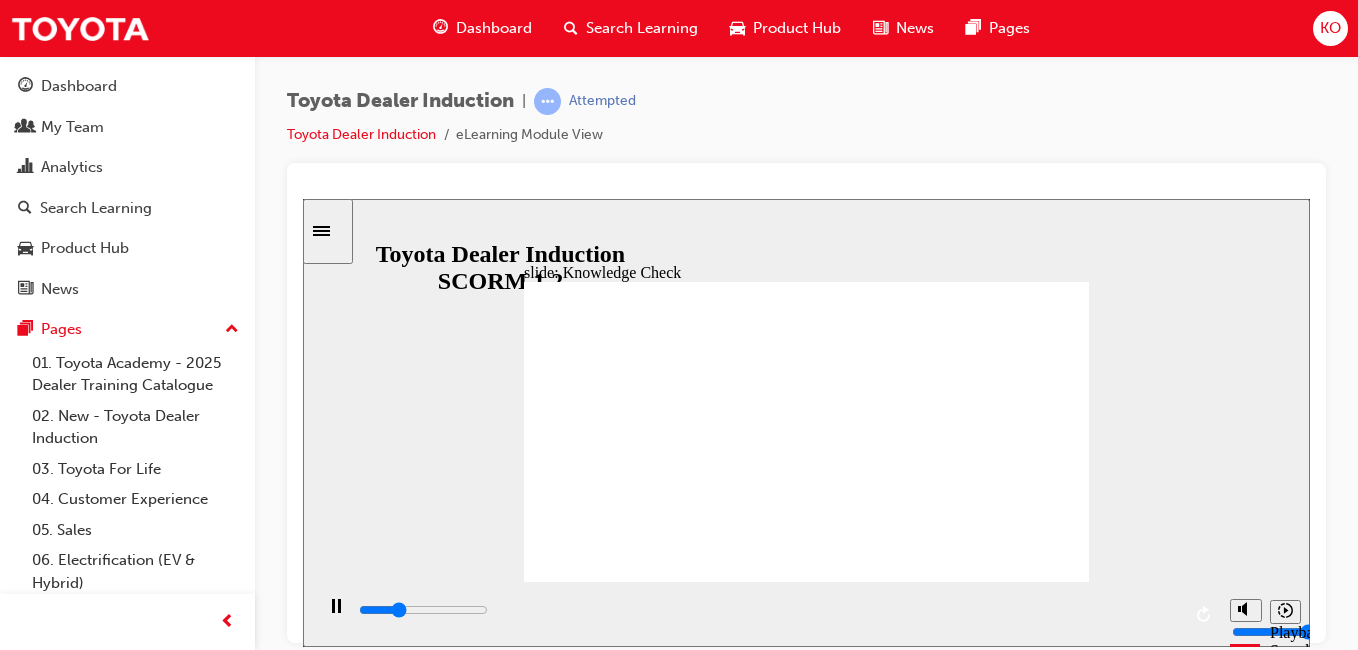 click at bounding box center [602, 1269] 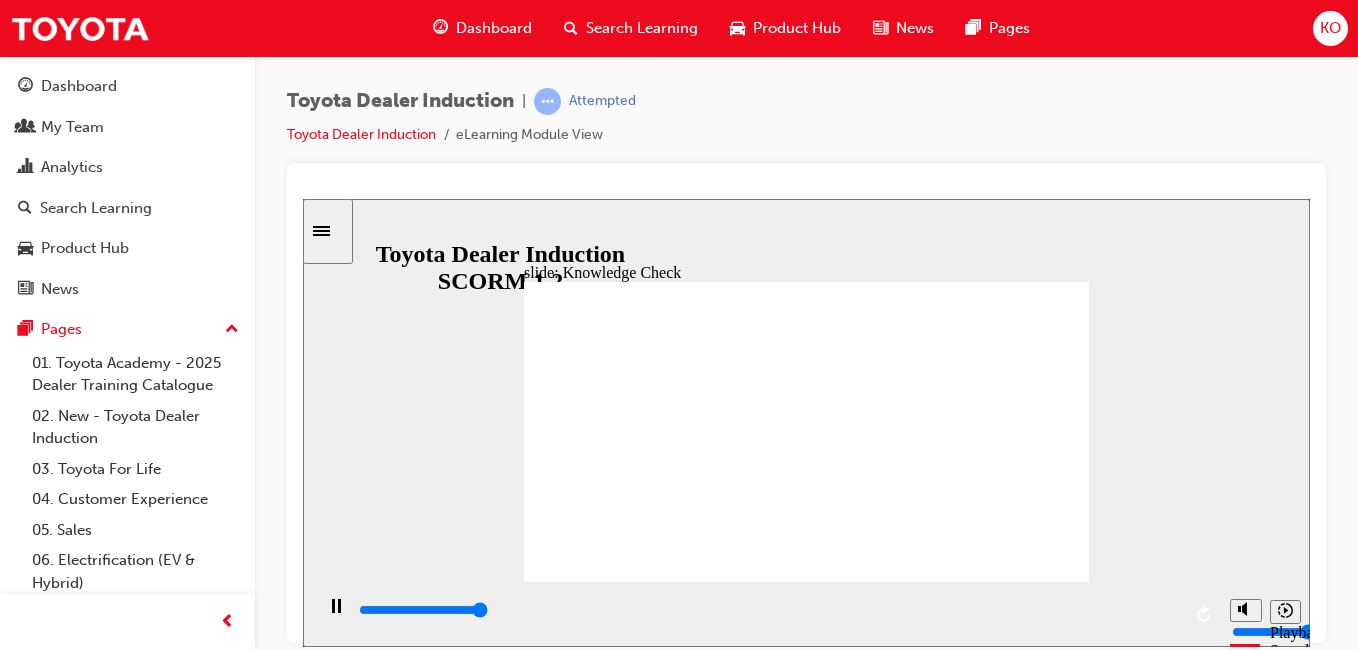 type on "5000" 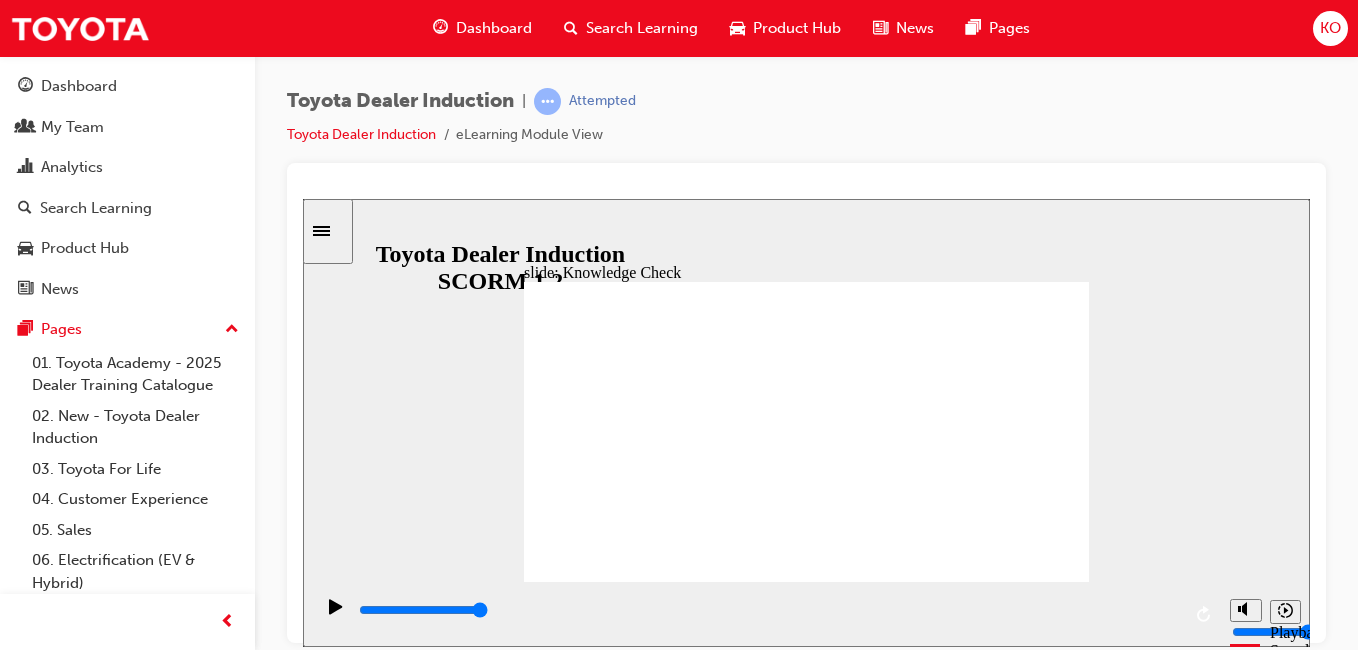 type on "happy" 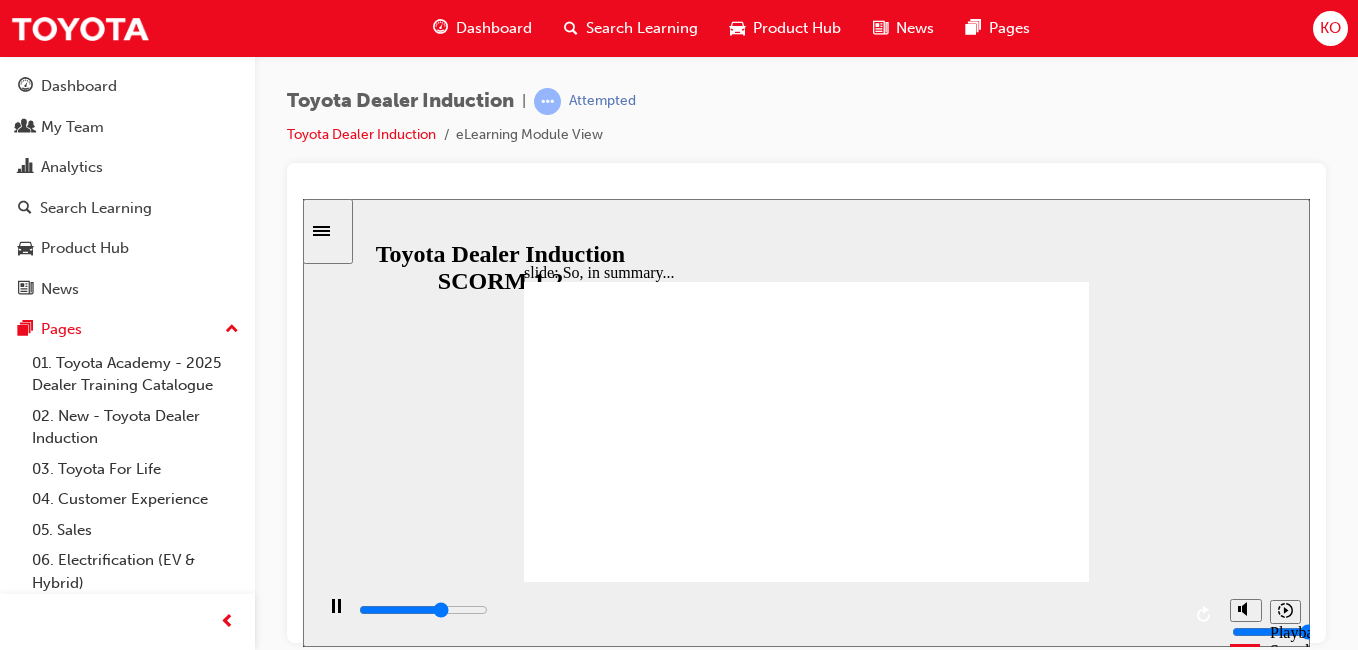 click 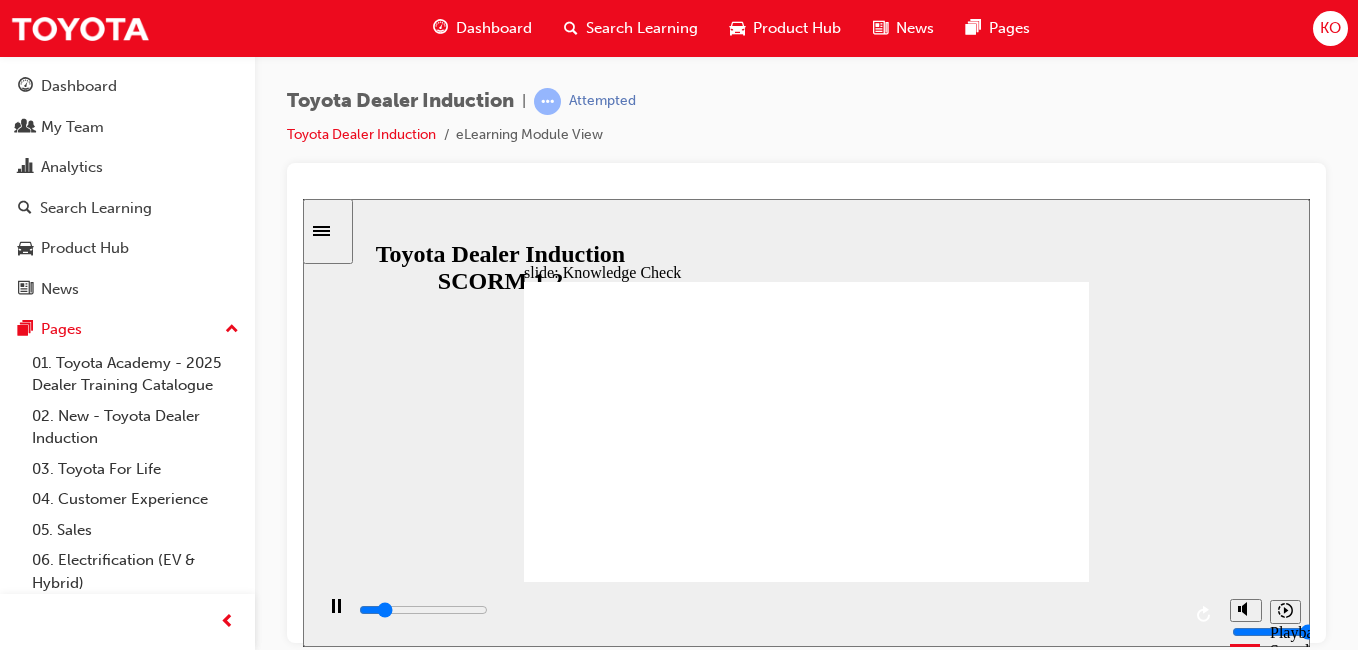 type on "800" 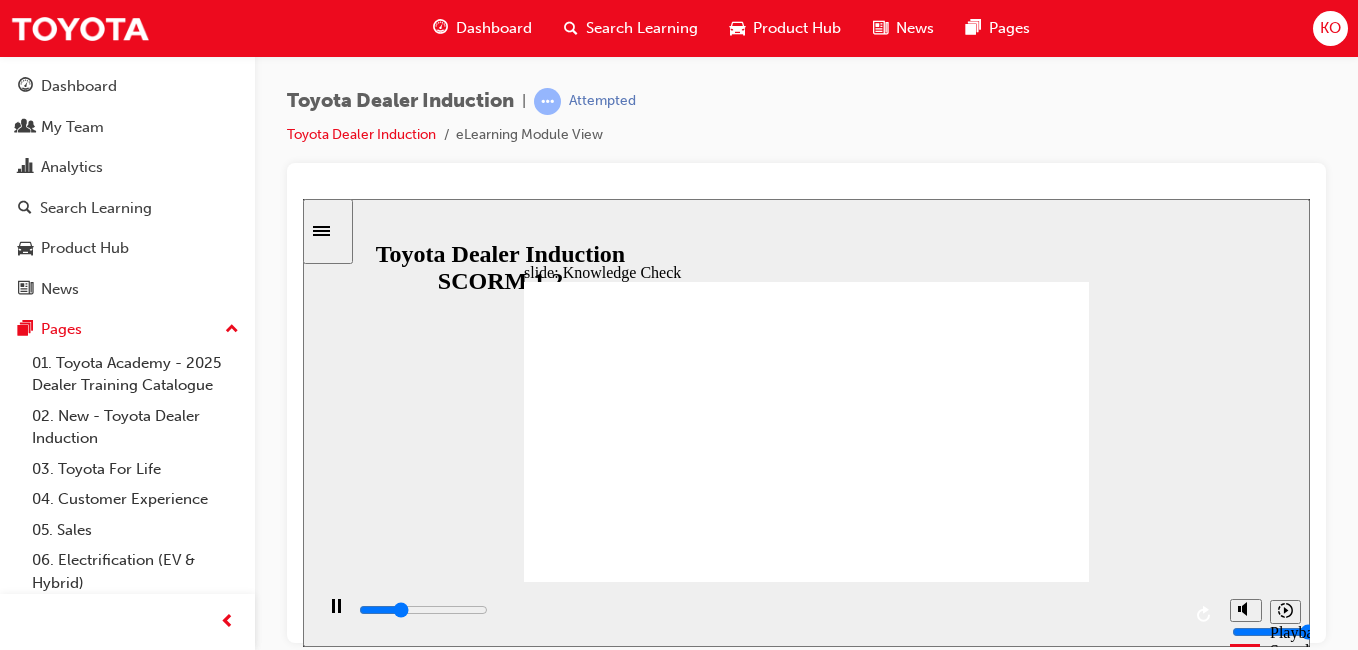 click 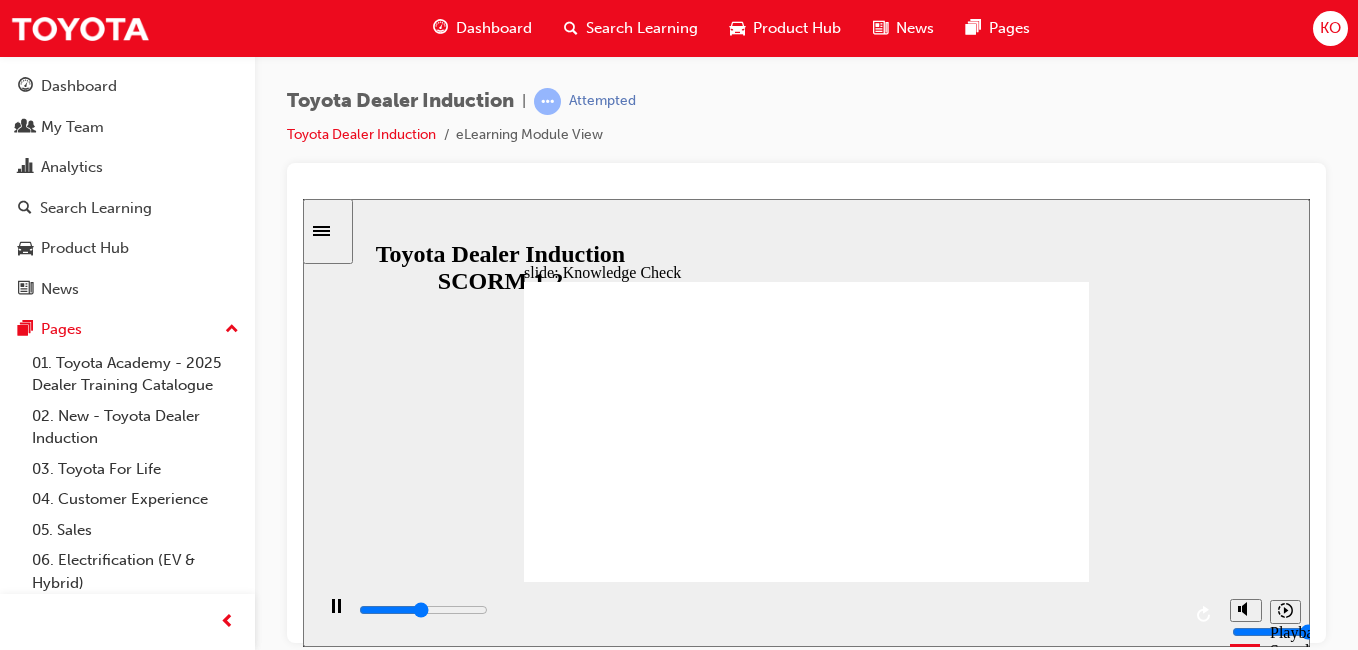 click 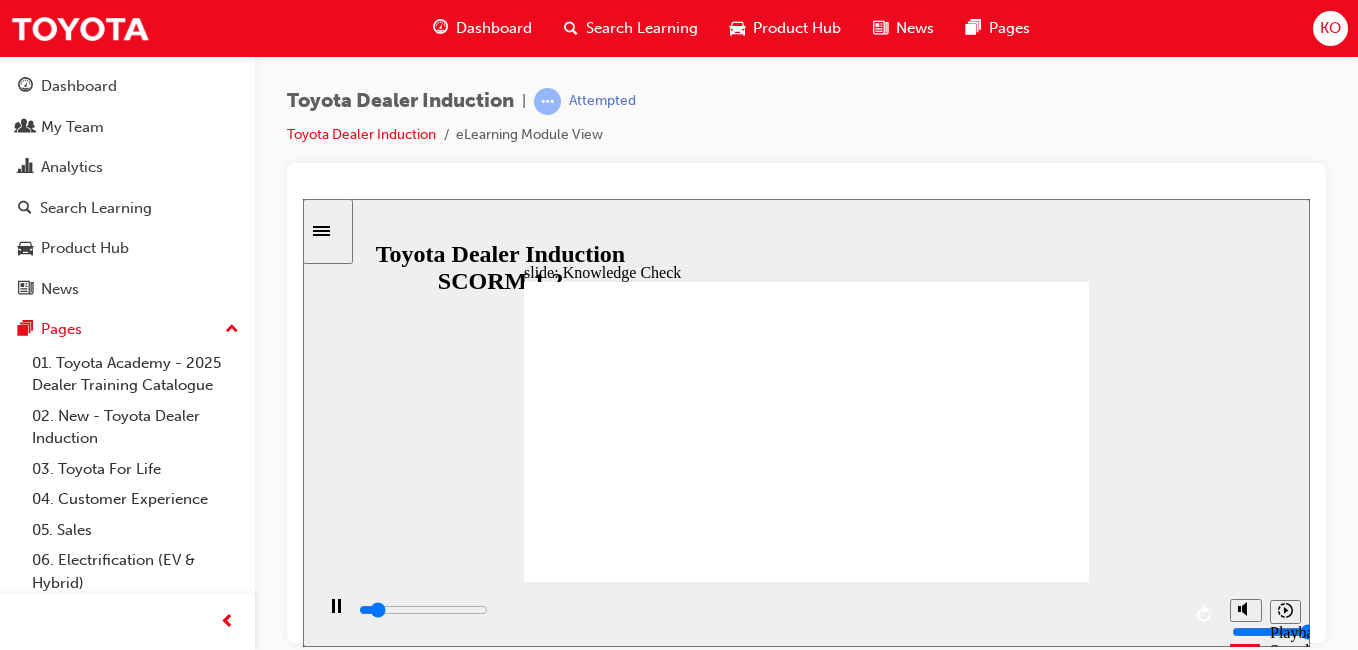 type on "500" 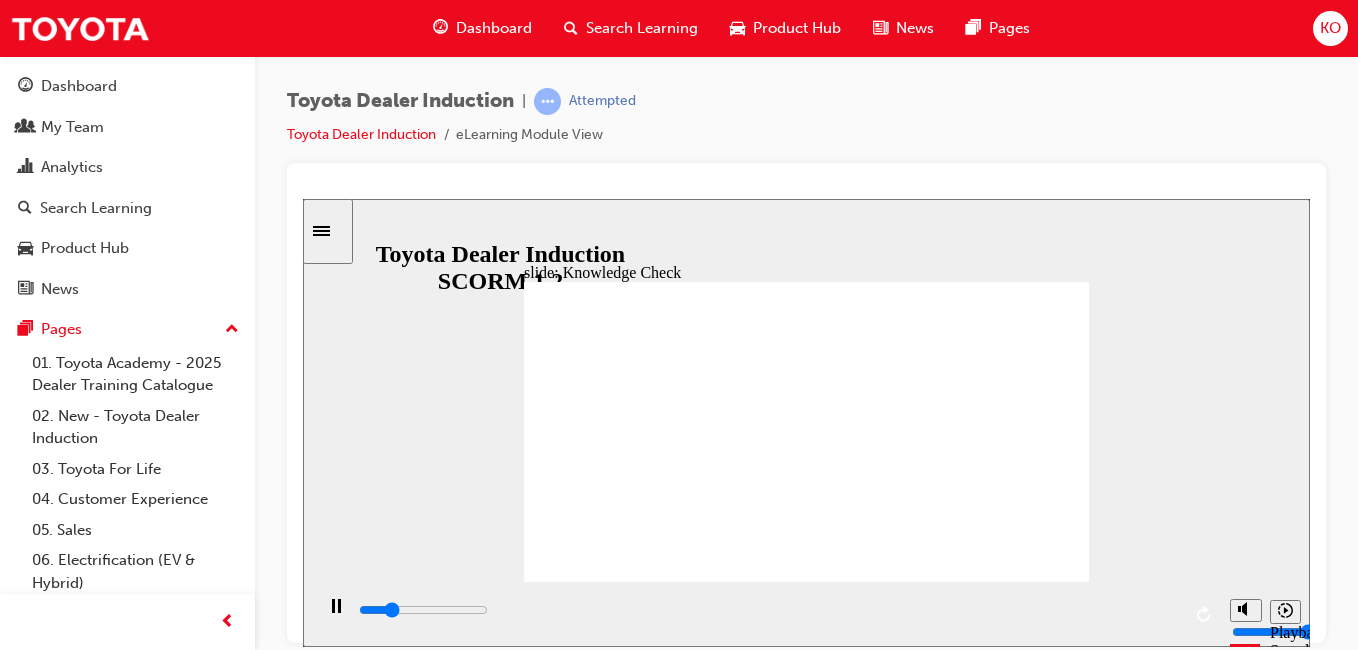 click on "mobility" at bounding box center (602, 1267) 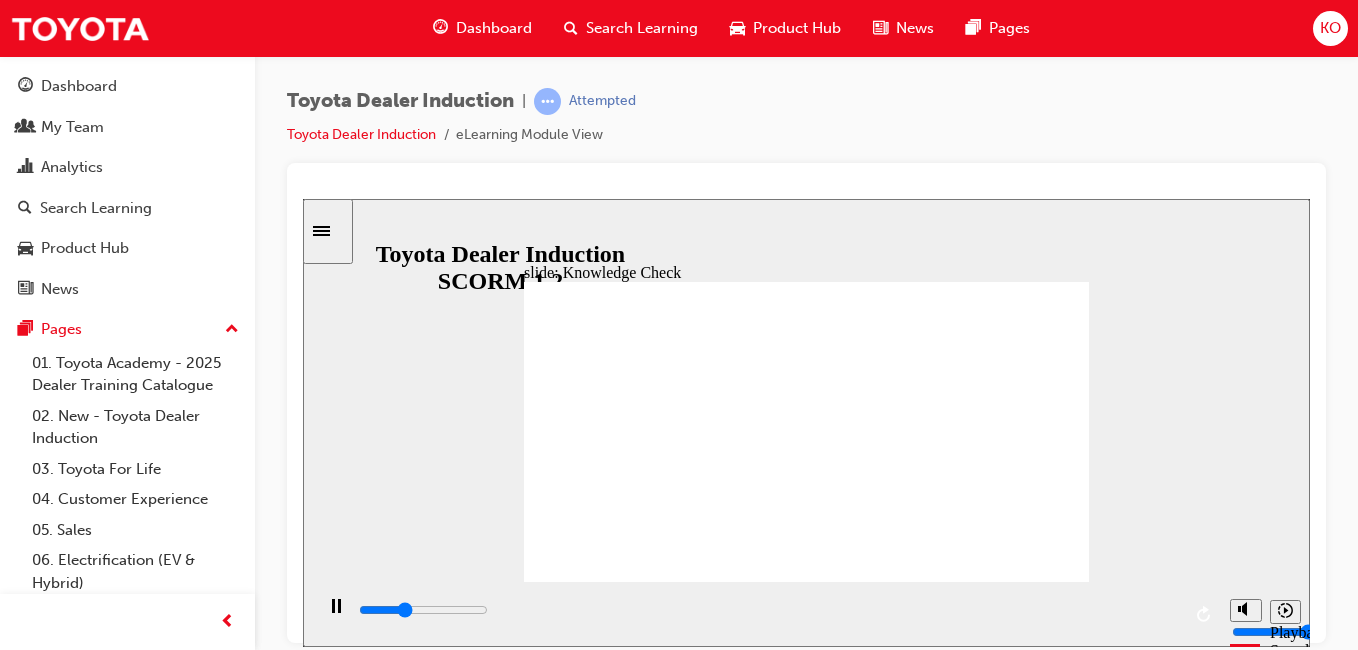 drag, startPoint x: 706, startPoint y: 436, endPoint x: 590, endPoint y: 434, distance: 116.01724 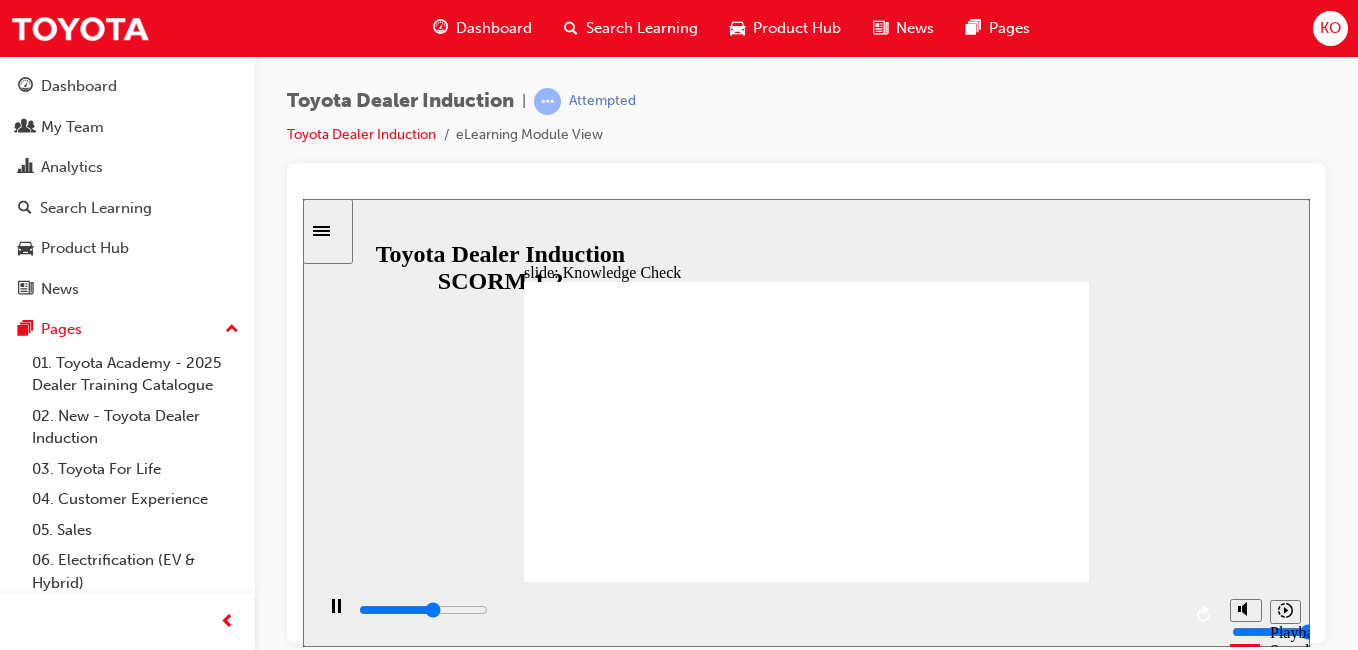 type on "2900" 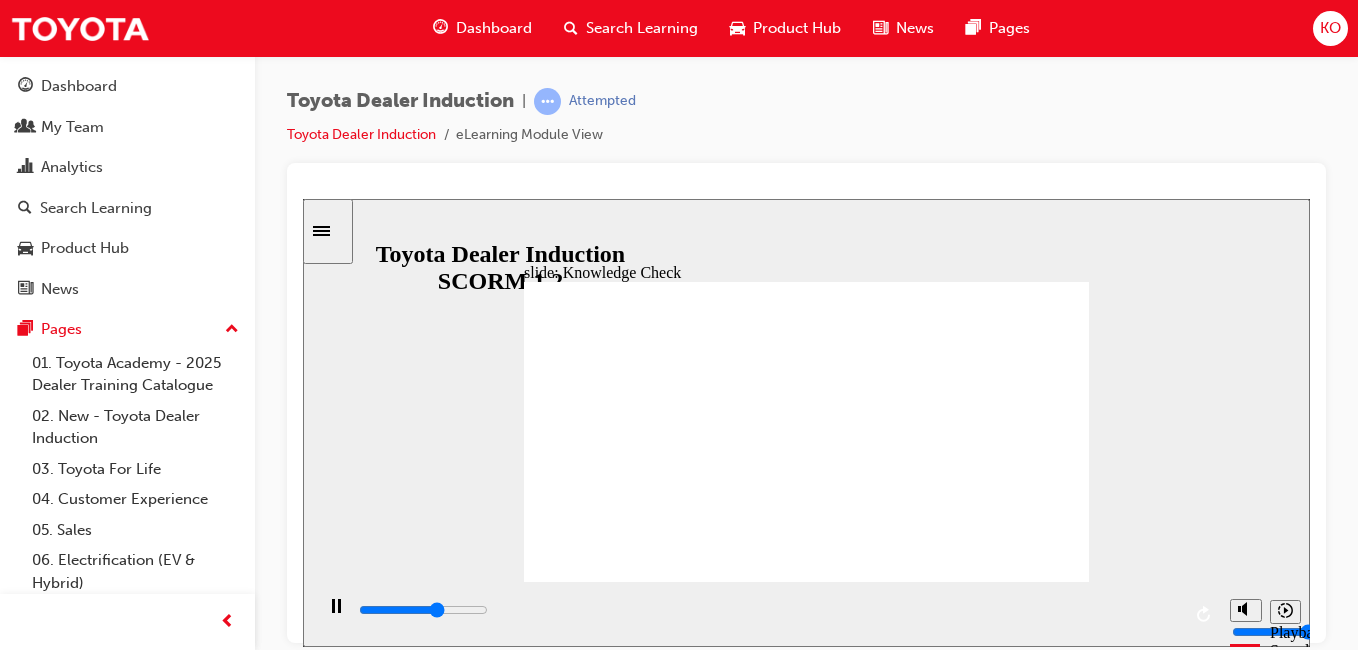 type on "3200" 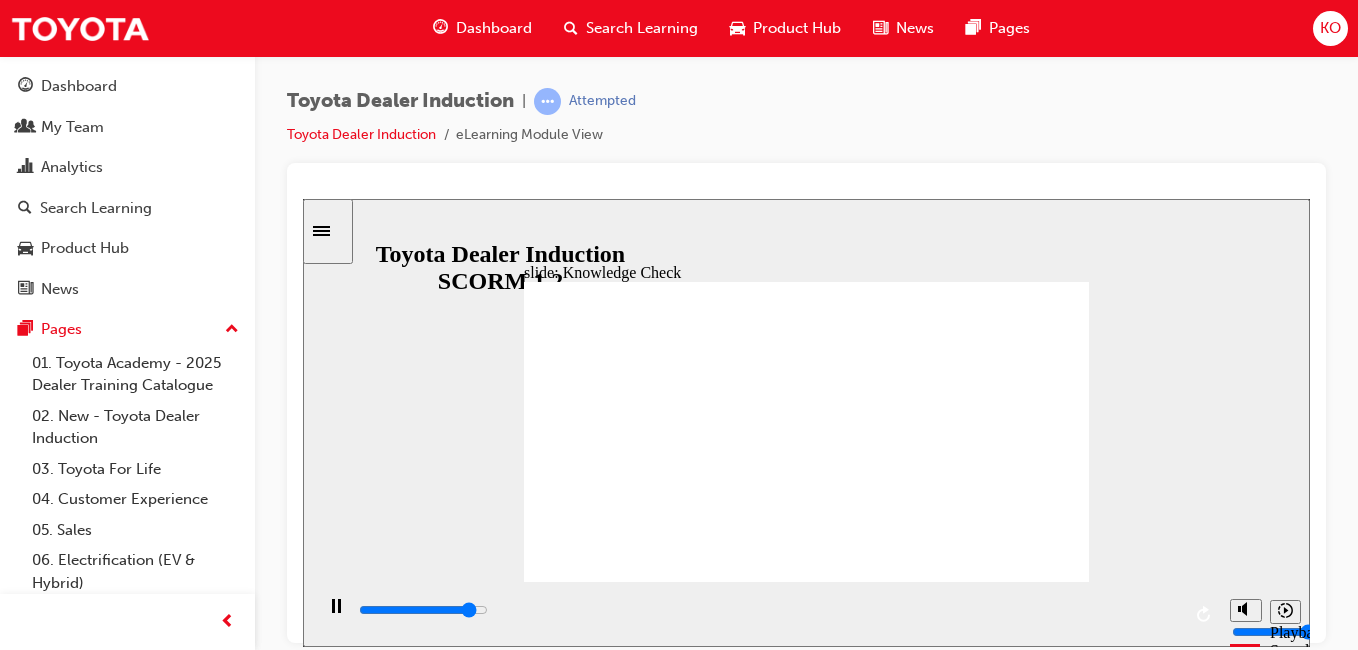 type on "4500" 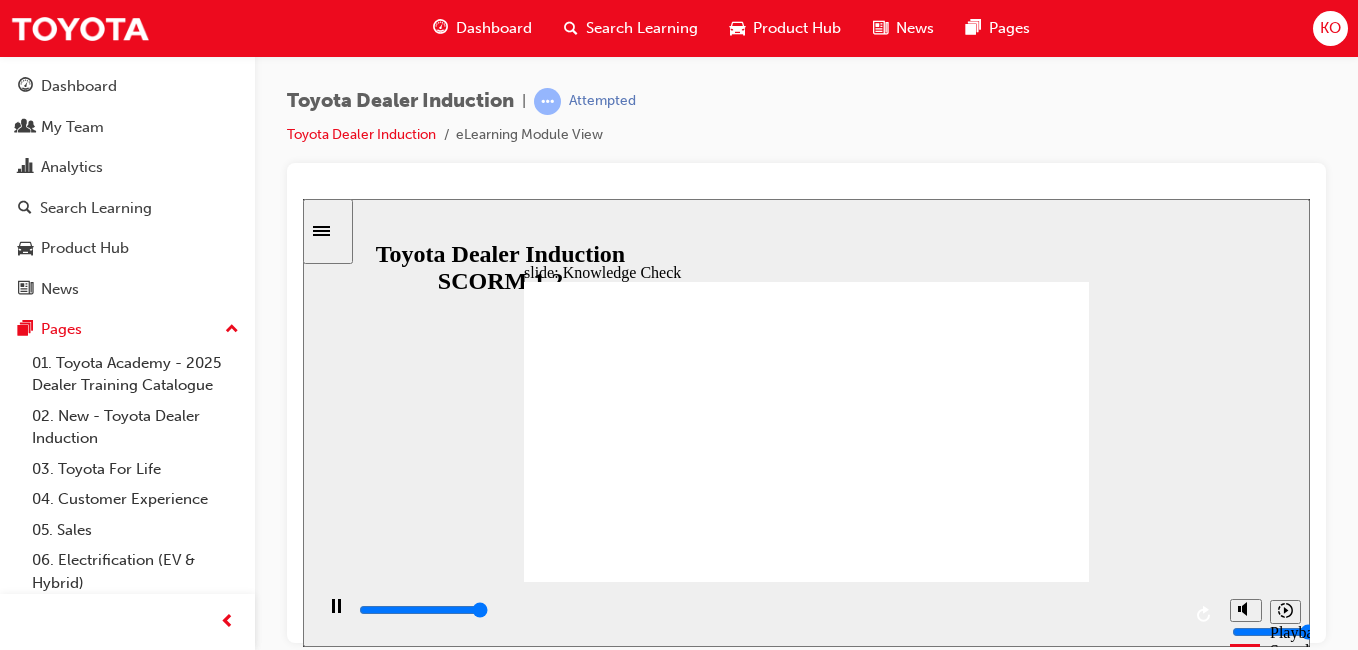 type on "5000" 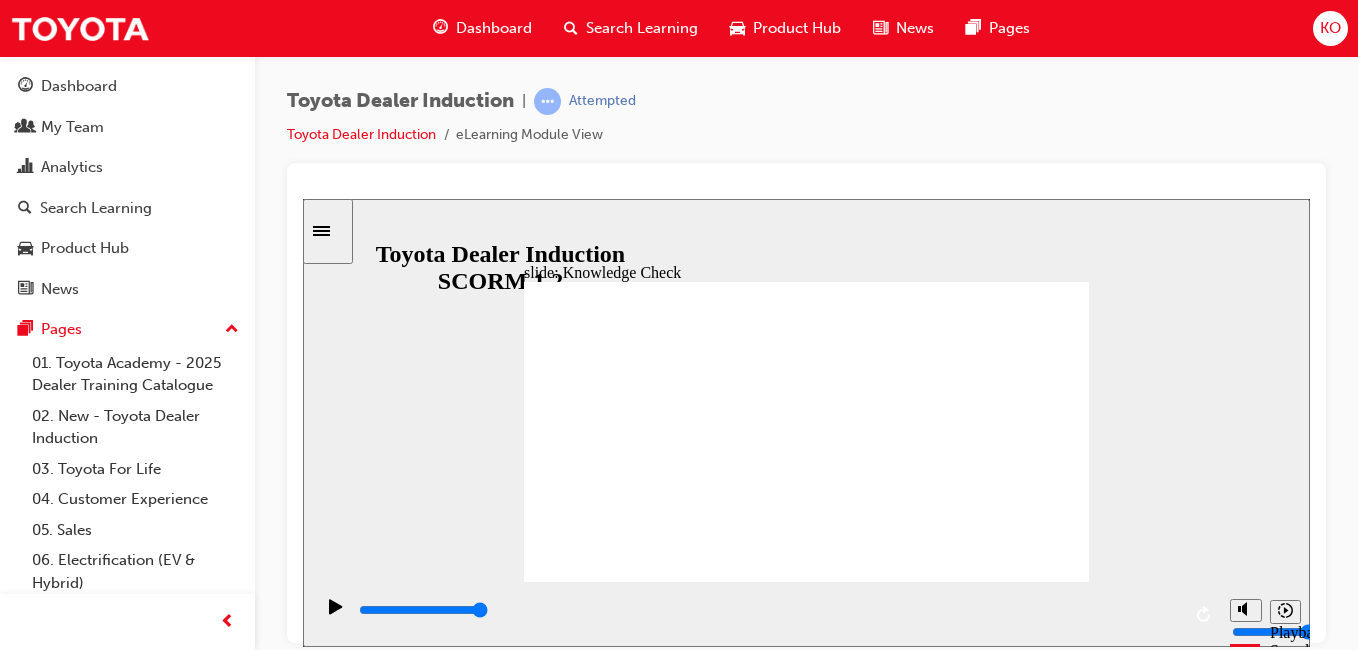 click 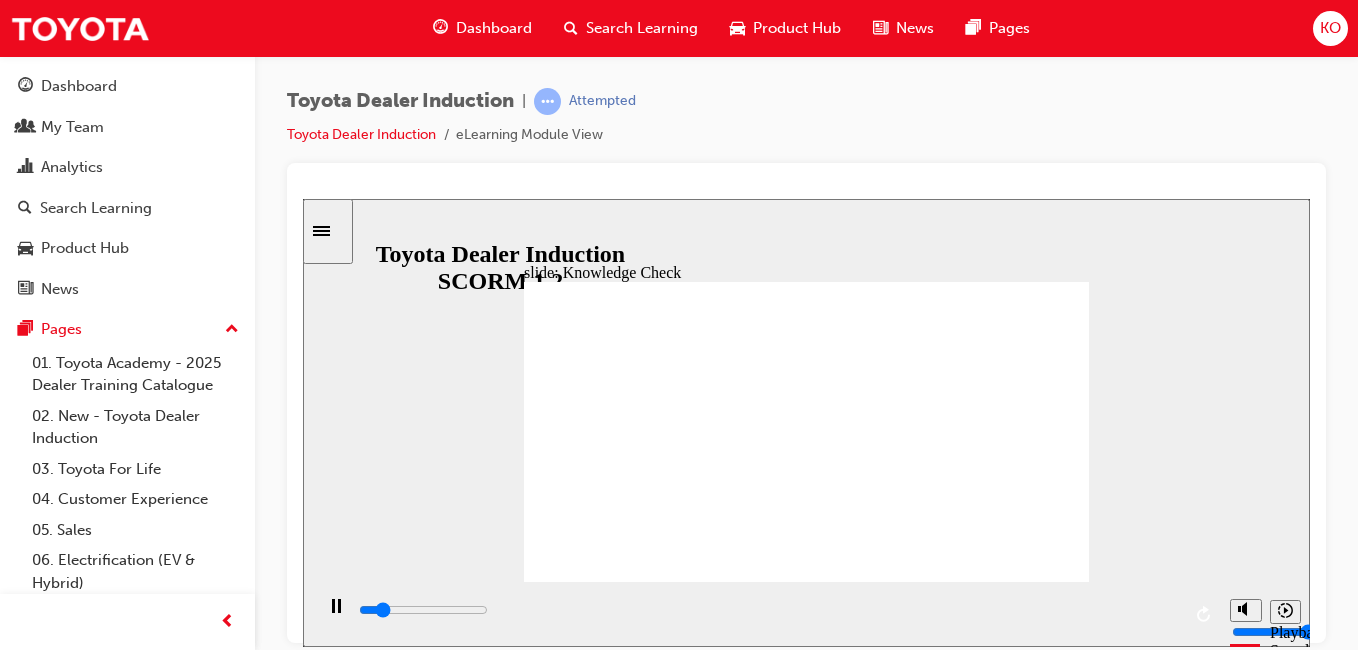 type on "800" 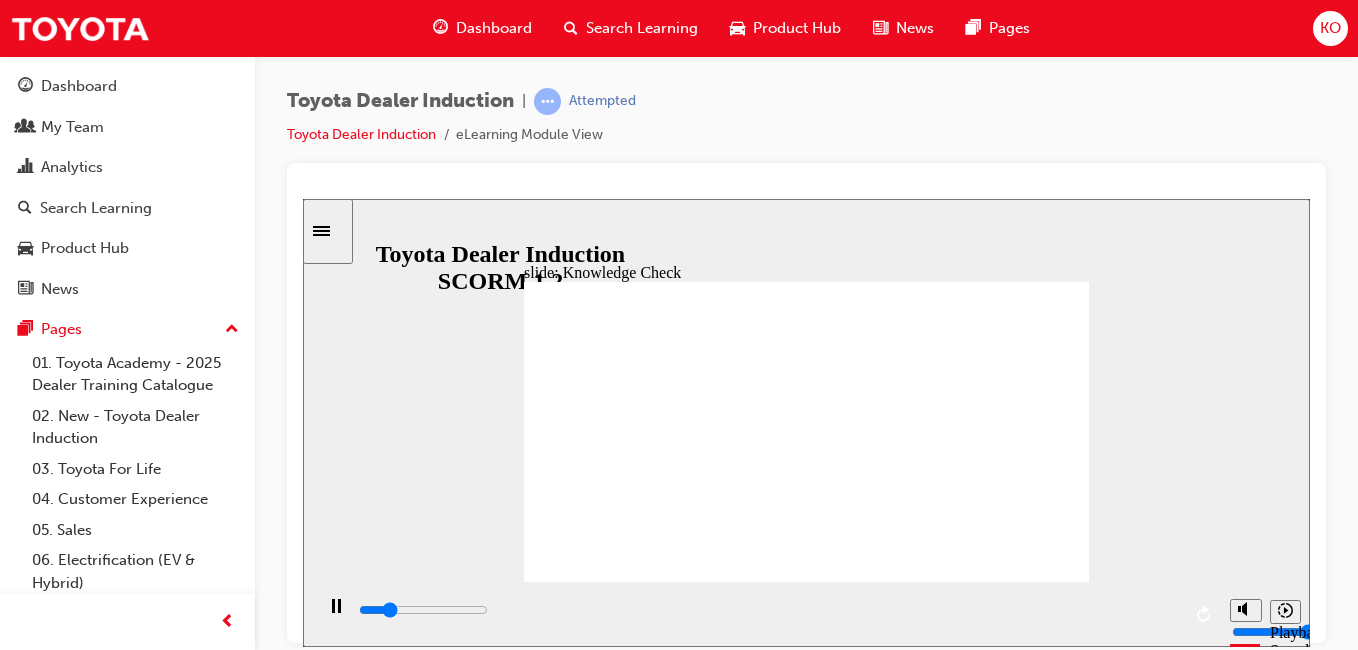 drag, startPoint x: 720, startPoint y: 443, endPoint x: 350, endPoint y: 432, distance: 370.16348 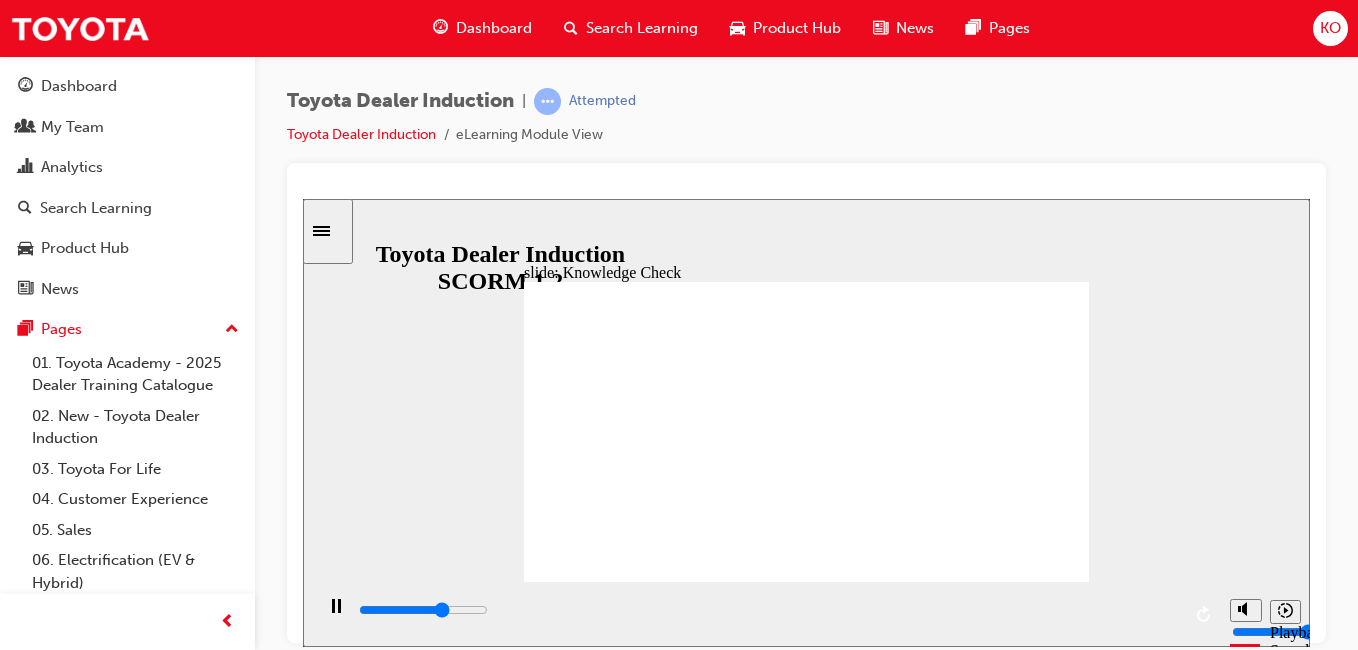 type on "3400" 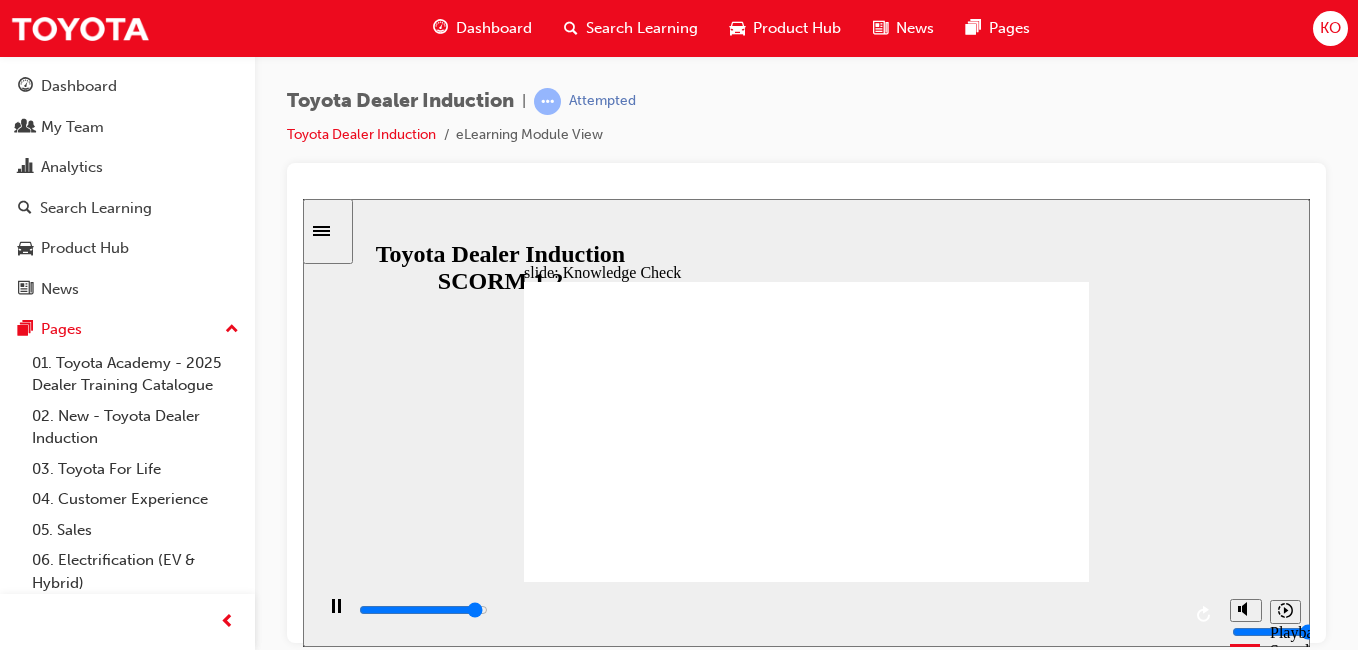 type on "4800" 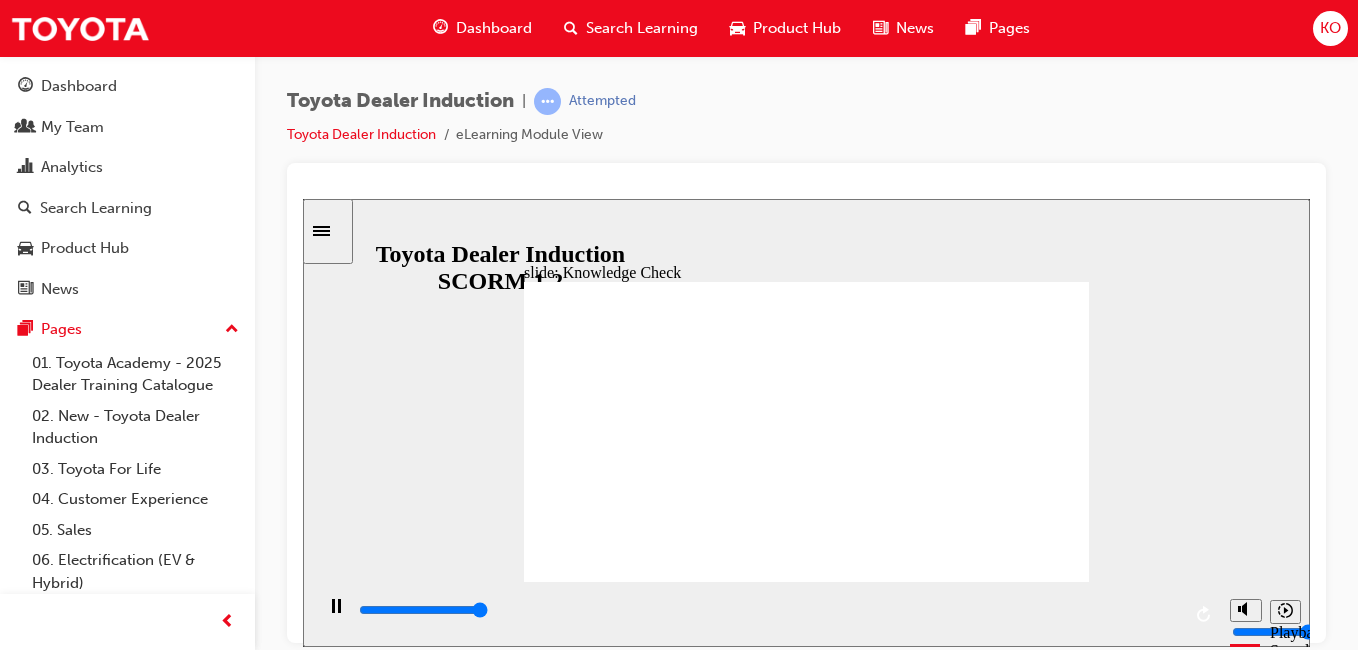 type on "5000" 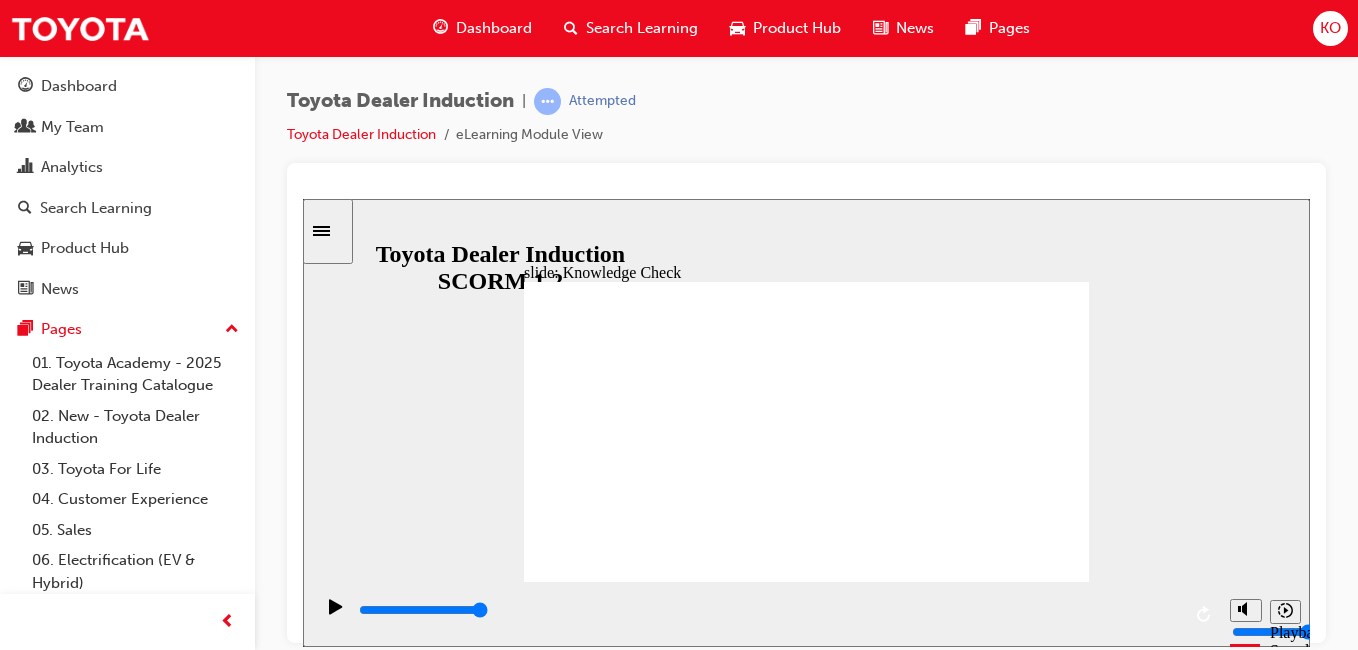 type on "Mov" 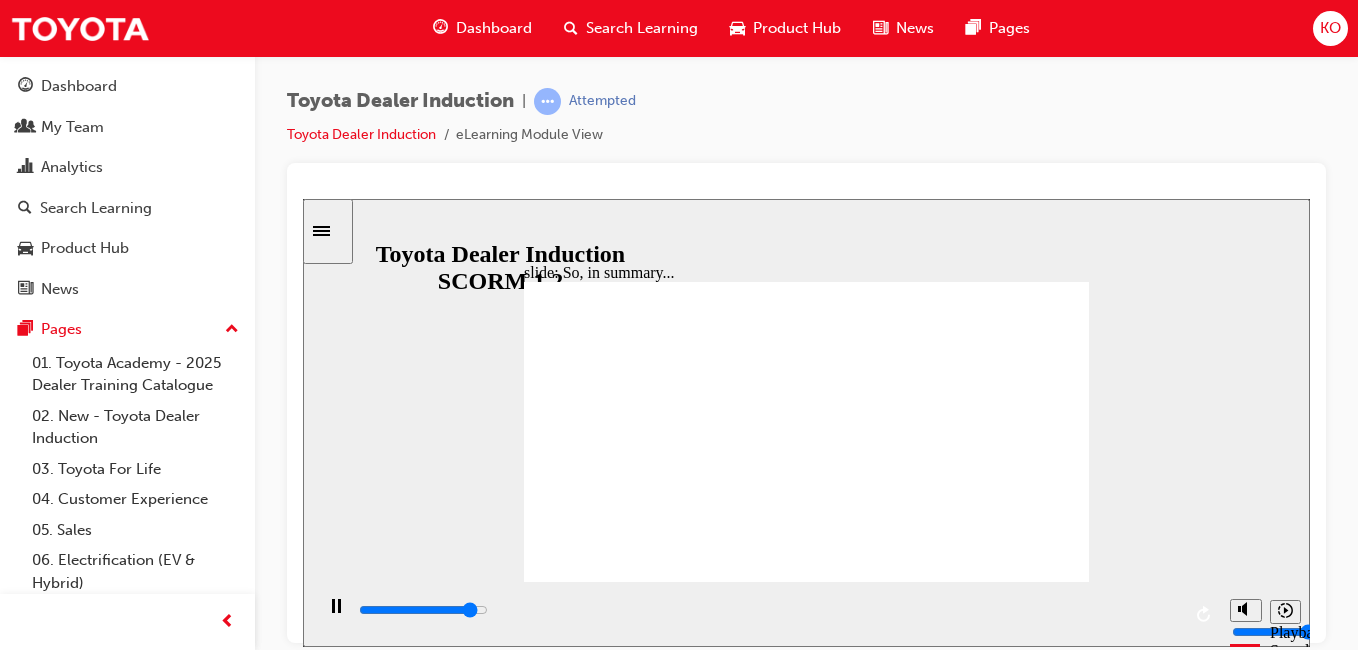 click 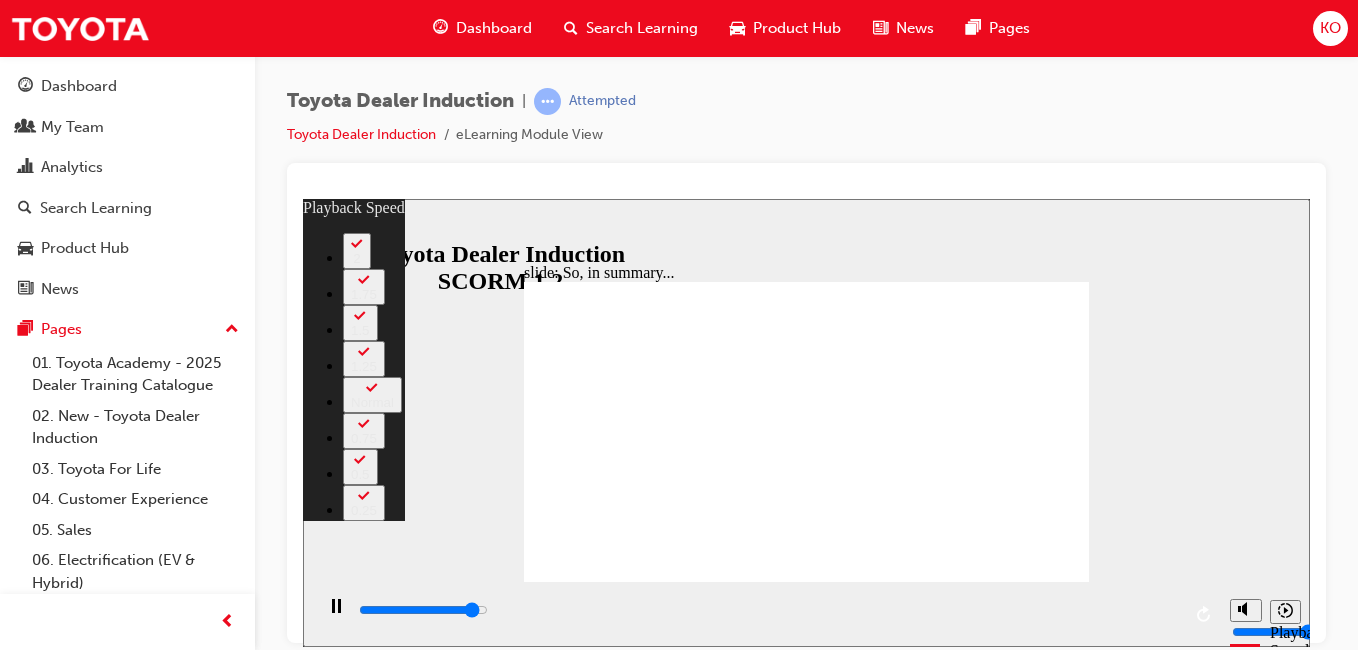 type on "6100" 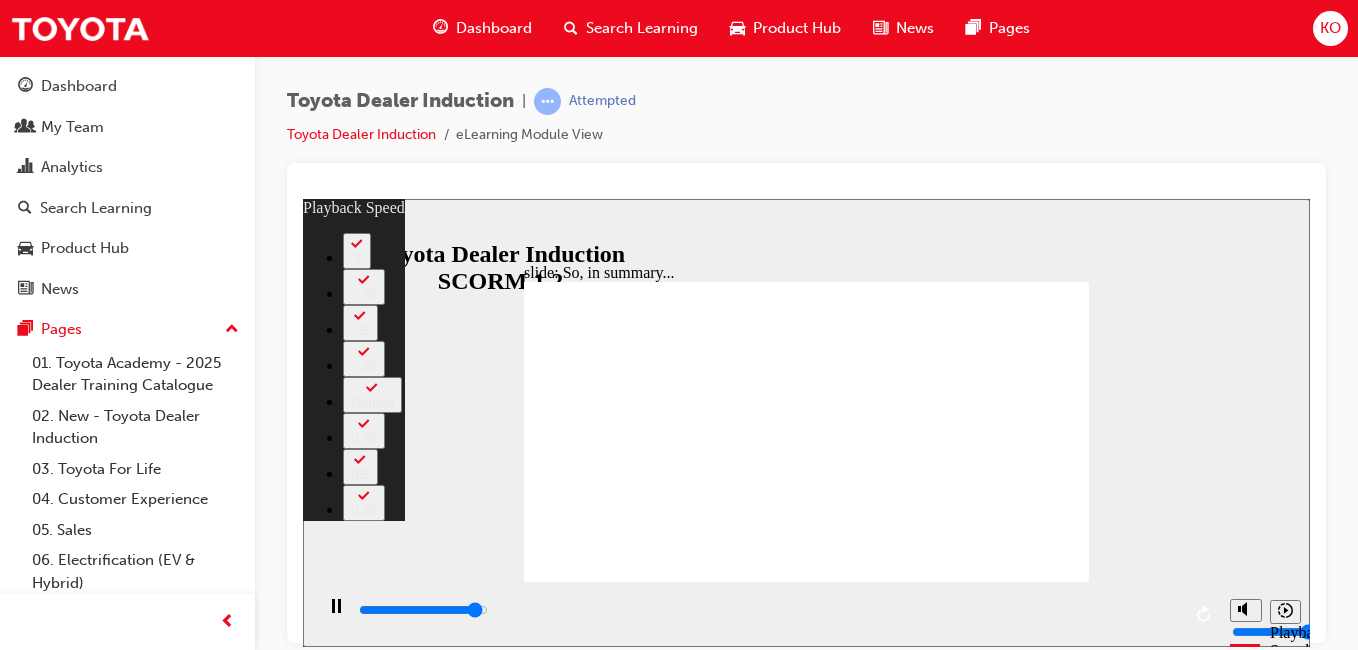 type on "6300" 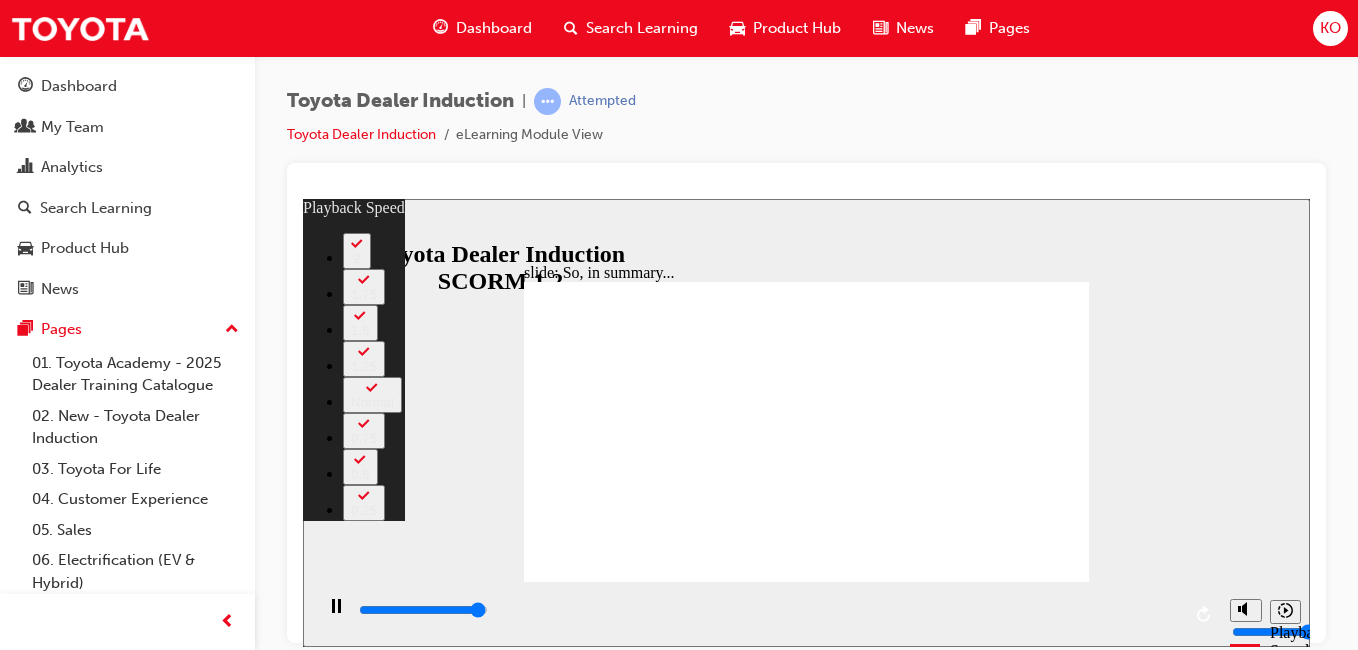 type on "6500" 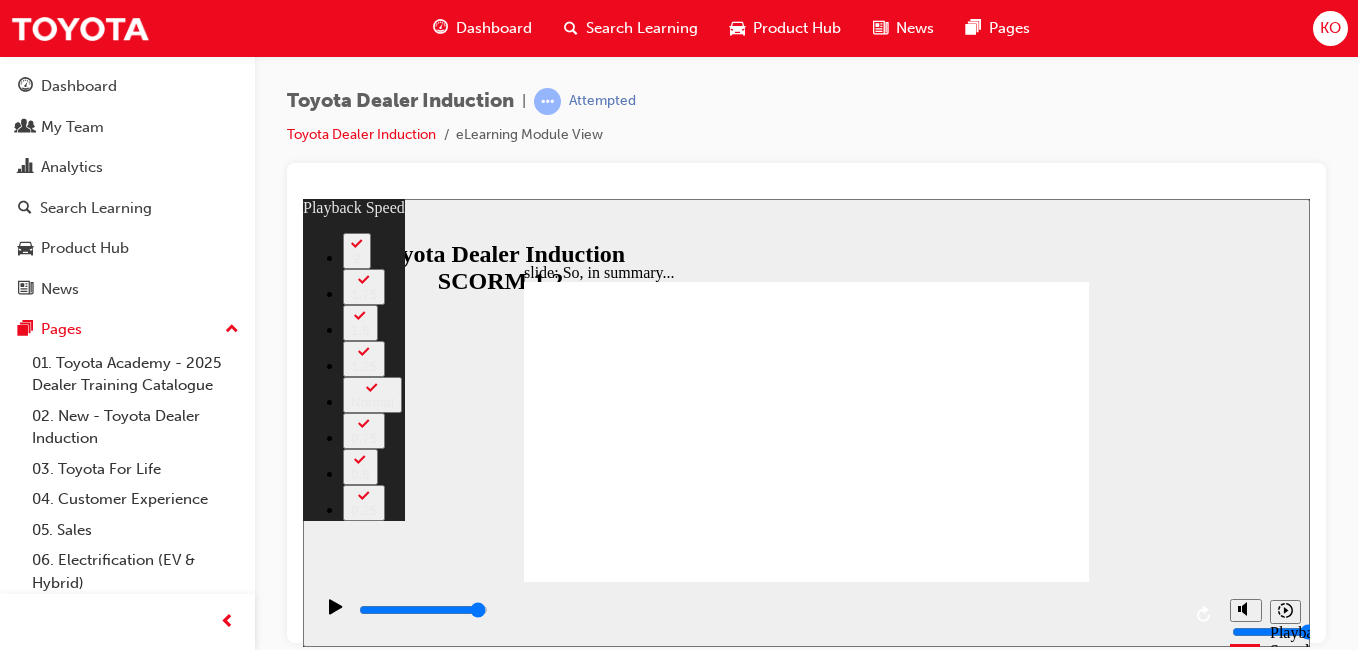 type on "3" 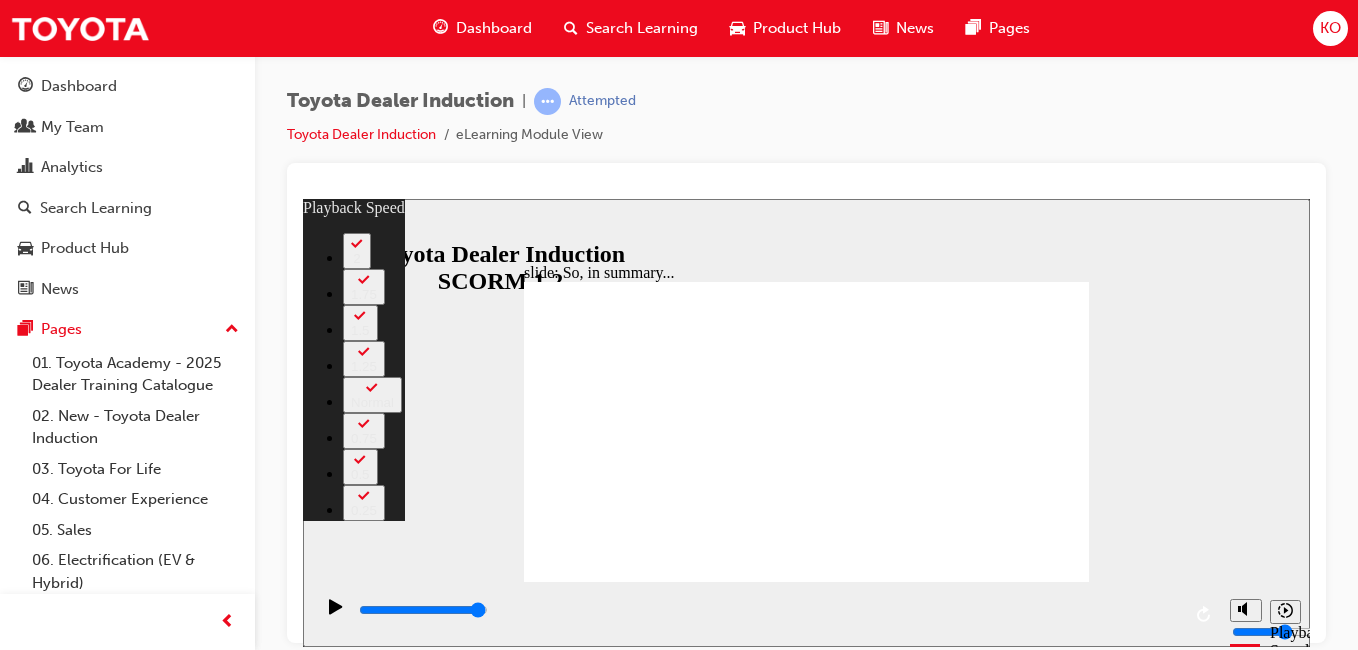 type on "4" 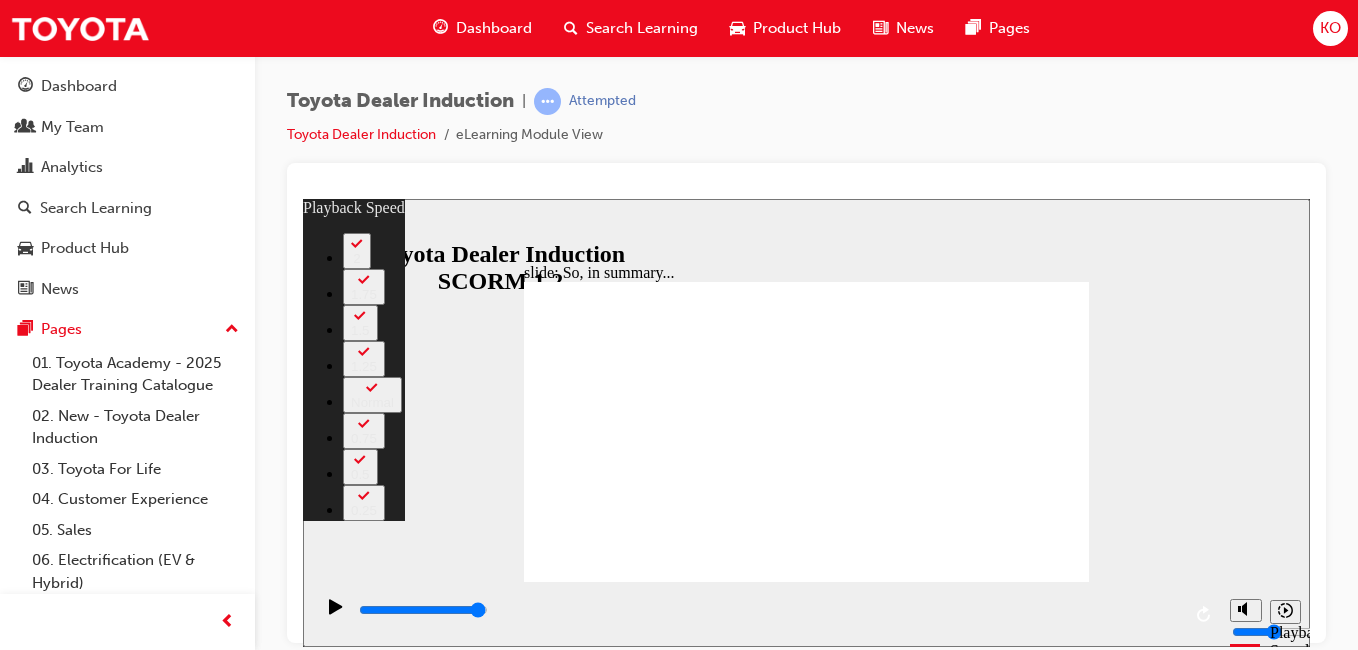 type on "4" 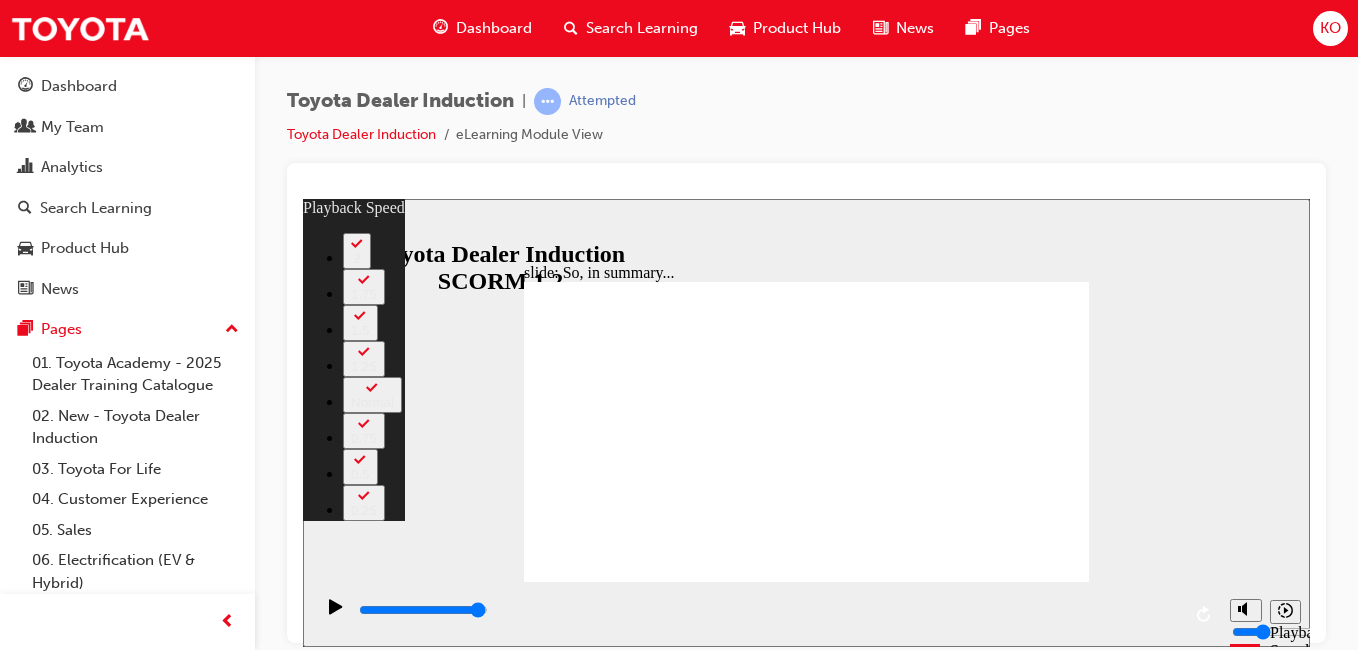 type on "2" 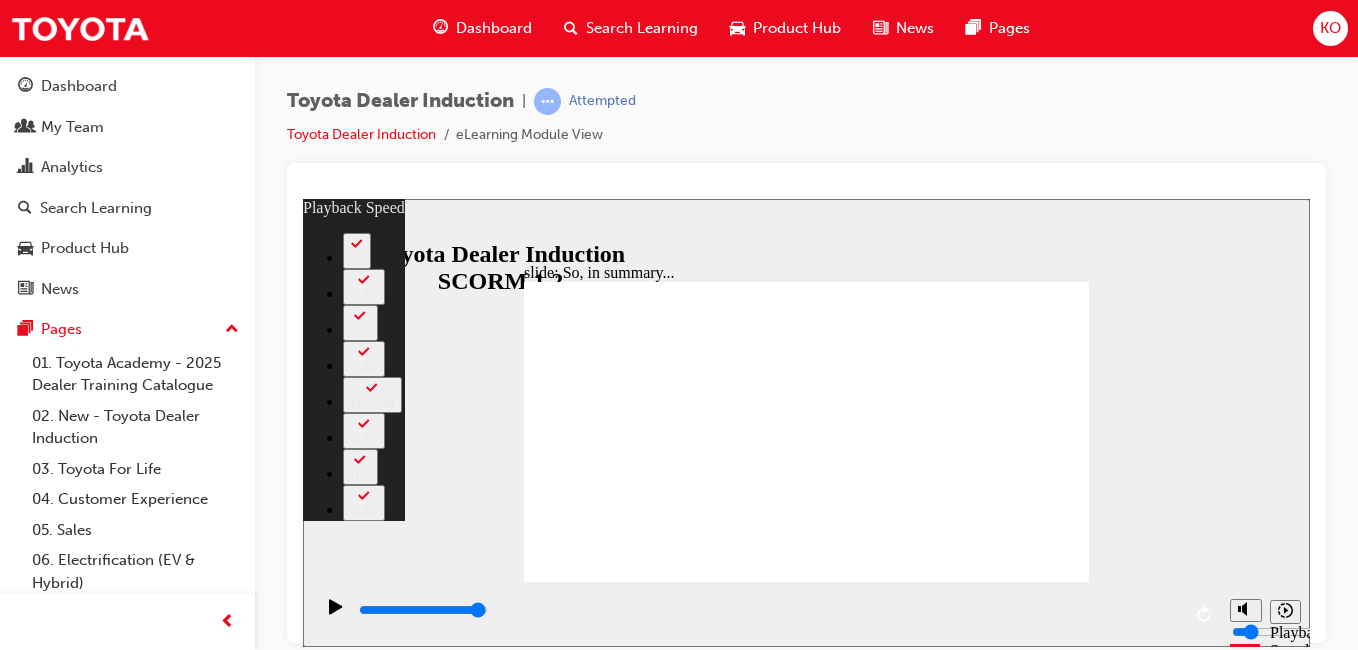 type on "4" 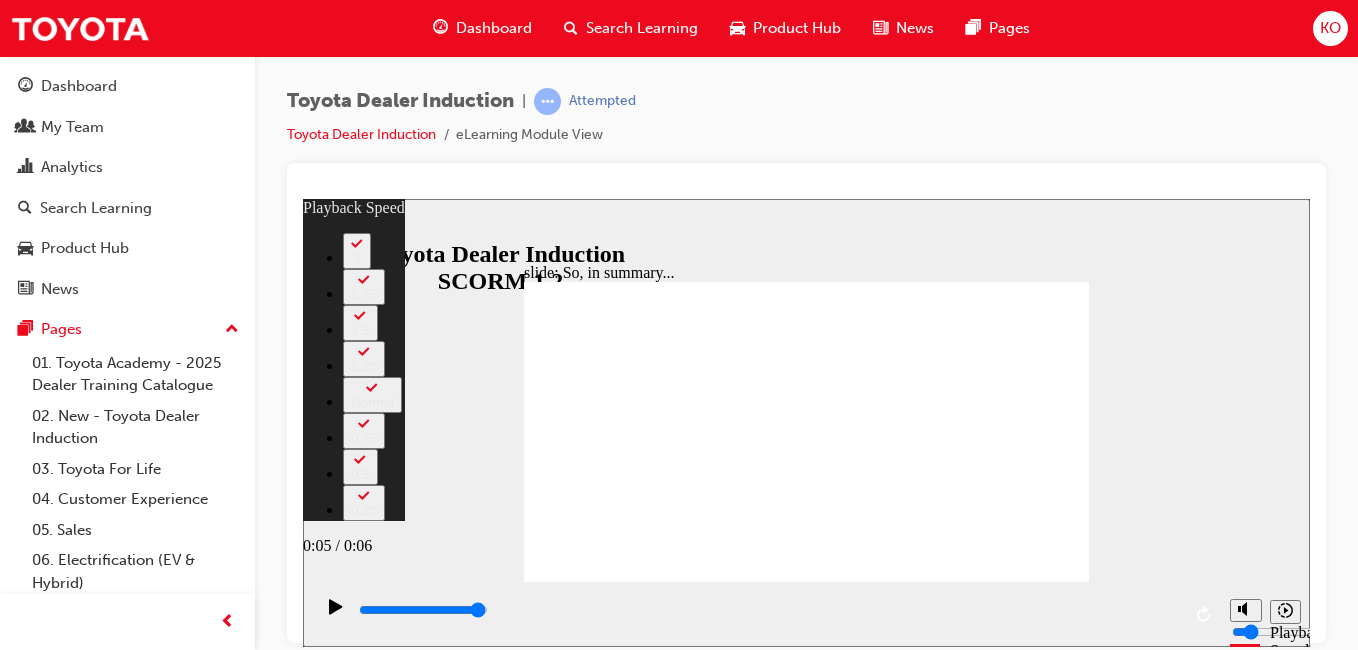 click 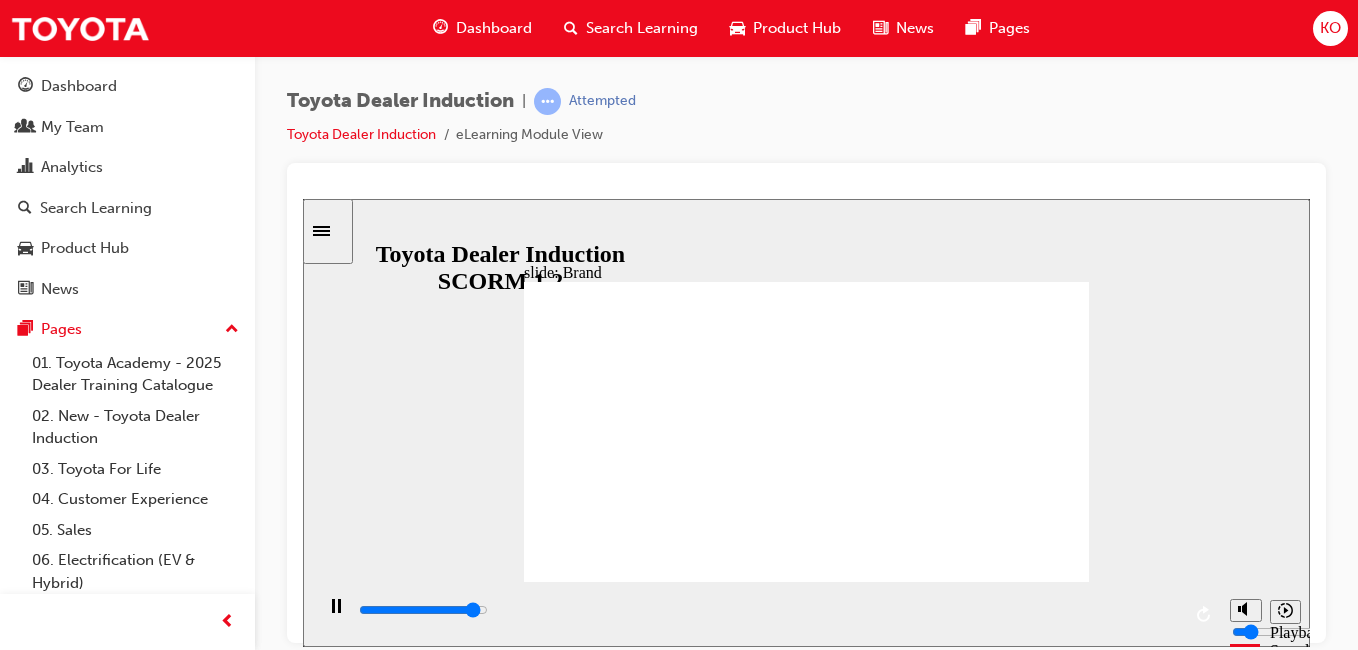 click 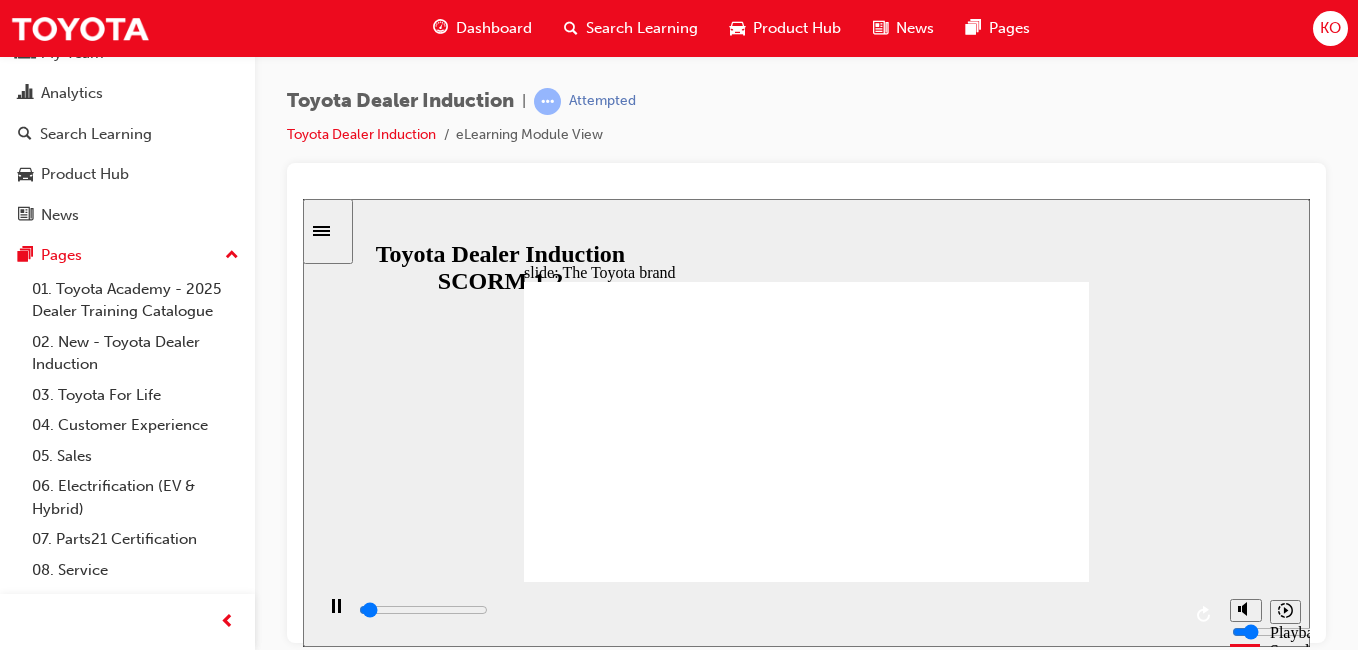 scroll, scrollTop: 159, scrollLeft: 0, axis: vertical 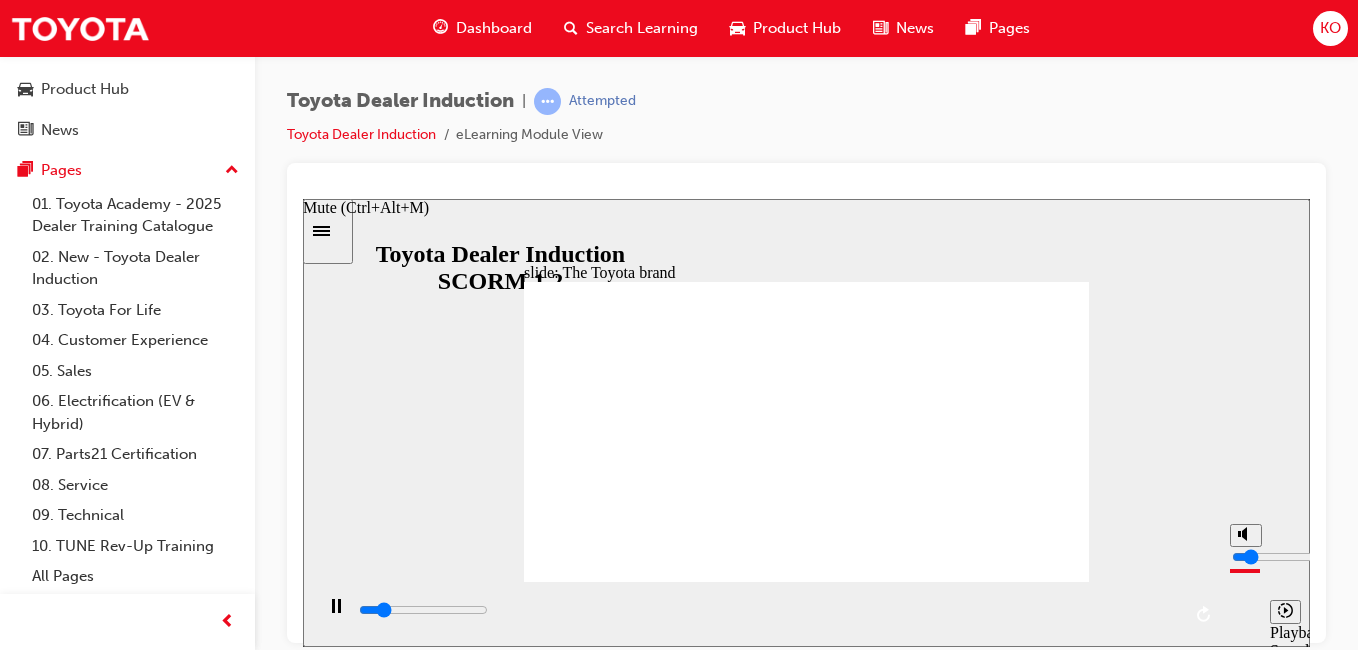 type on "6700" 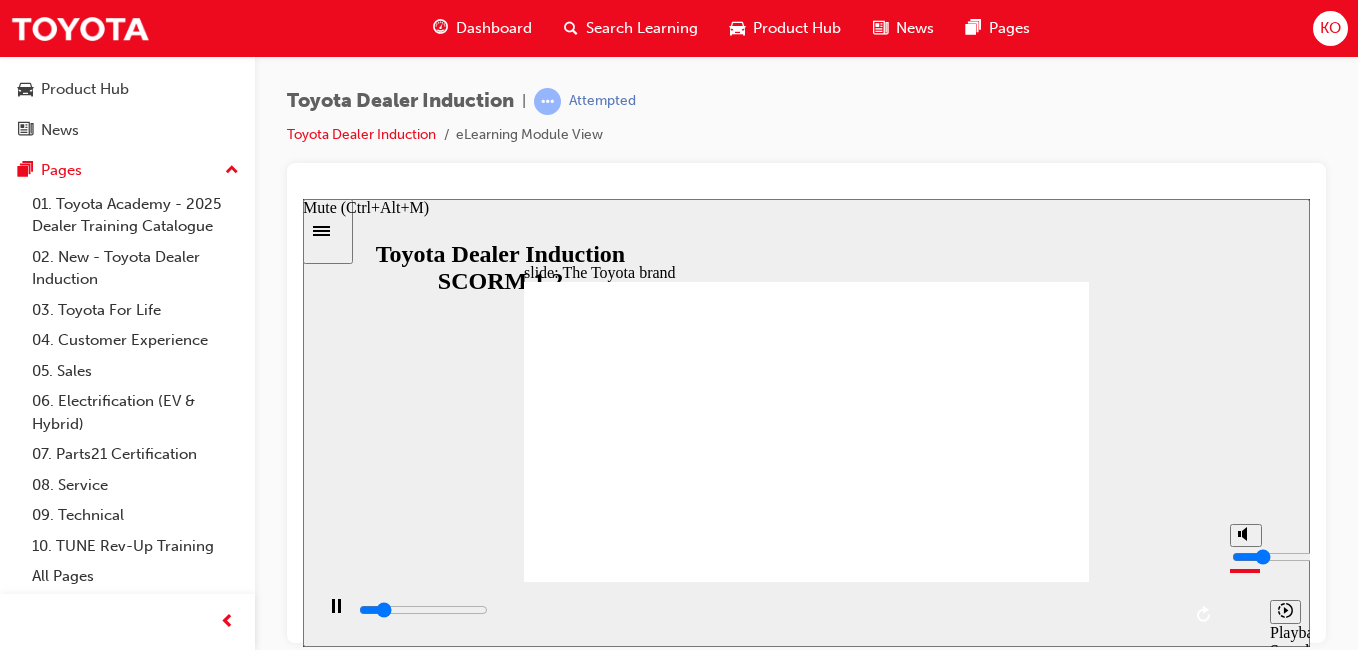 type on "6800" 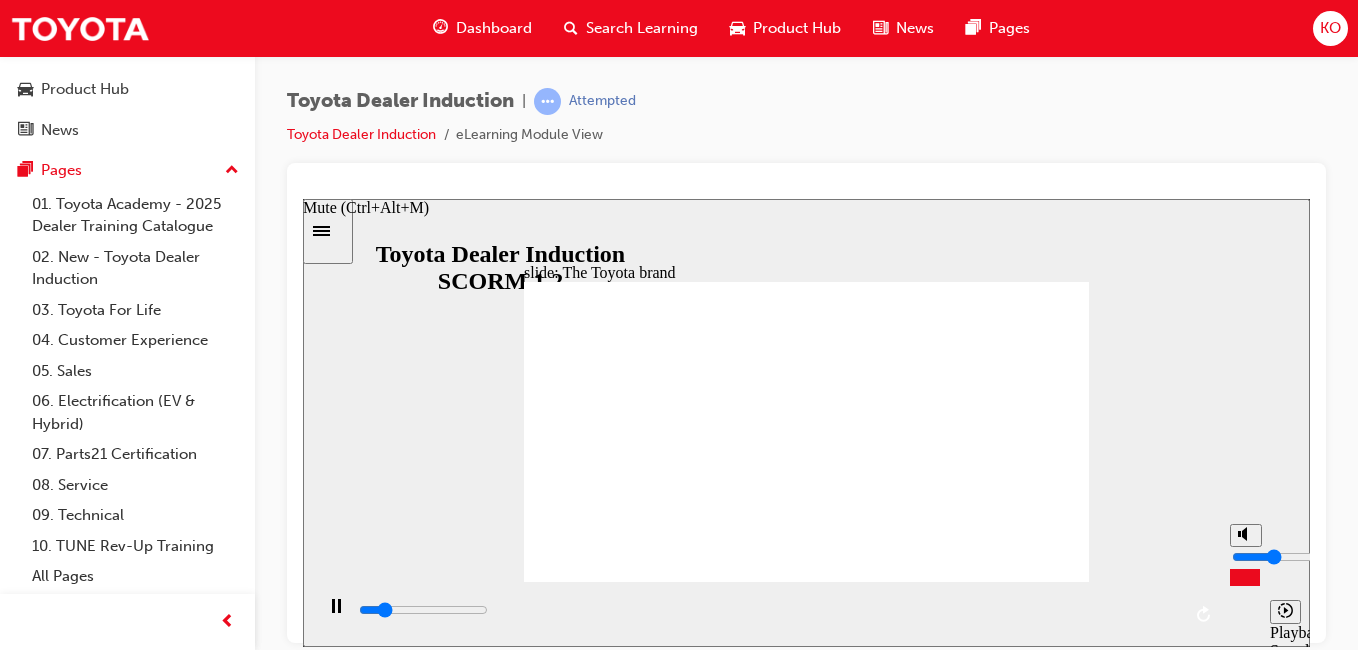 type on "6900" 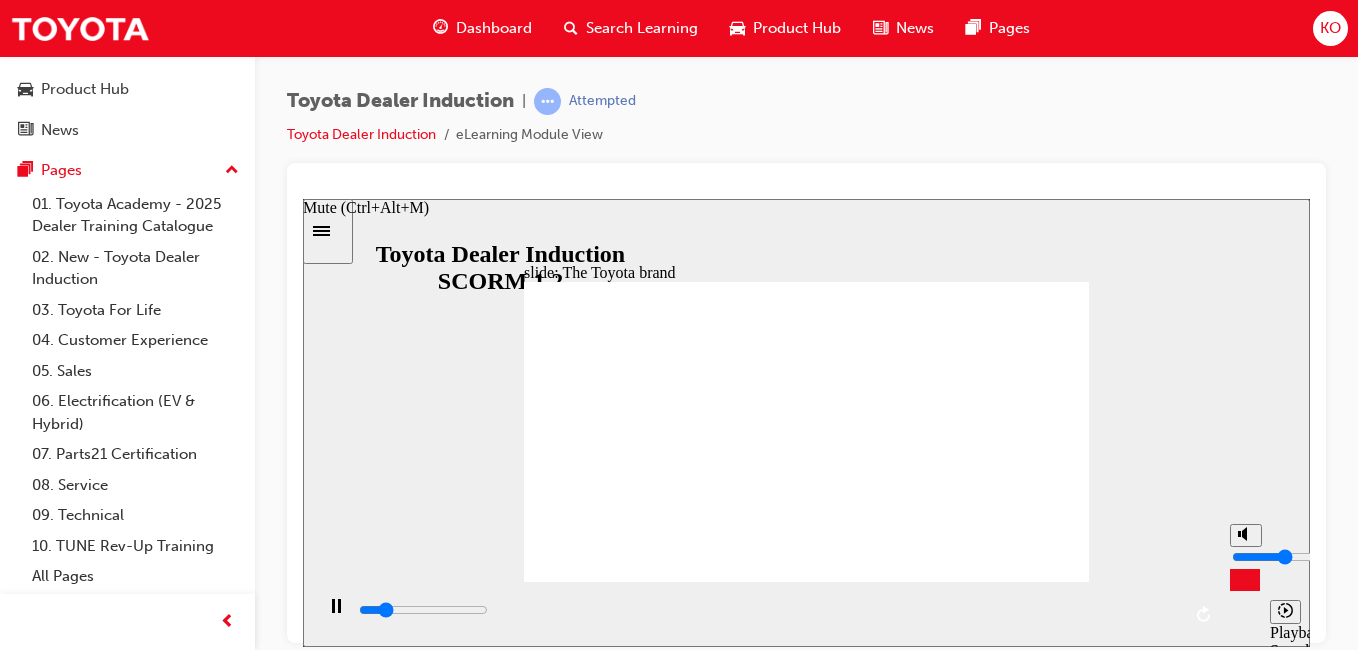 type on "7300" 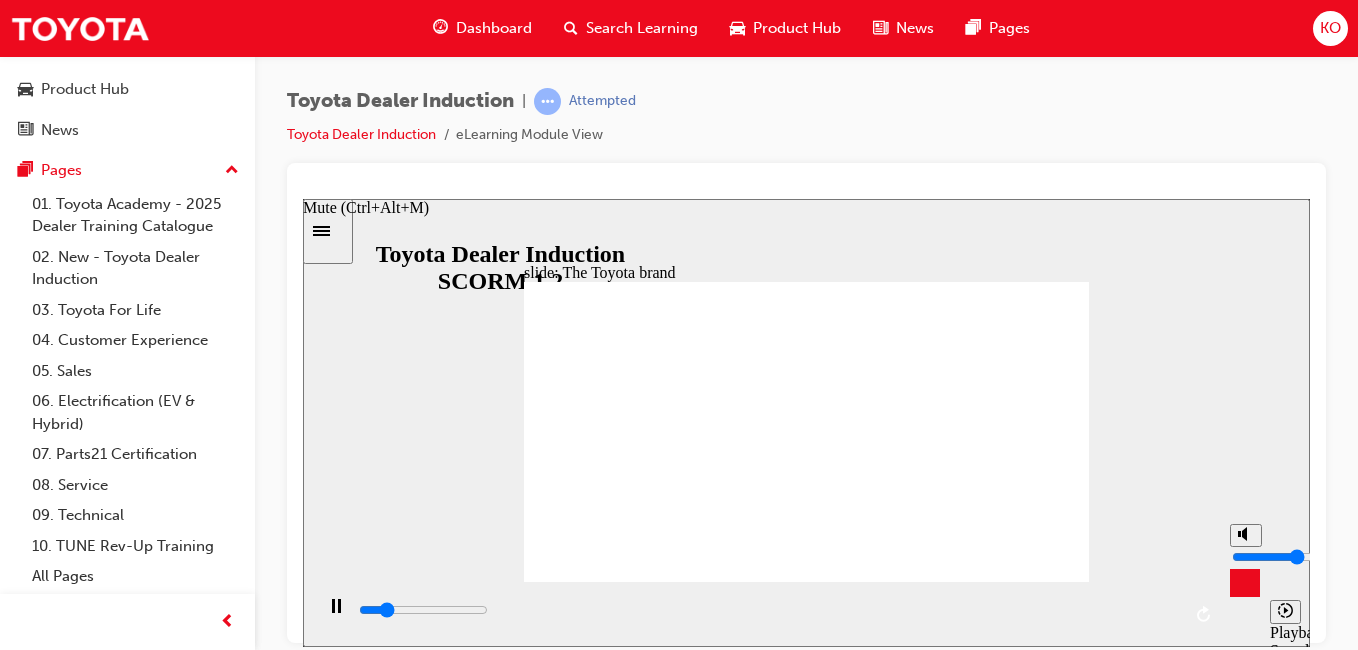 type on "8000" 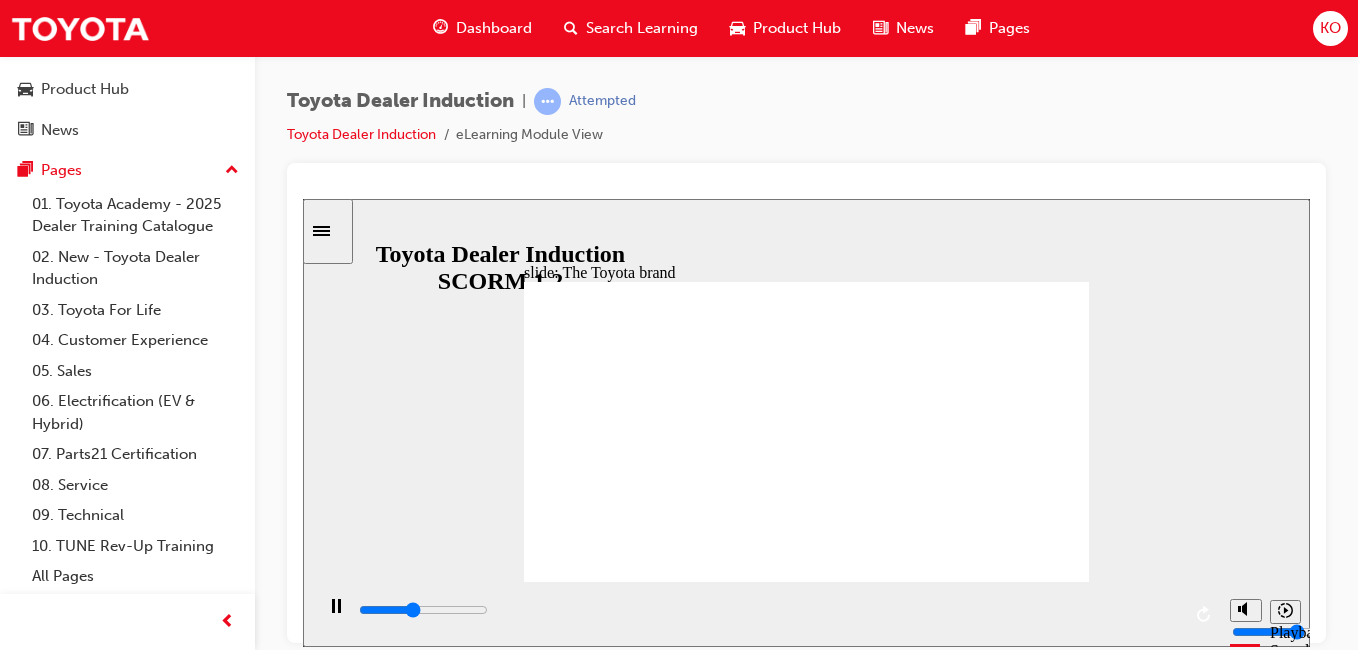 click at bounding box center (328, 230) 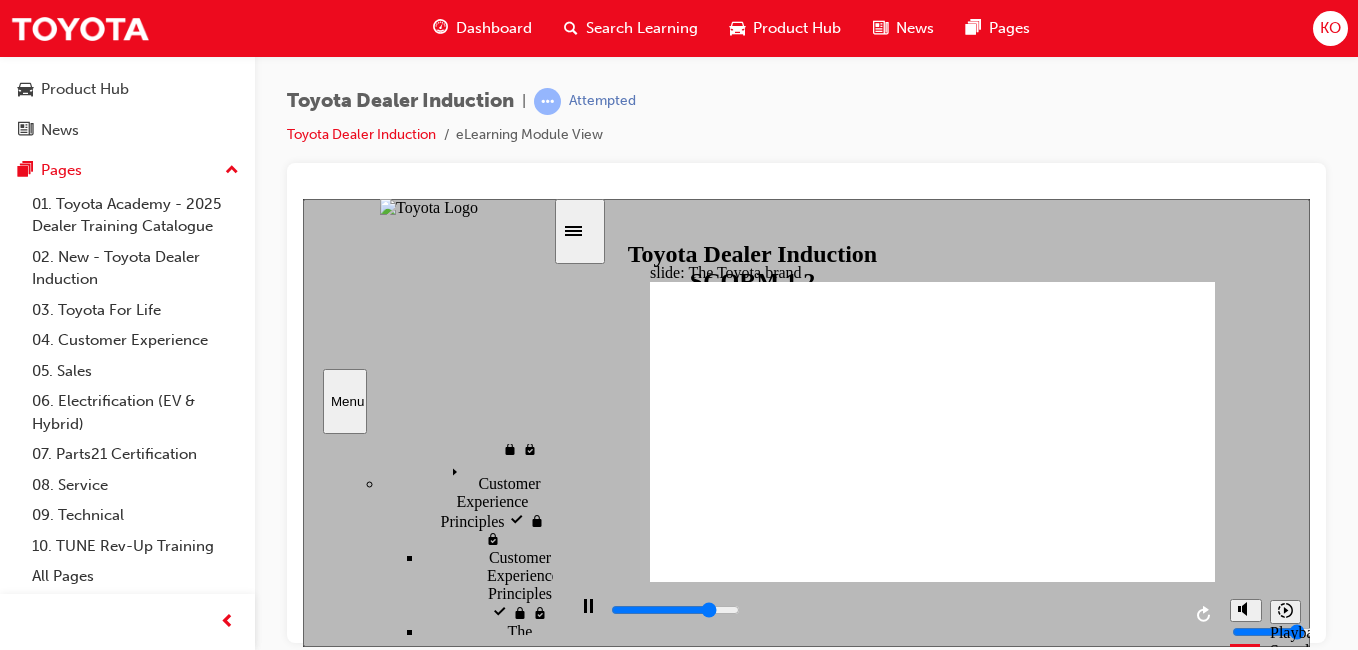 scroll, scrollTop: 1025, scrollLeft: 0, axis: vertical 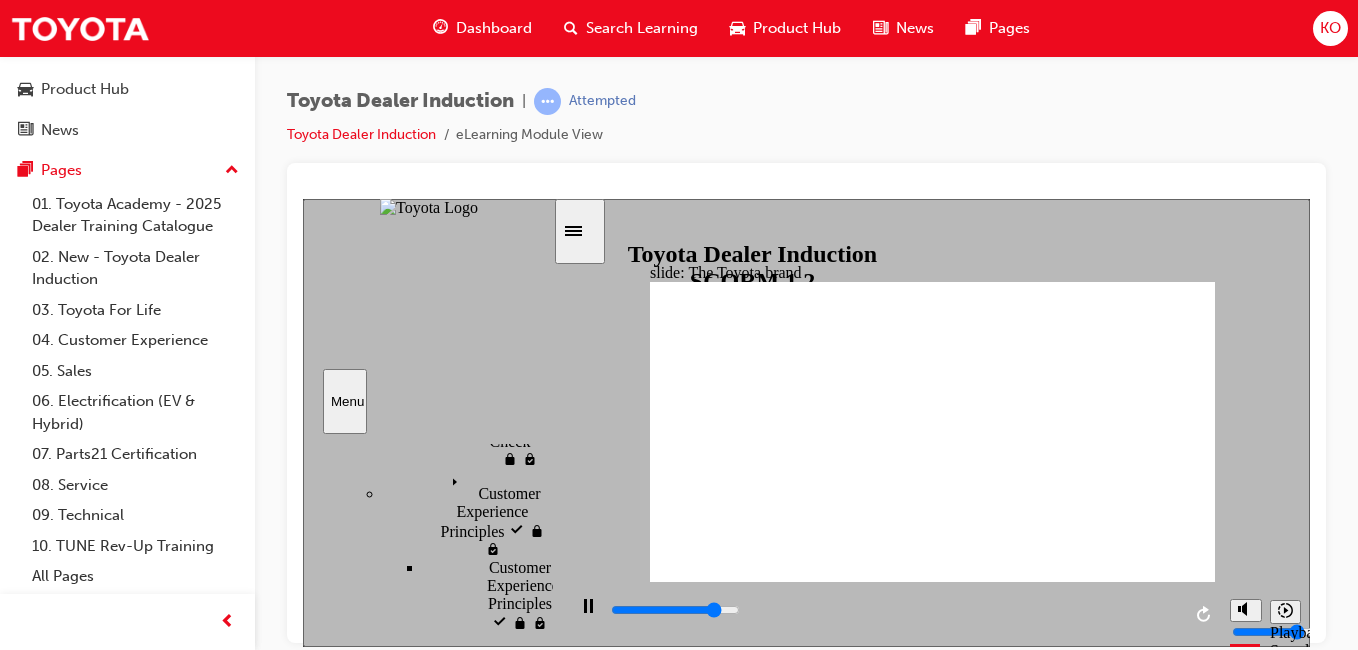 click at bounding box center (580, 230) 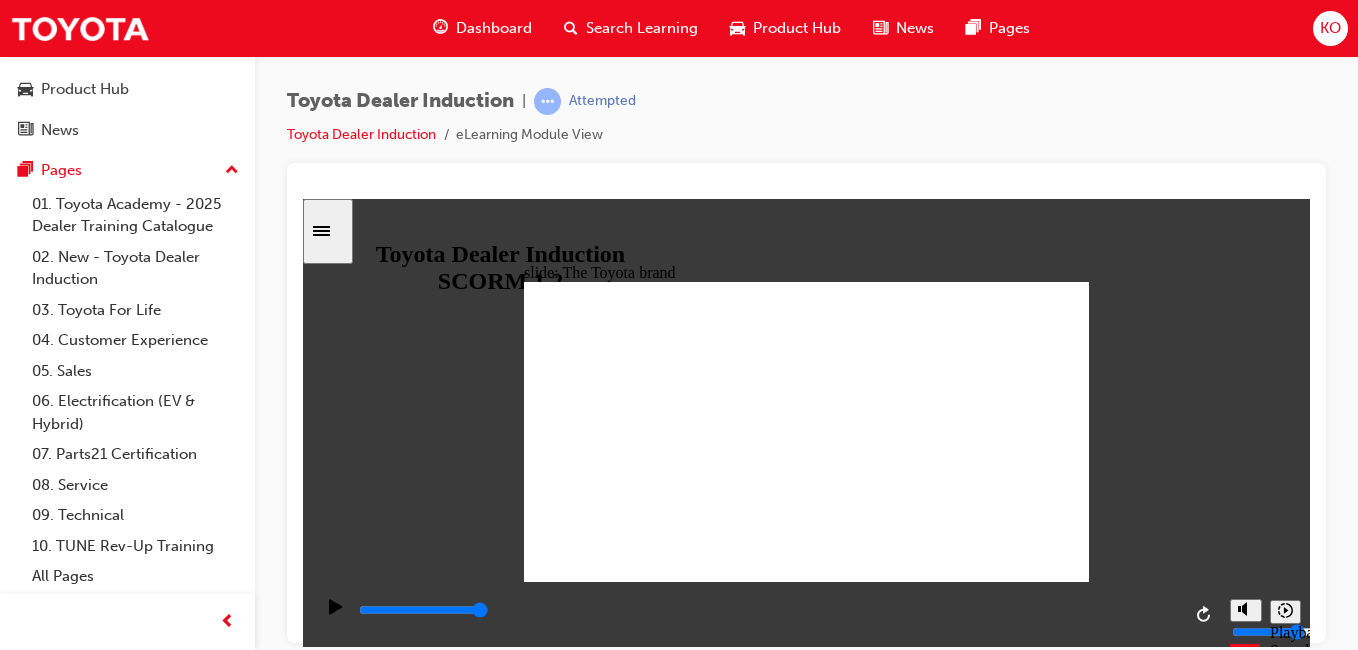 click 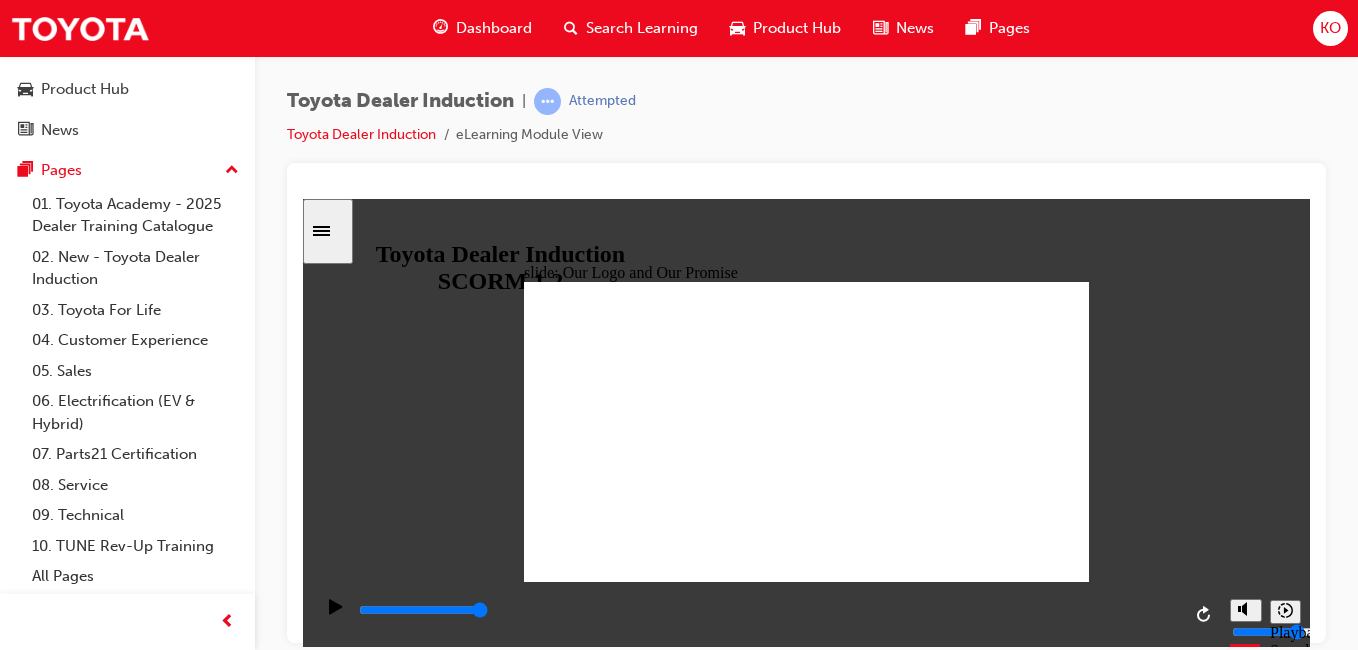 click 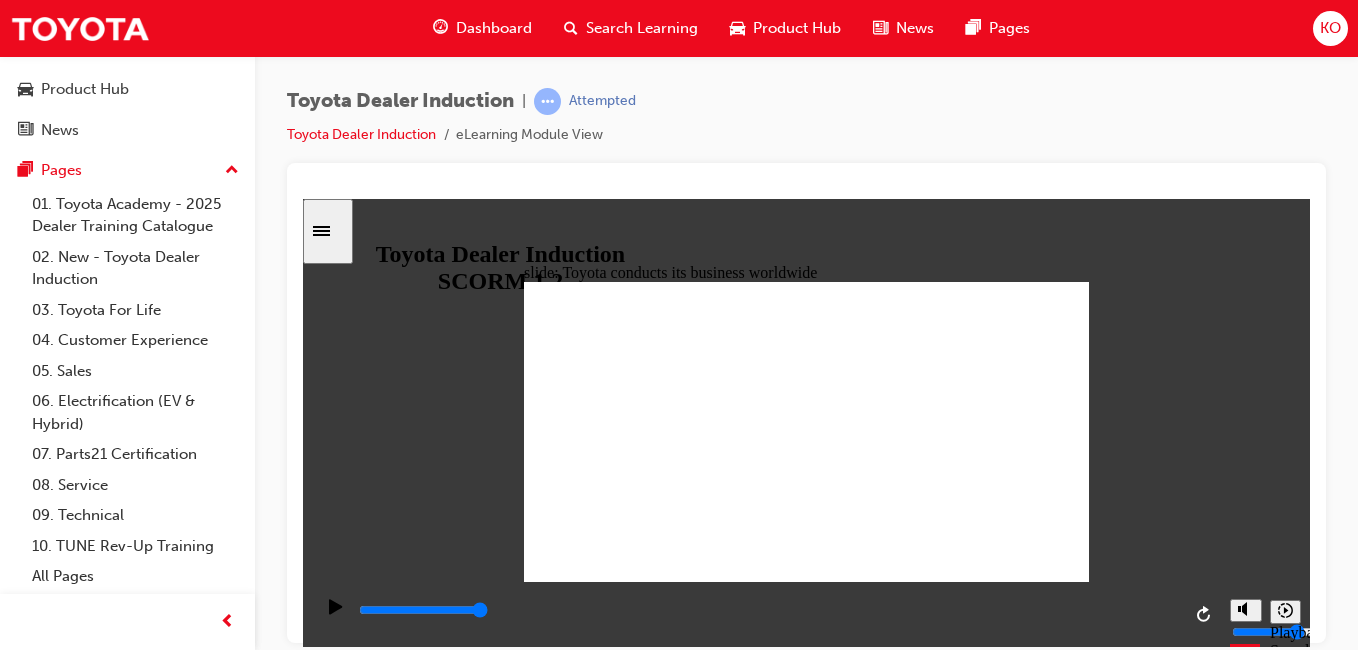 click 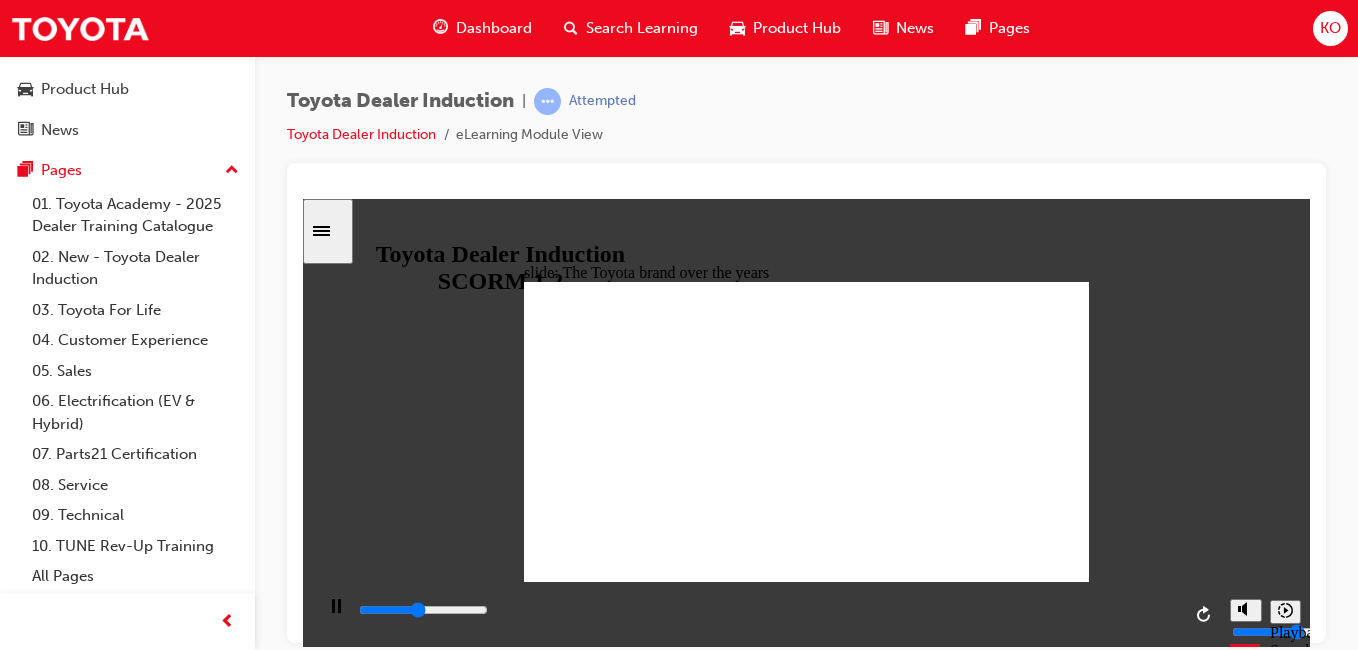 click 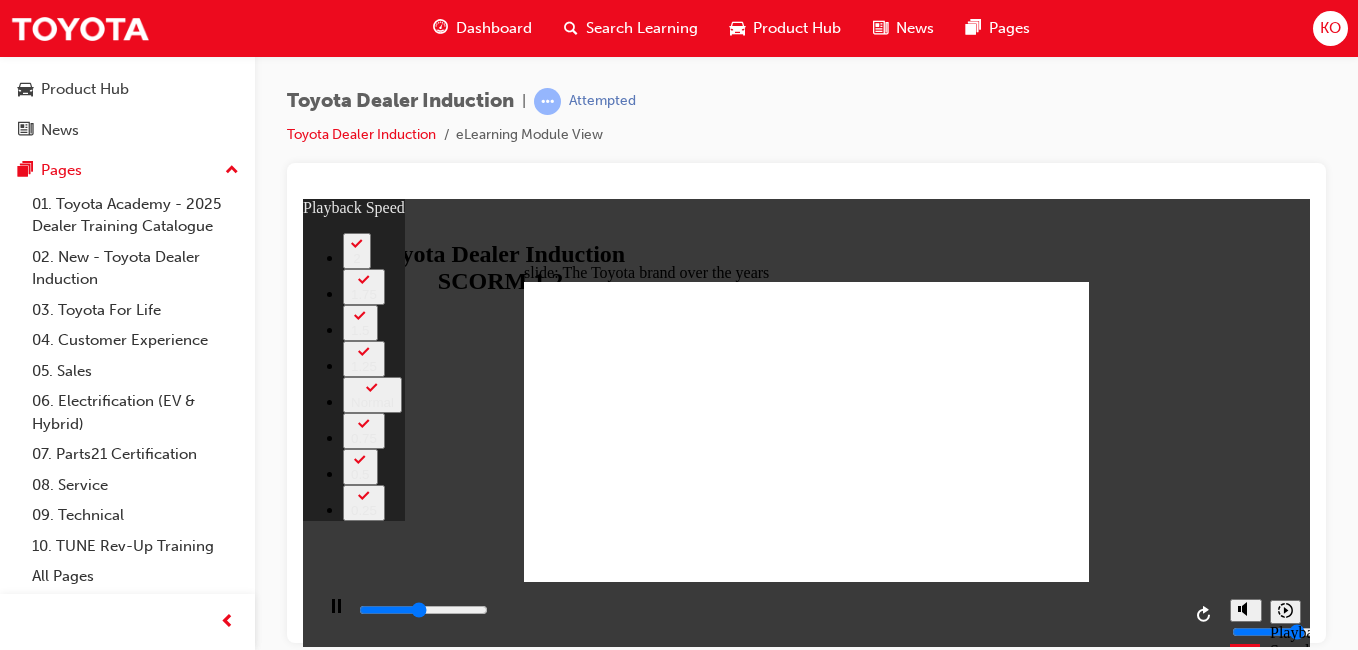 type on "3900" 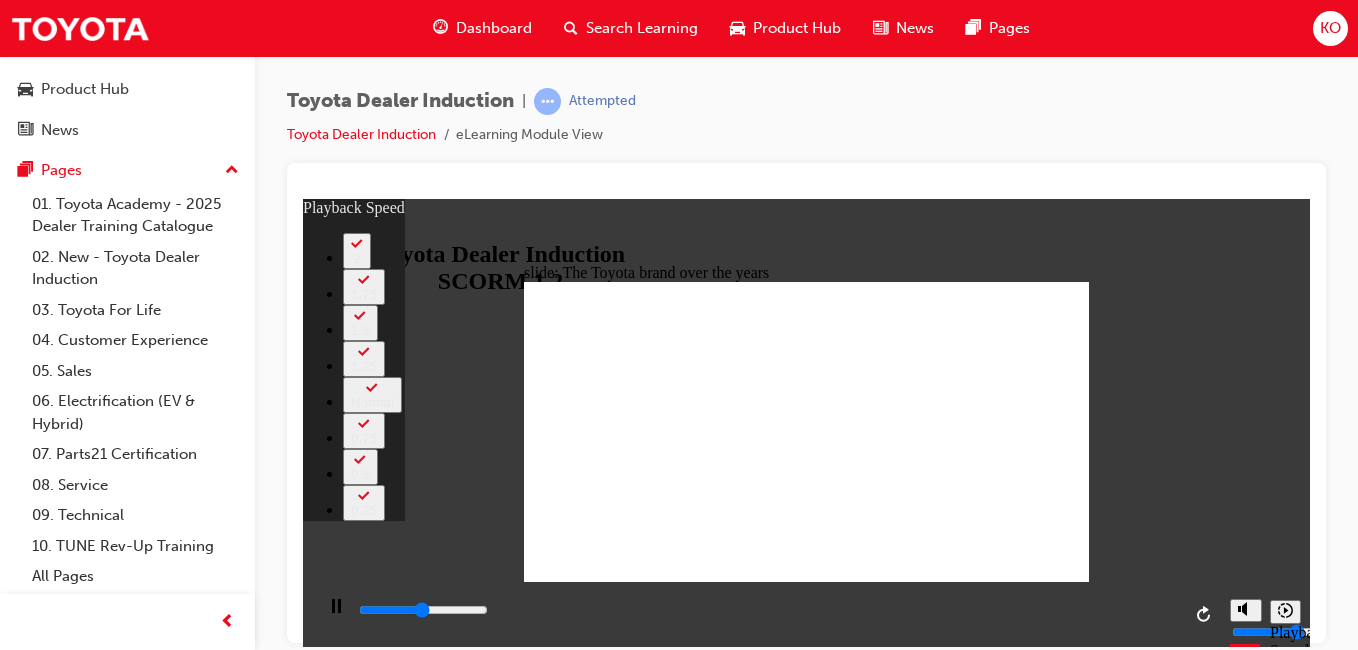 type on "4100" 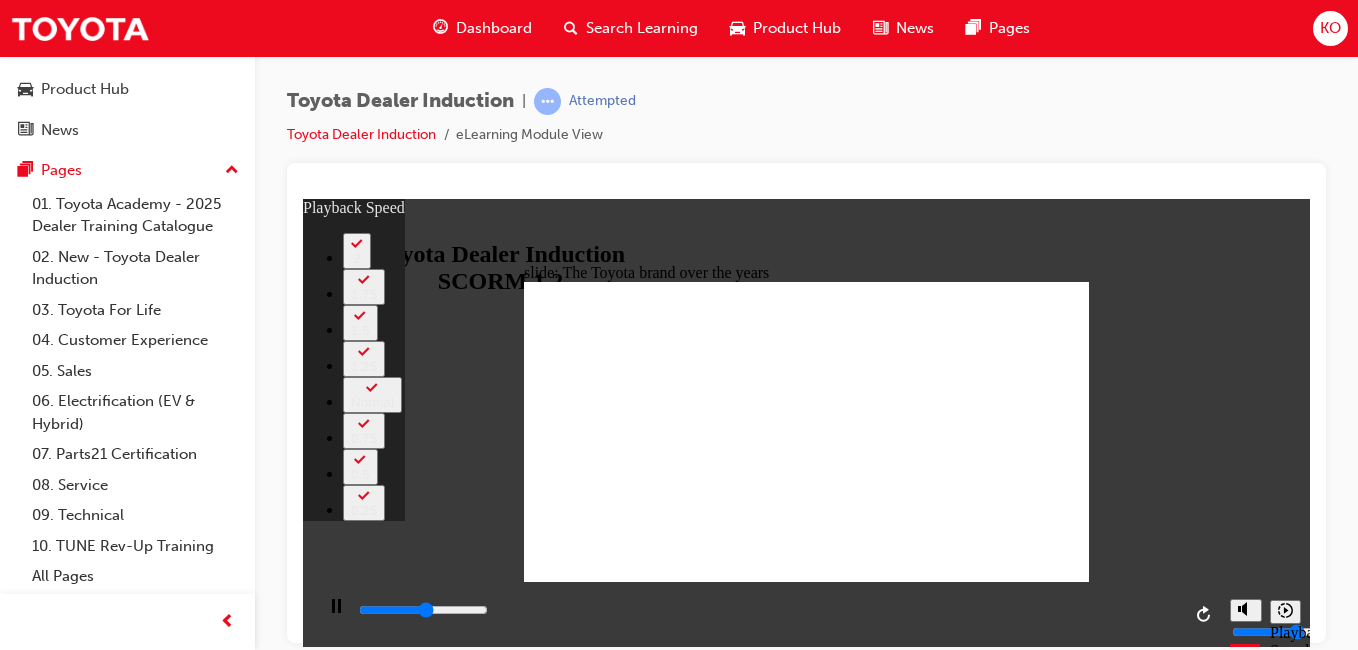 type on "4400" 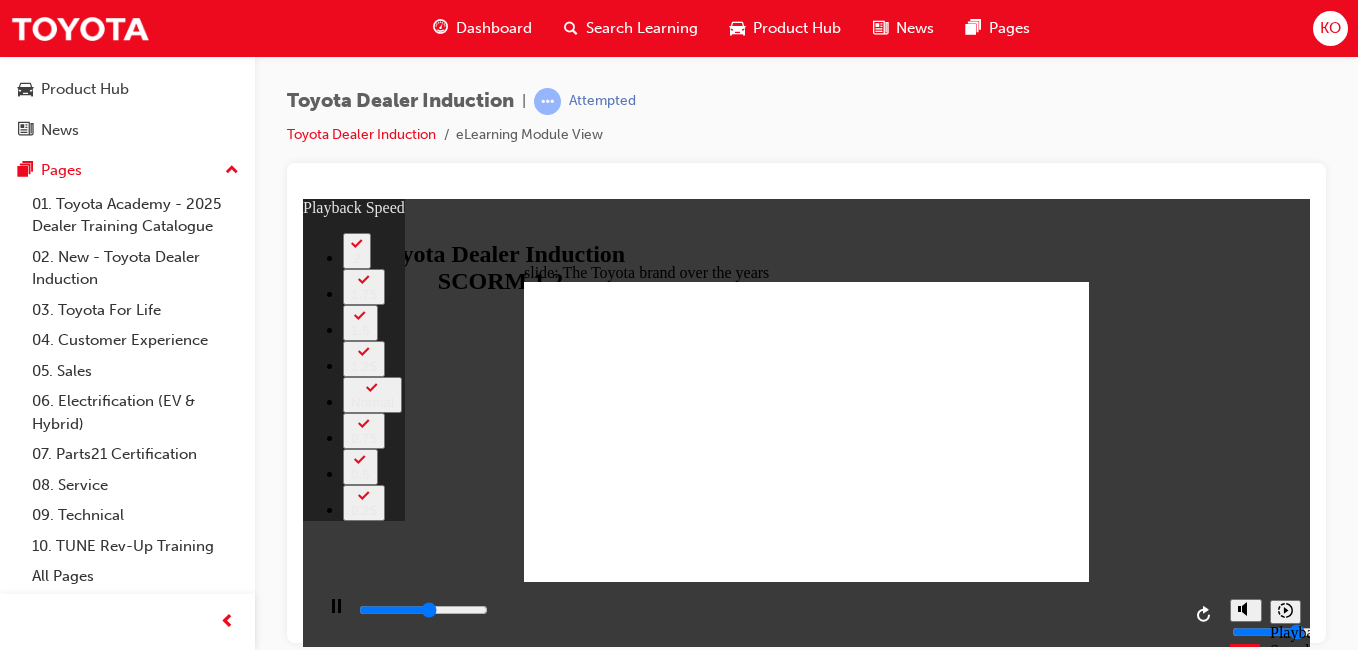 type on "4600" 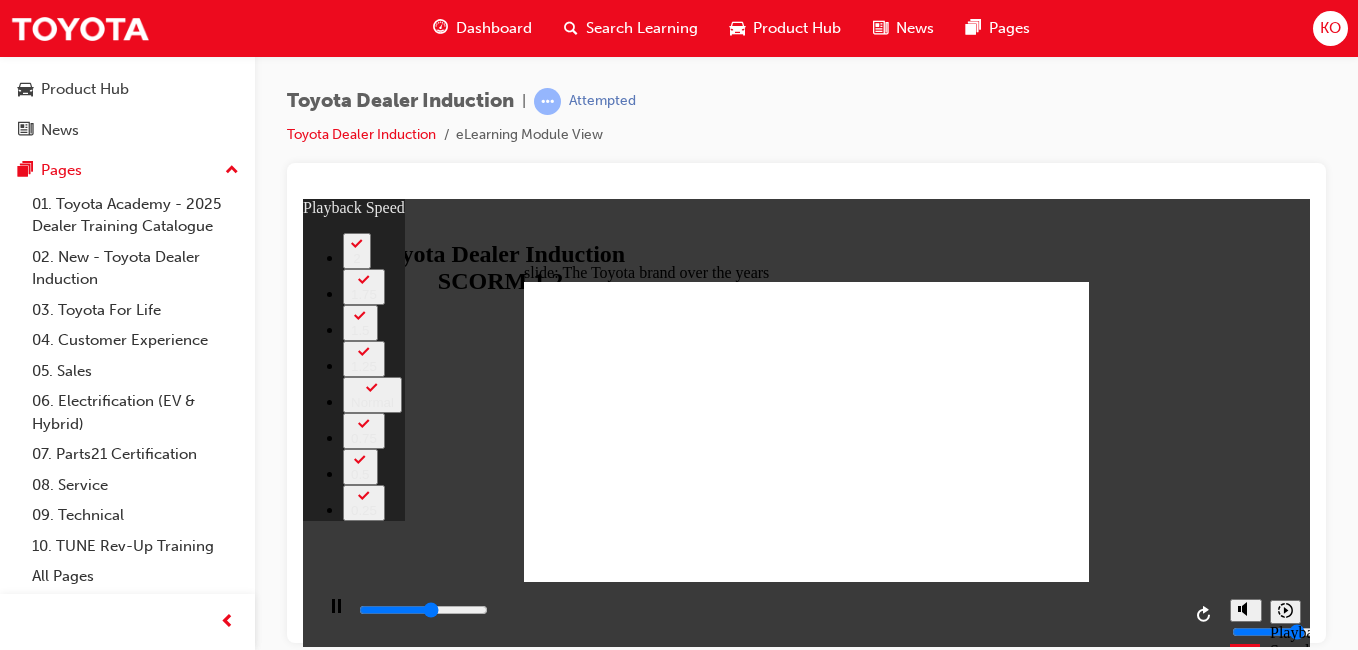 type on "4800" 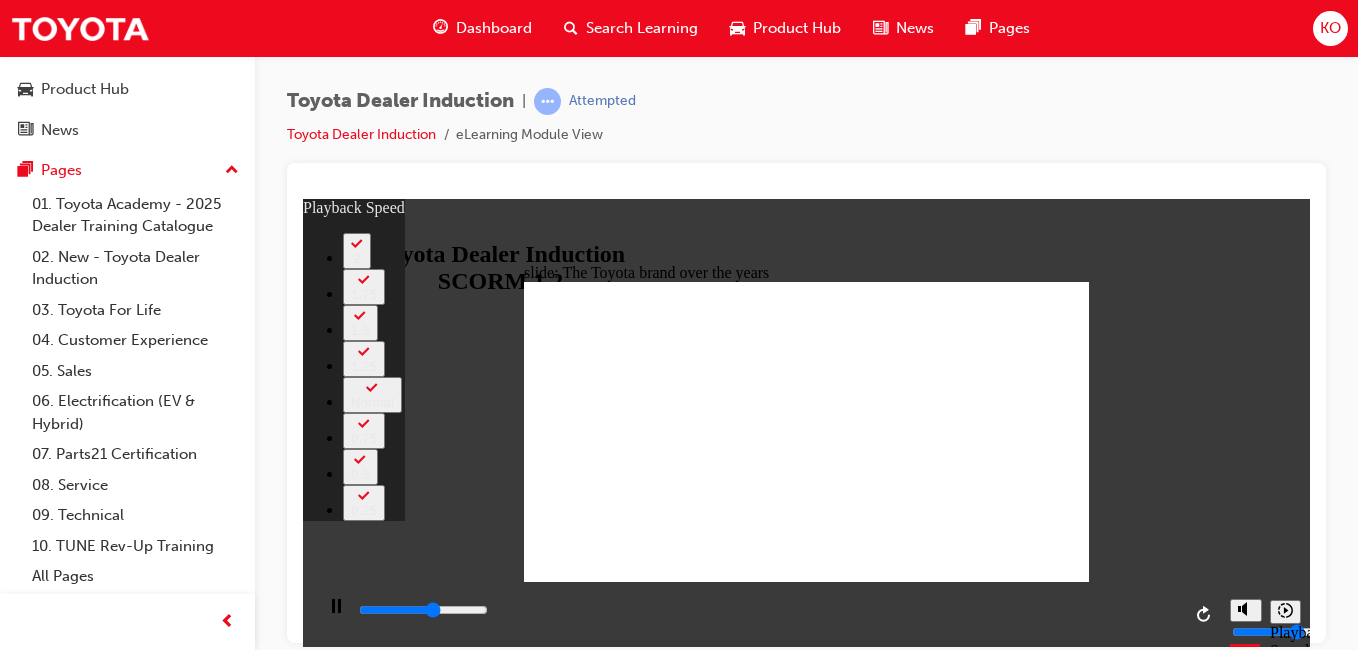type on "4900" 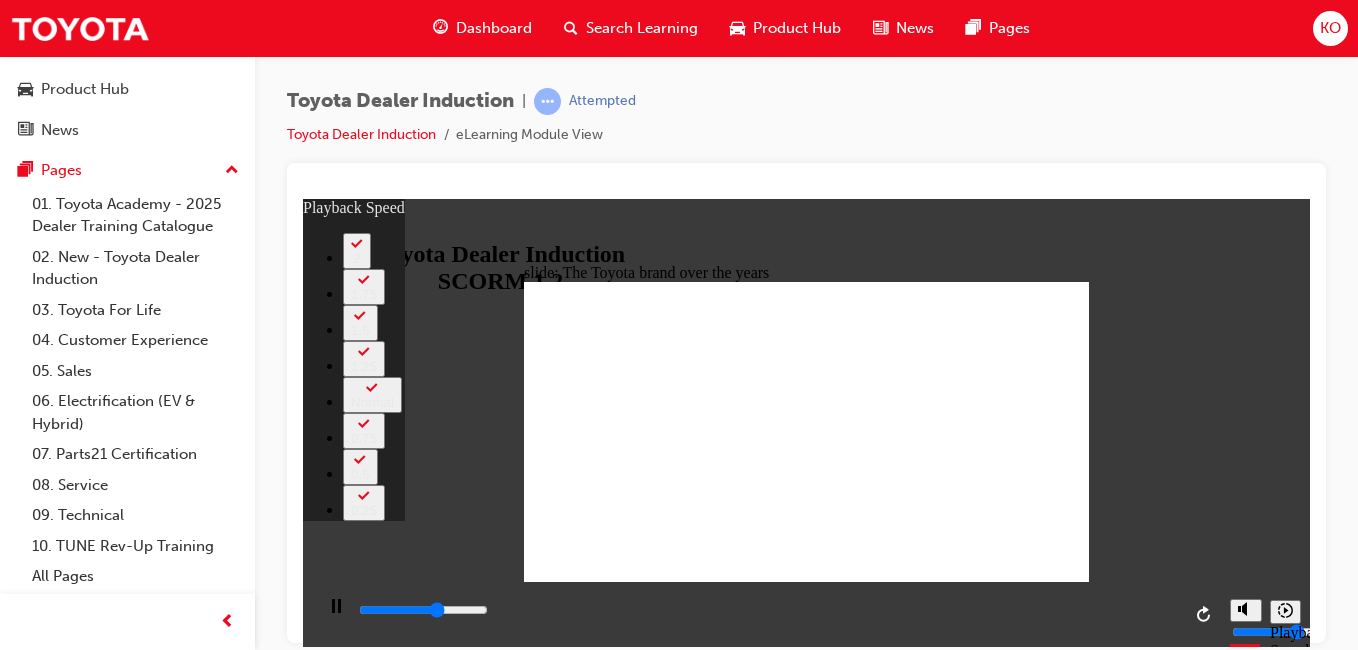 type on "5200" 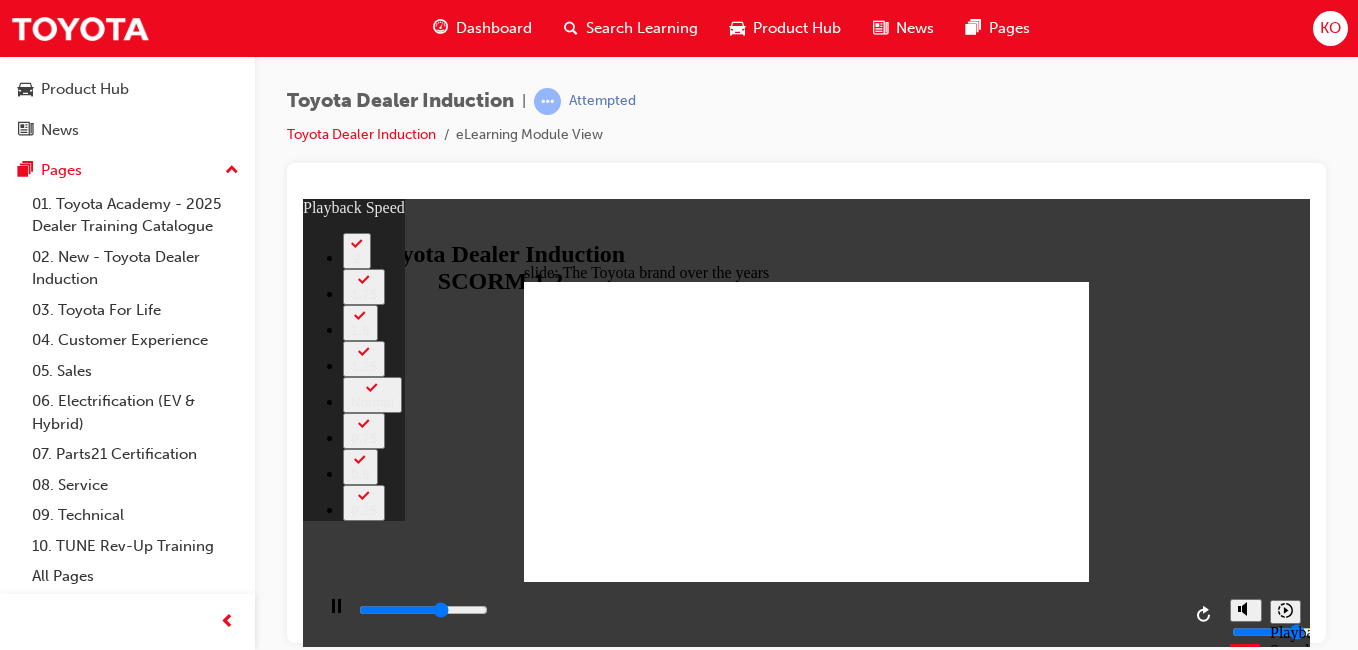 type on "5500" 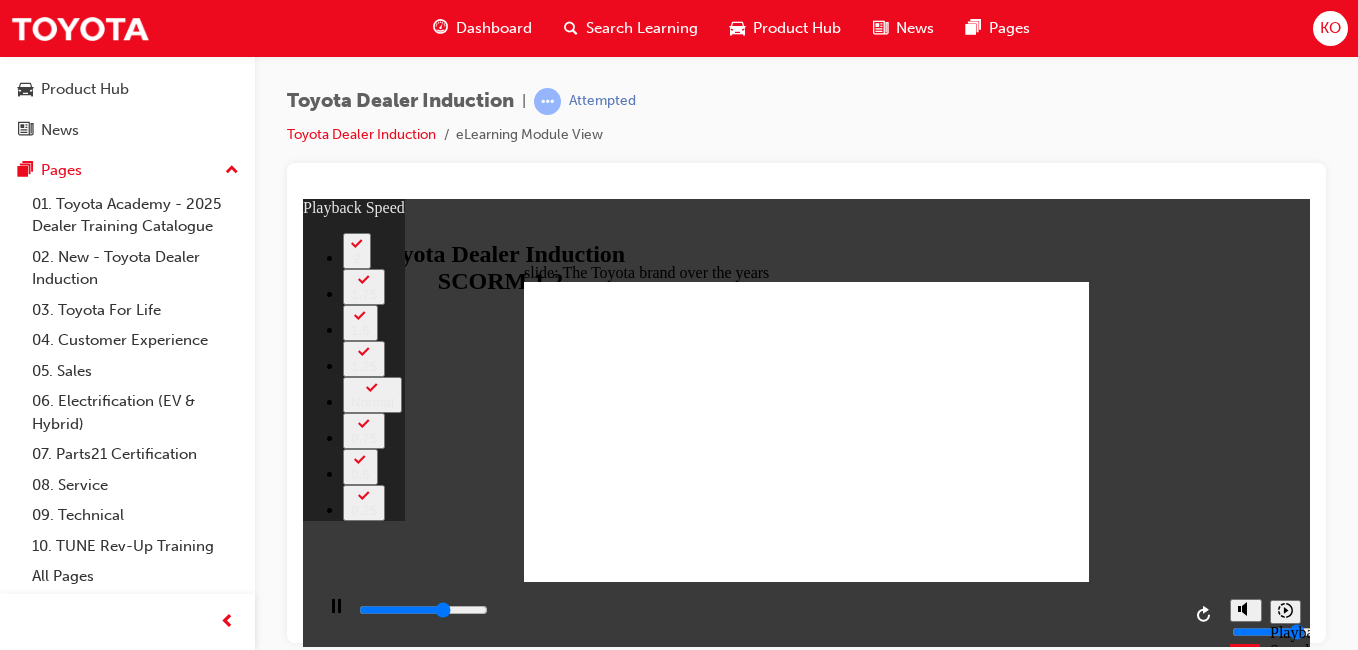 type on "5700" 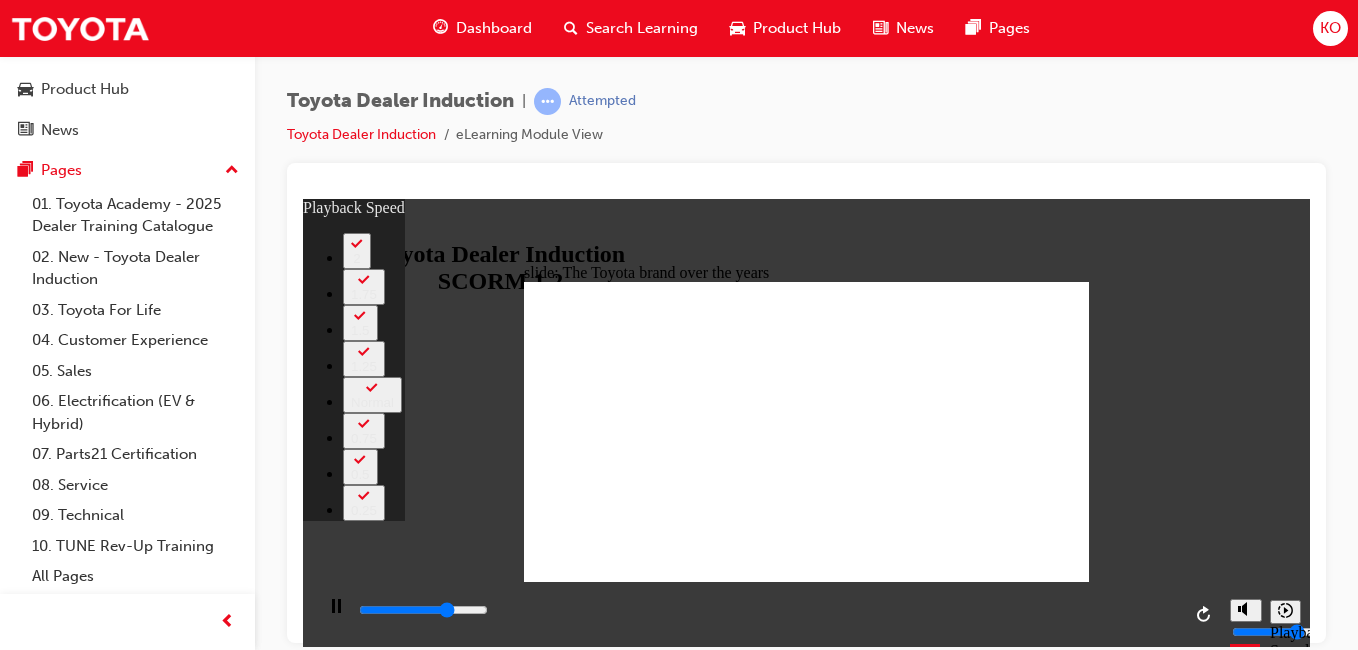 type on "6000" 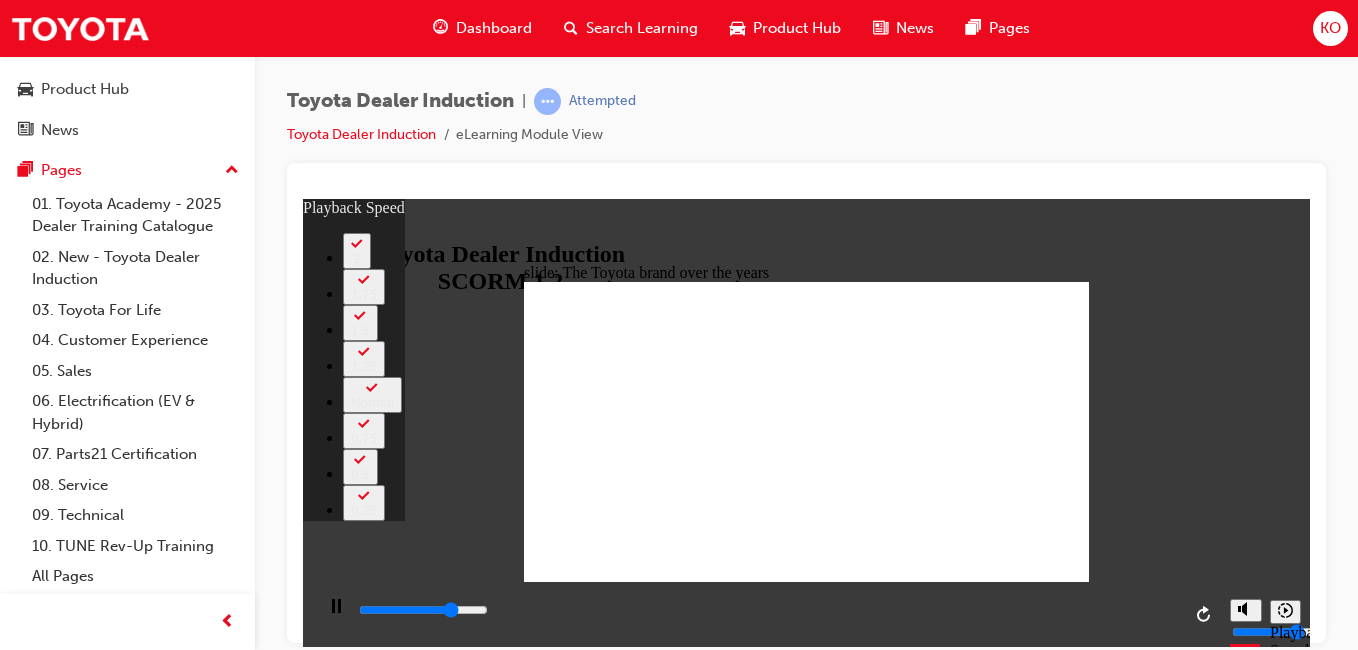 type on "6300" 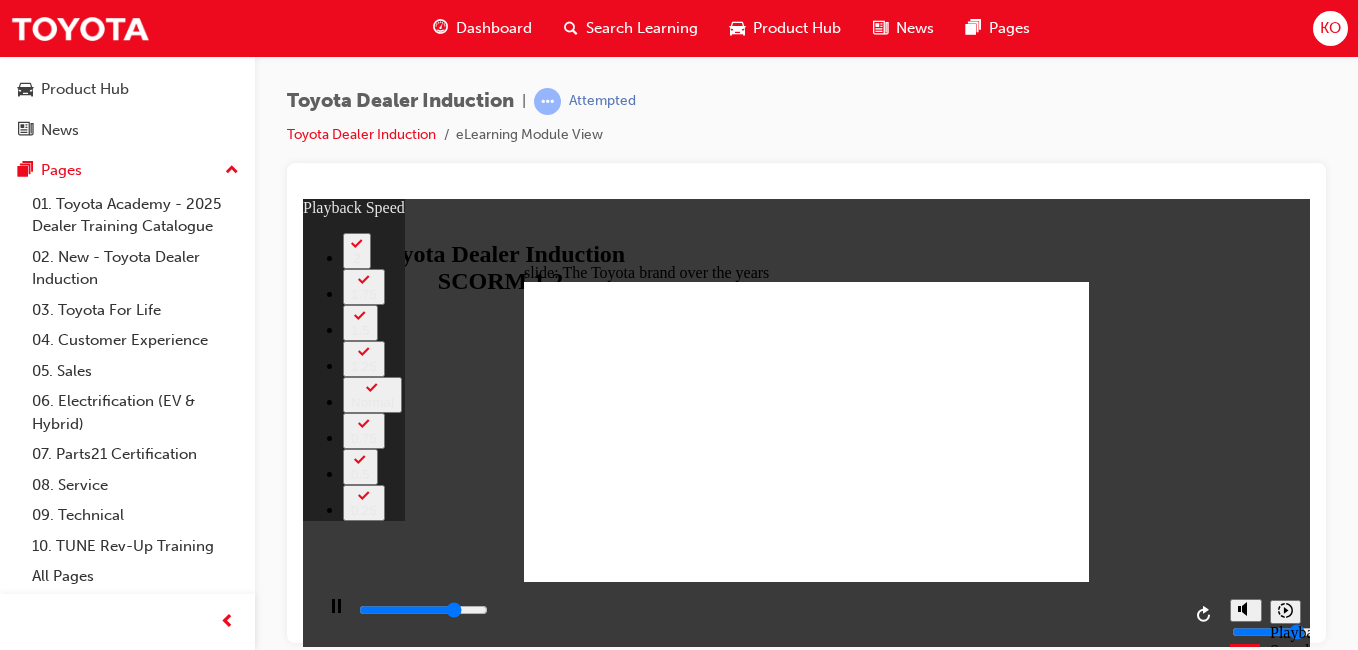type on "6600" 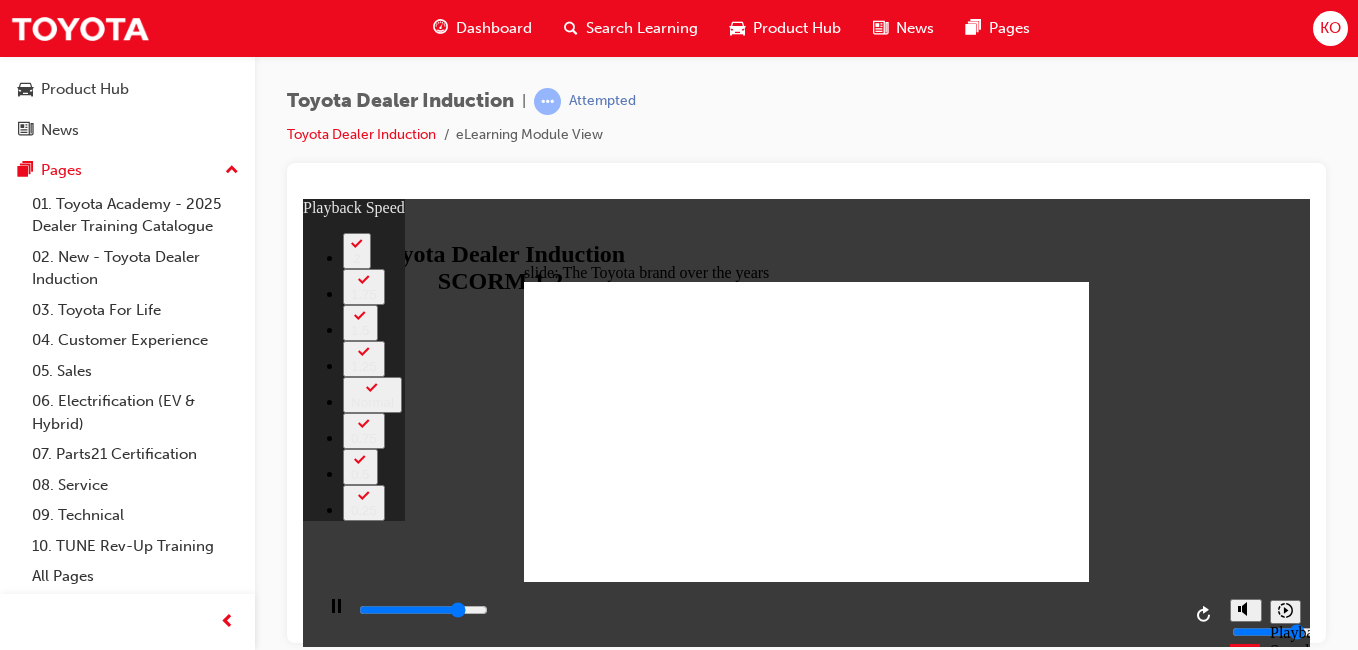type on "6800" 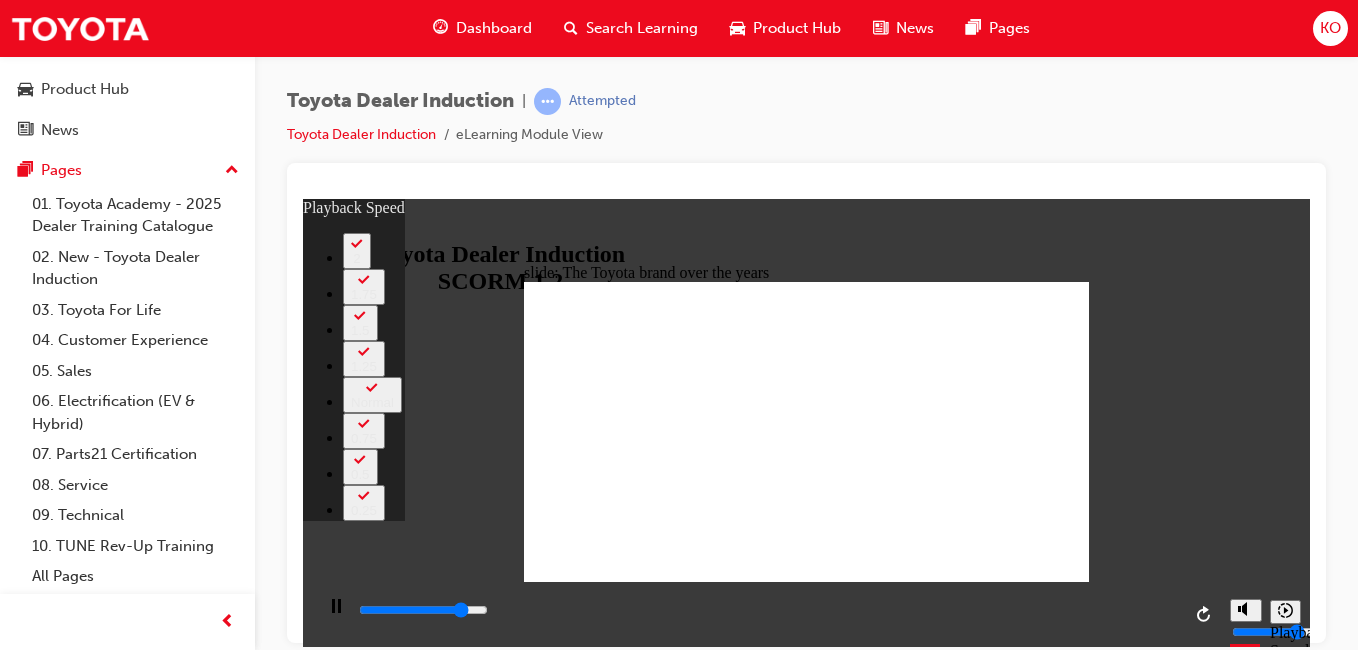type on "7100" 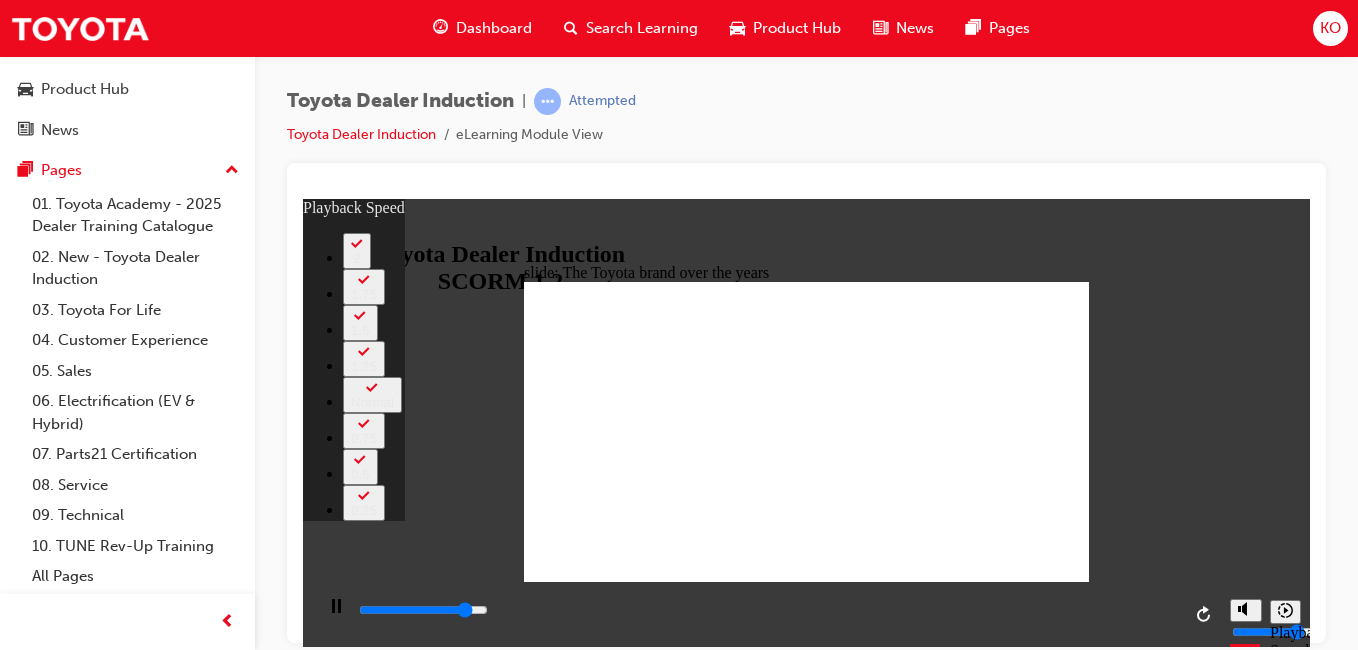 type on "7300" 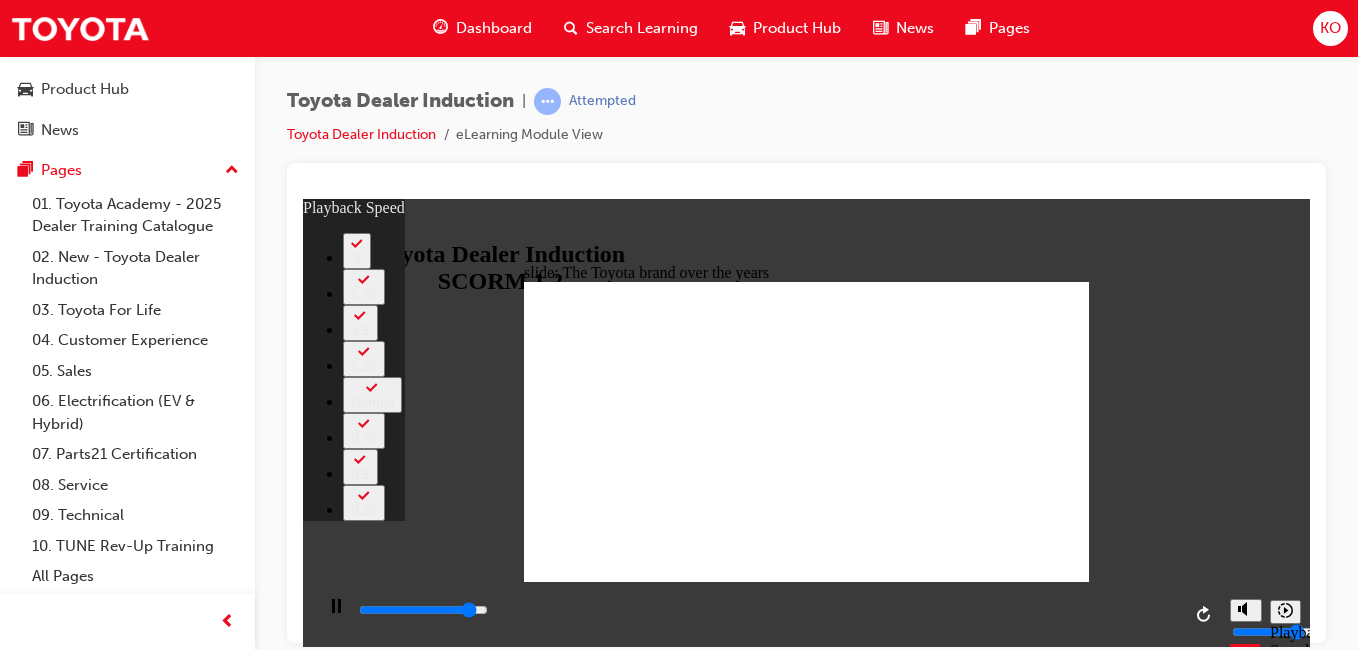 type on "7600" 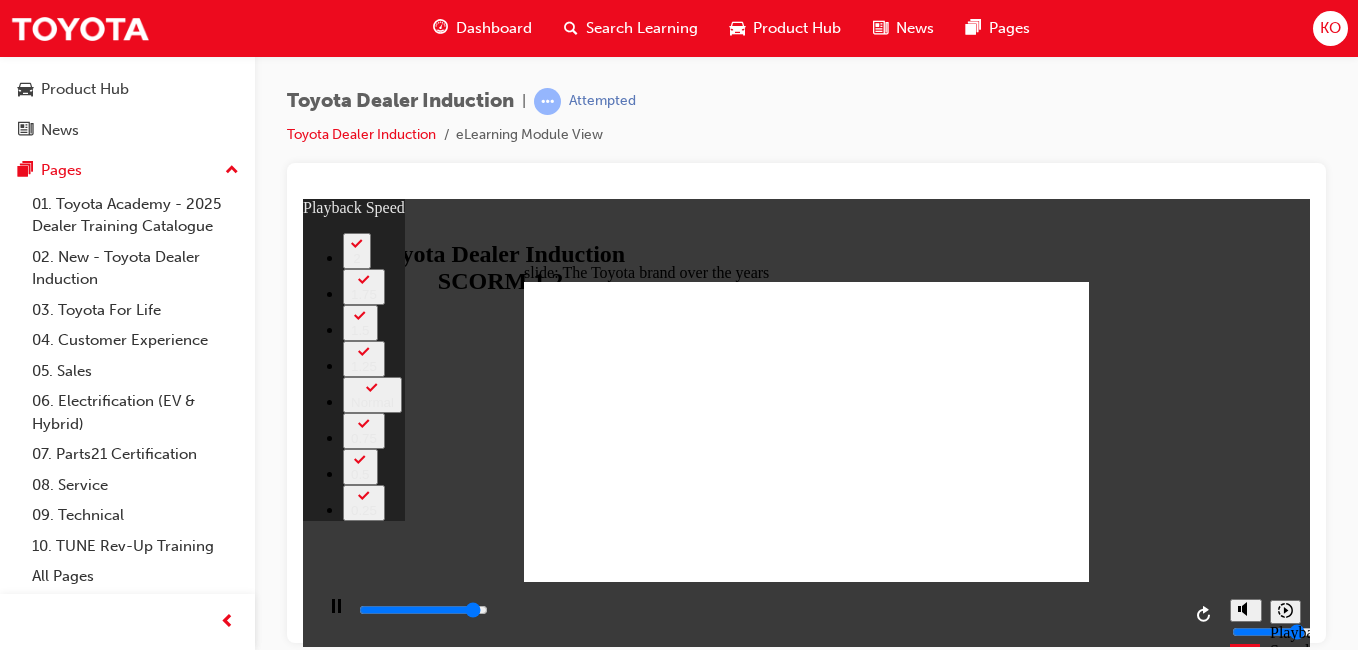 type on "7900" 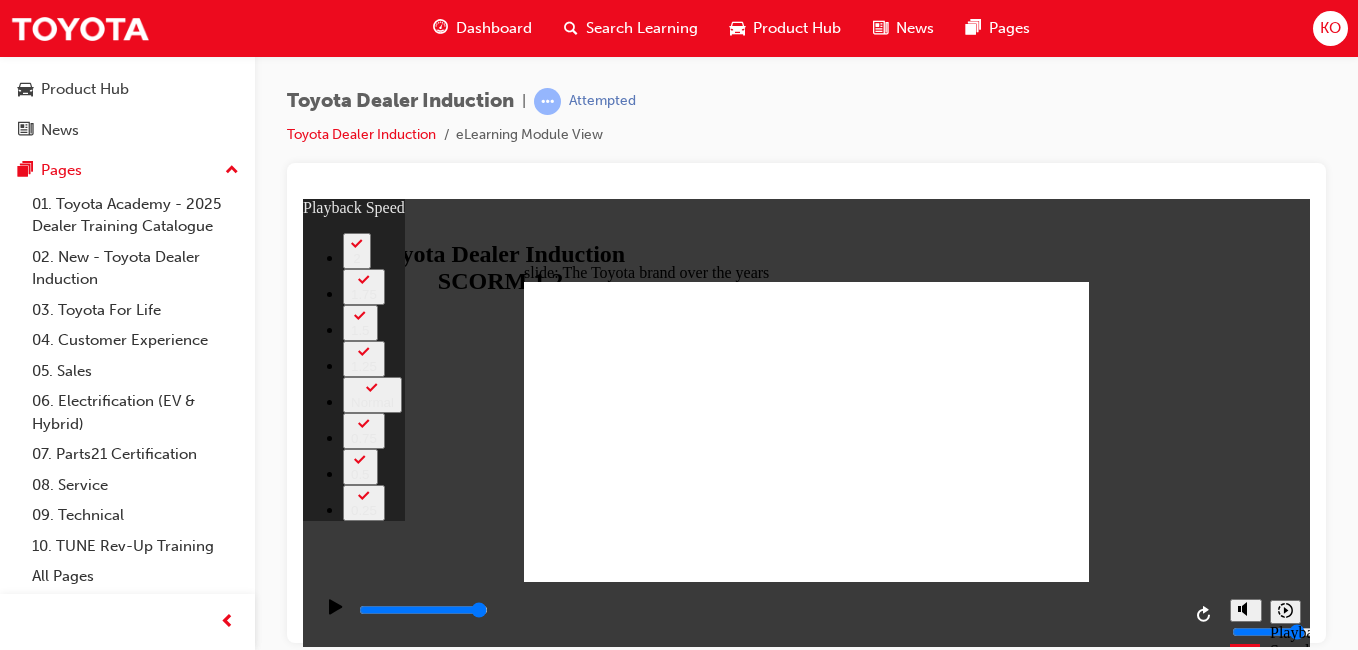 scroll, scrollTop: 159, scrollLeft: 0, axis: vertical 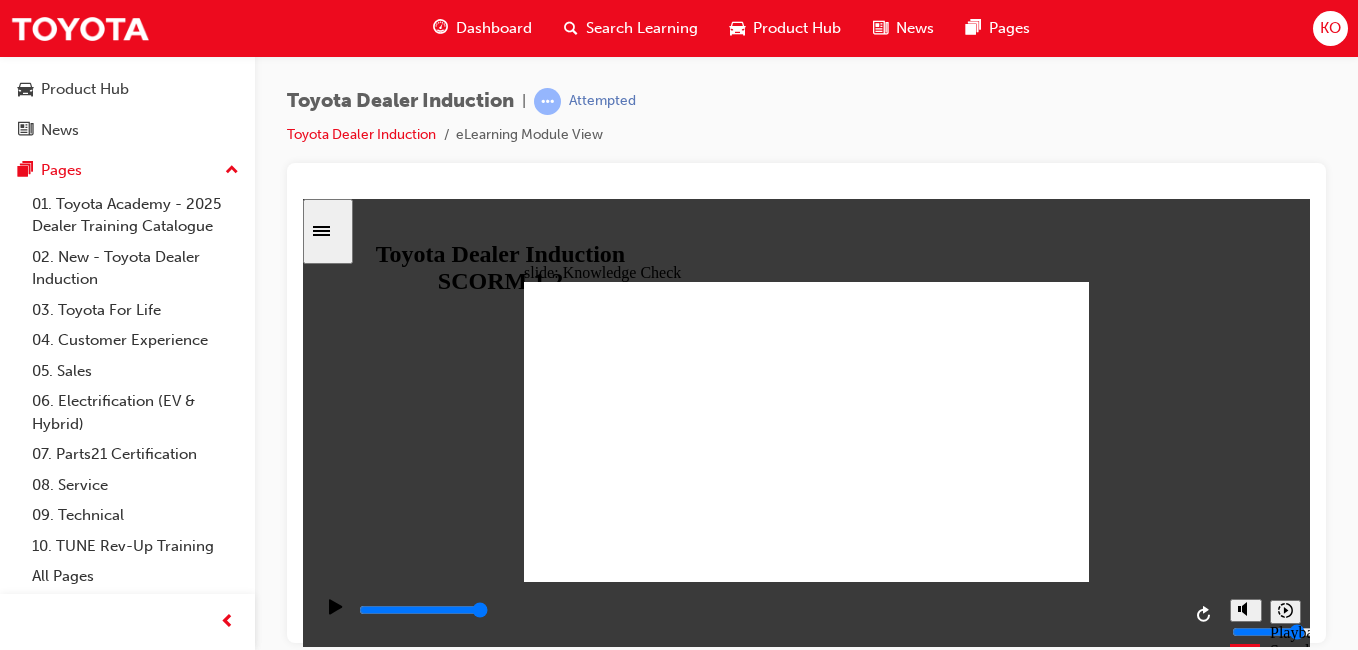 click 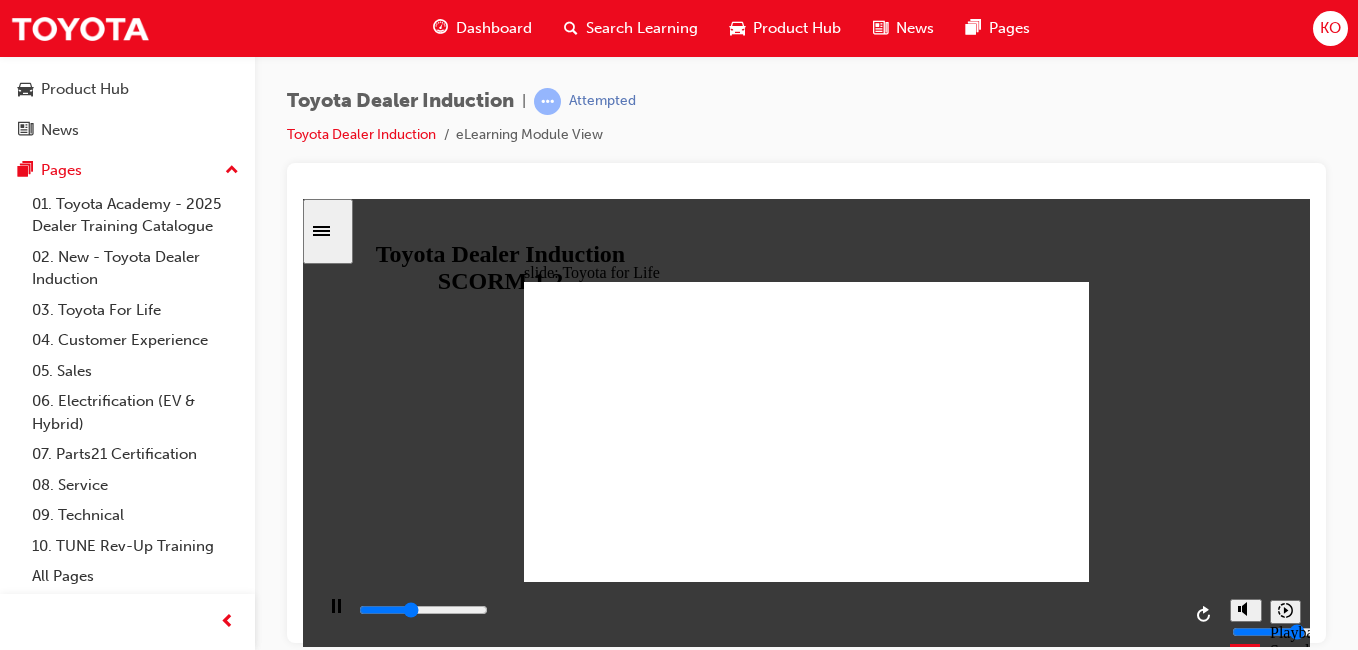 click on "NEXT NEXT" at bounding box center [1039, 1826] 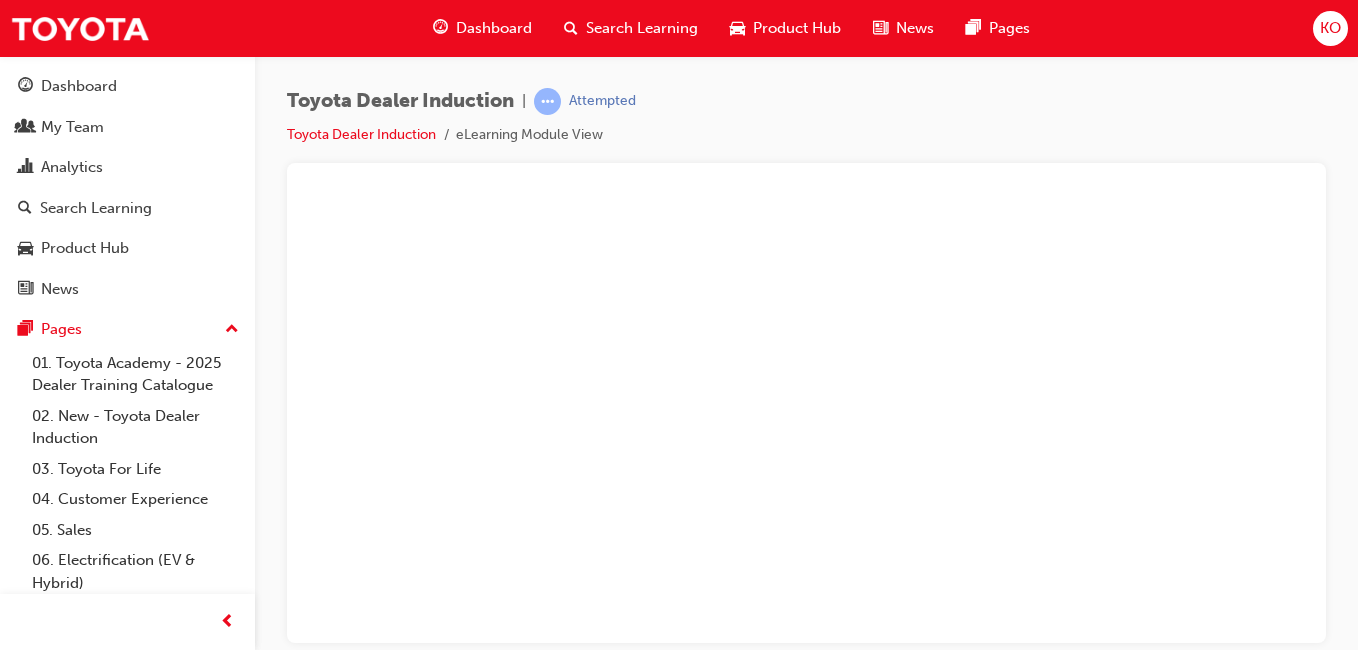 scroll, scrollTop: 0, scrollLeft: 0, axis: both 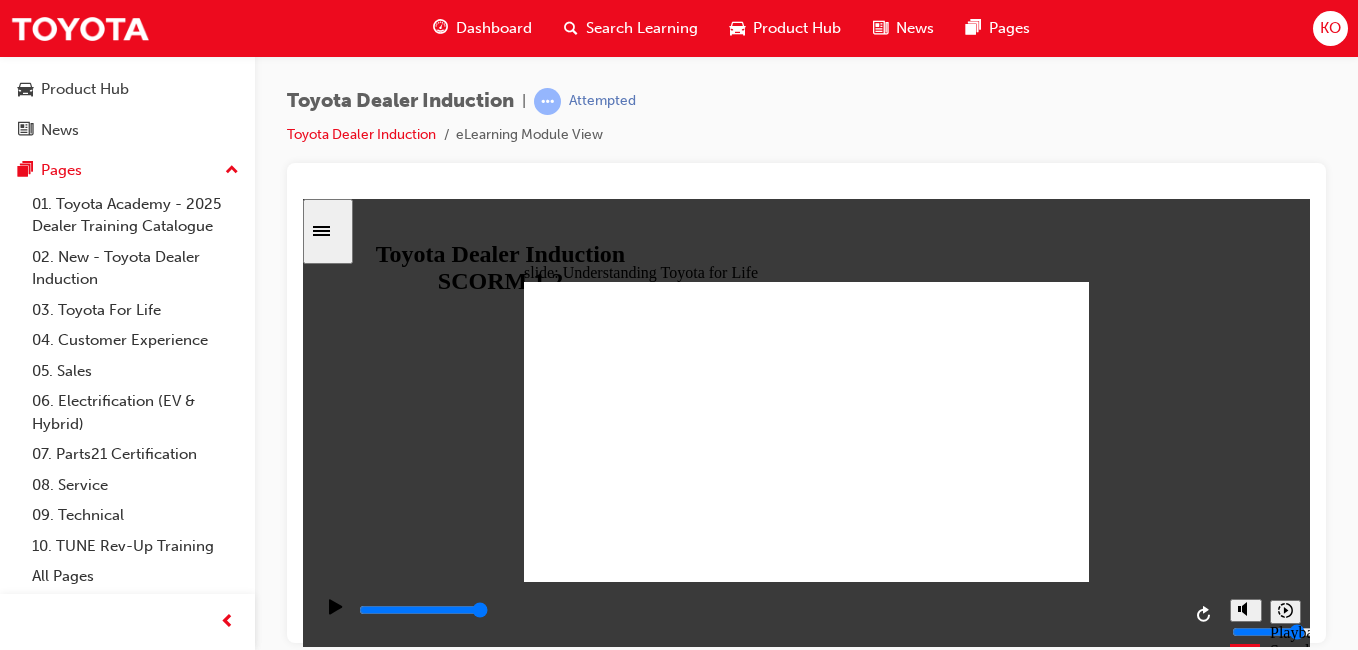 click 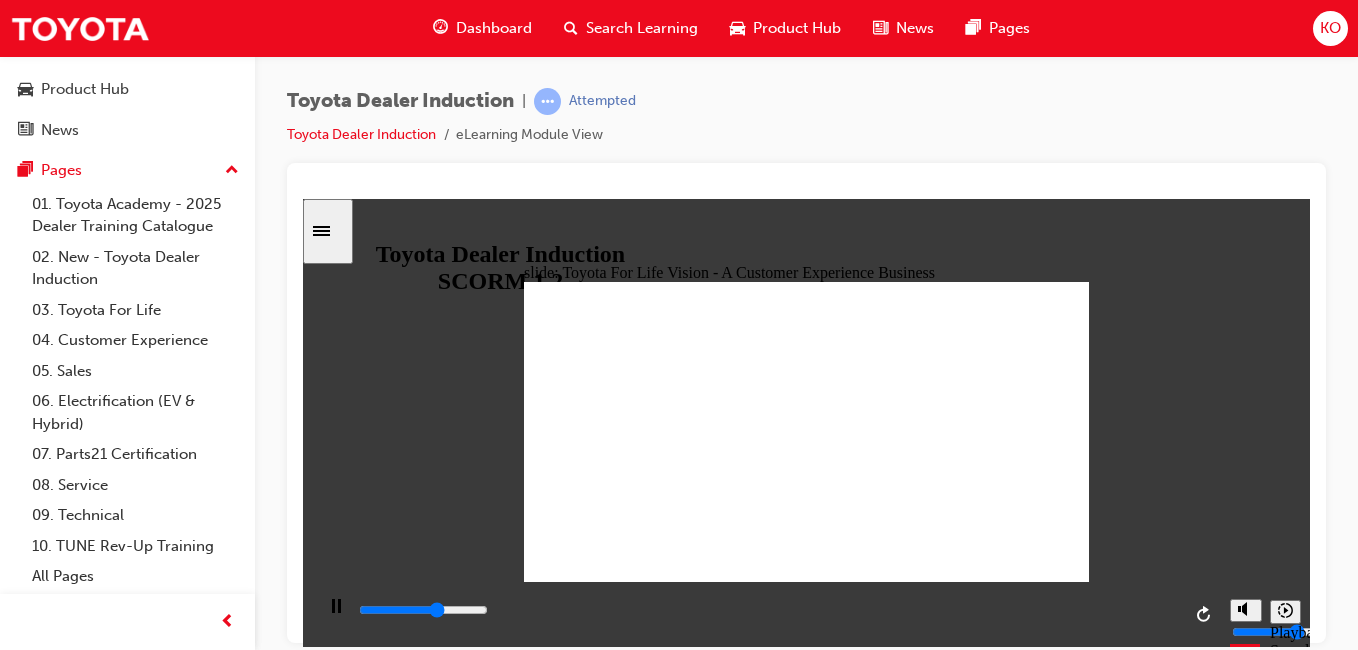click on "slide: Toyota For Life Vision - A Customer Experience Business
Rectangle 3 TOYOTA  FOR LIFE As we celebrate a decade of  Toyota for Life , we focus on enhancing  Customer Experiences across all touchpoints , setting a  new benchmark for excellence . Customer Facilities  and the  sales and aftersales experiences  we provide Products  we make and our  corporate reputation BACK BACK NEXT NEXT TOYOTA  FOR LIFE Products  we make and our   corporate reputation Customer Facilities  and  the  sales and atersales  experiences  we provide As we celebrate a decade o  Toyota or Lie , we ocus on  enhancing  Customer Experiences across all touchpoints ,  setting a  new benchmark or excellence . BACK BACK NEXT NEXT Back to top
2" at bounding box center [806, 422] 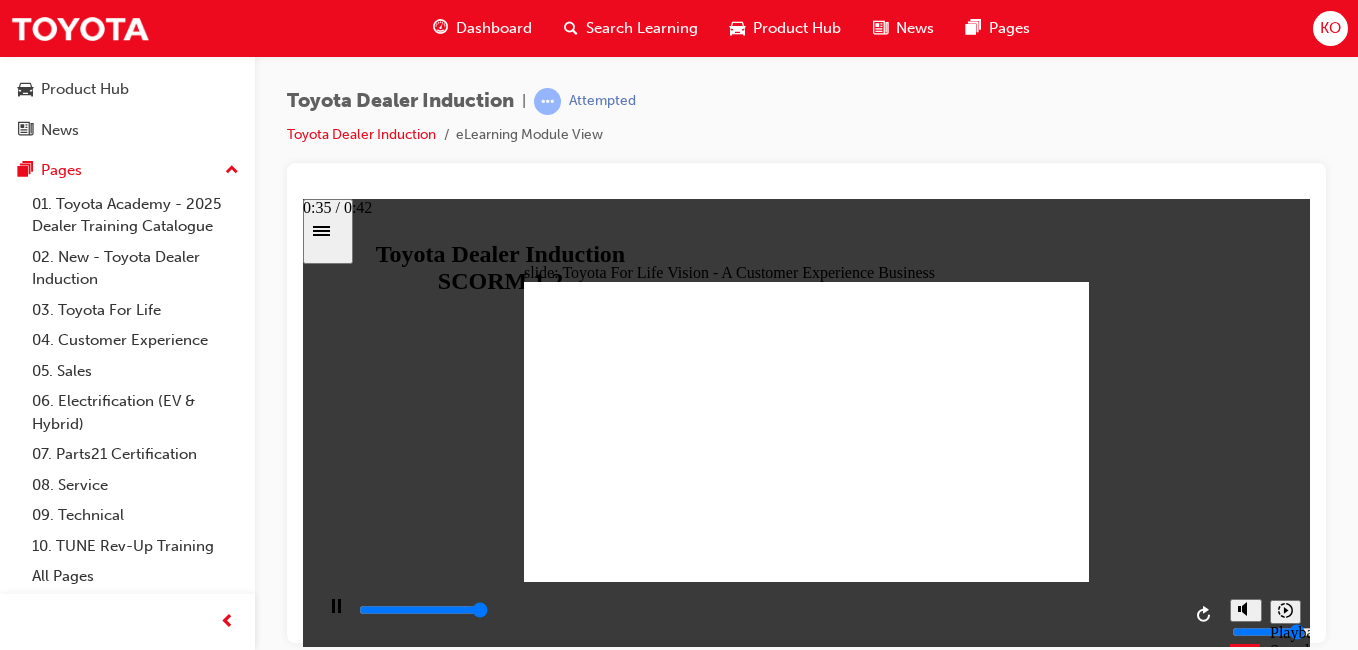 click 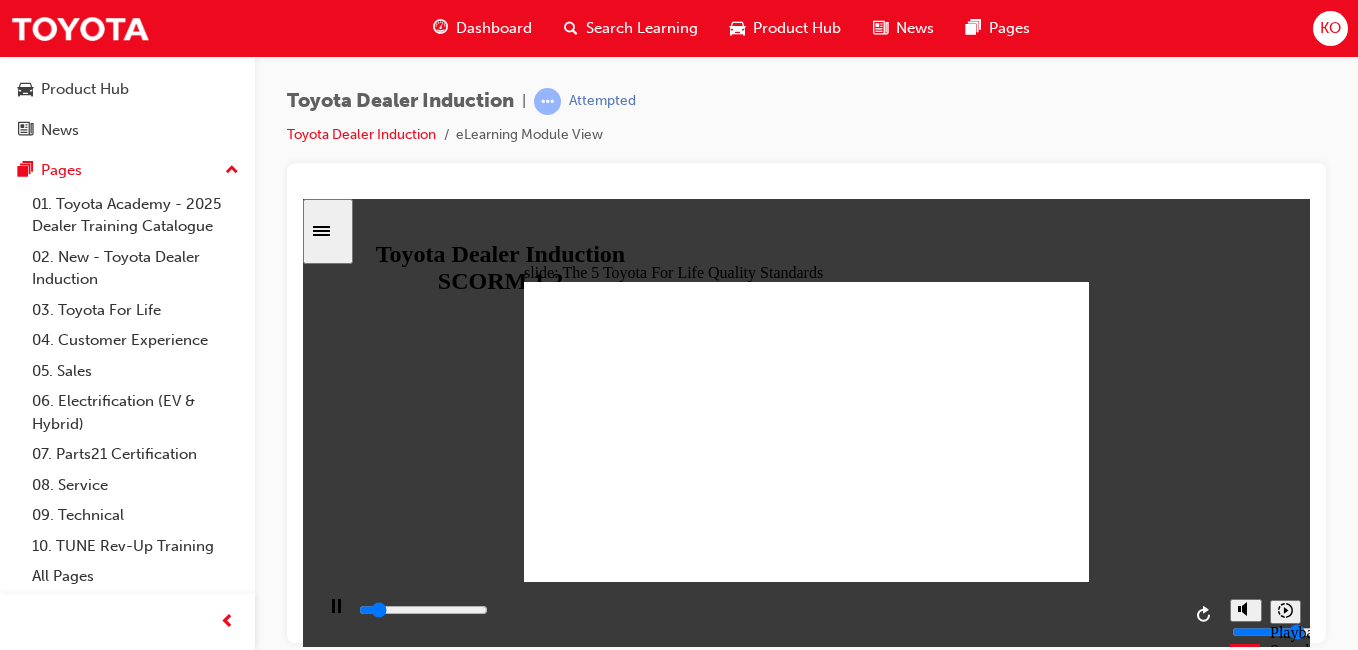 click at bounding box center [883, 1938] 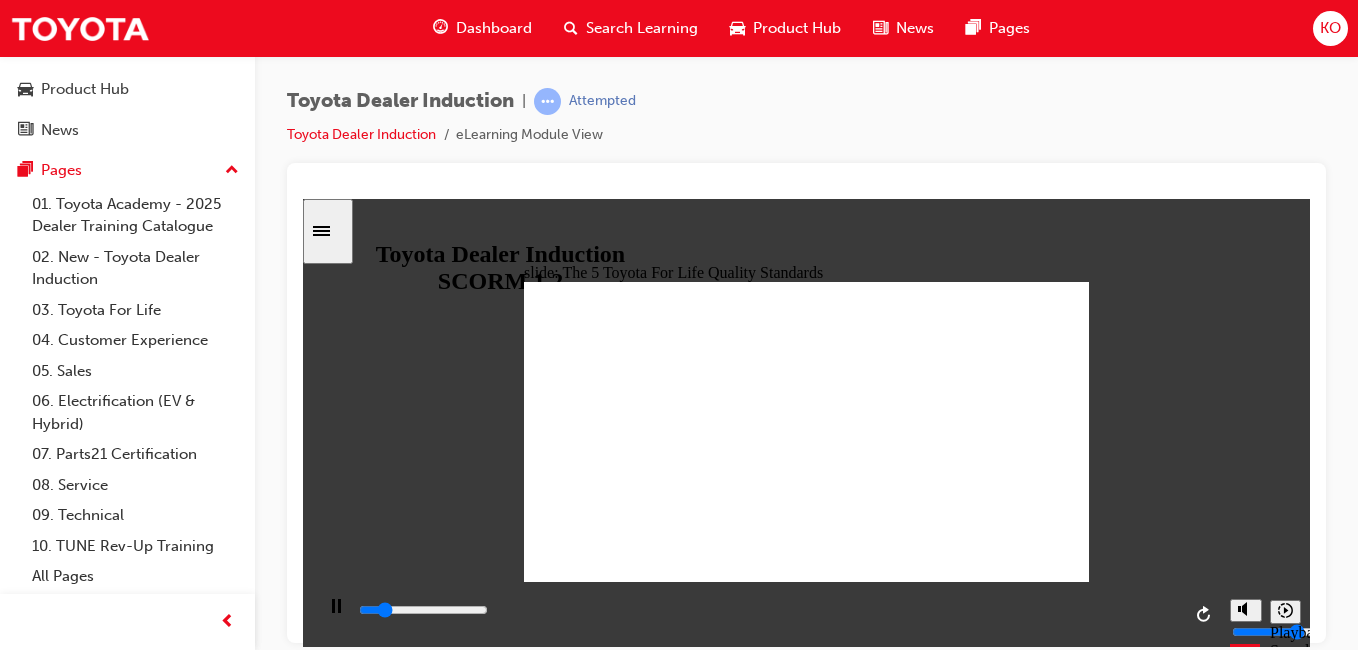 click at bounding box center (806, 1709) 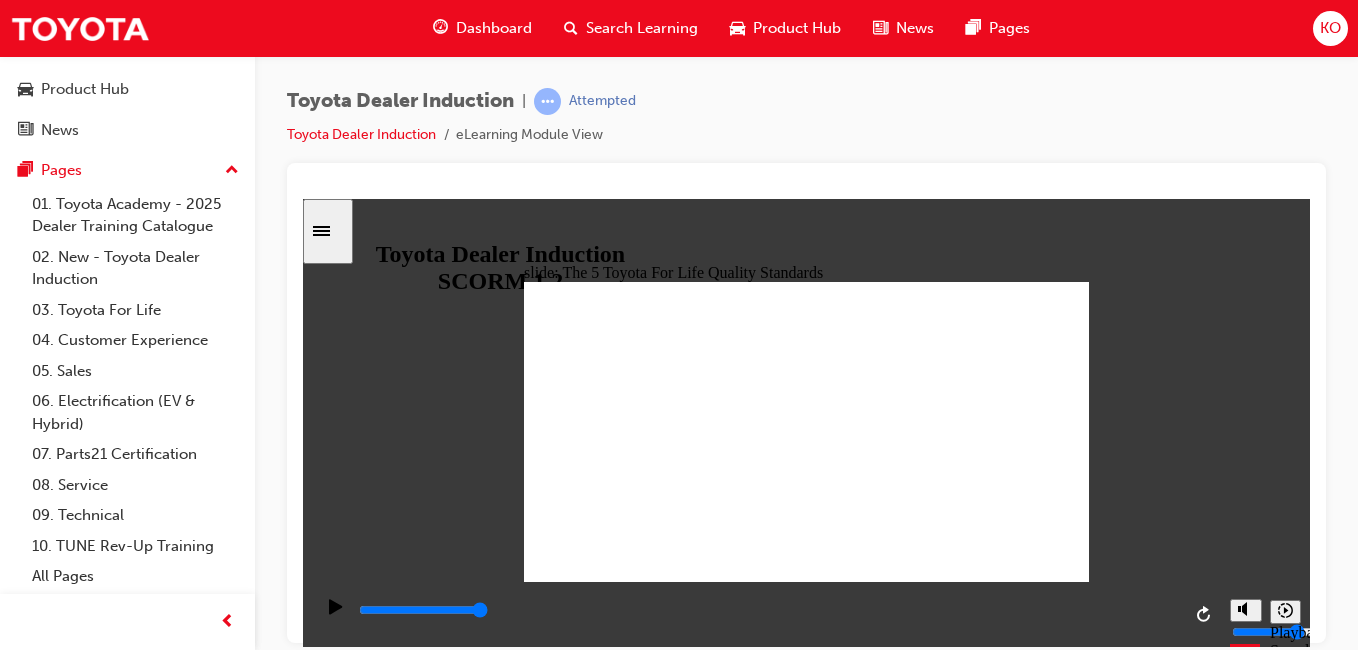 click 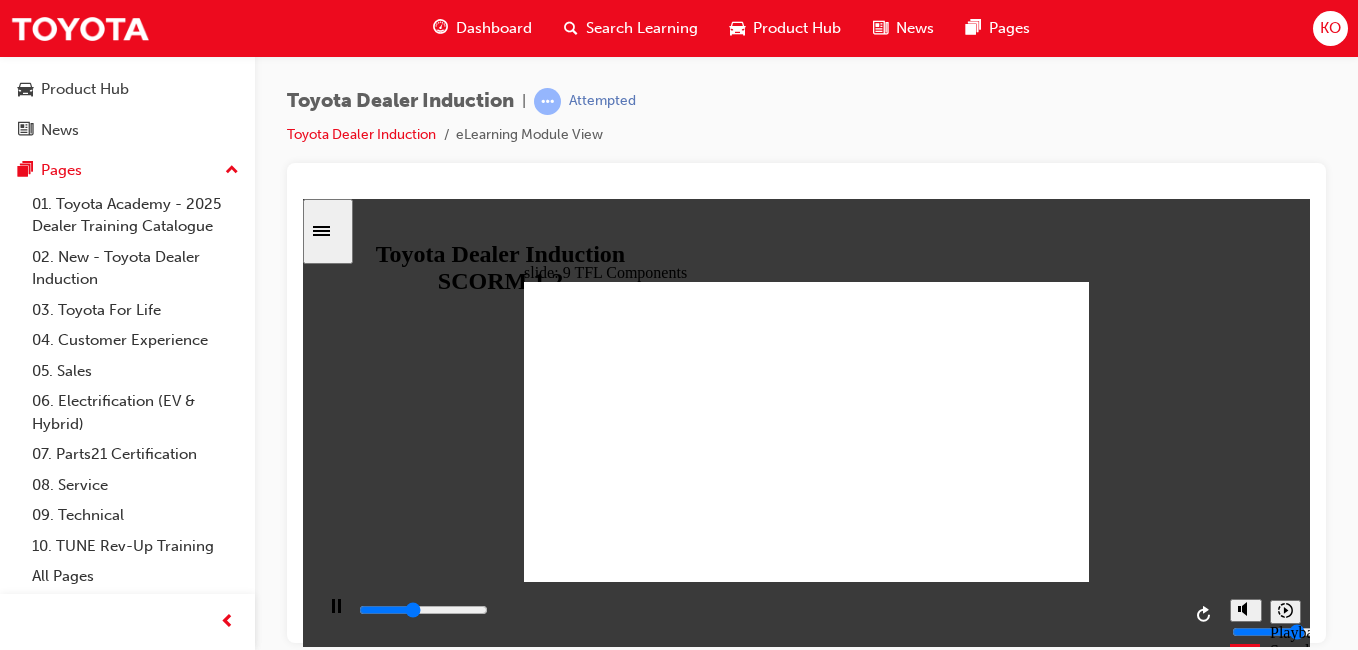 click 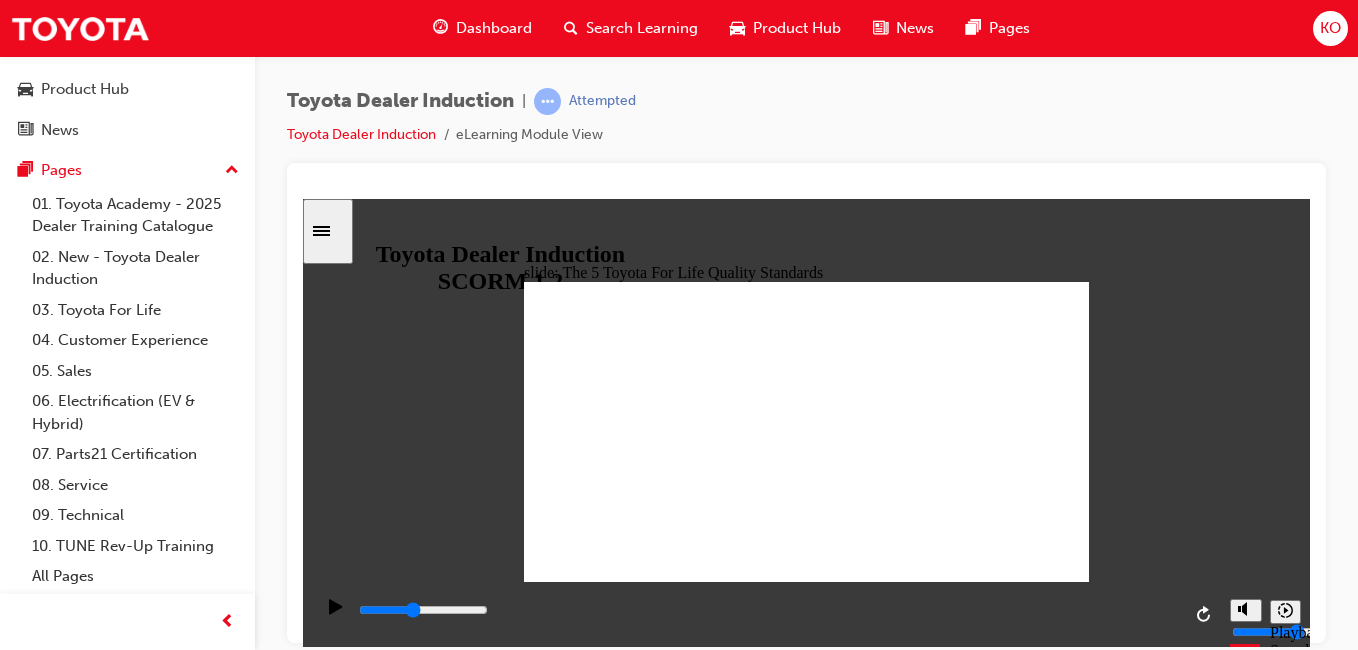 click at bounding box center [806, 3369] 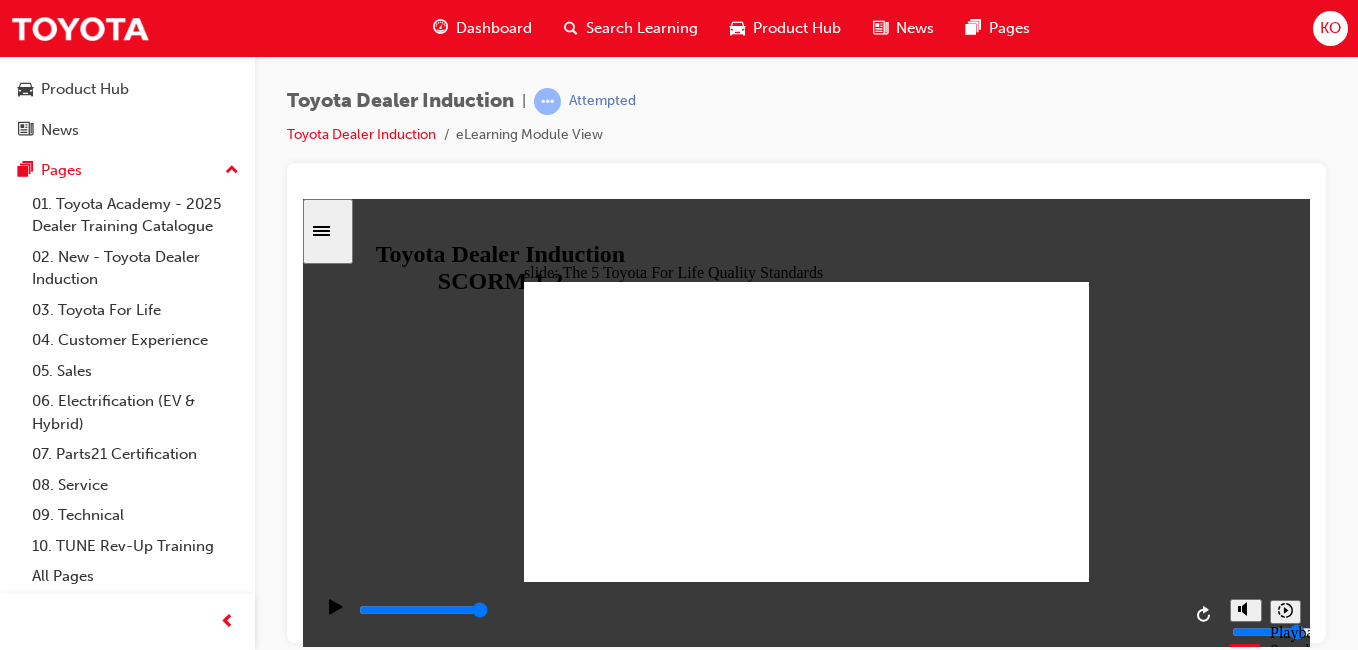 click 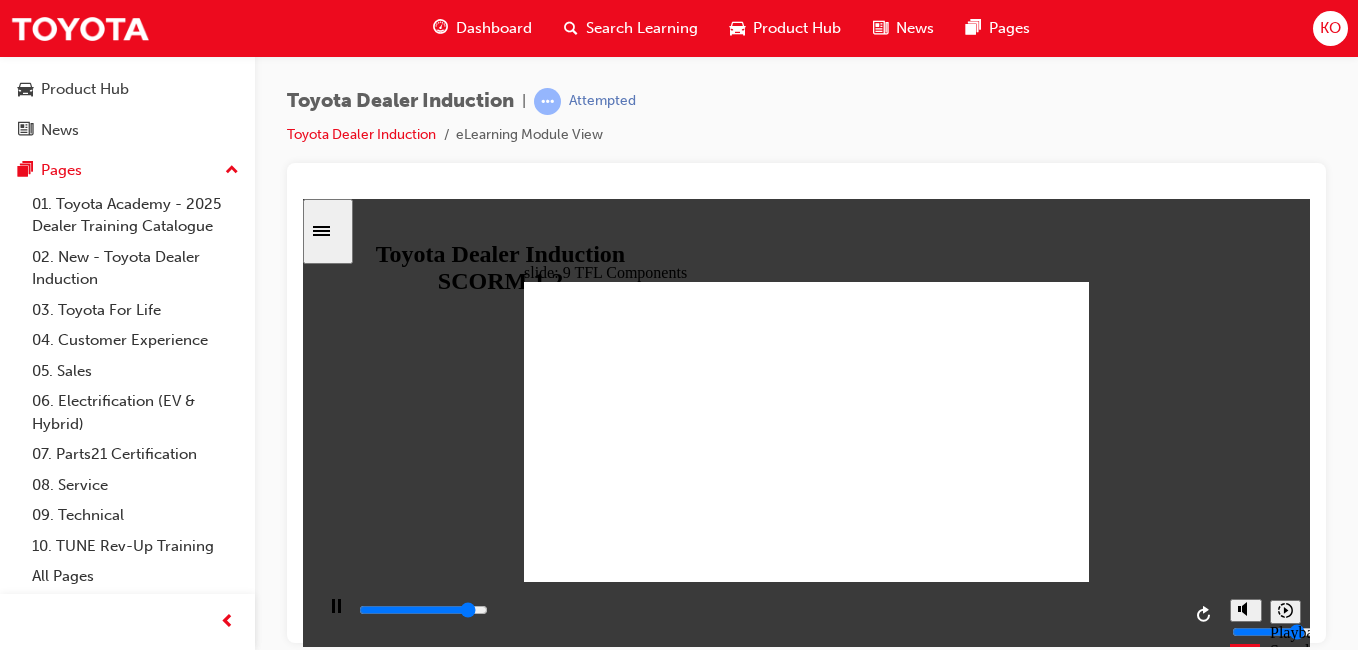 click 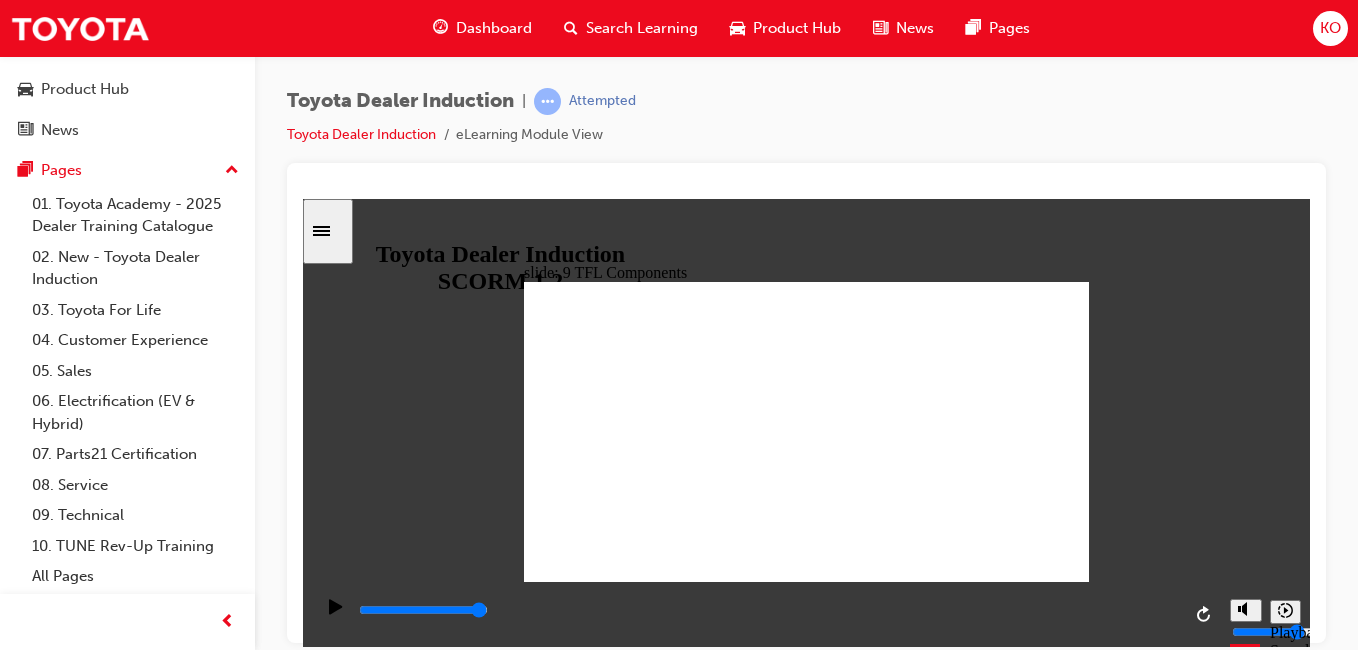 click 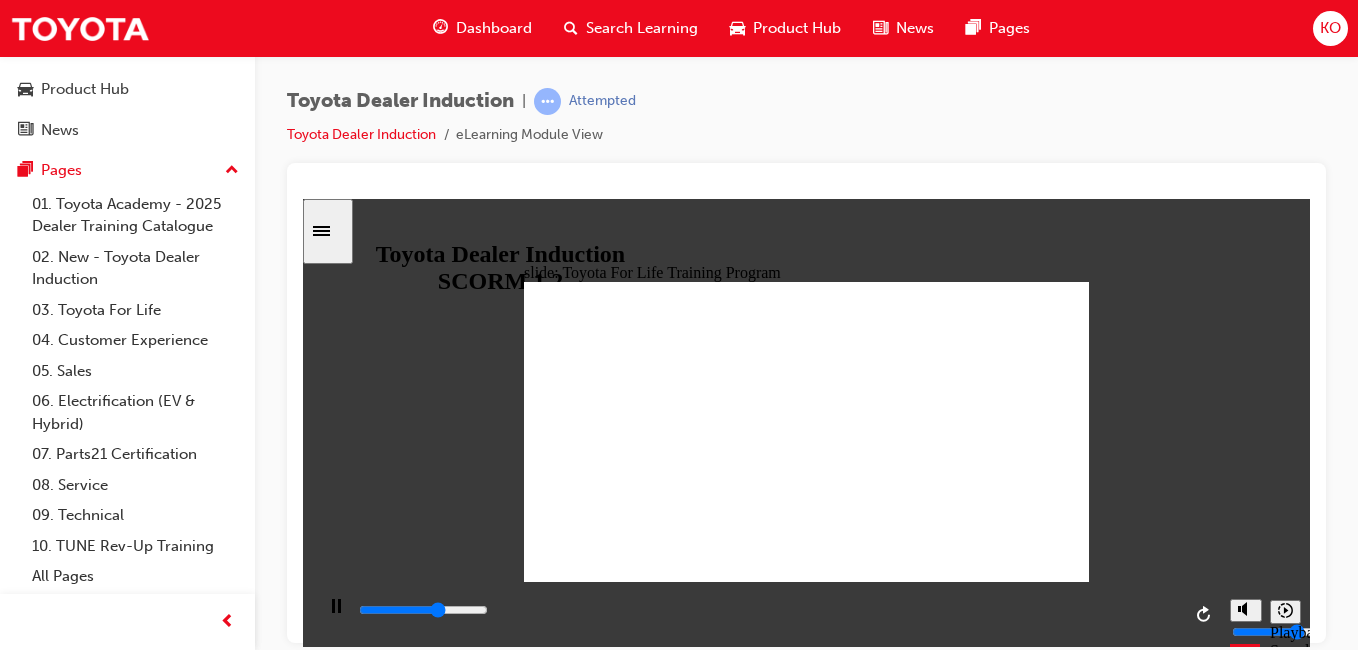 click 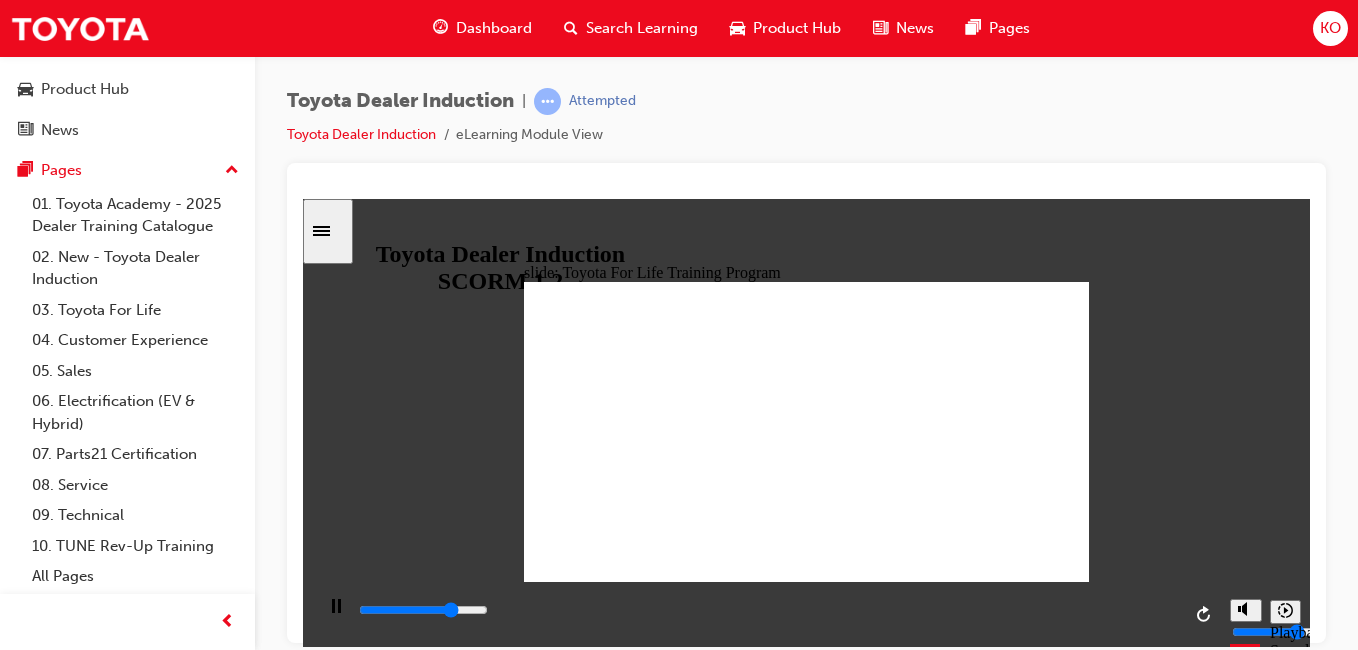 click 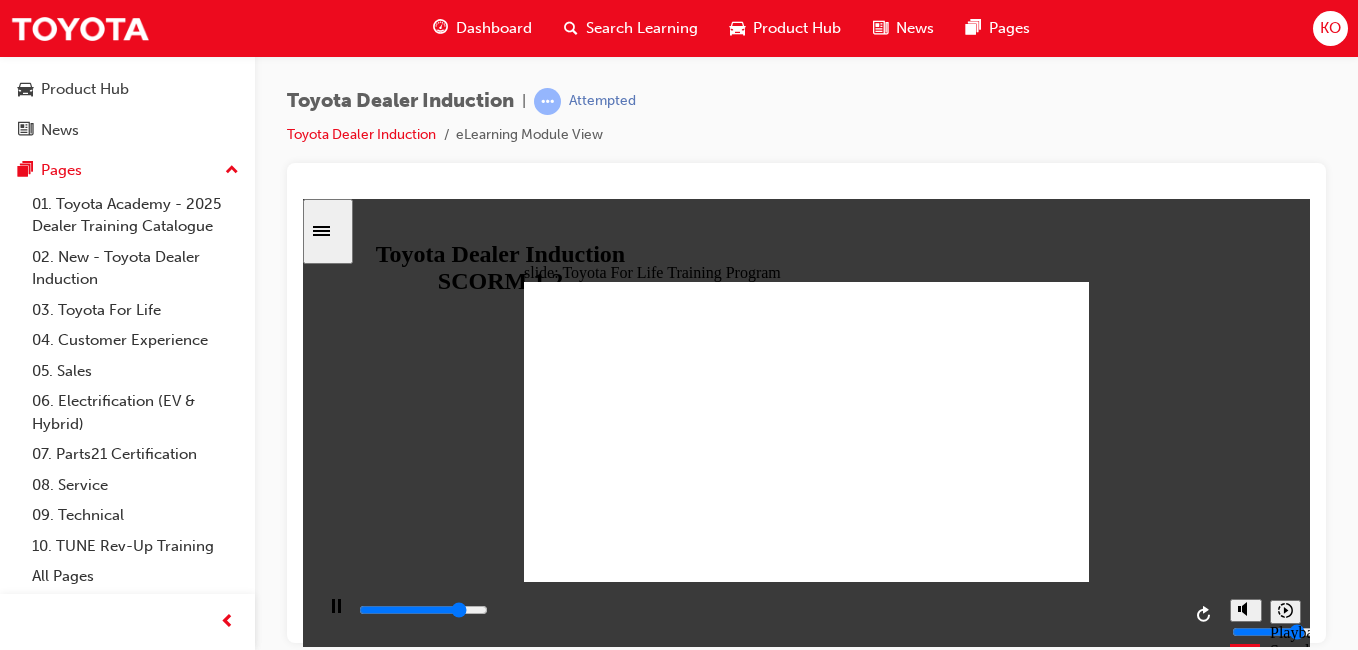 click 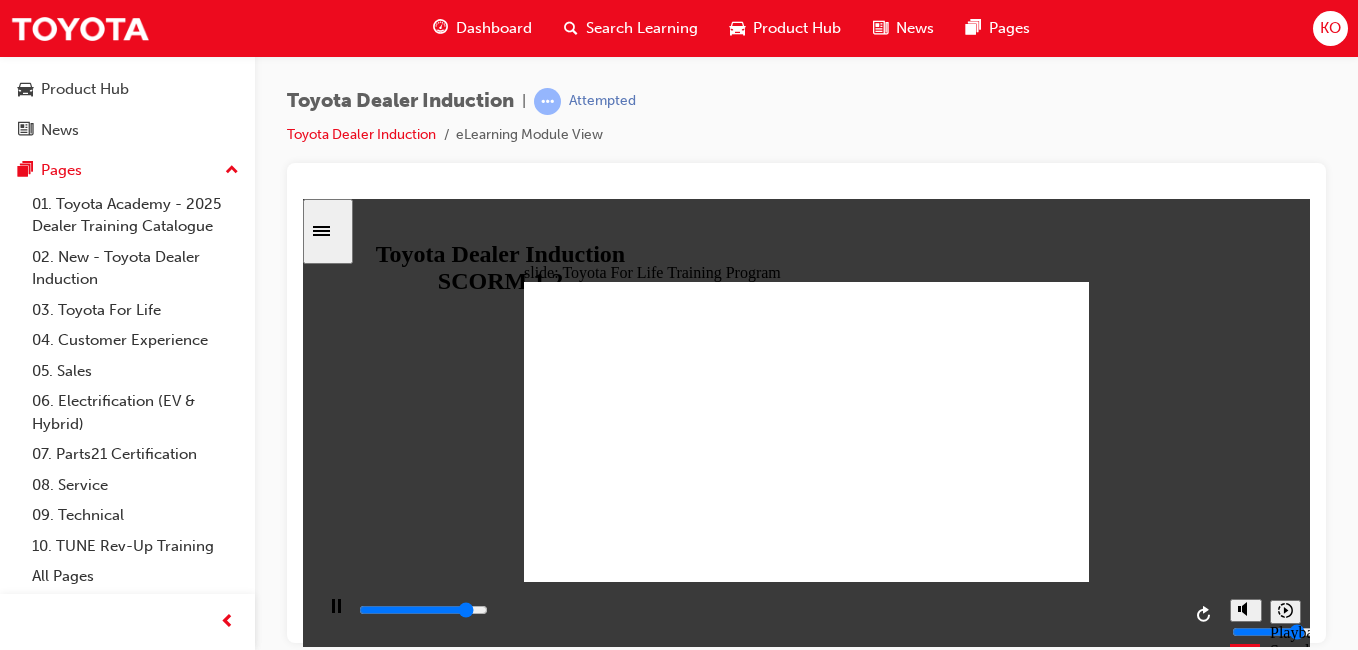 click 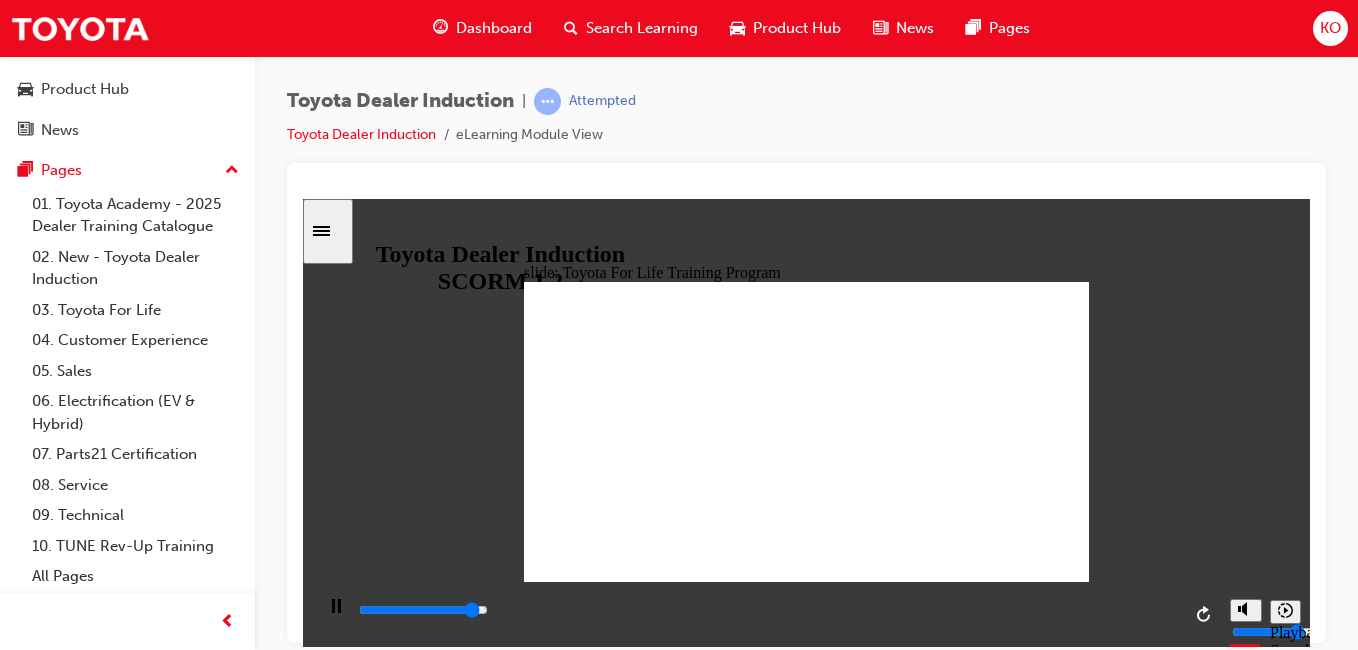 click 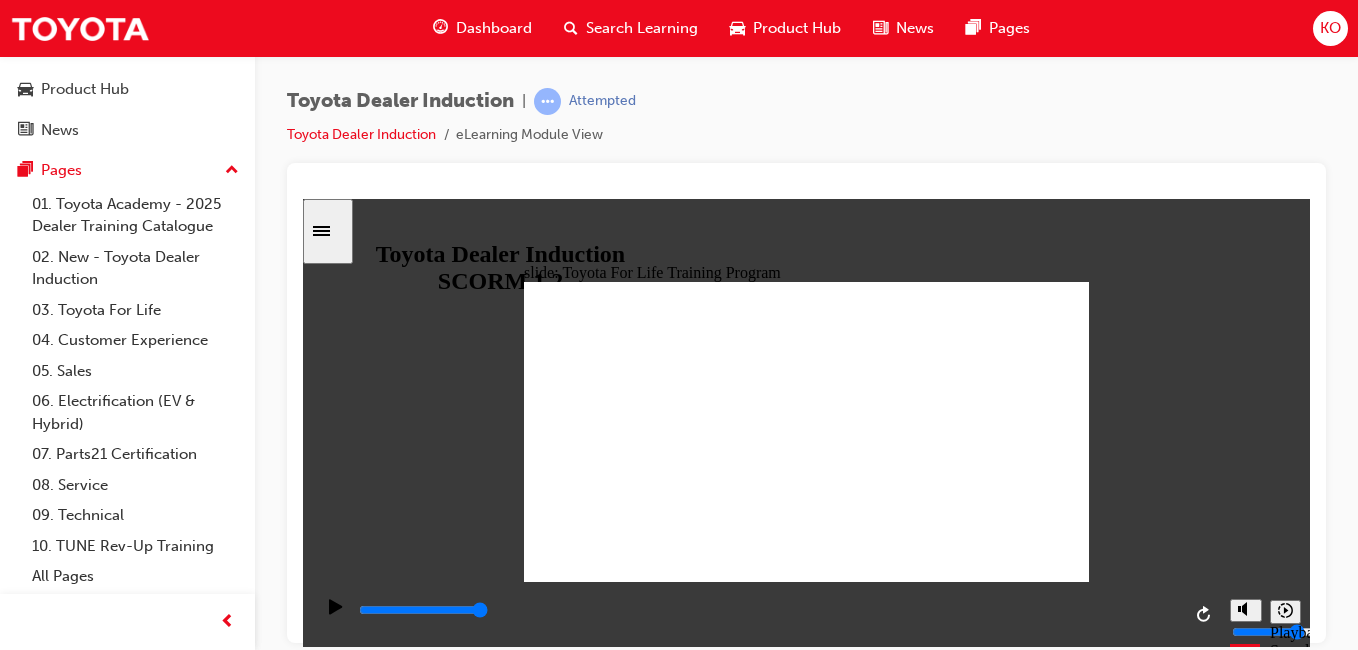 click 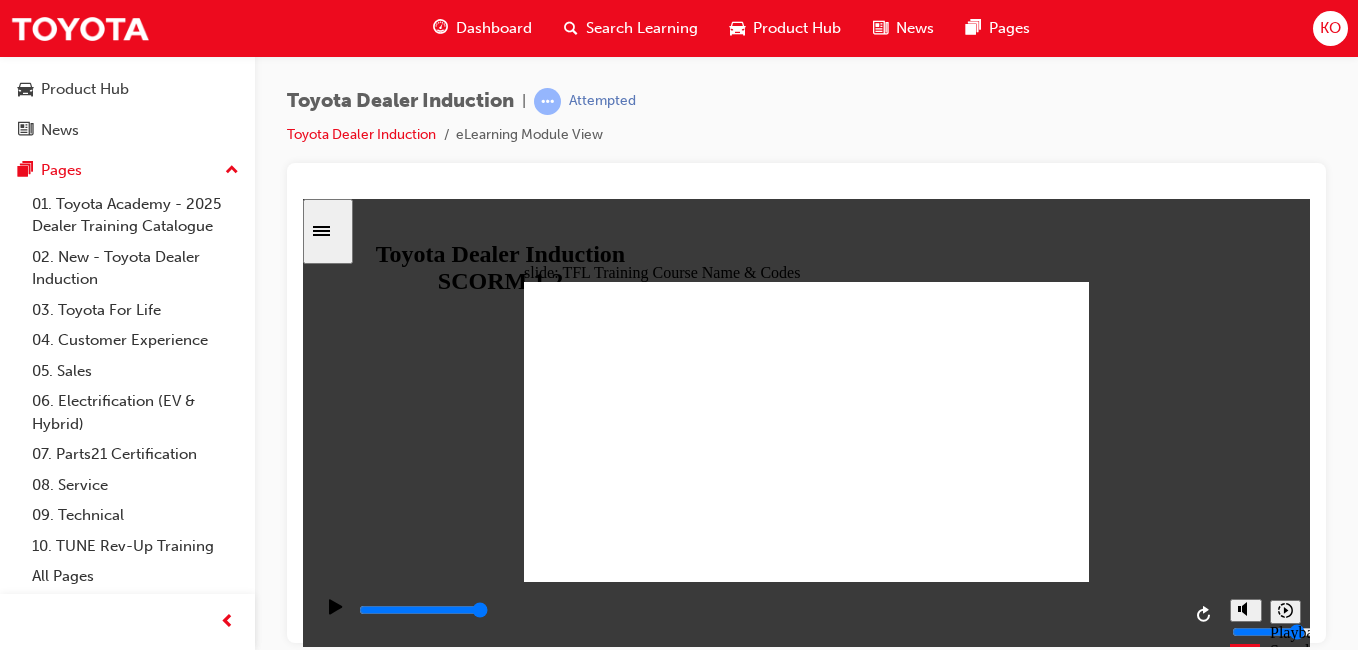 click 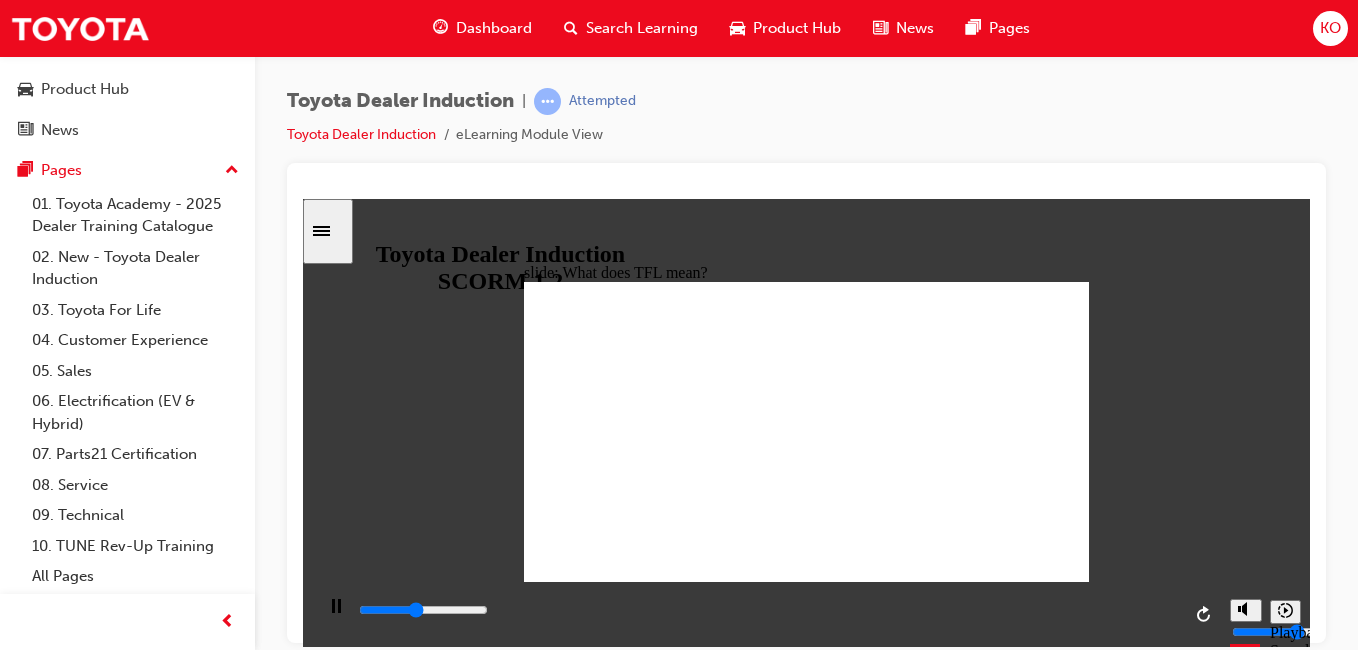 click 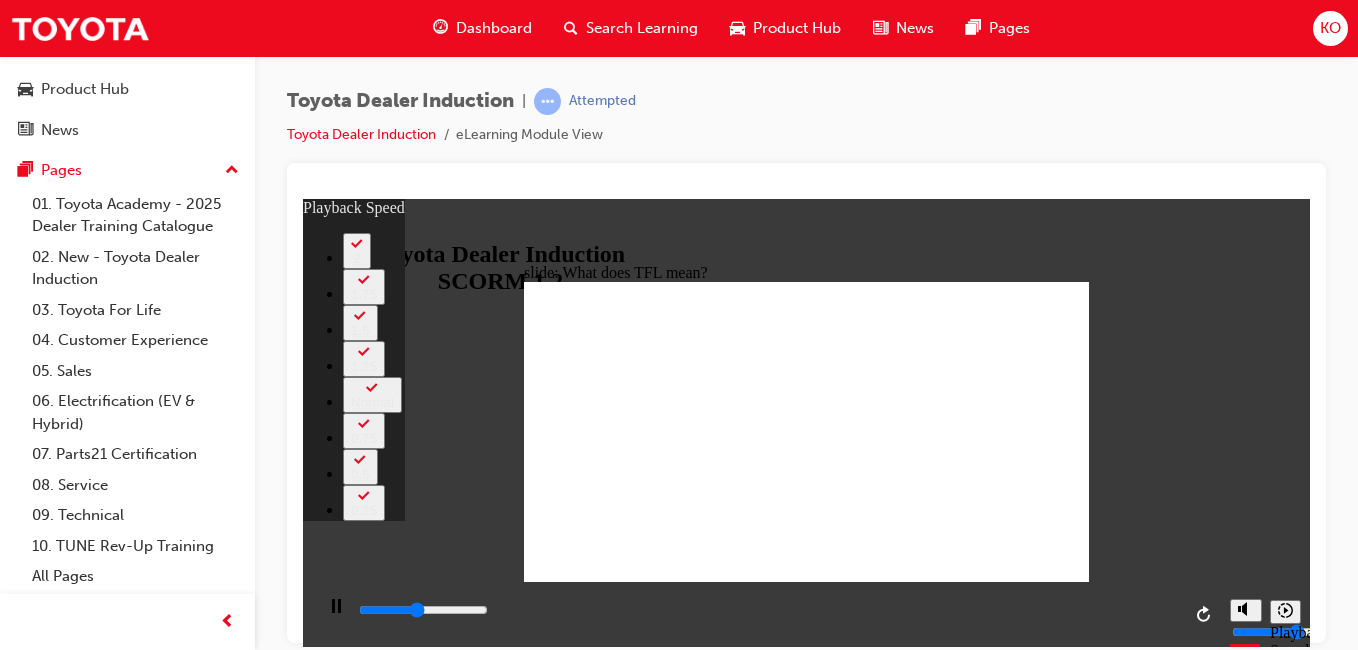 type on "4800" 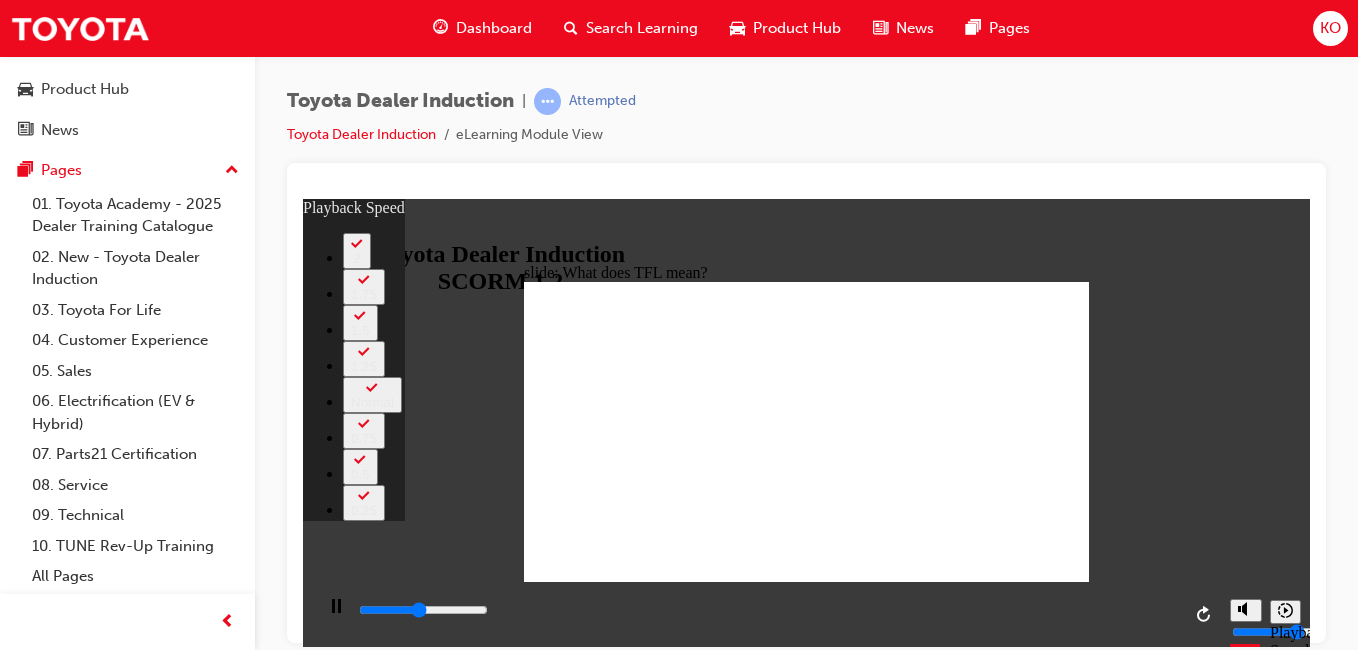 type on "5000" 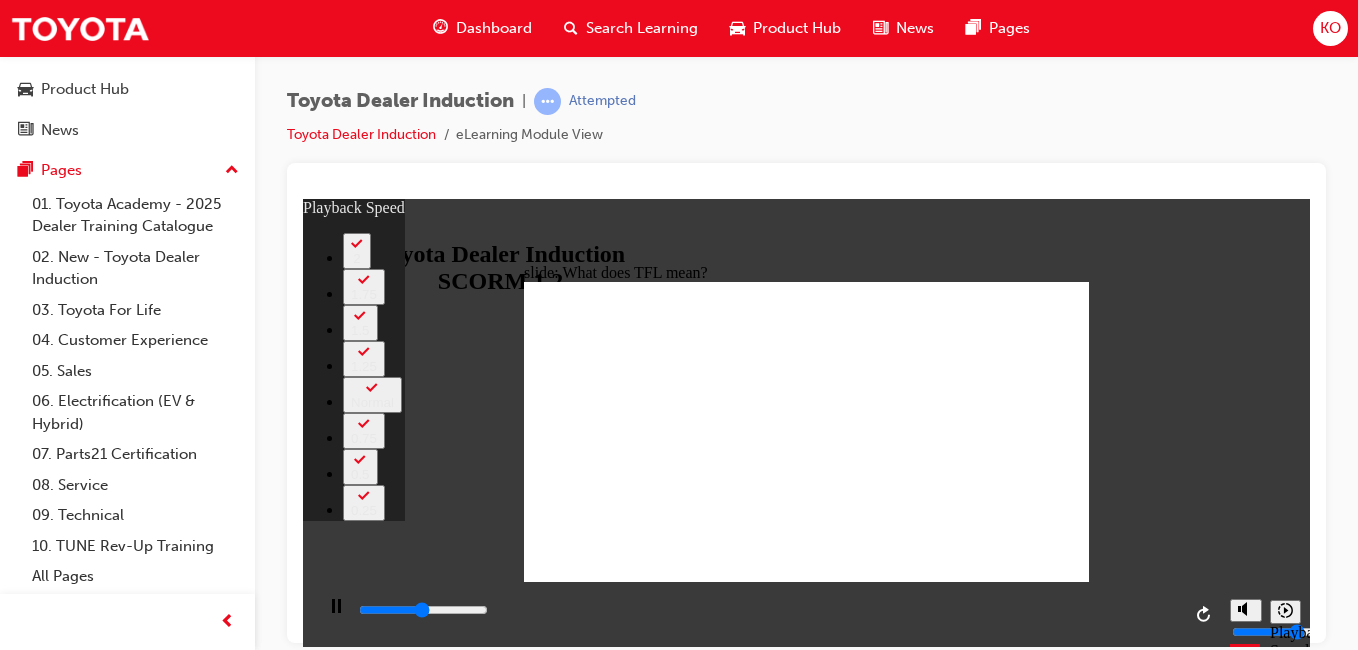 type on "5300" 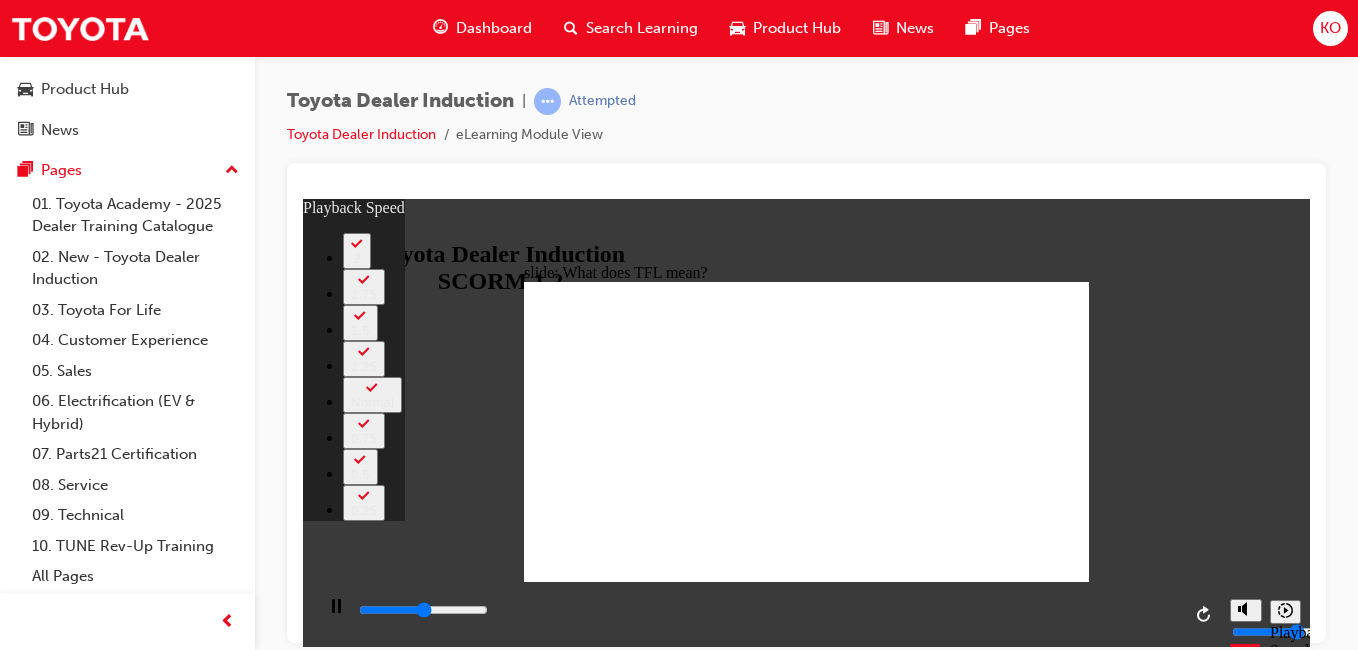 type on "5600" 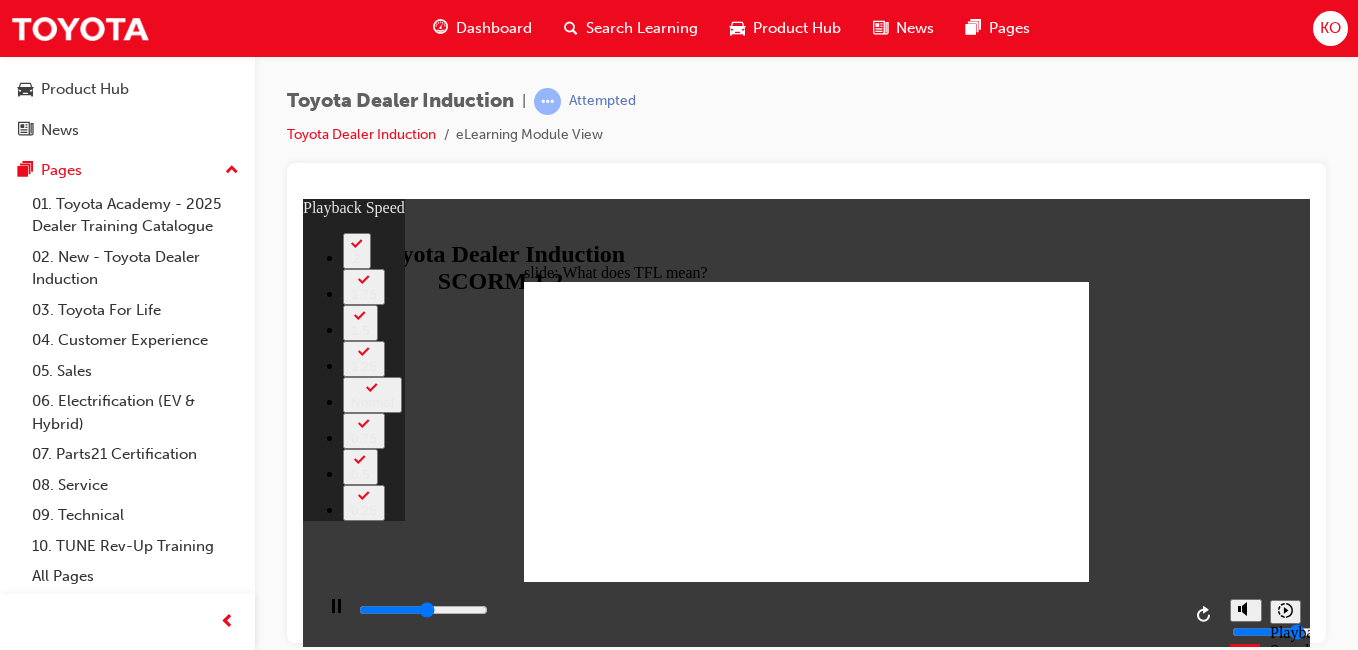 type on "5800" 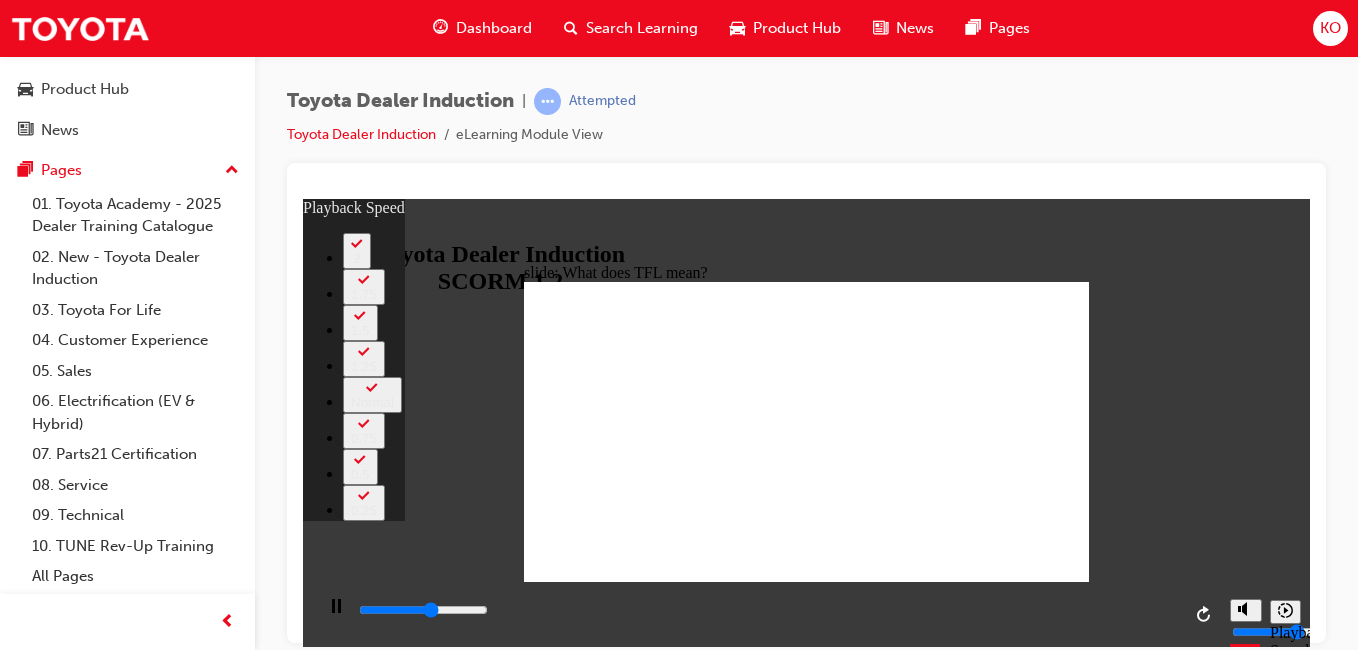 type on "6100" 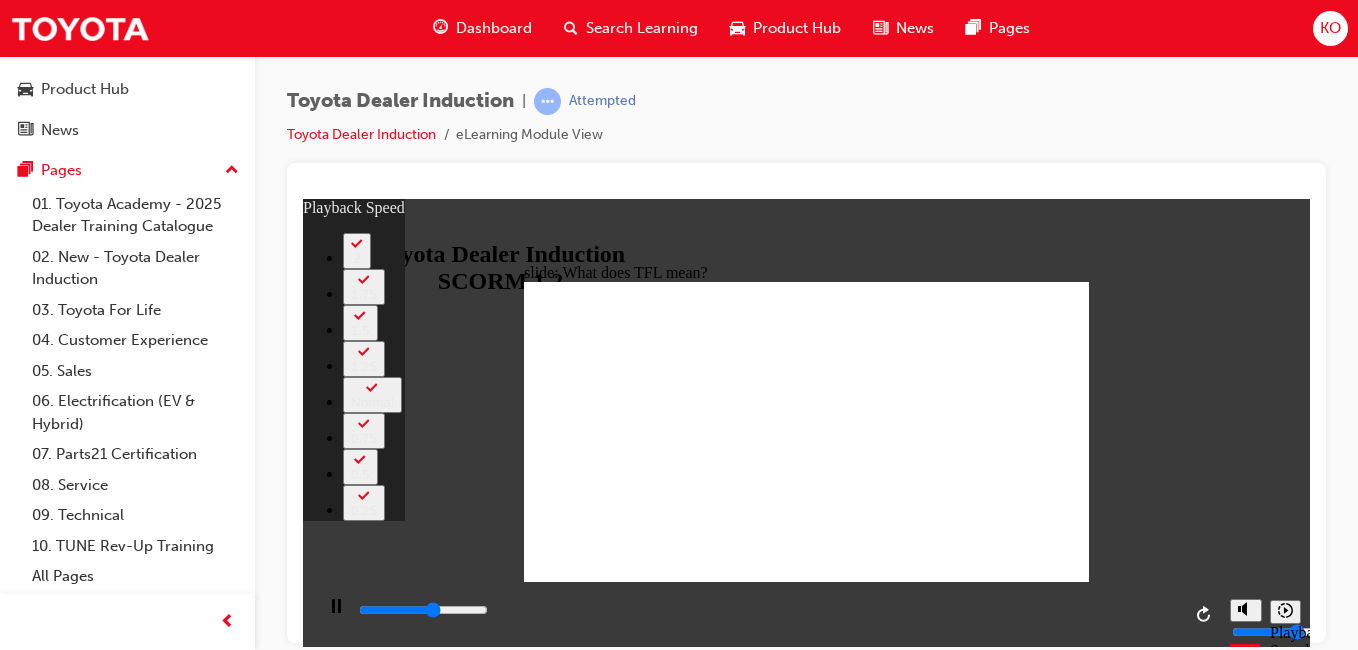 type on "6300" 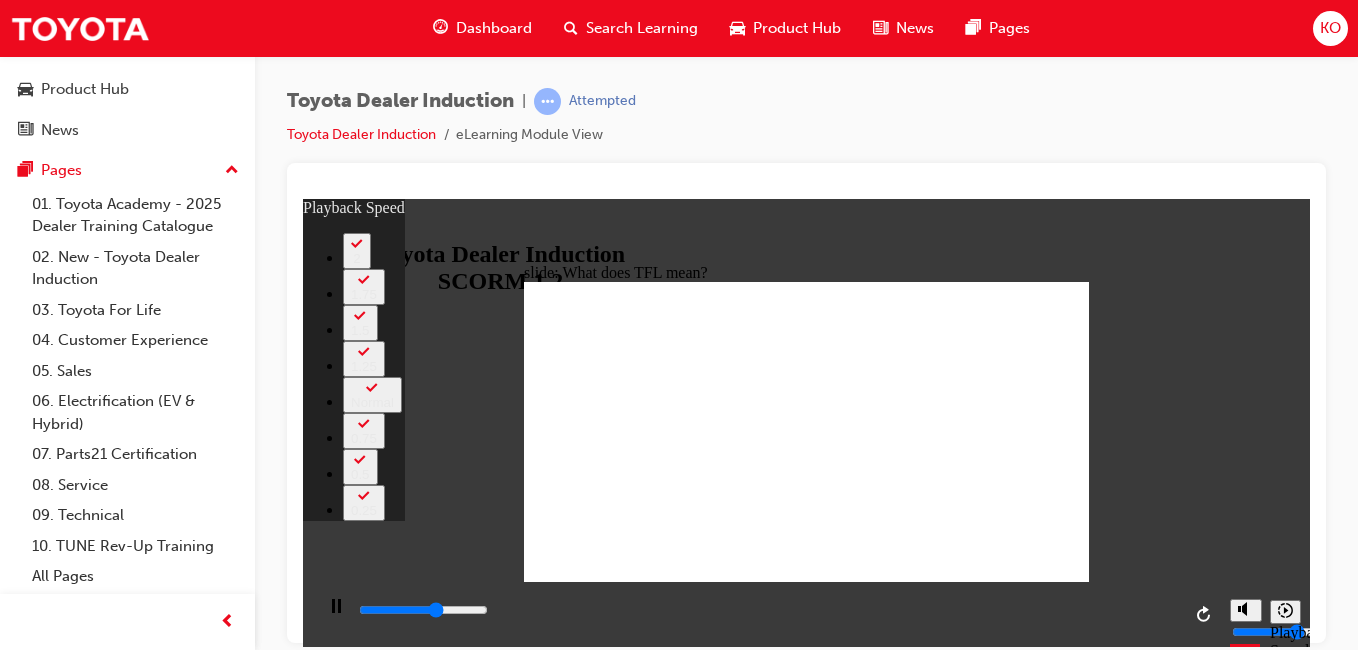 type on "6600" 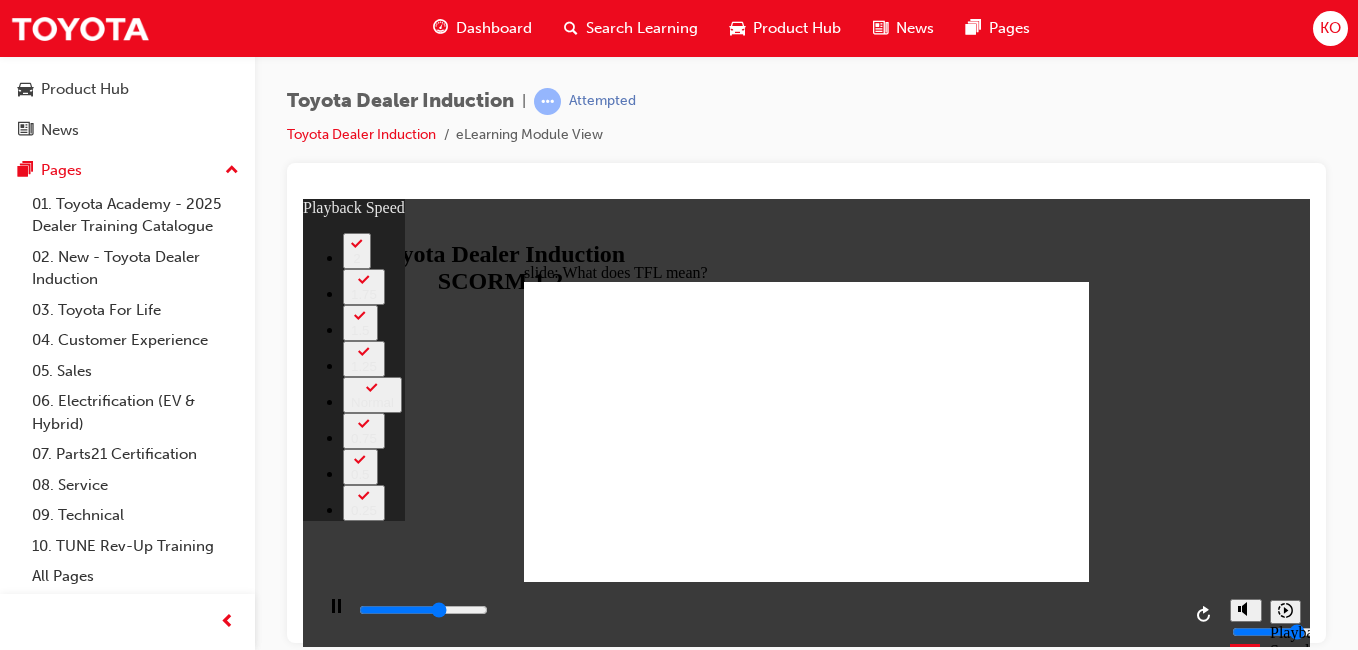 type on "6900" 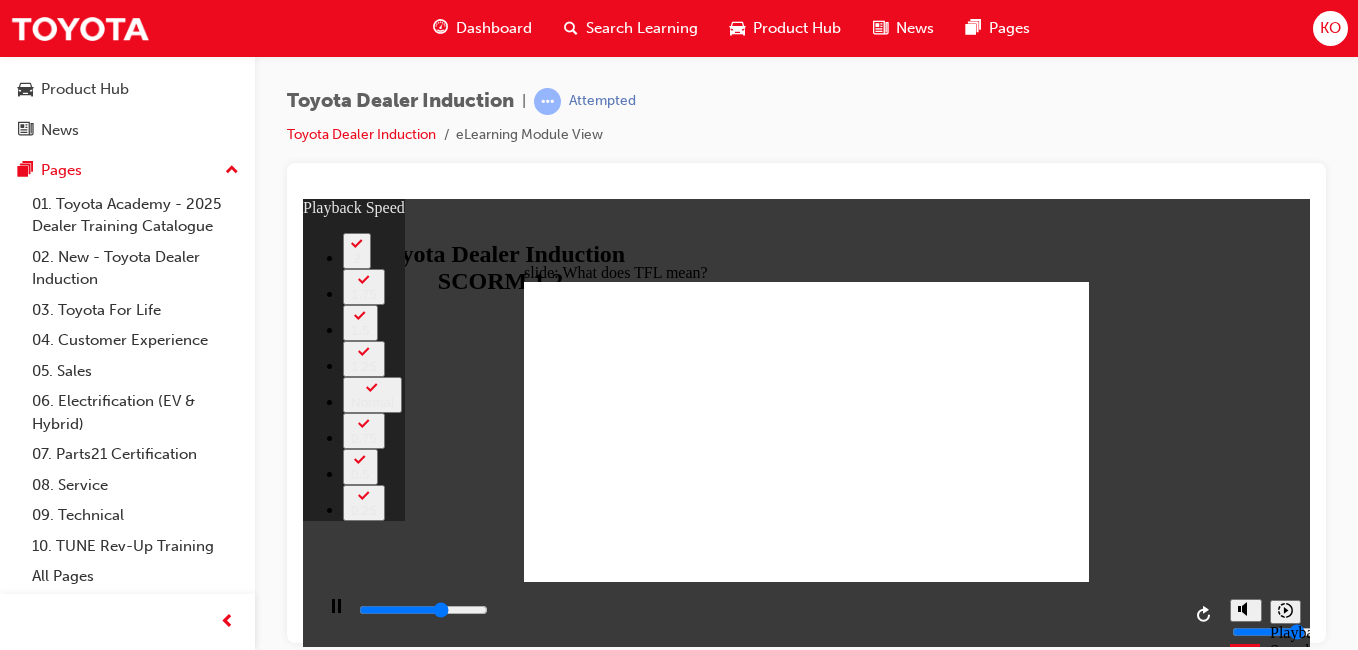 type on "7200" 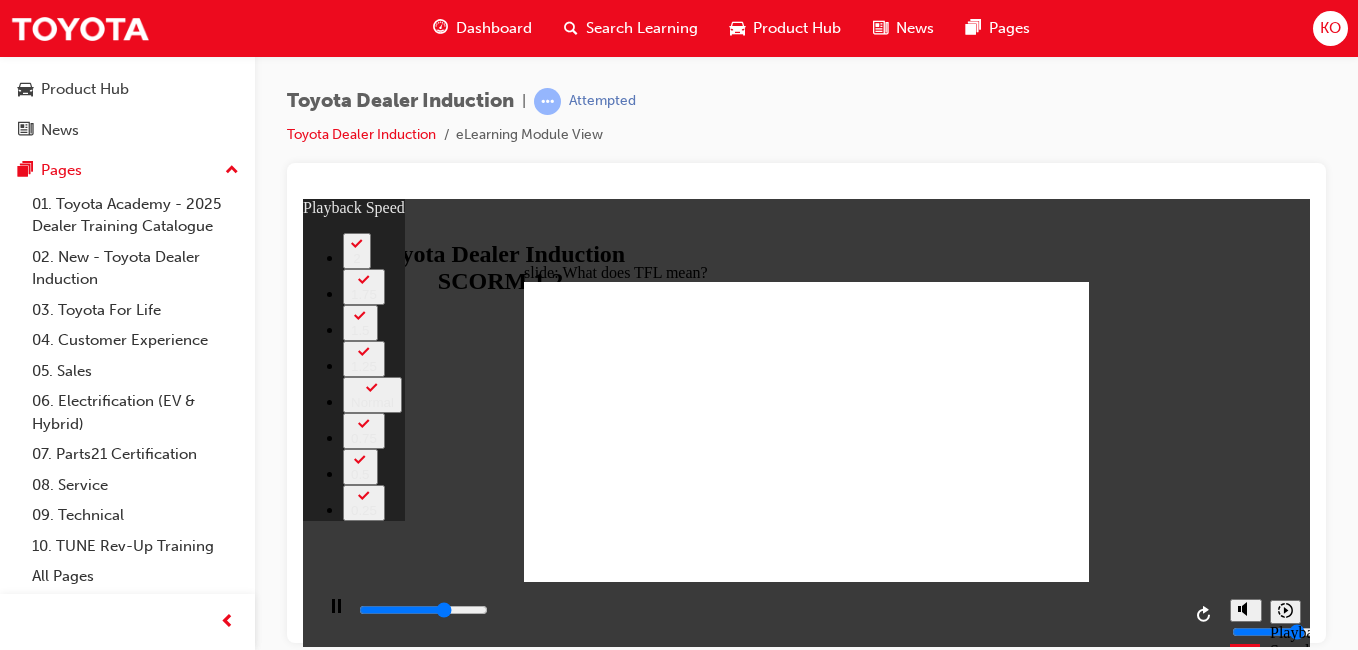 type on "7400" 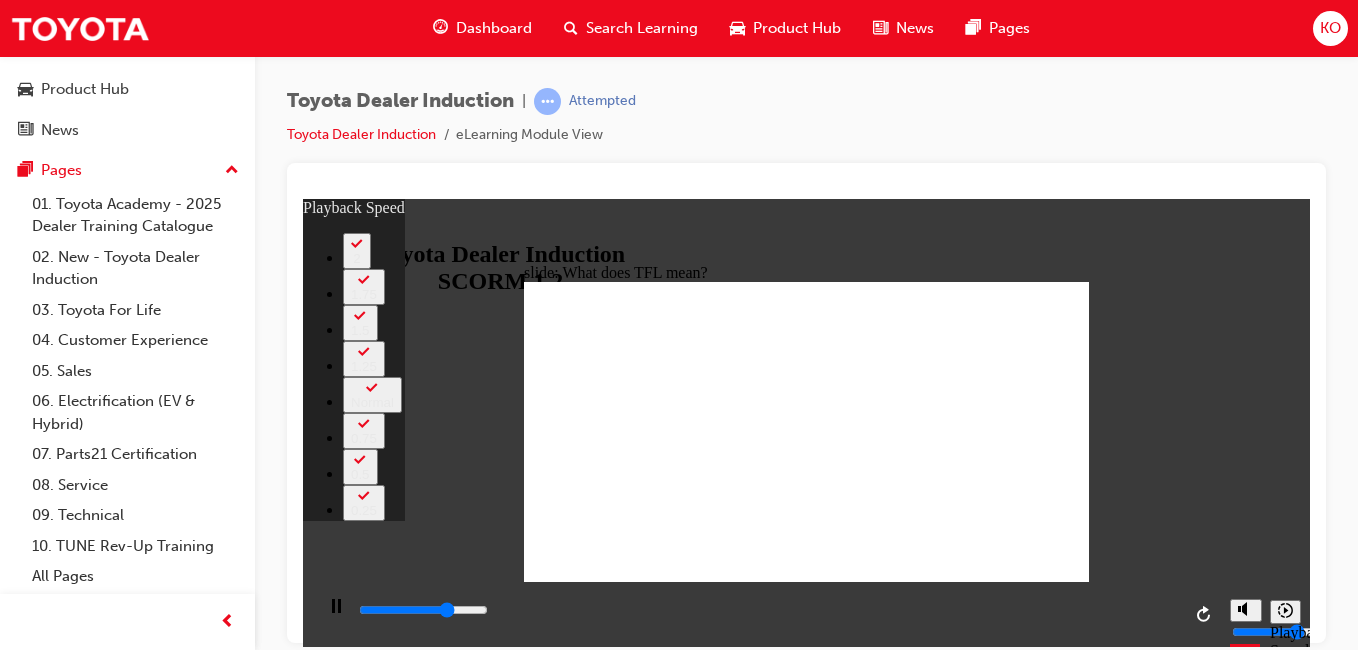 type on "7700" 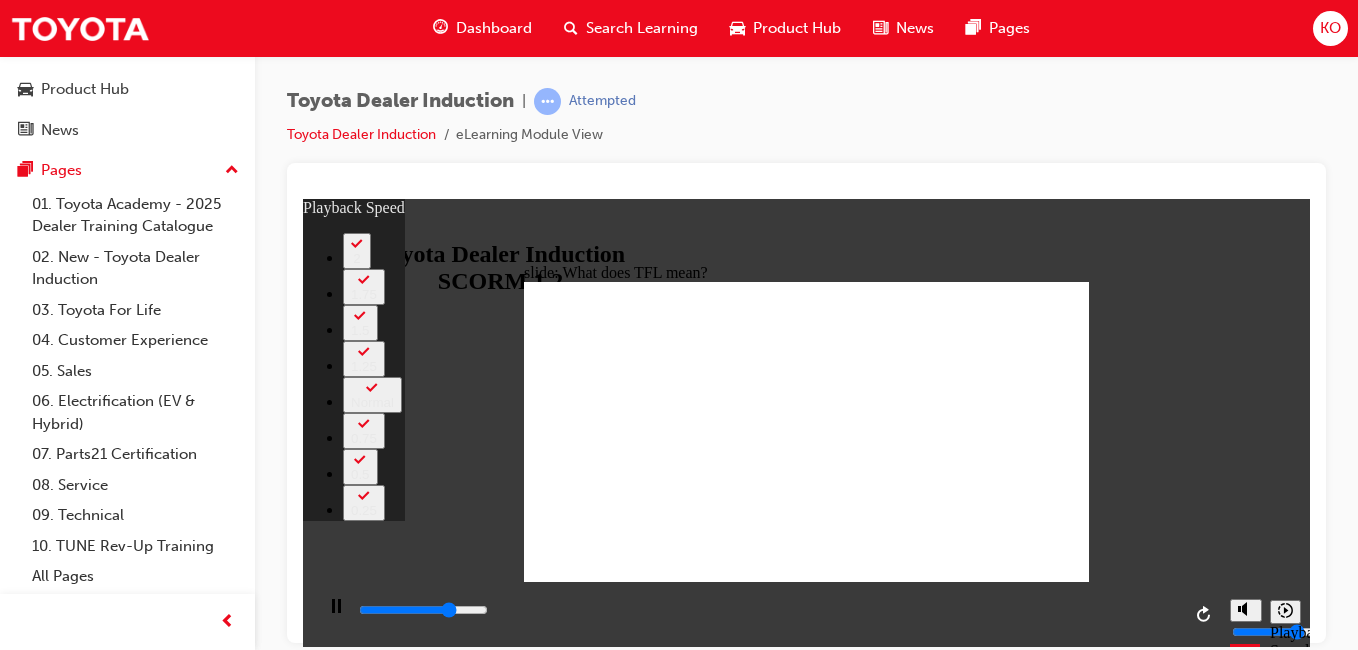 type on "7900" 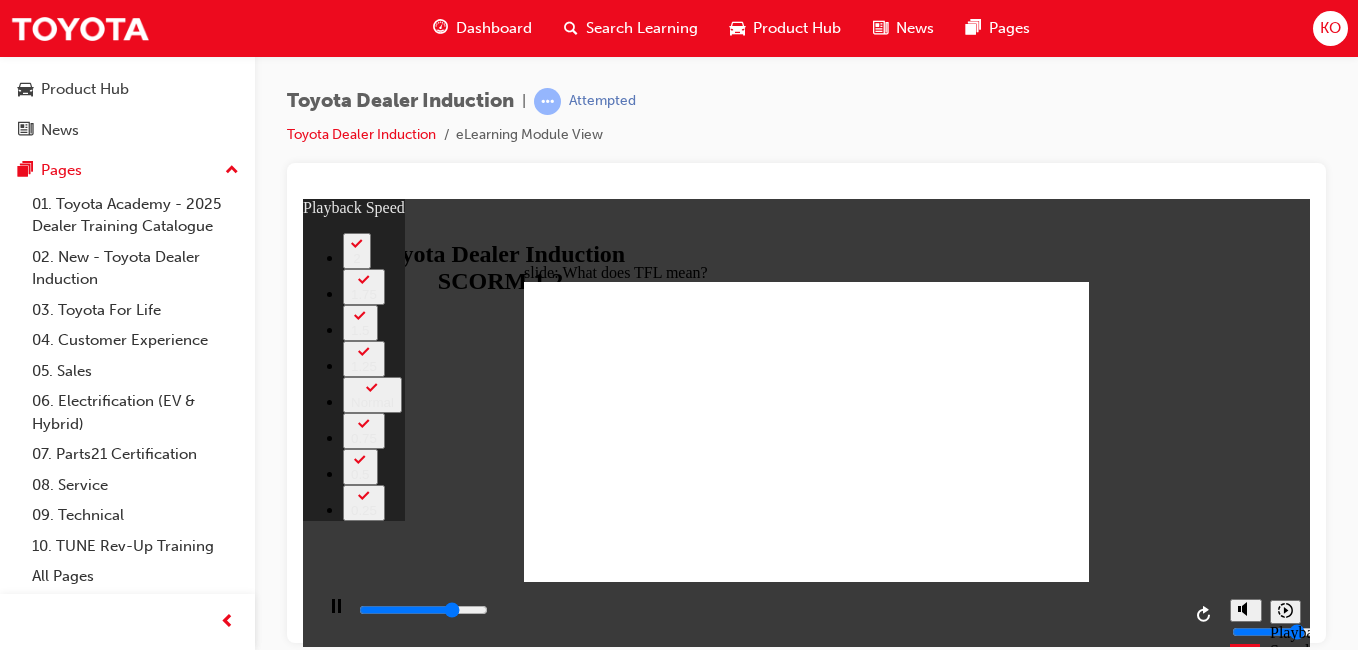 type on "8200" 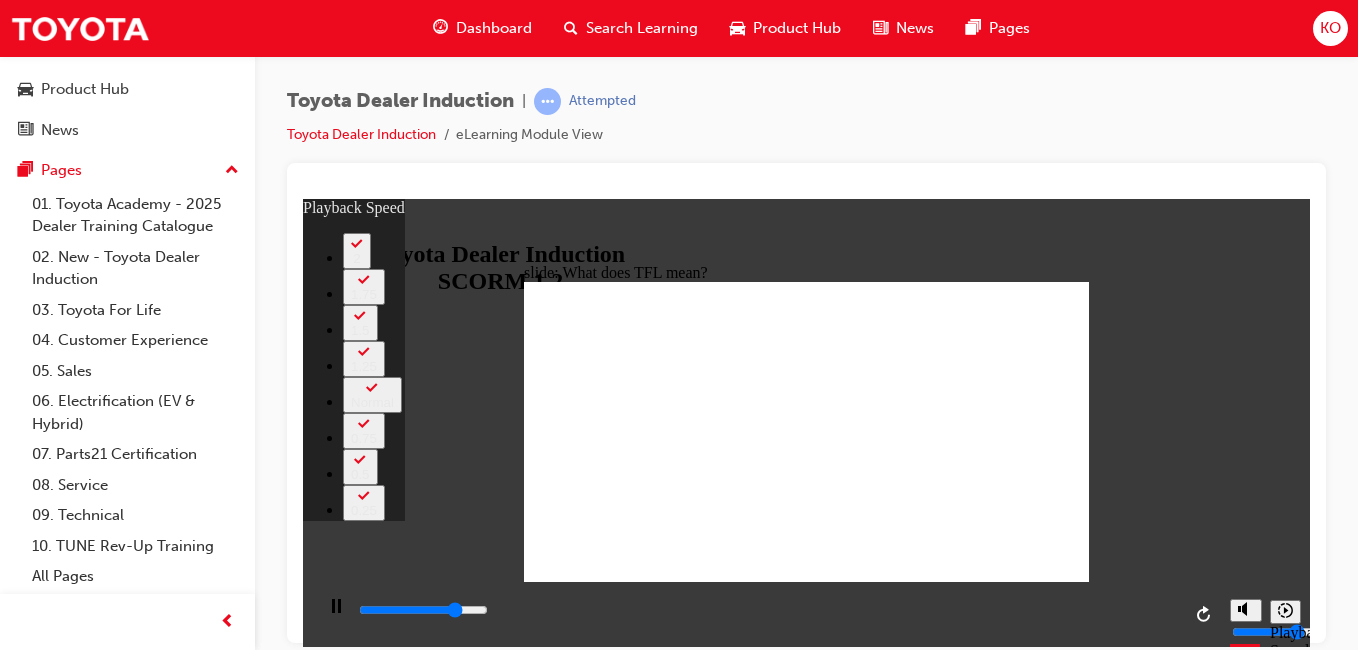 type on "8500" 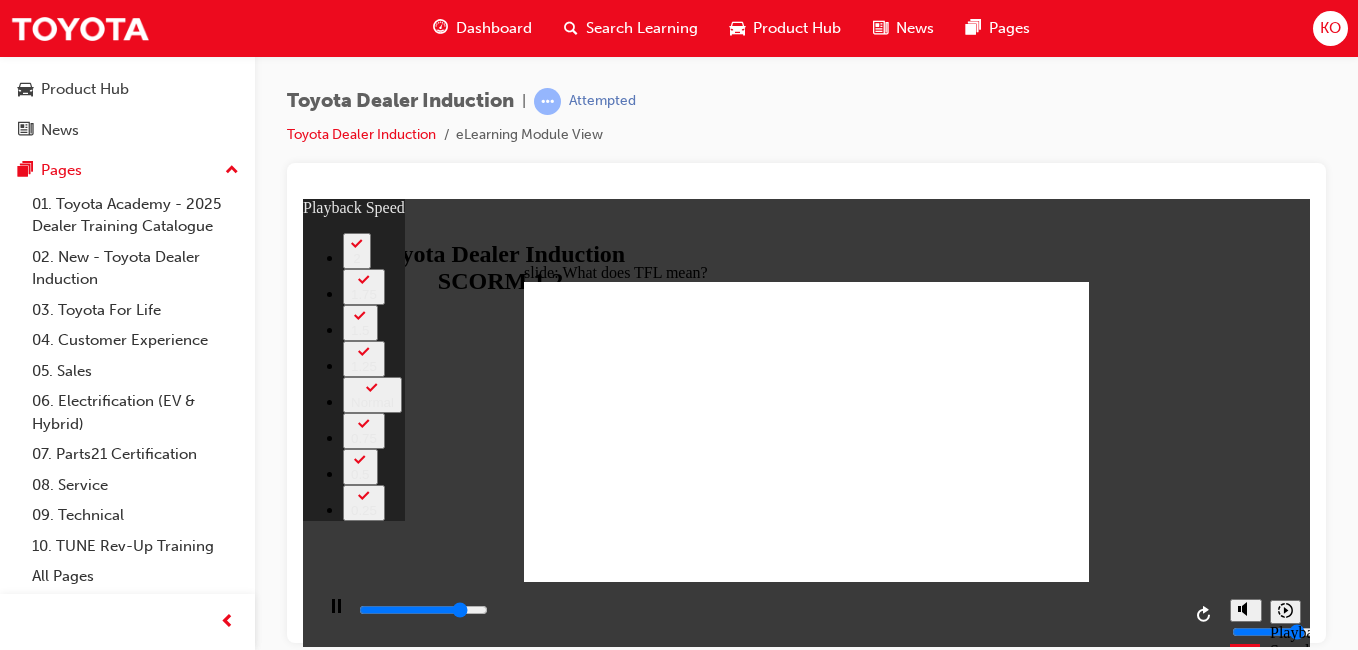 type on "8900" 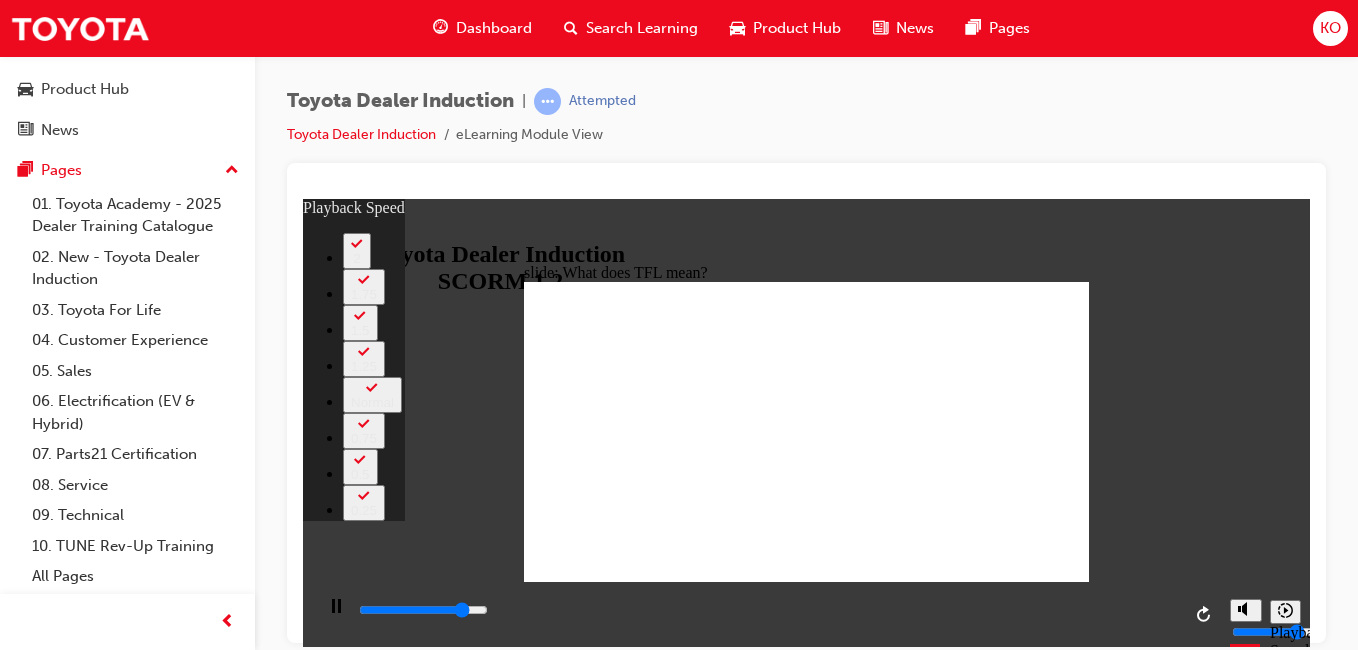 type on "9100" 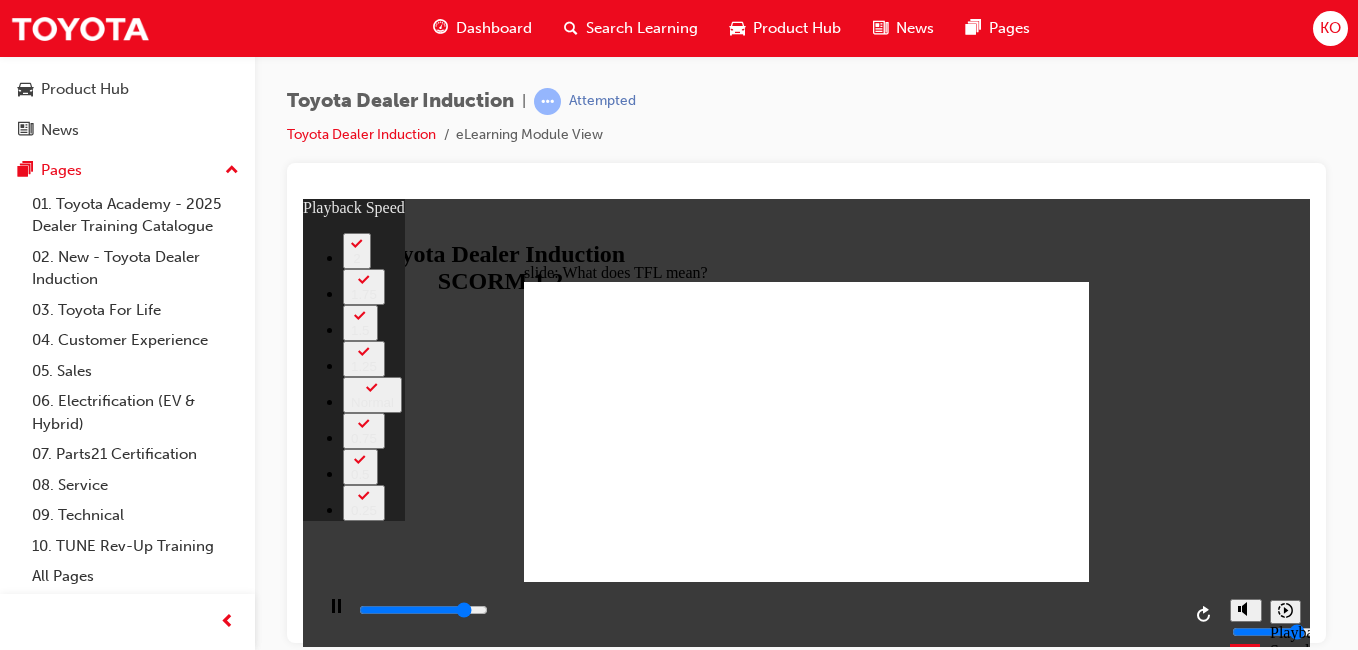type on "9300" 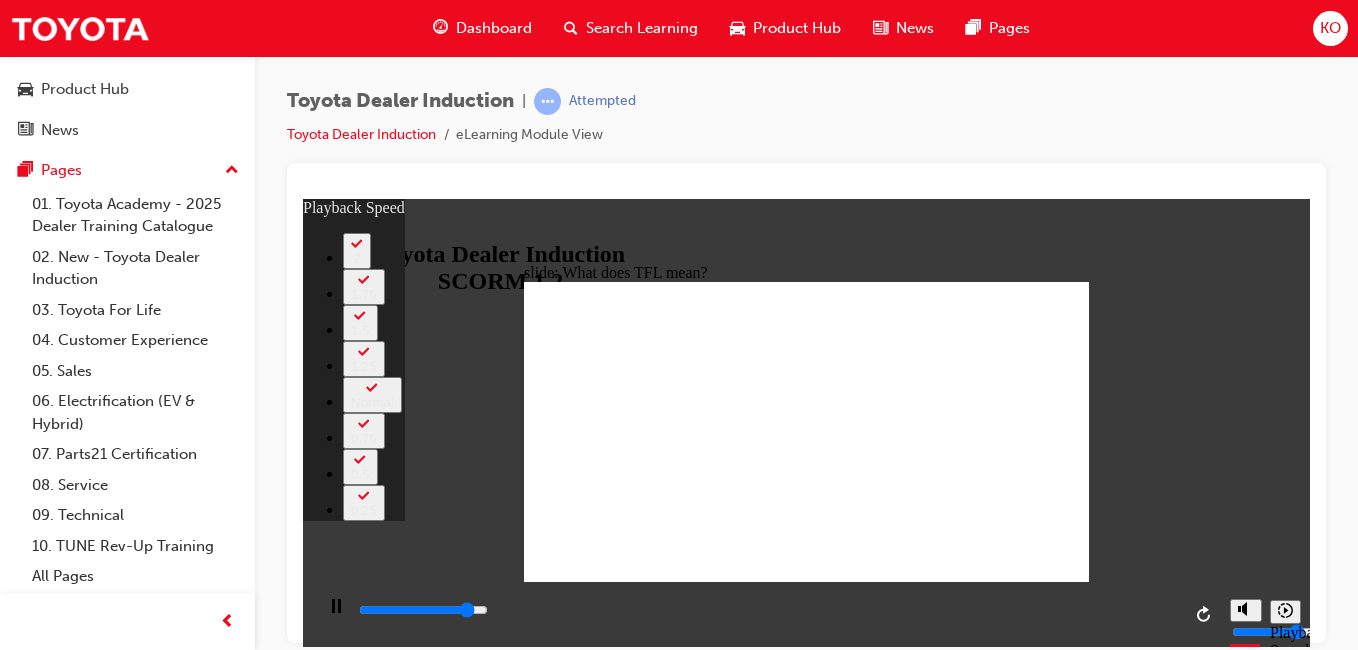 type on "9600" 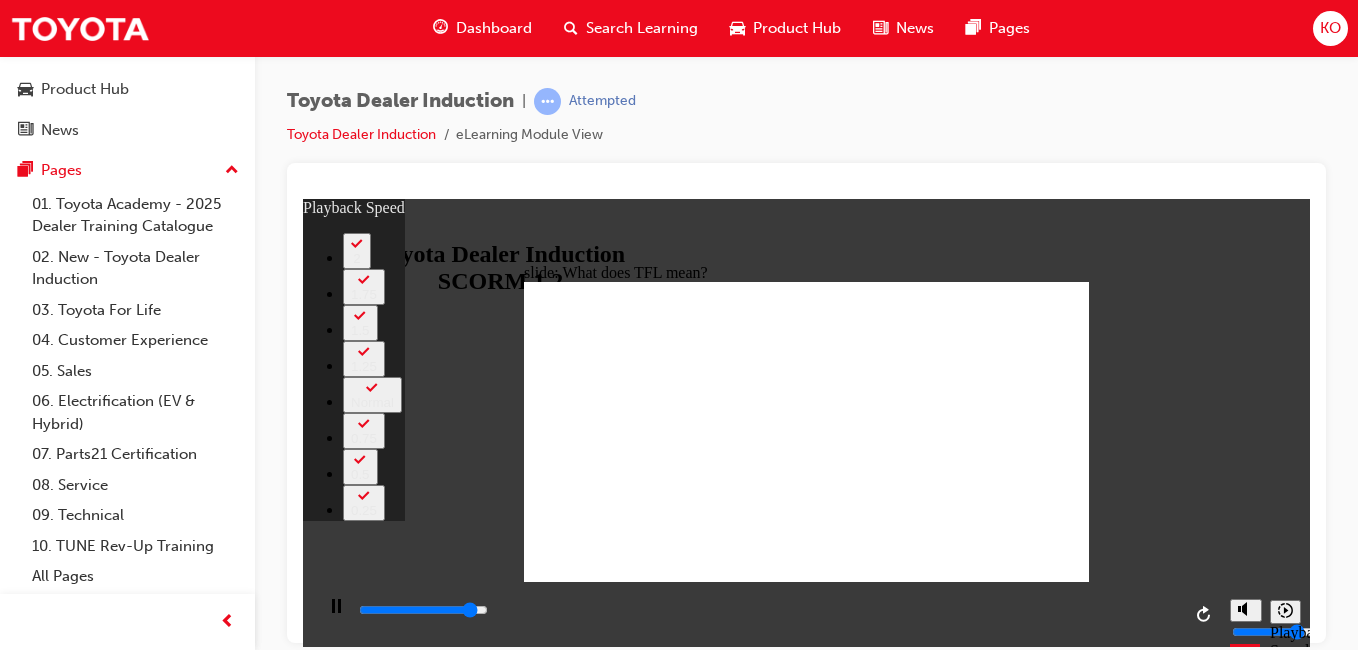 type on "9900" 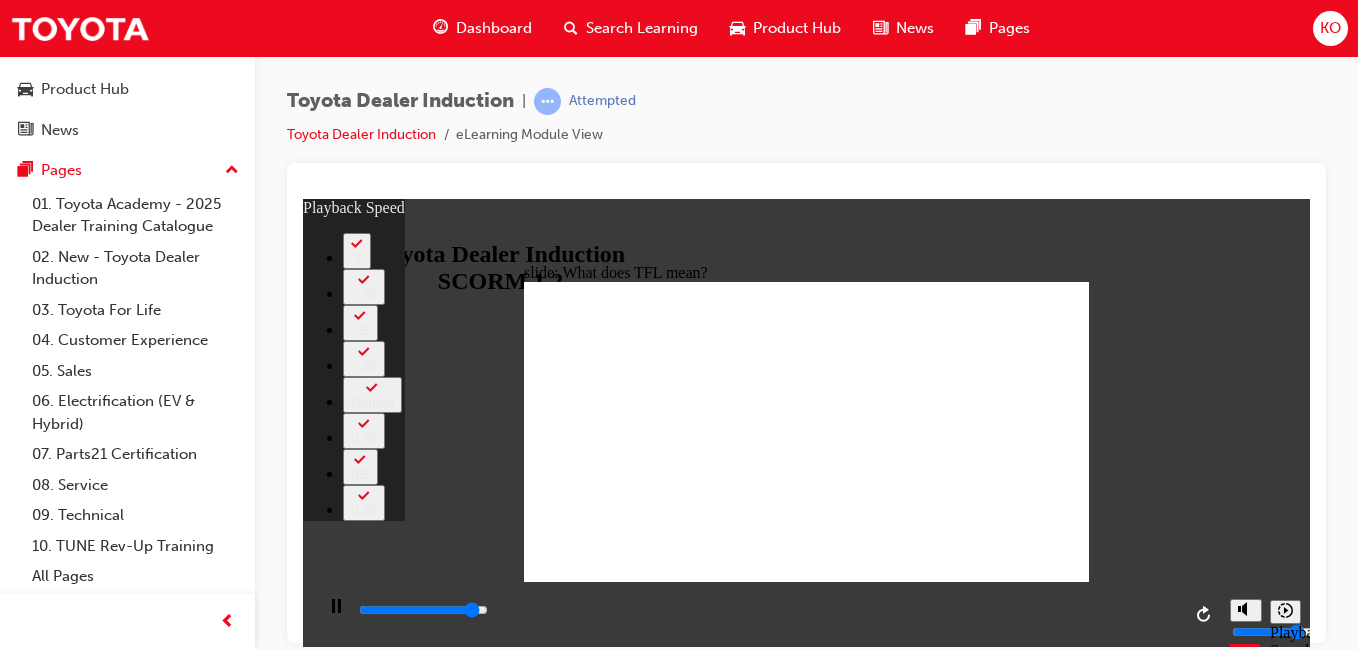 type on "10100" 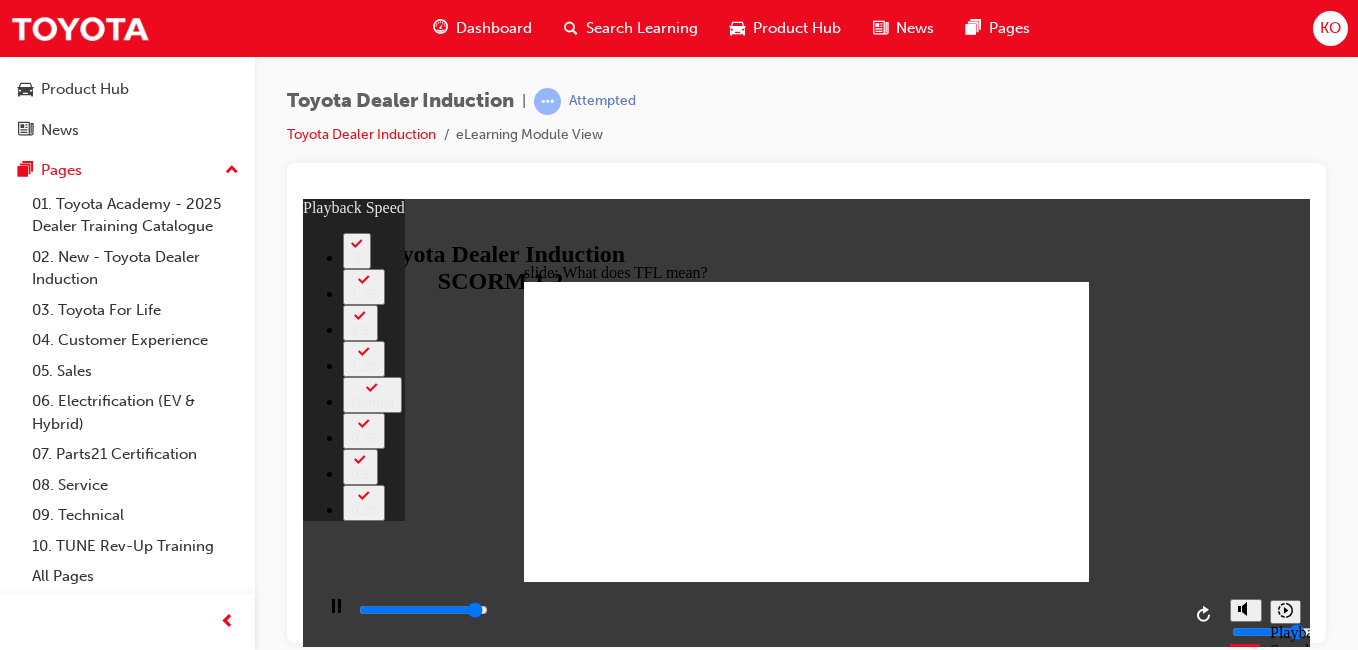 type on "10400" 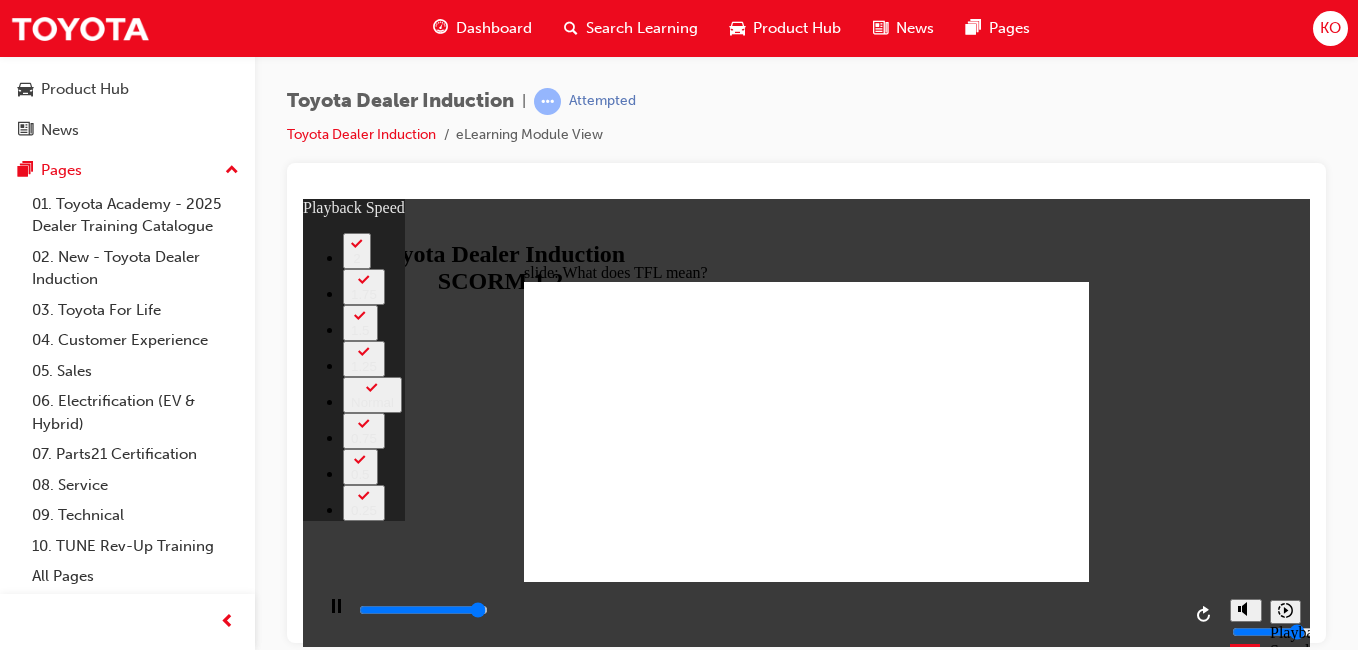 type on "10700" 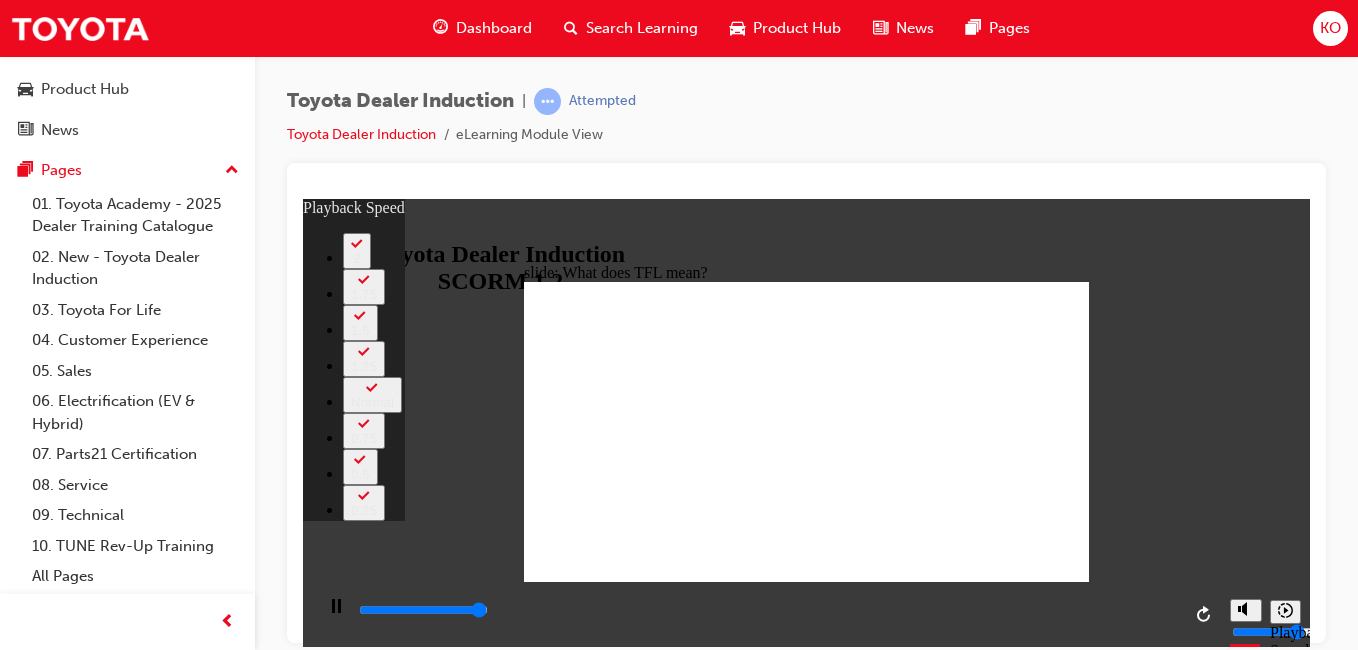 type on "10800" 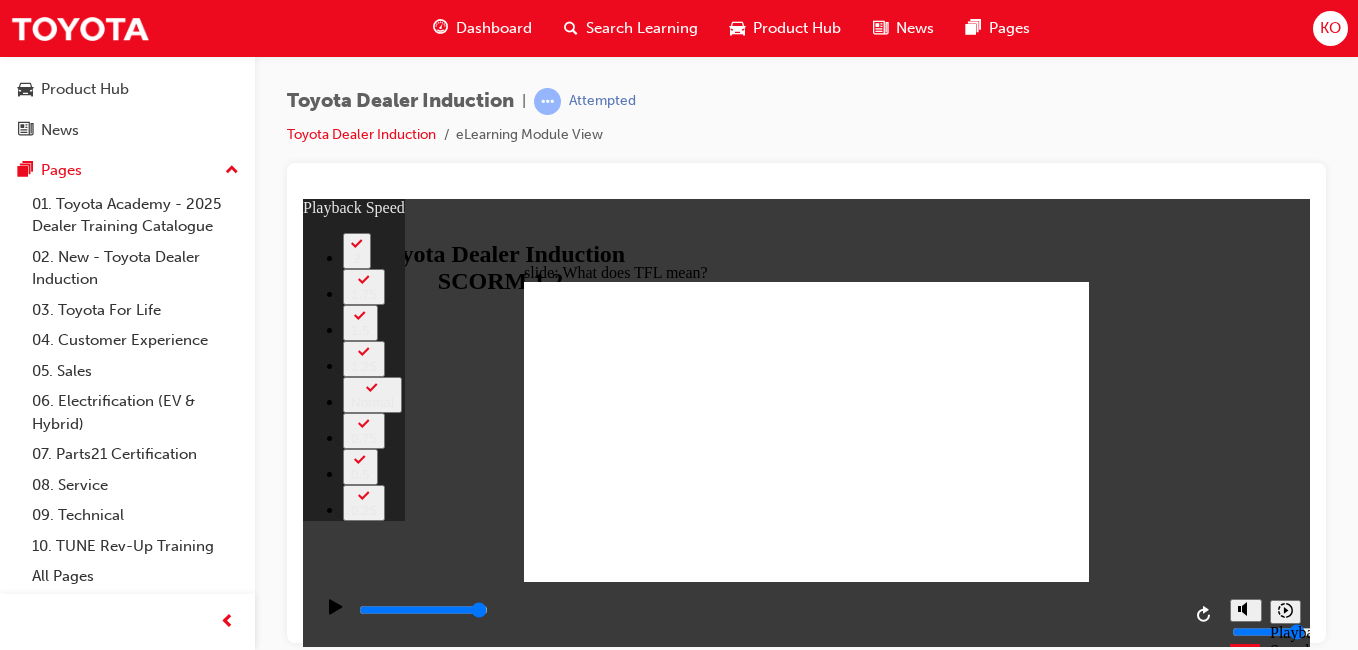 click 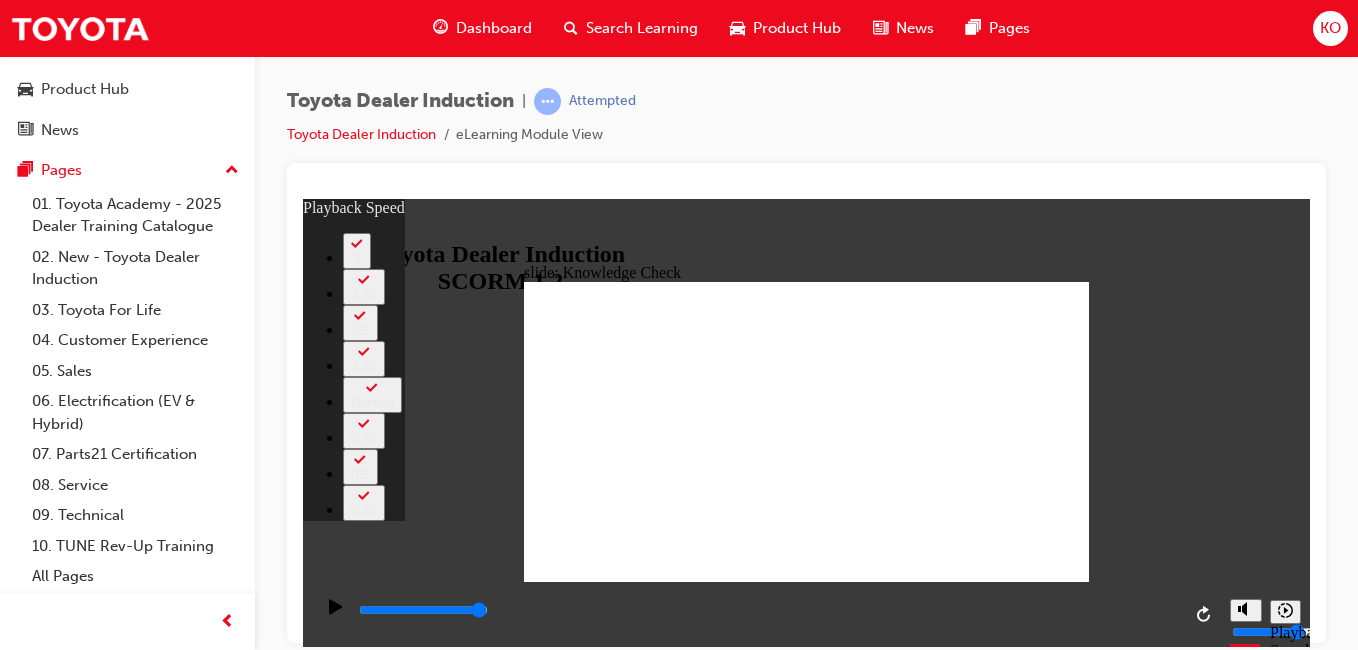click 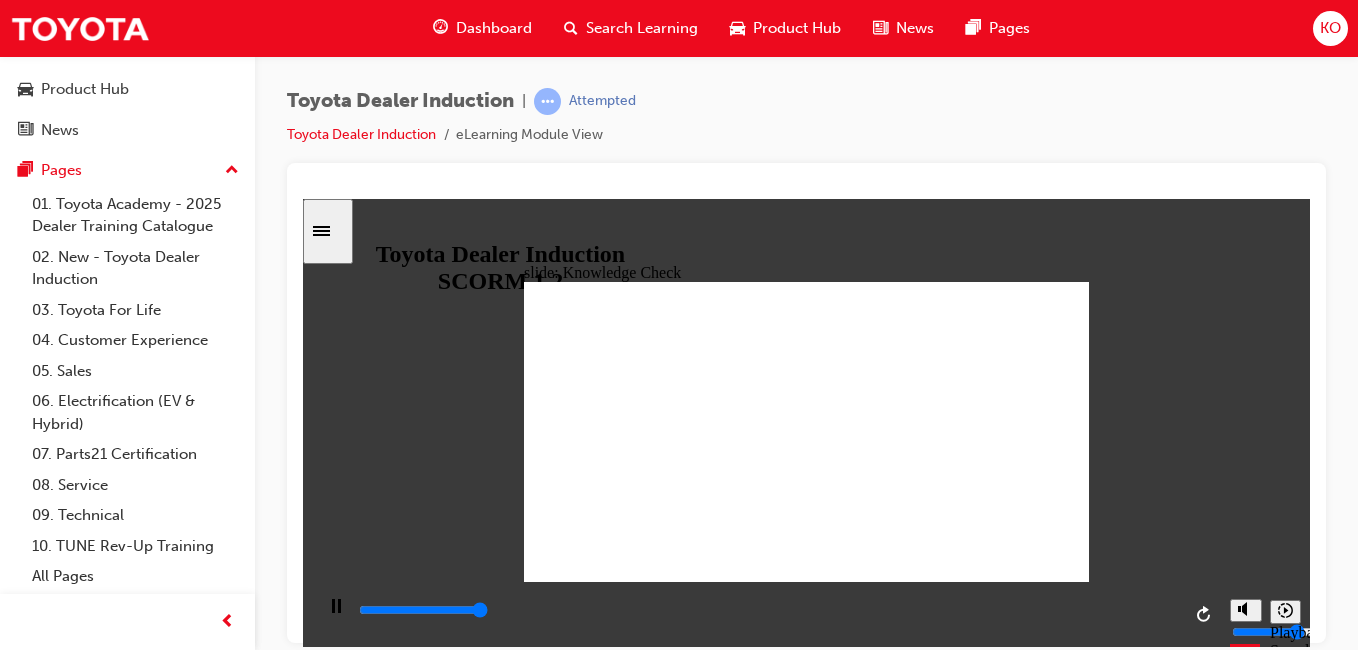 type on "5000" 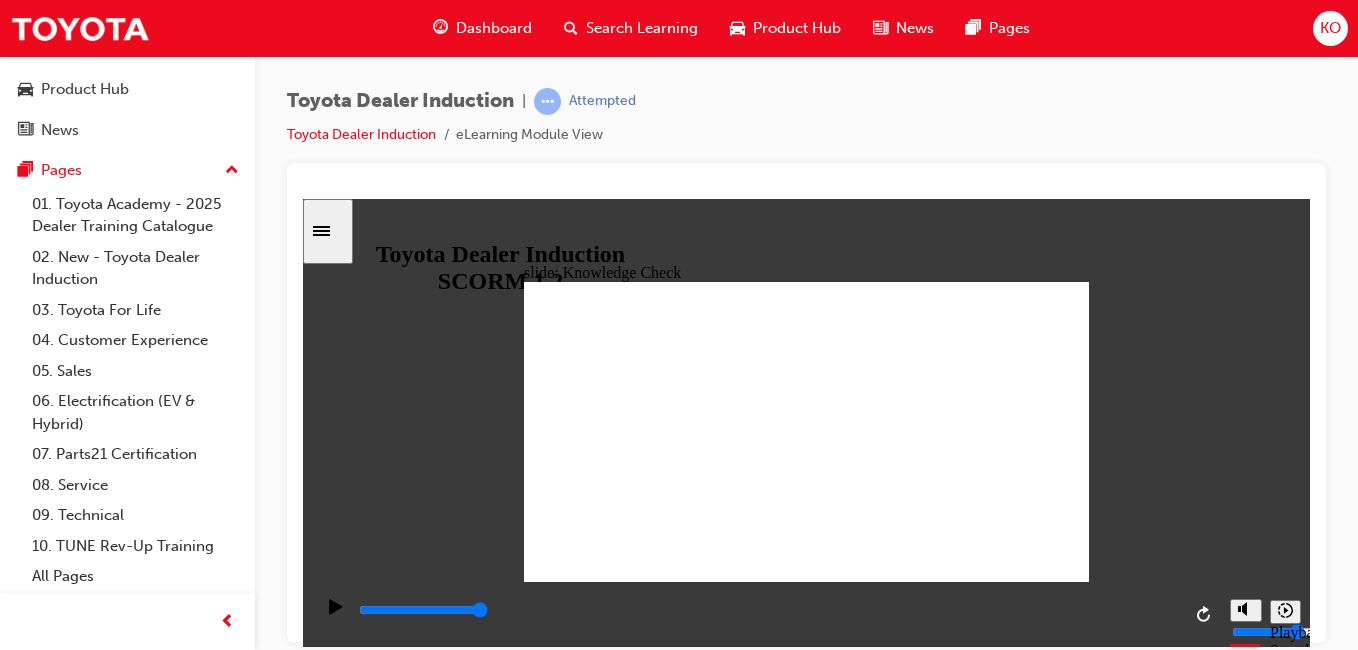 radio on "true" 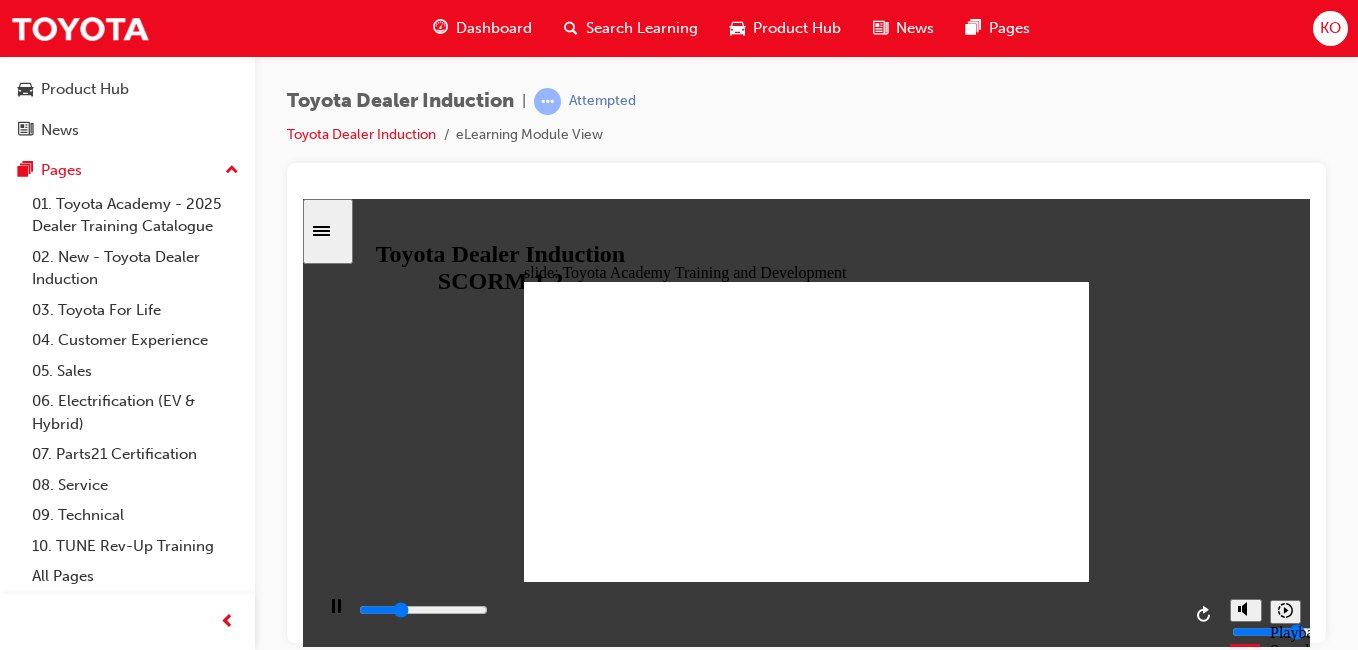 click 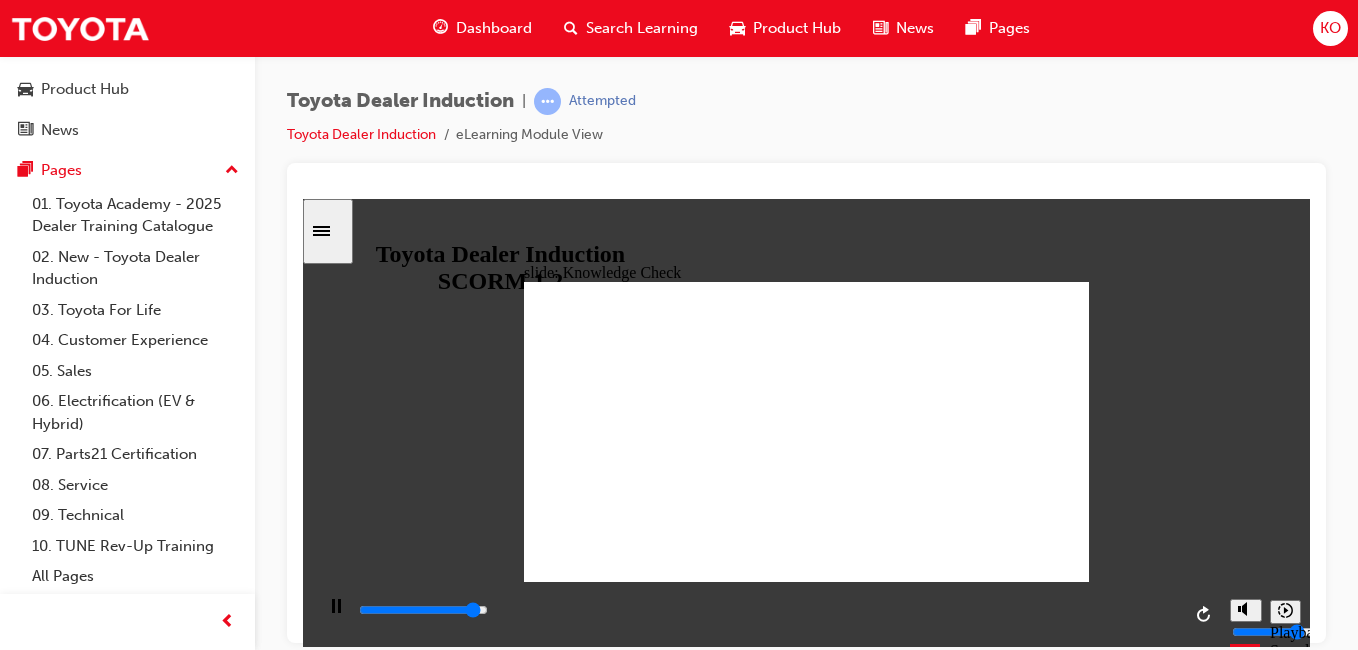 type on "4700" 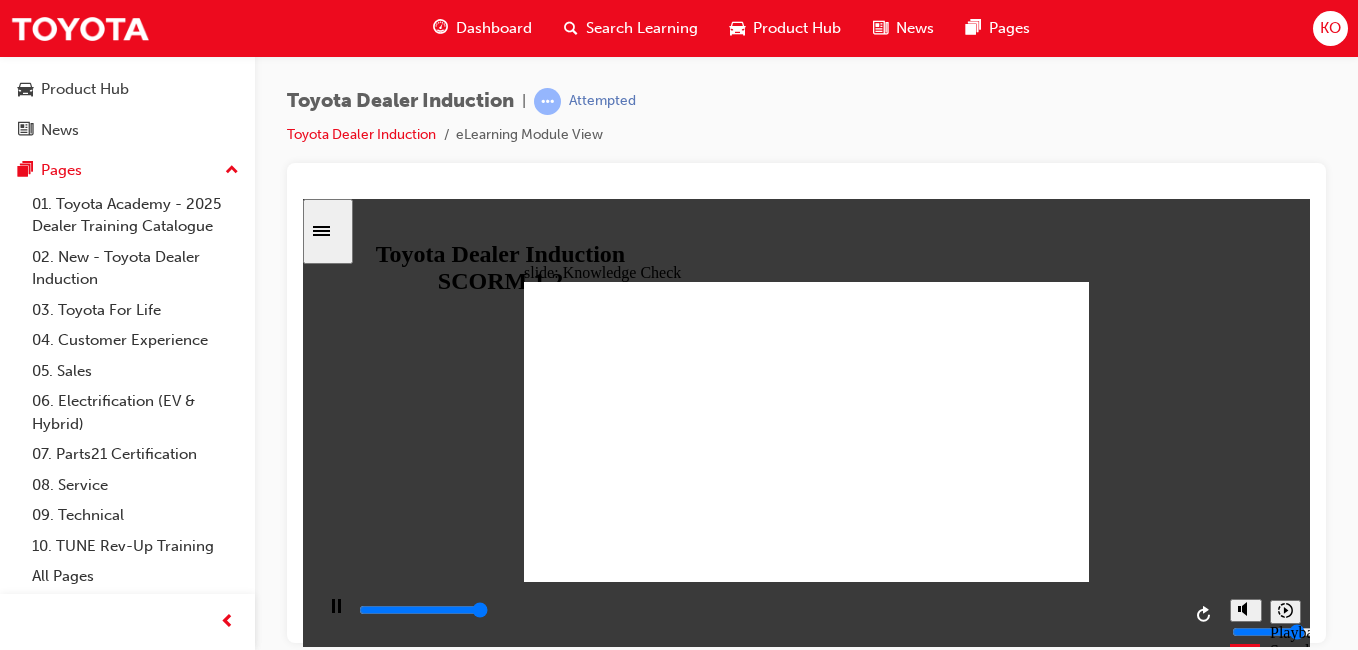type on "5000" 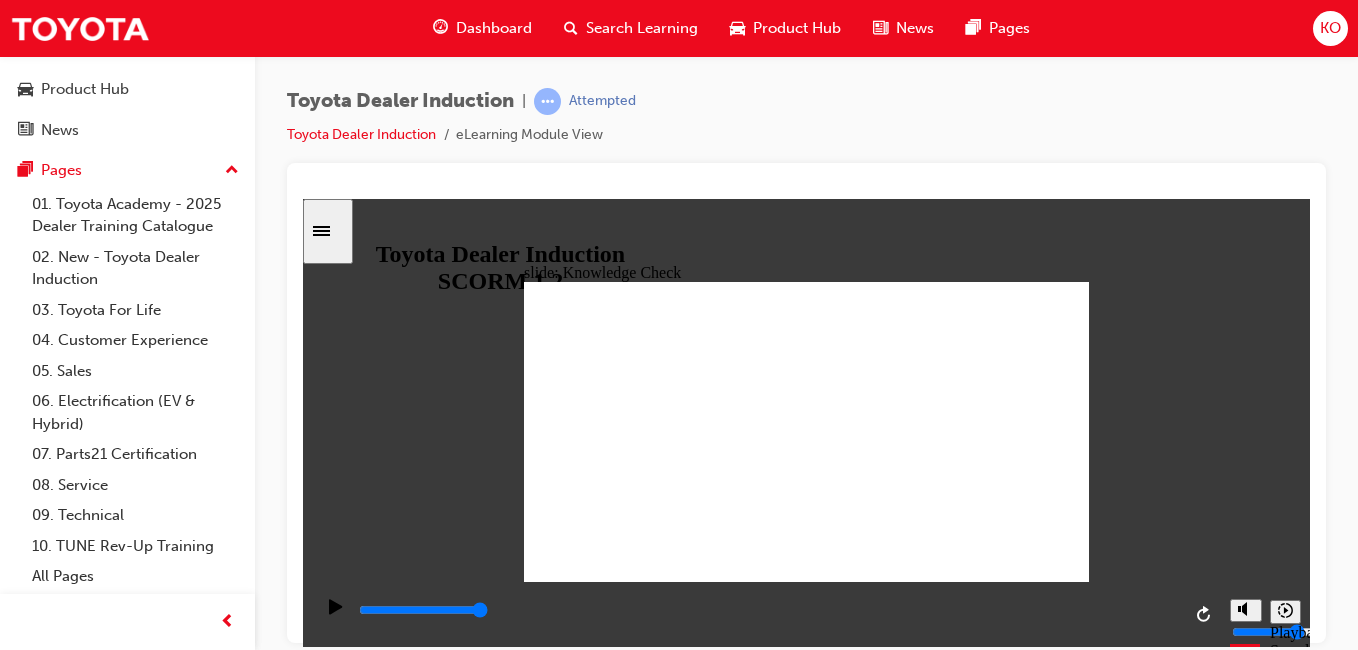 radio on "true" 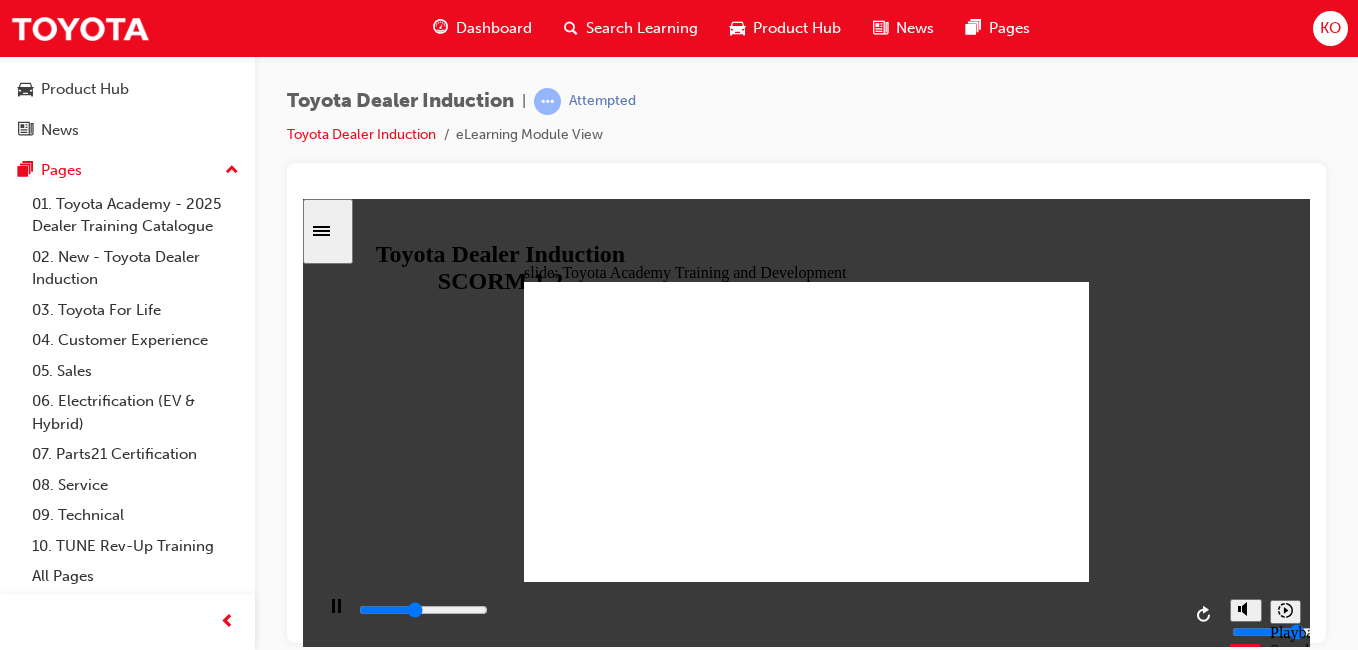click 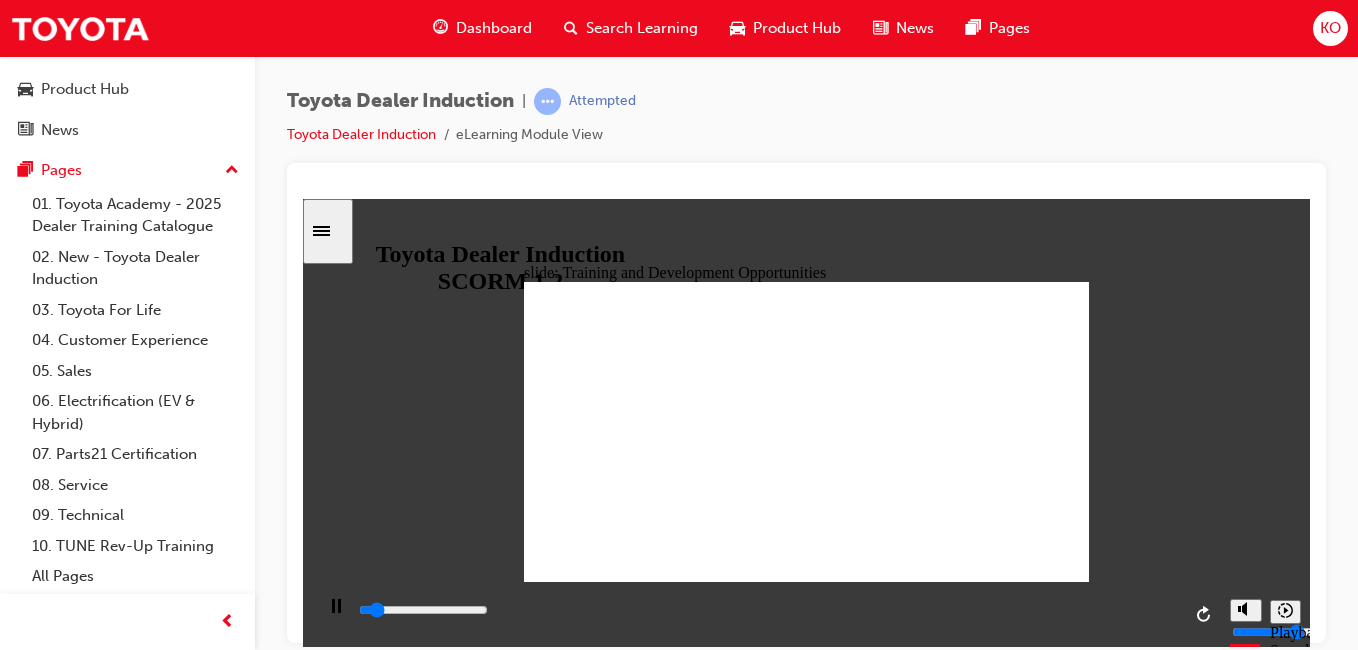 click 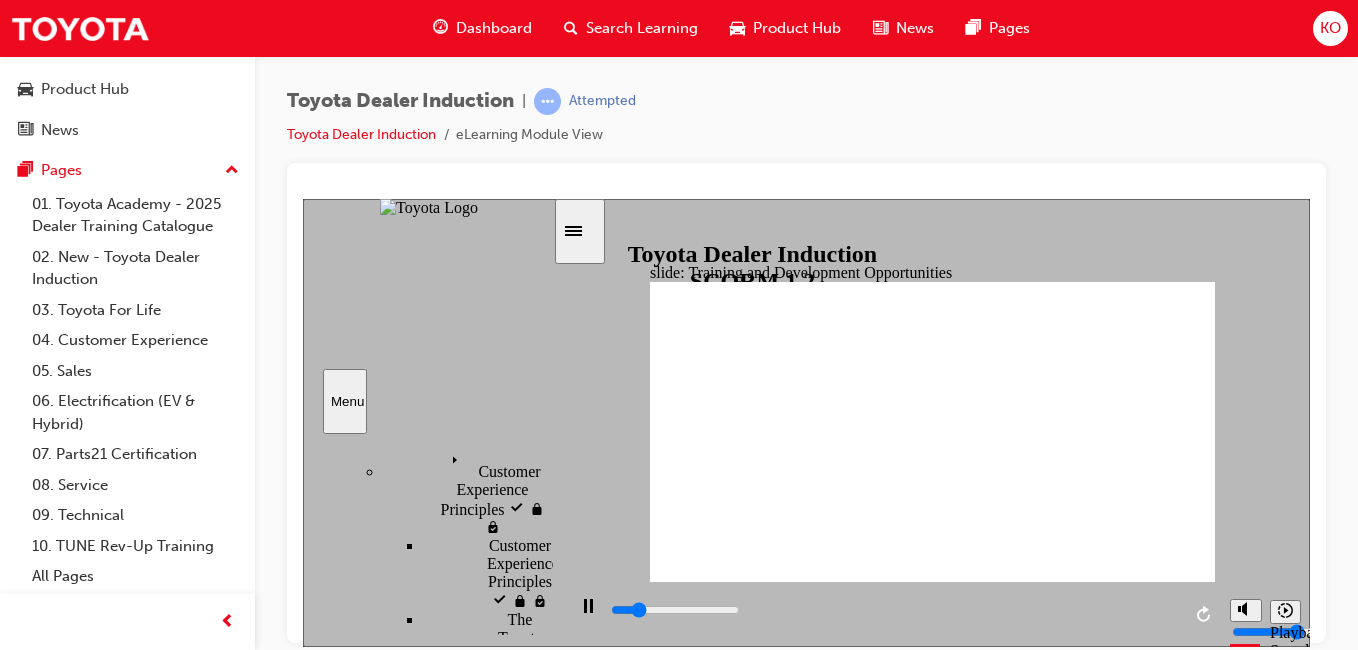 scroll, scrollTop: 1137, scrollLeft: 0, axis: vertical 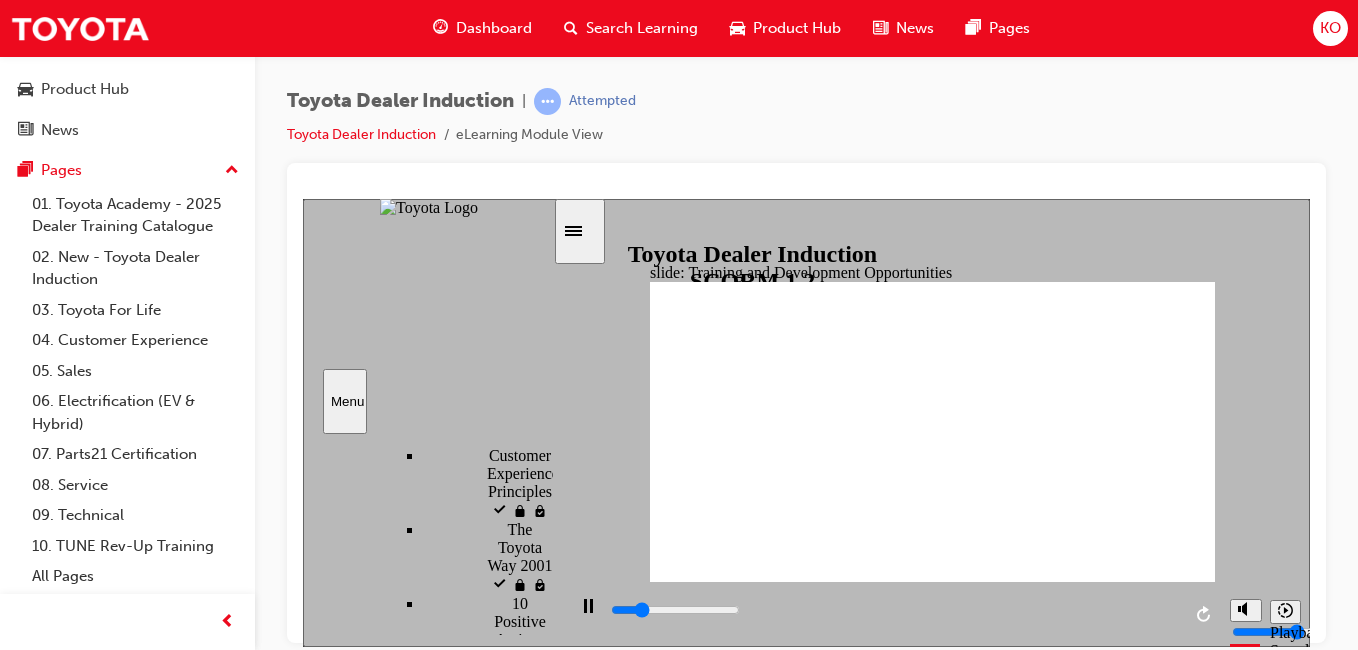 click 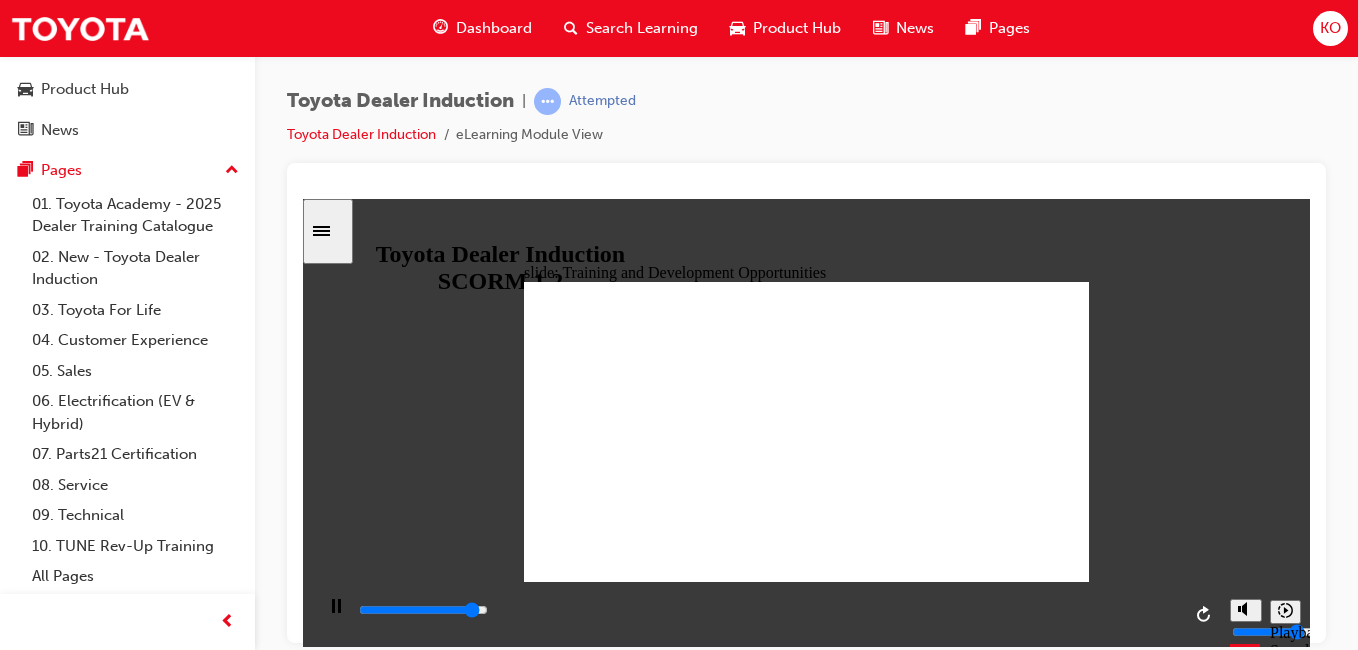 click 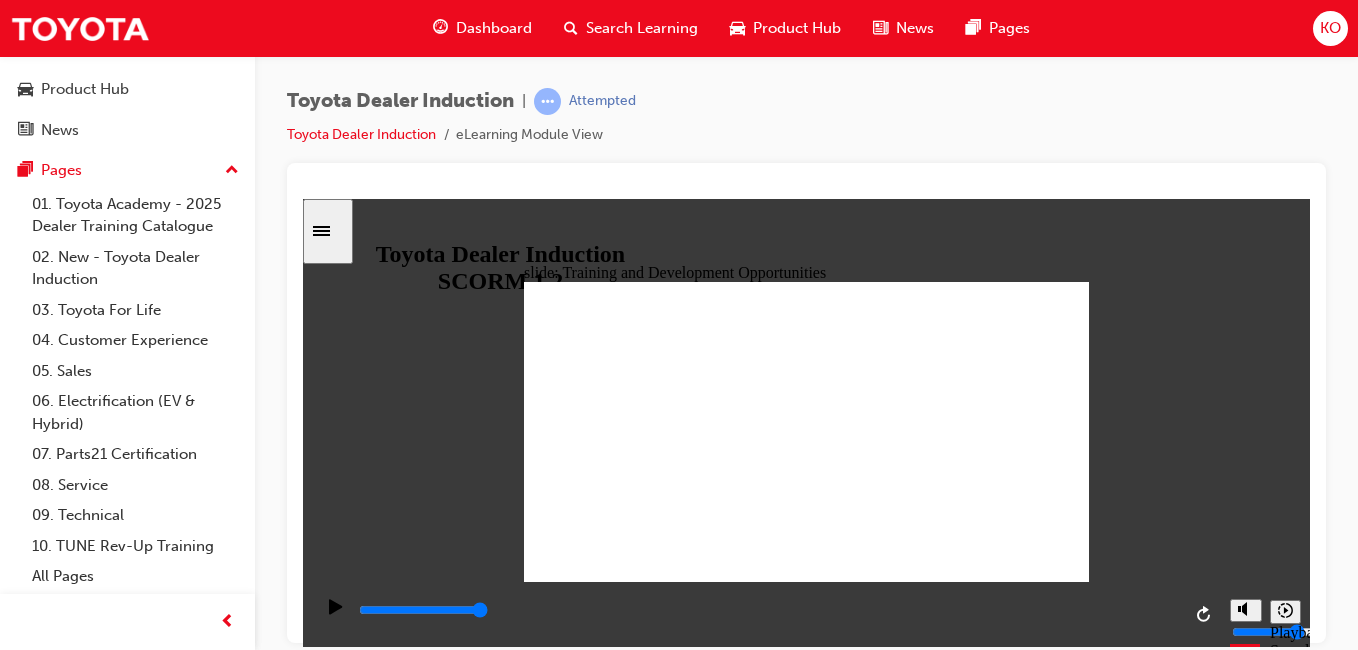 click 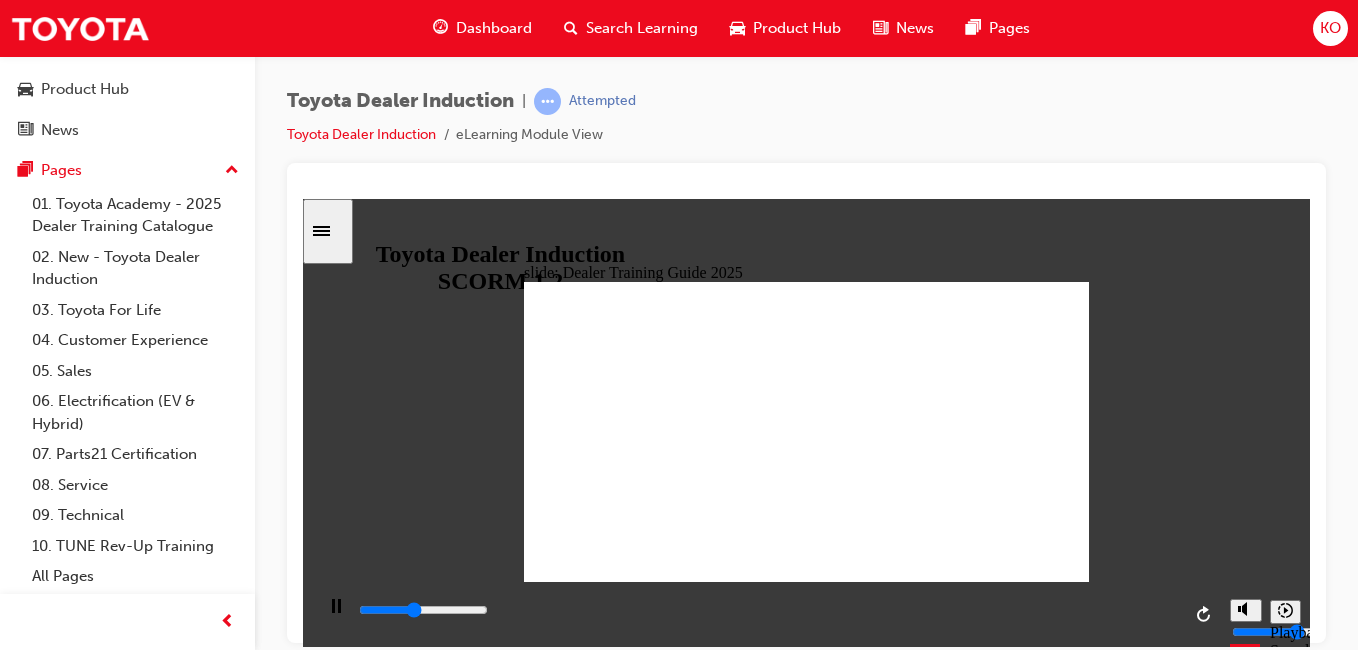 click 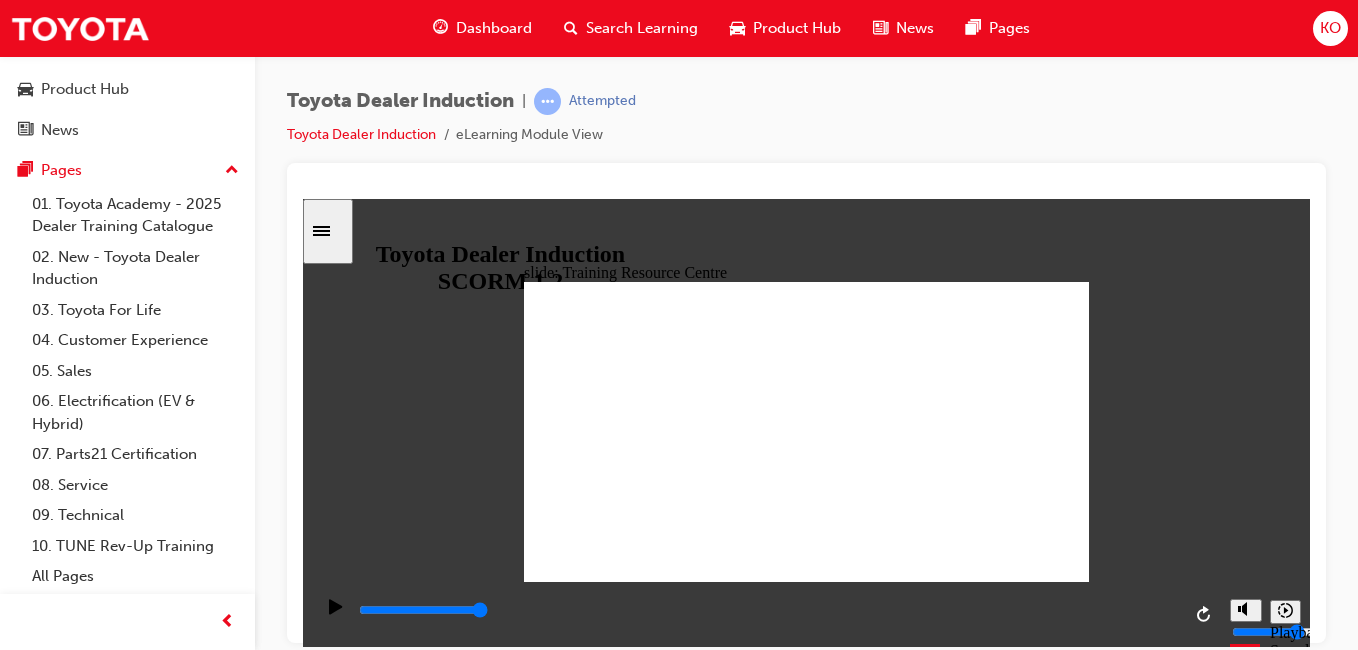click 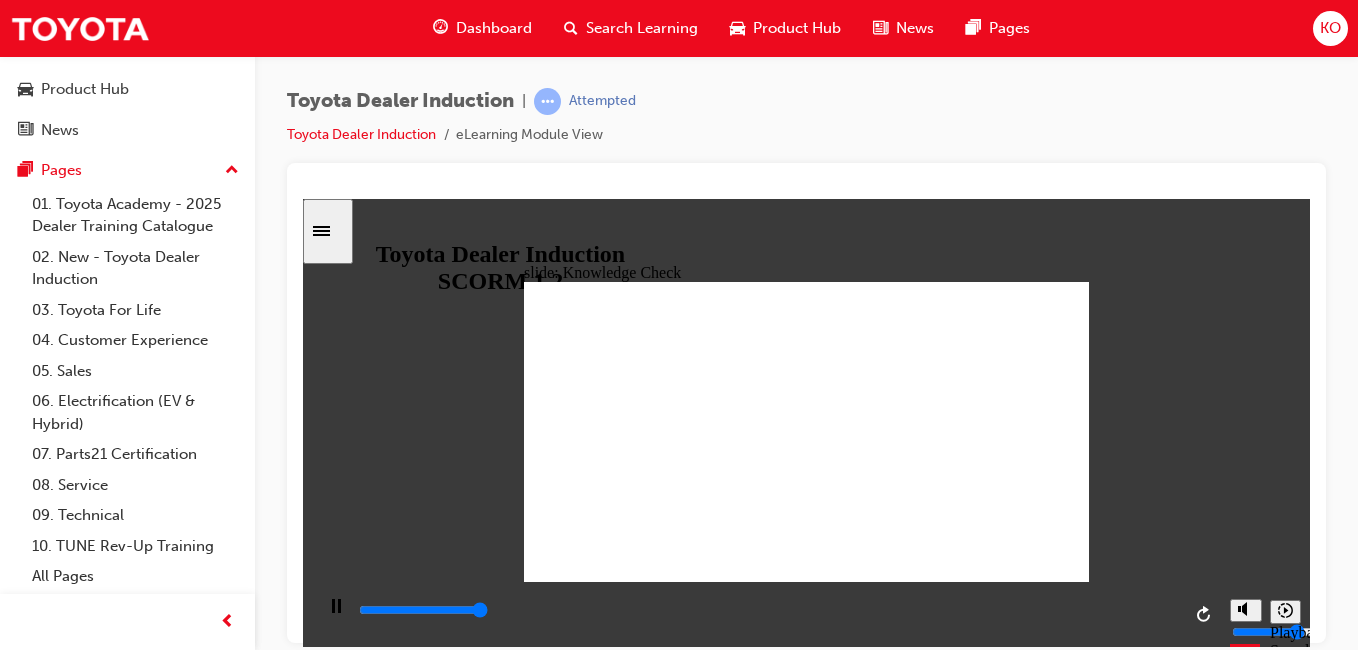 type on "5000" 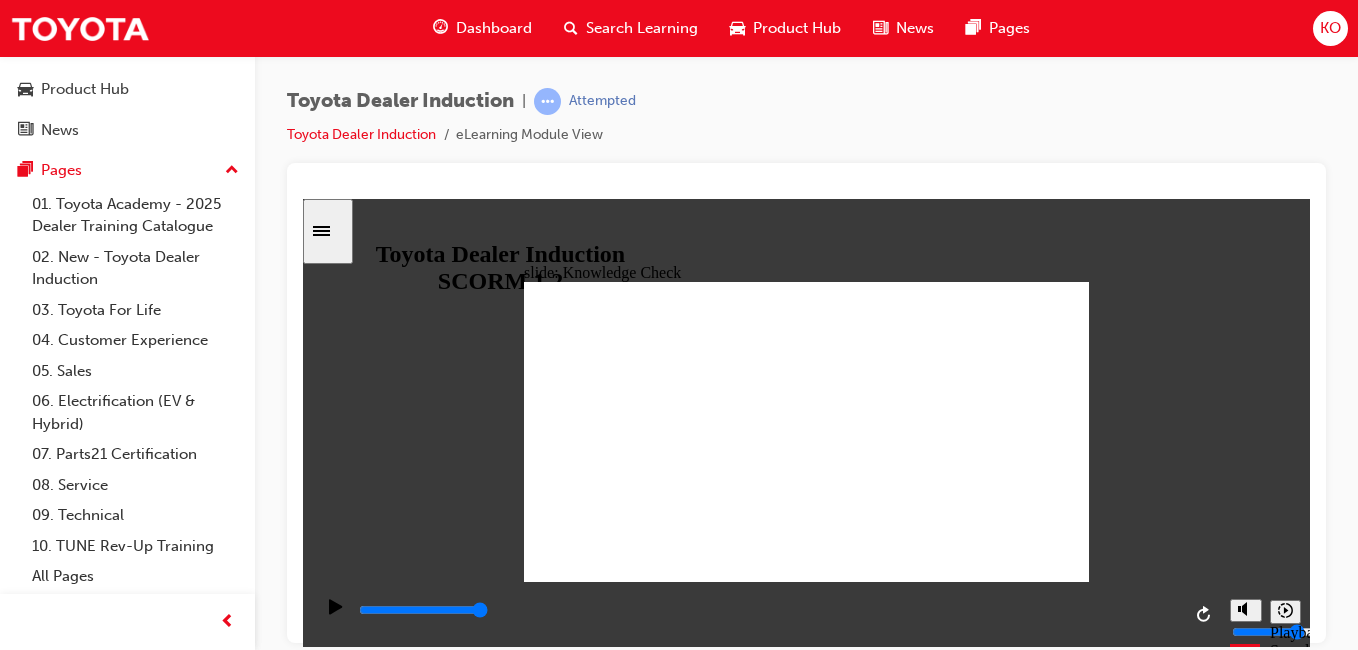 radio on "true" 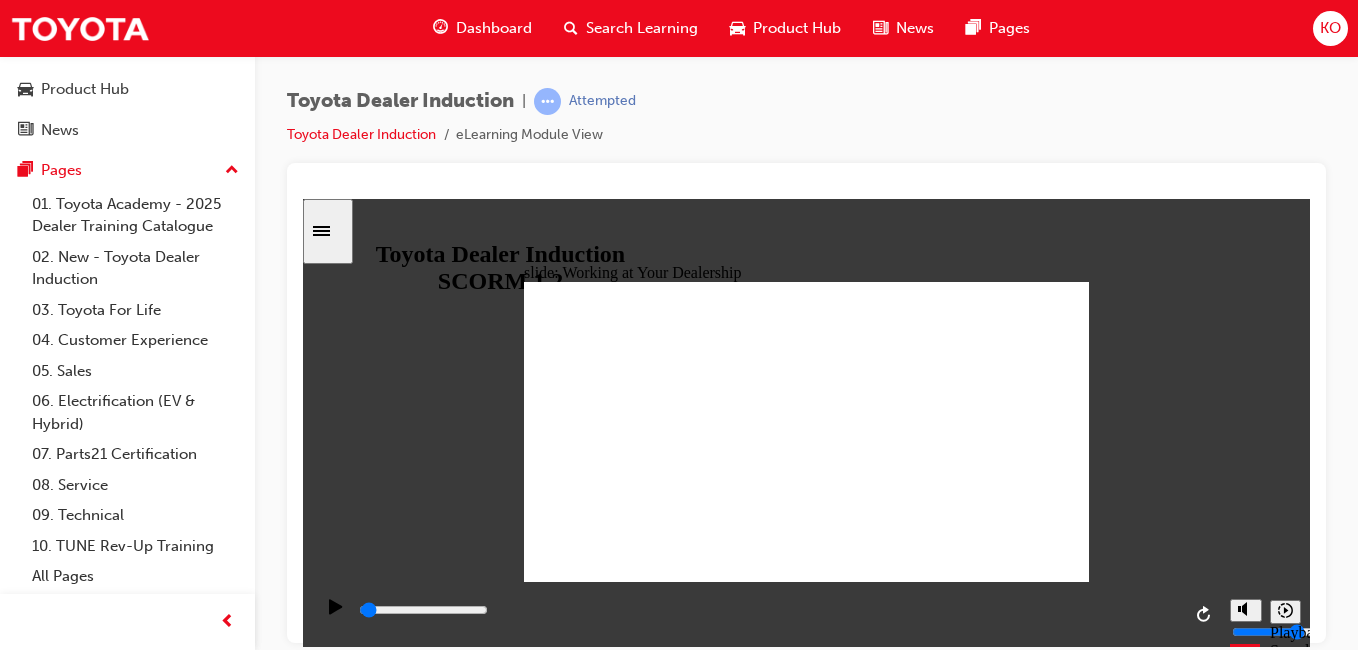 scroll, scrollTop: 246, scrollLeft: 0, axis: vertical 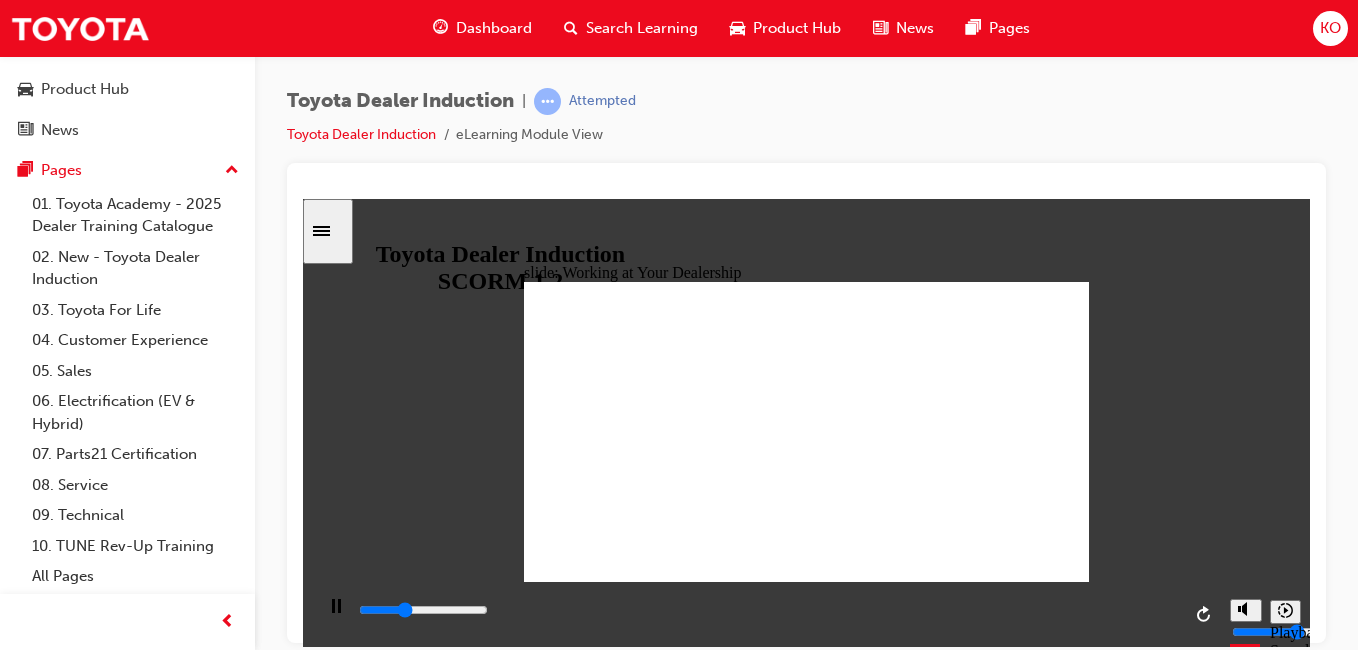 click 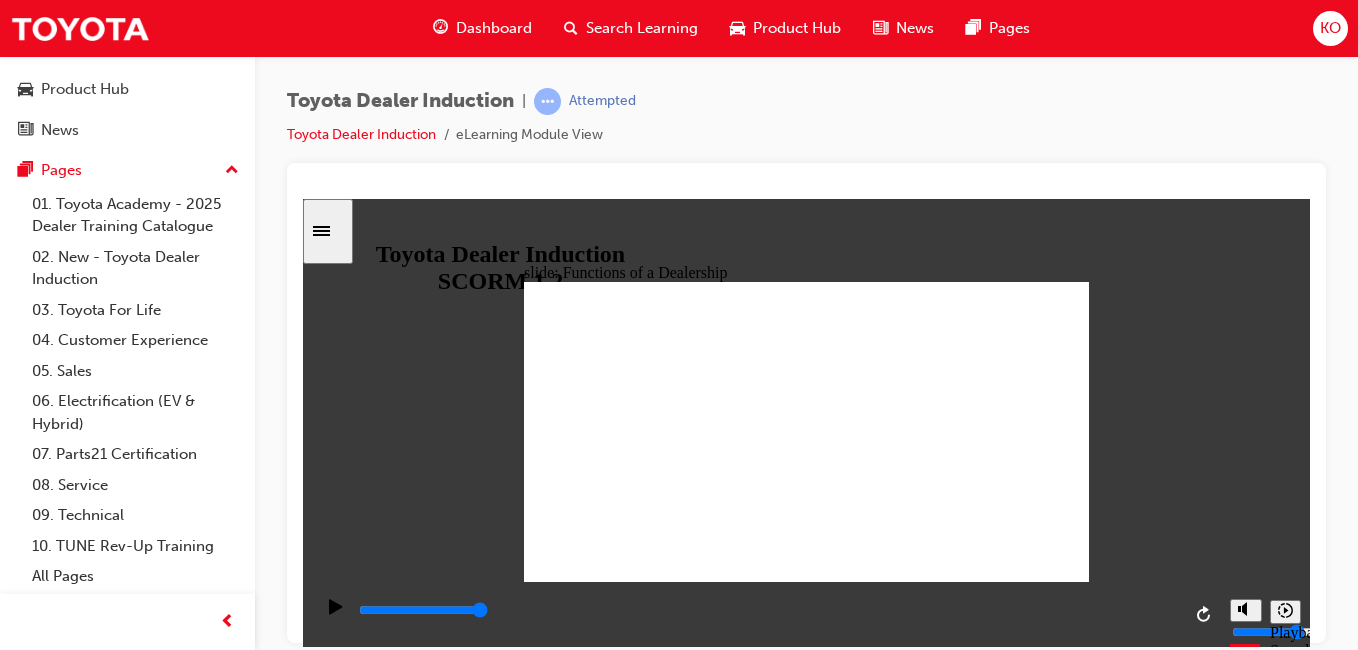 click 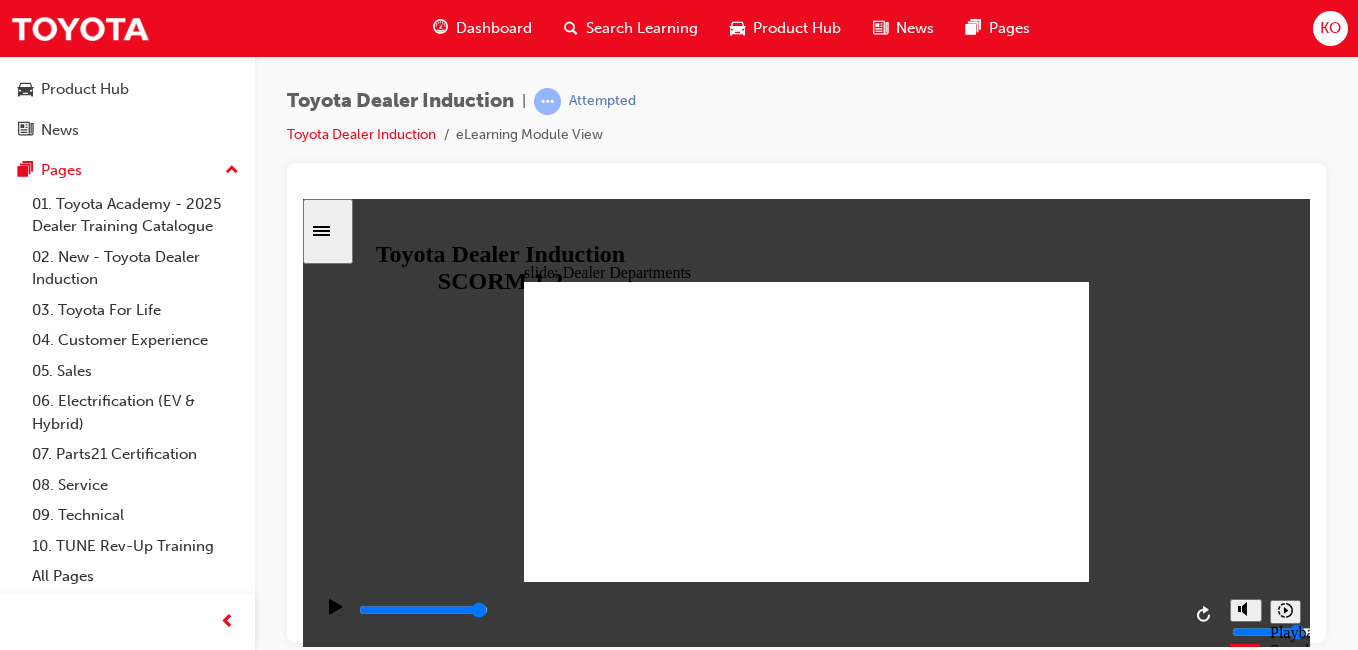 click 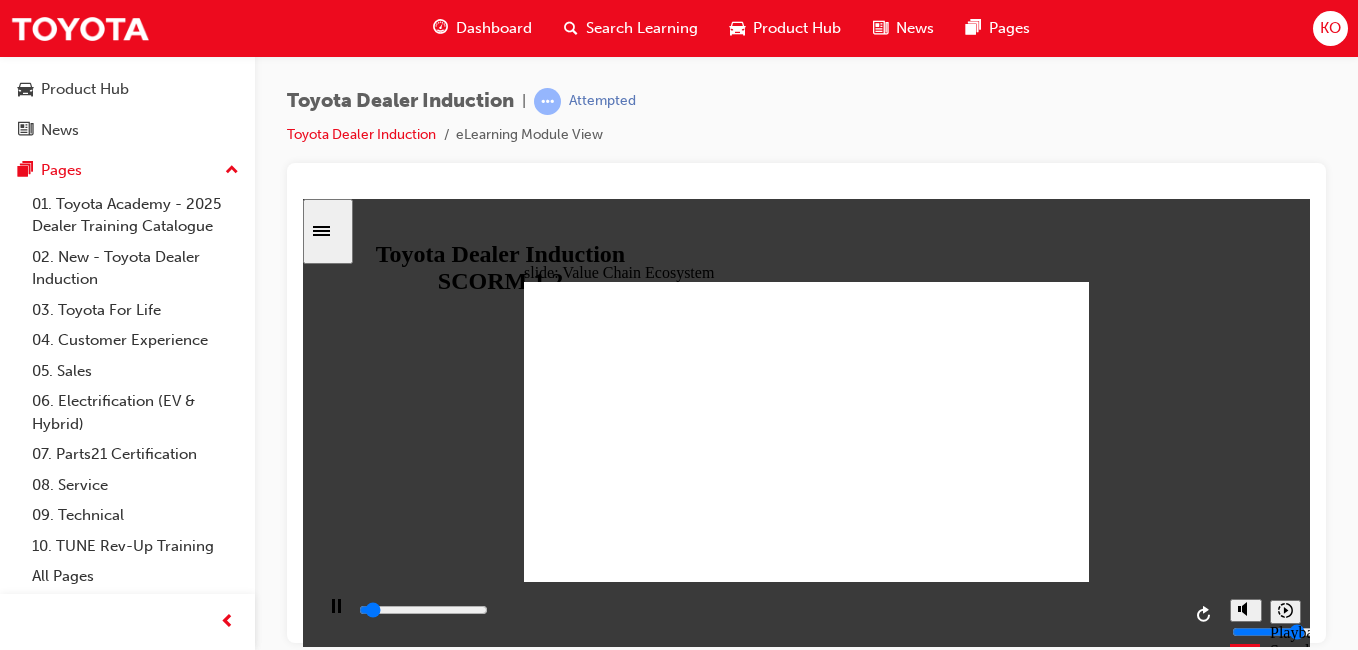 click 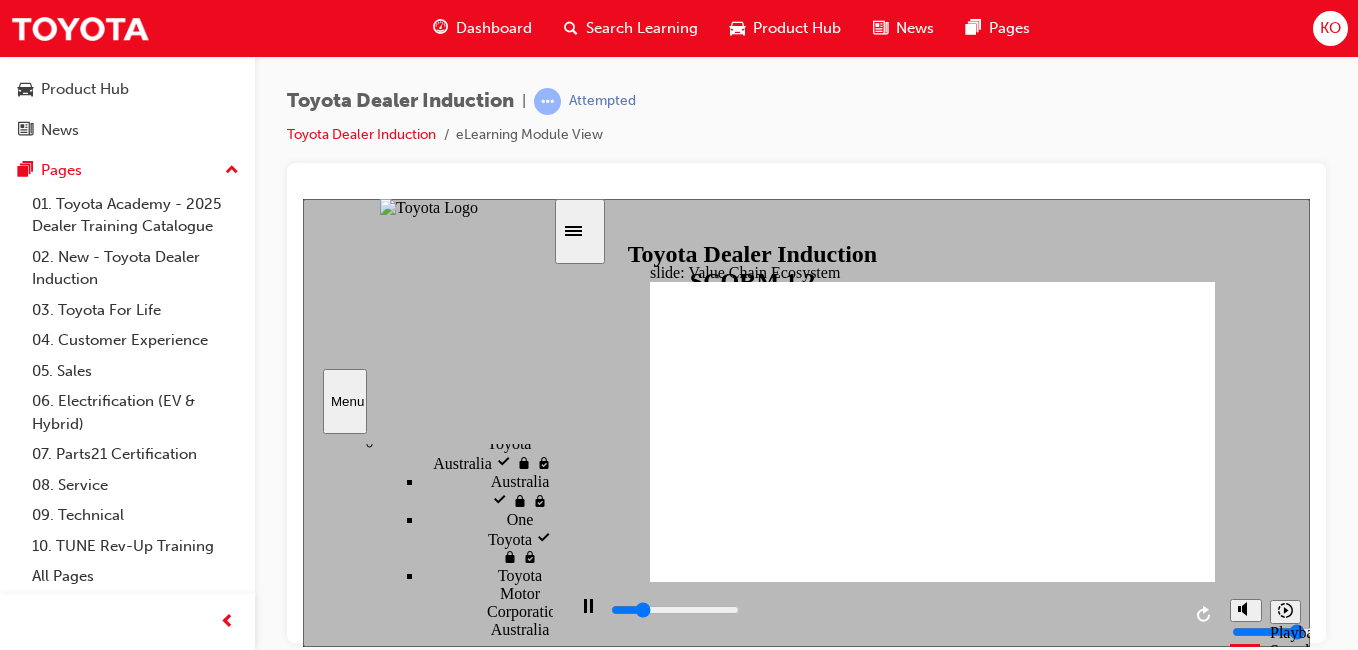 scroll, scrollTop: 1600, scrollLeft: 0, axis: vertical 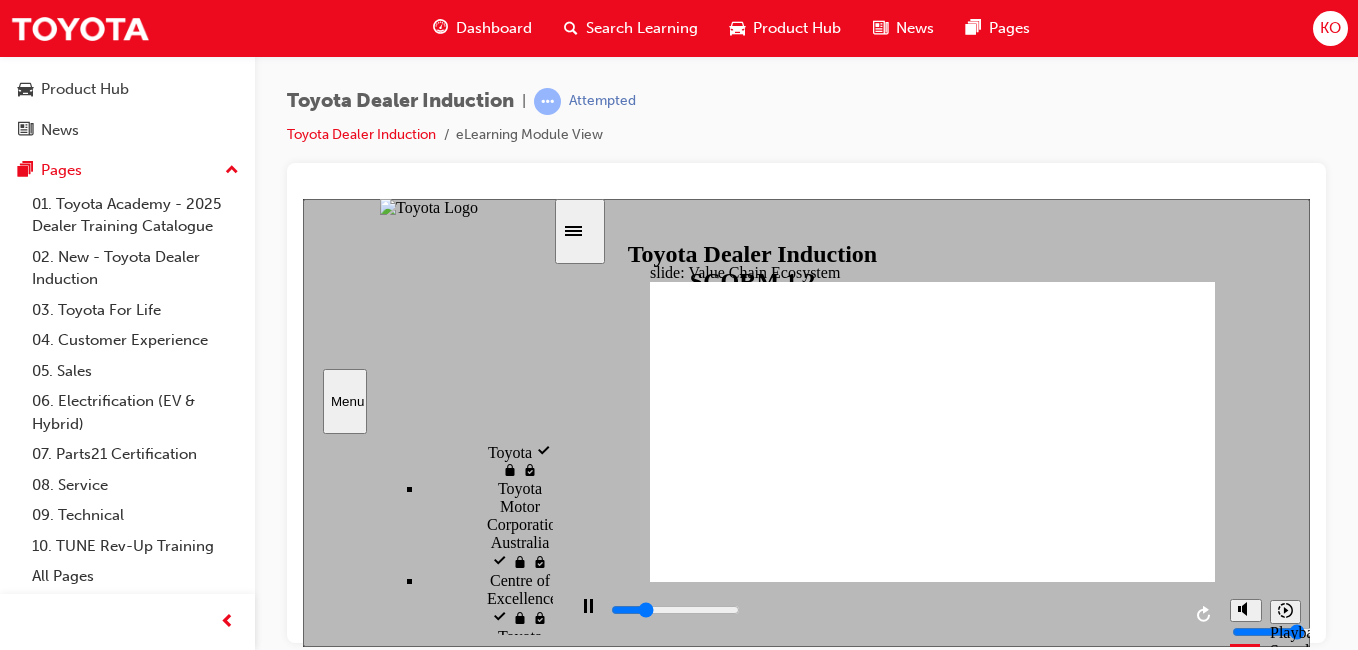 click 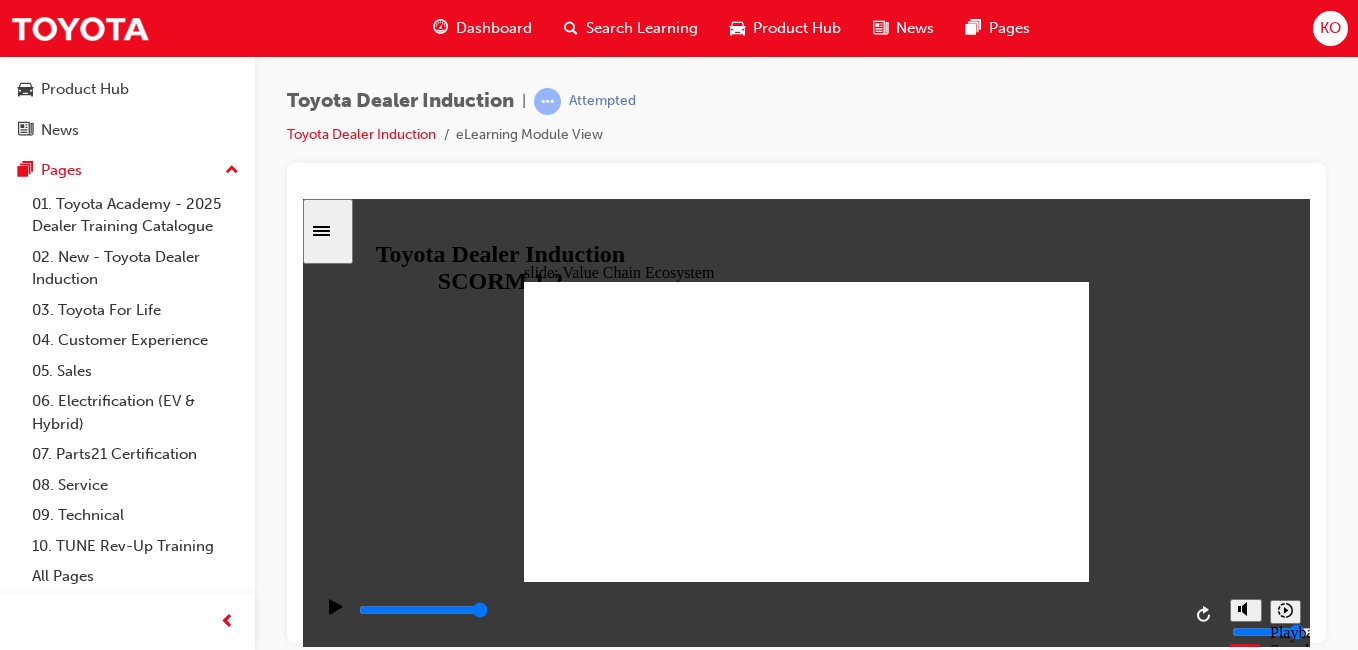 click 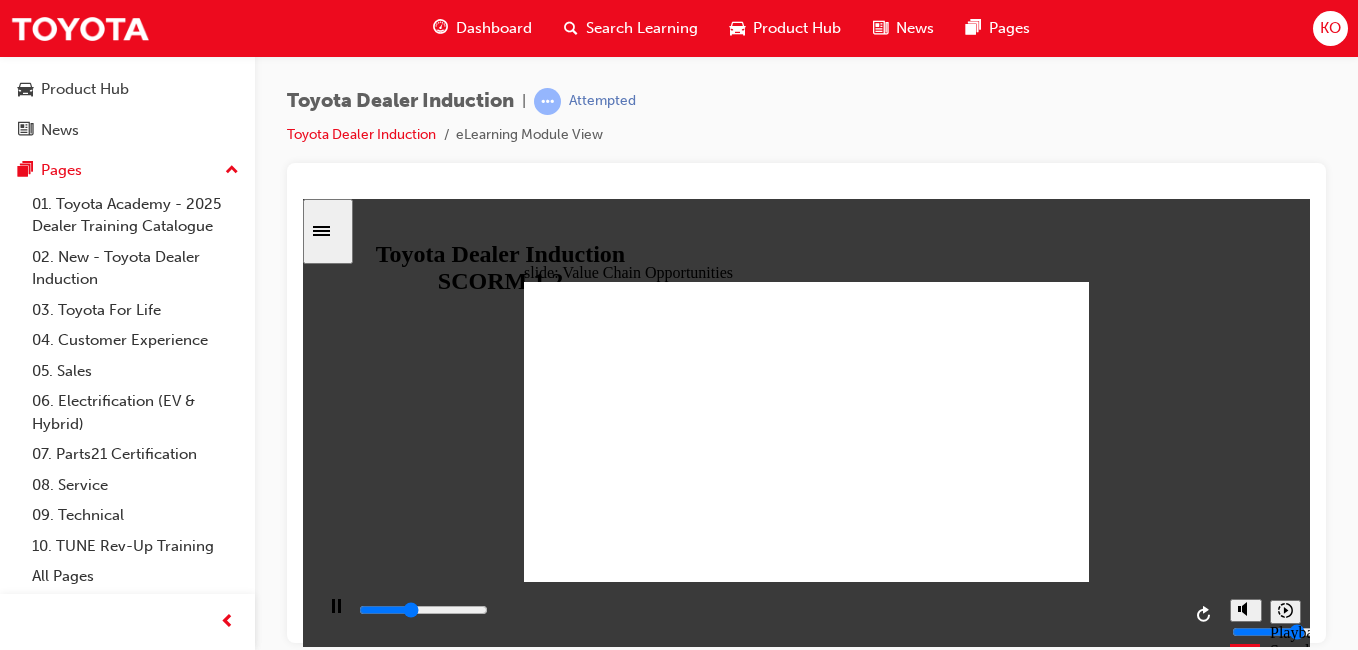 click 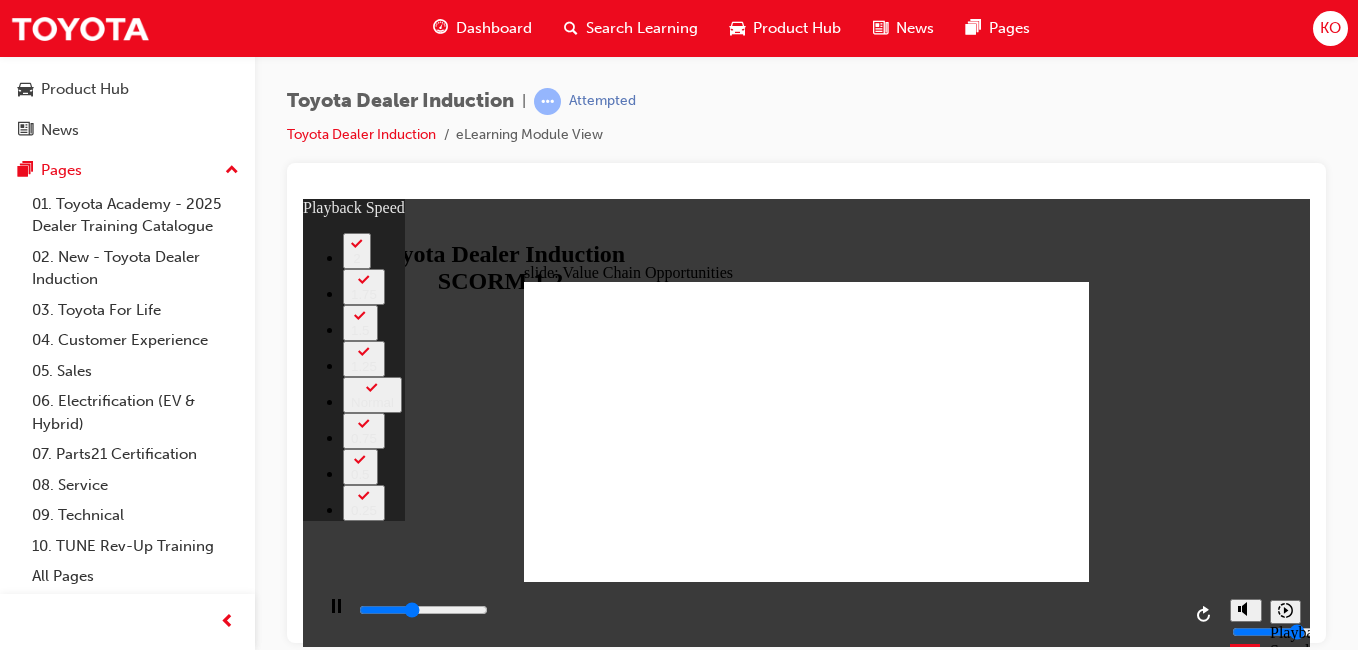 type on "4500" 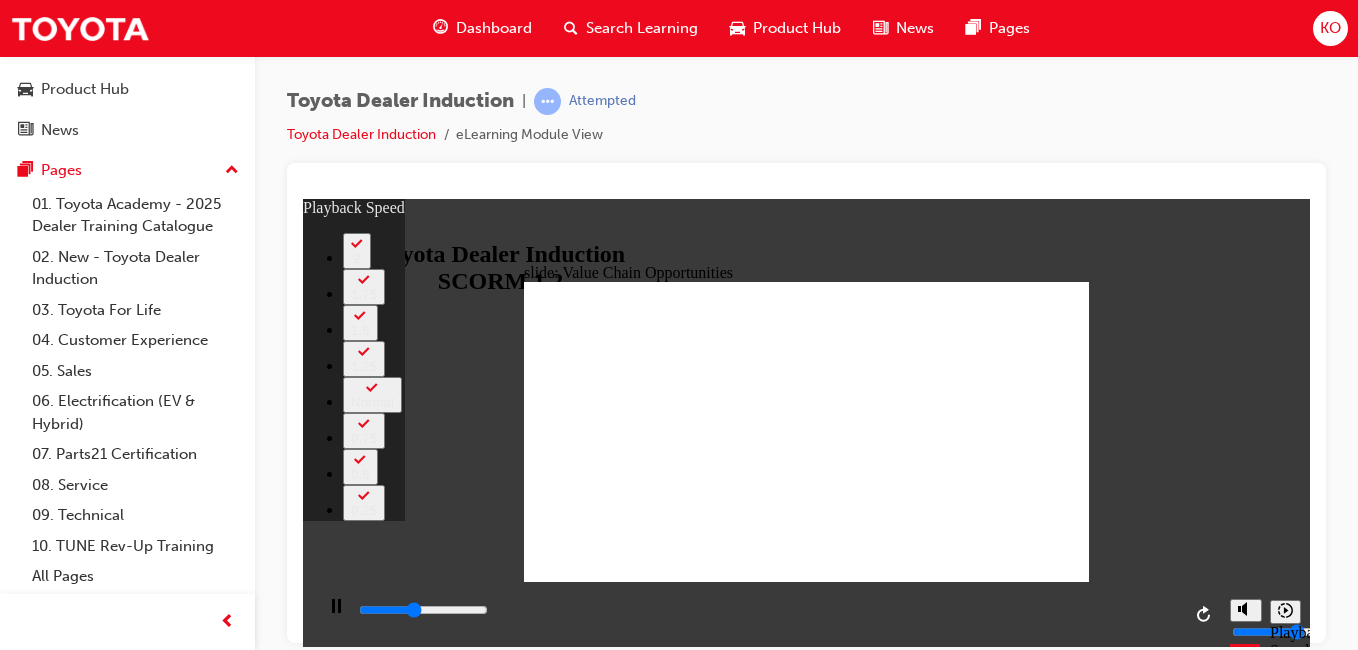 type on "4700" 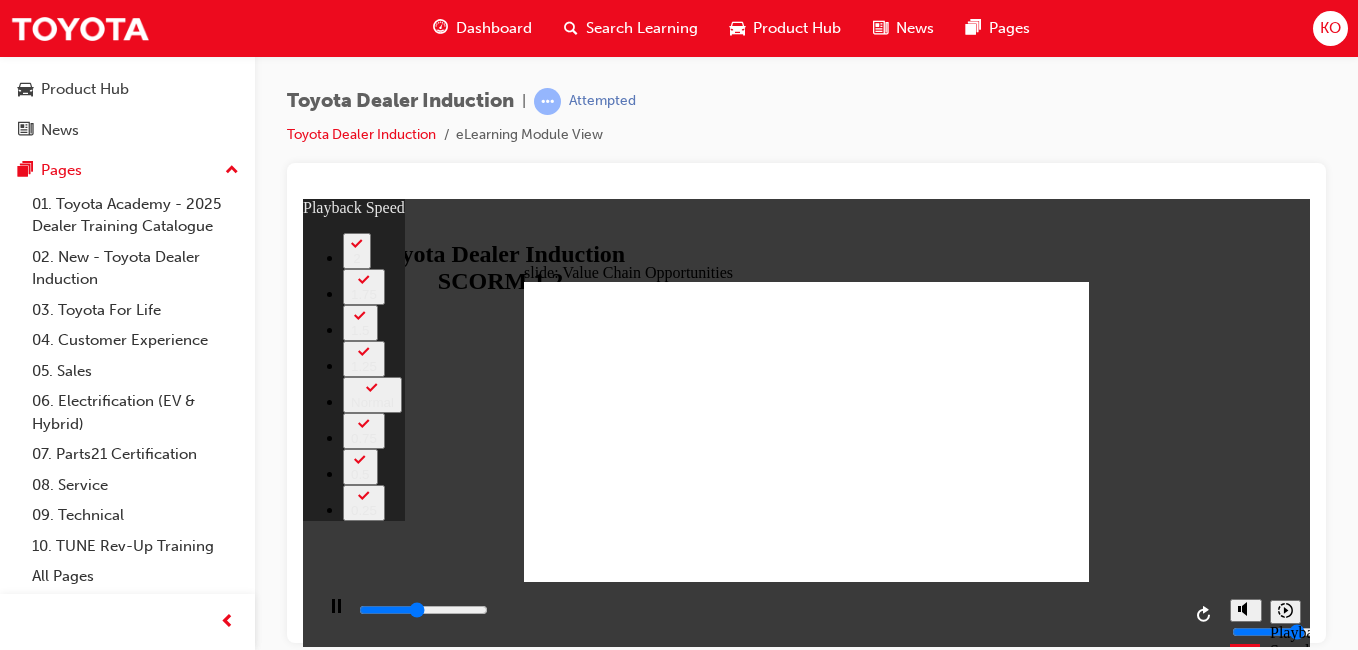 type on "5000" 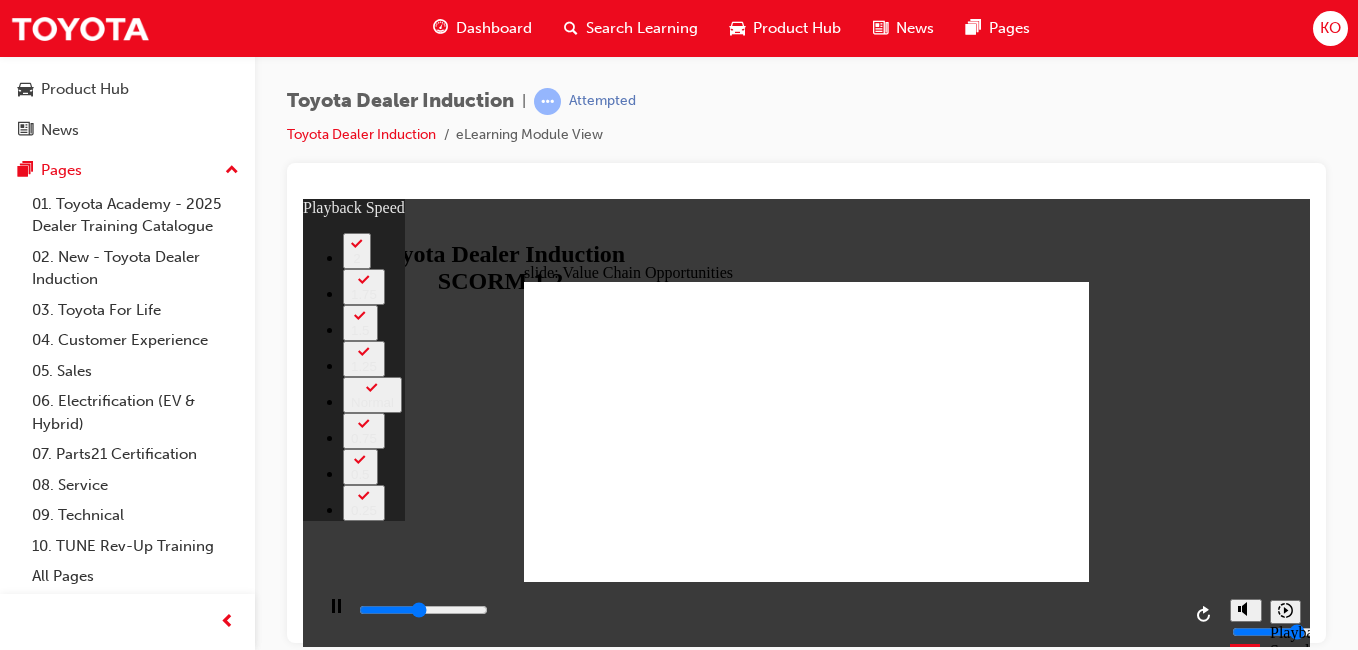 type on "5200" 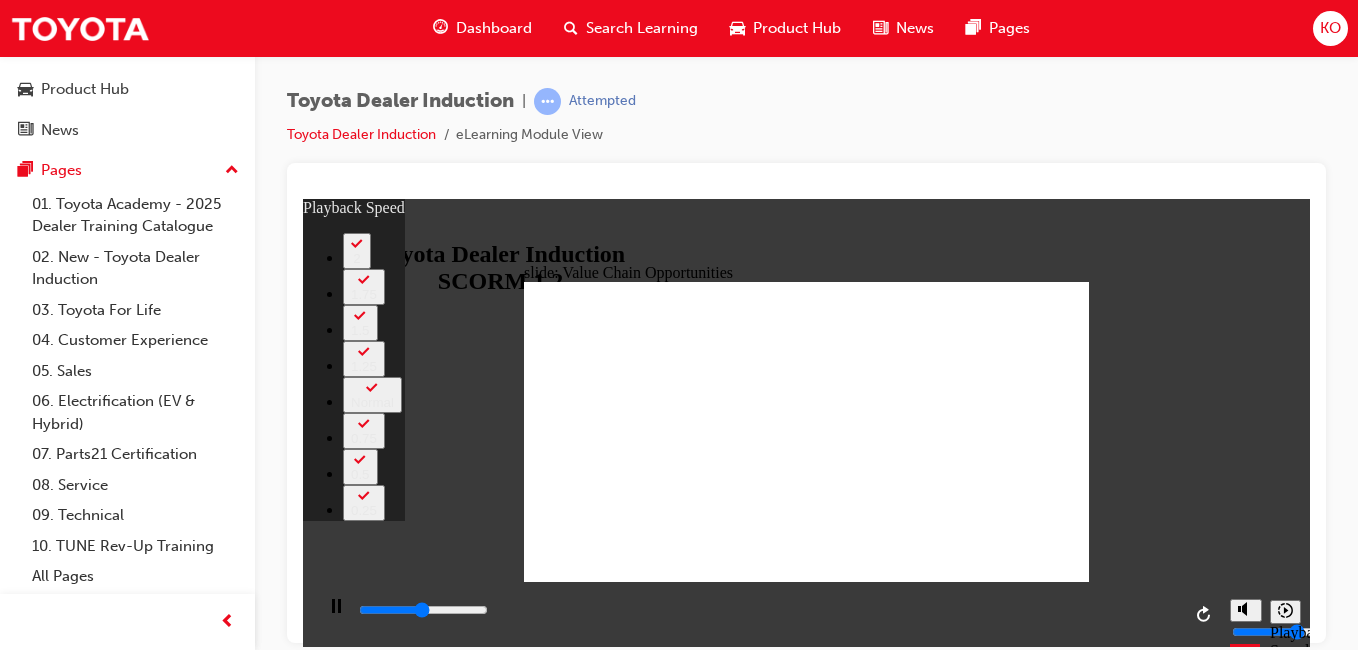 type on "5500" 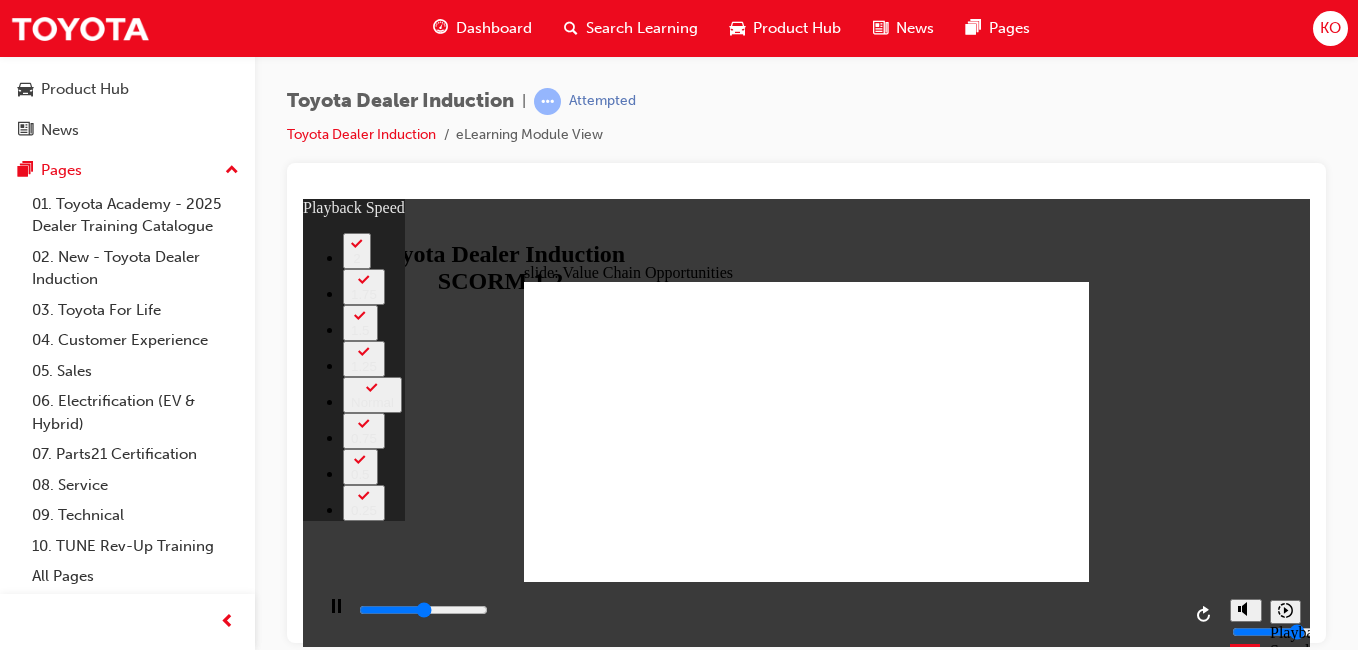 type on "5700" 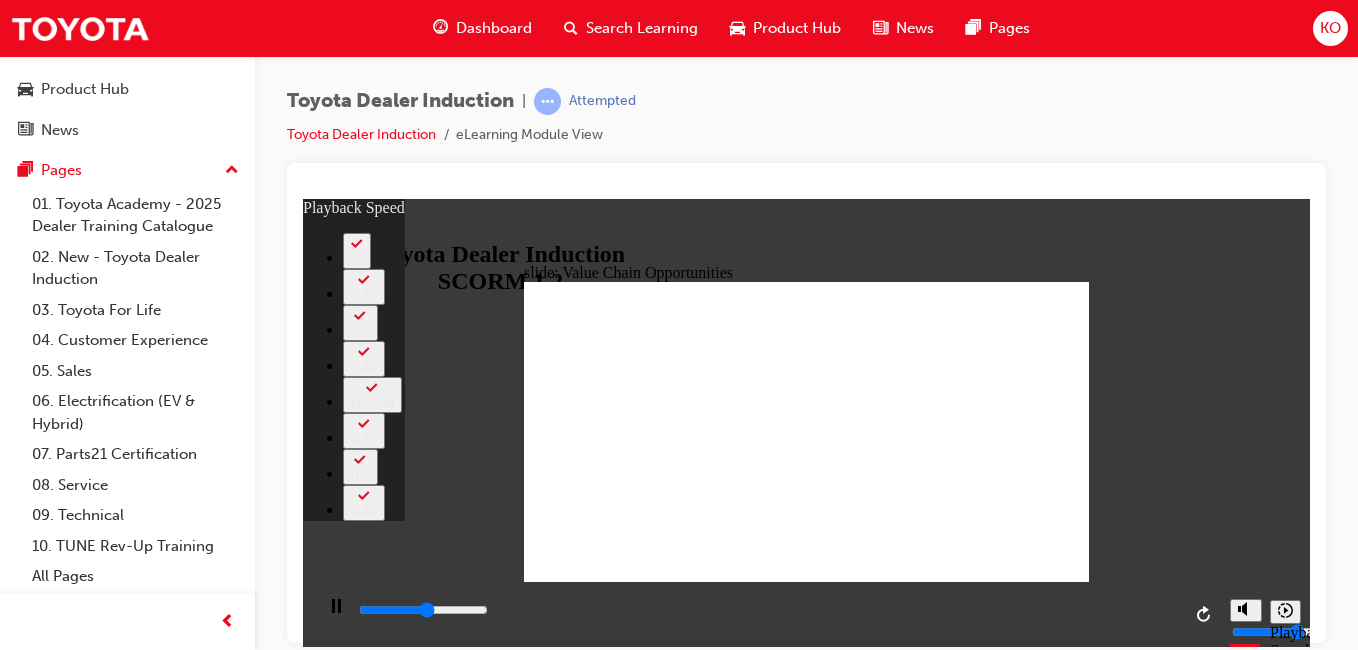 type on "6000" 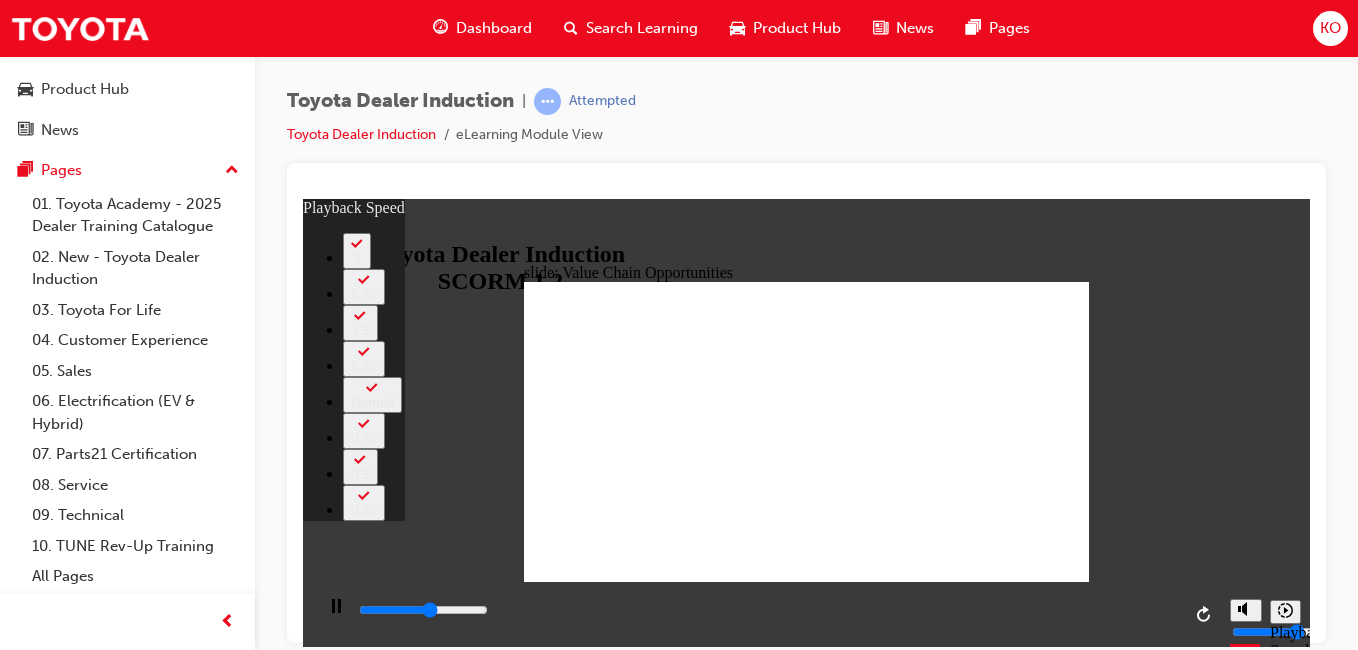 type on "6300" 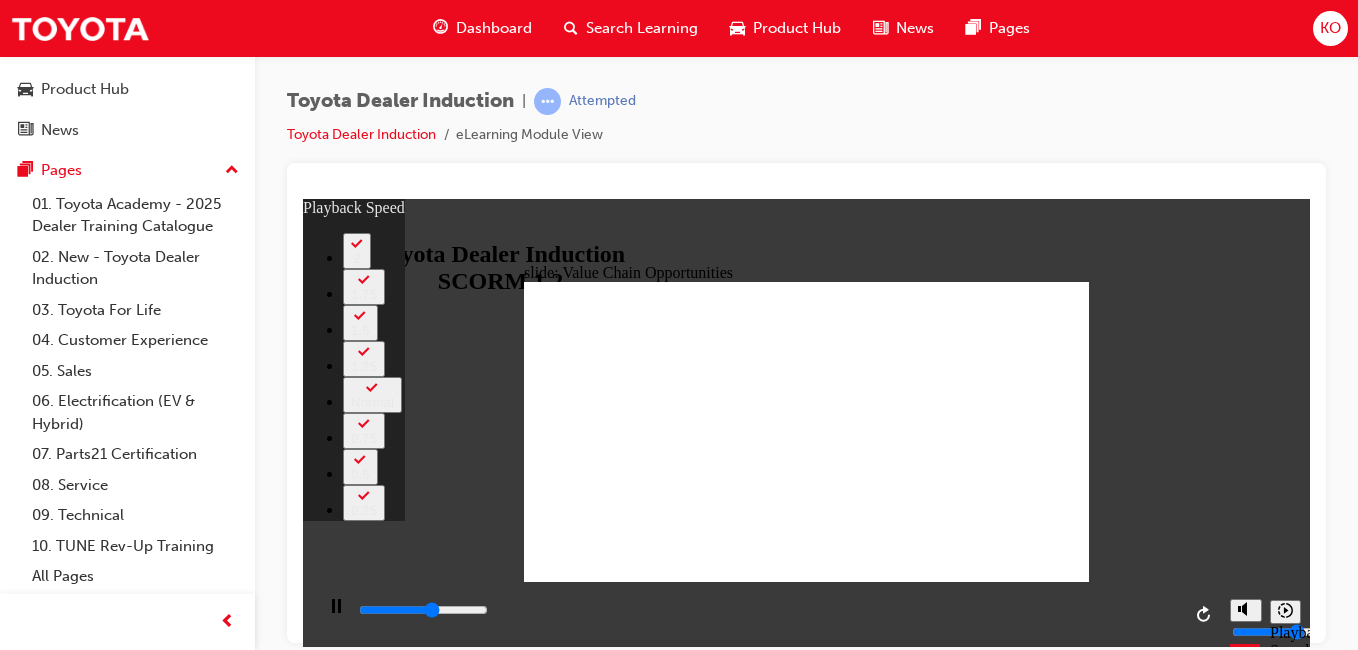 type on "6600" 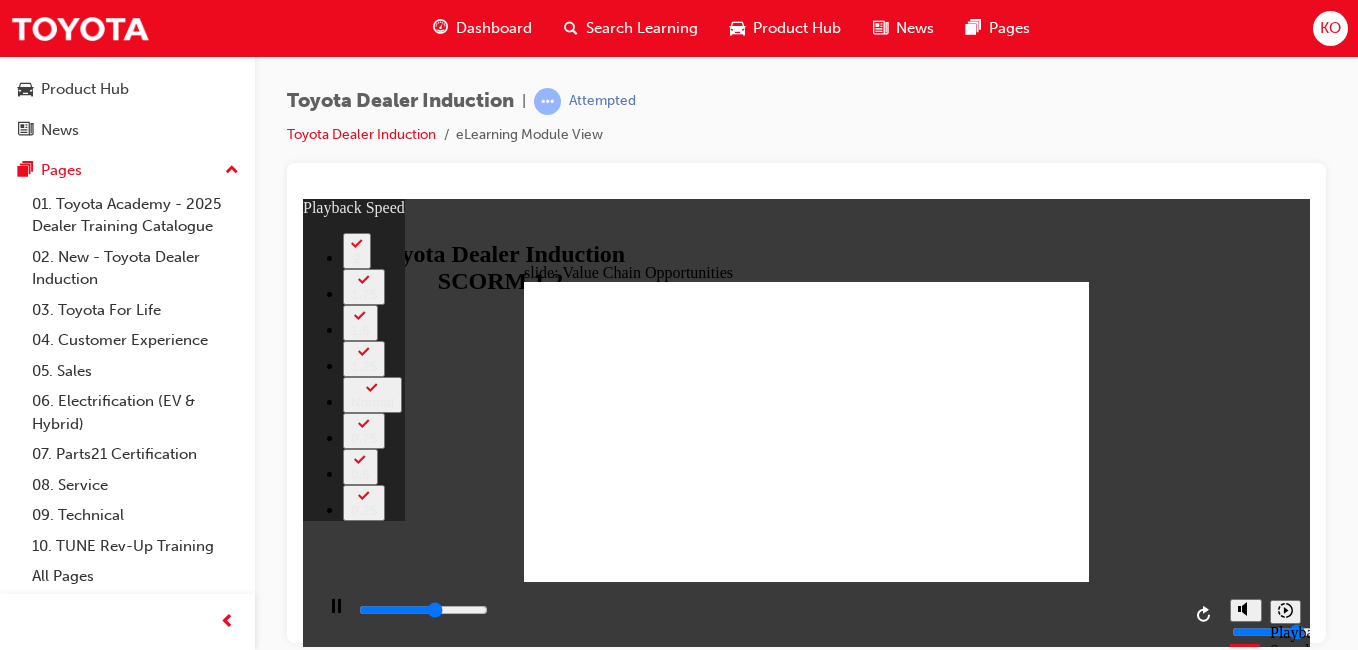 type on "6800" 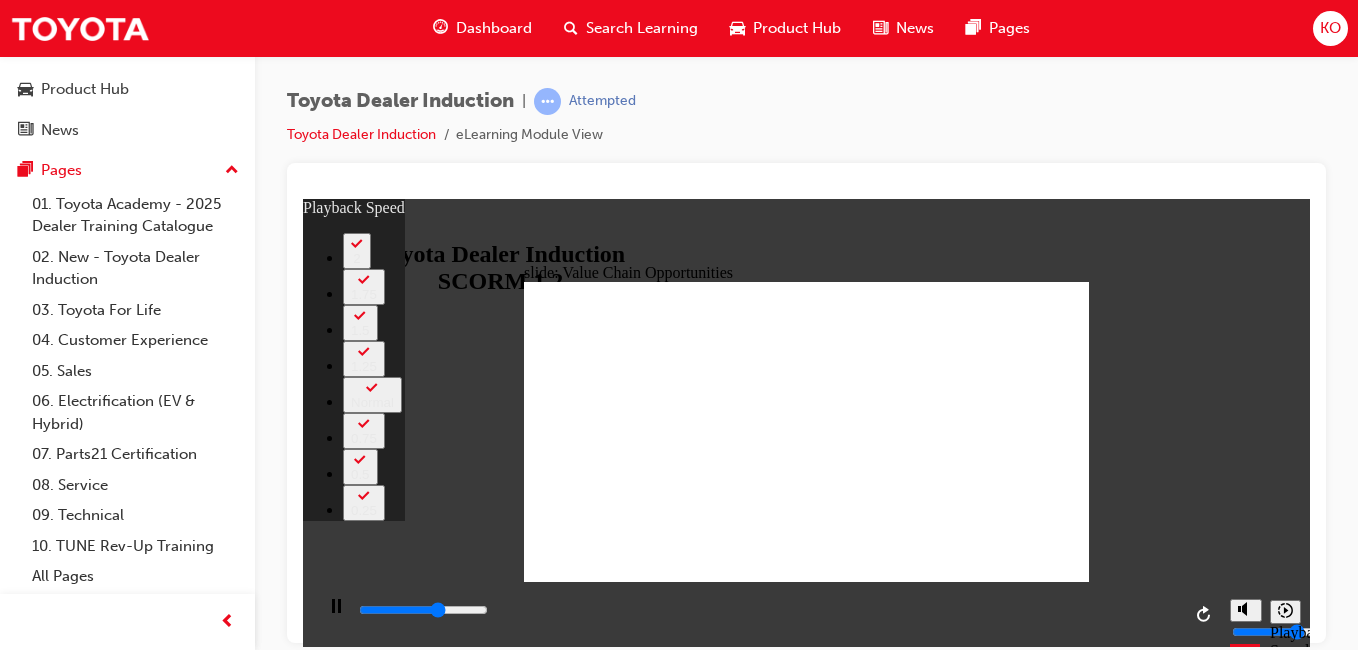 type on "7100" 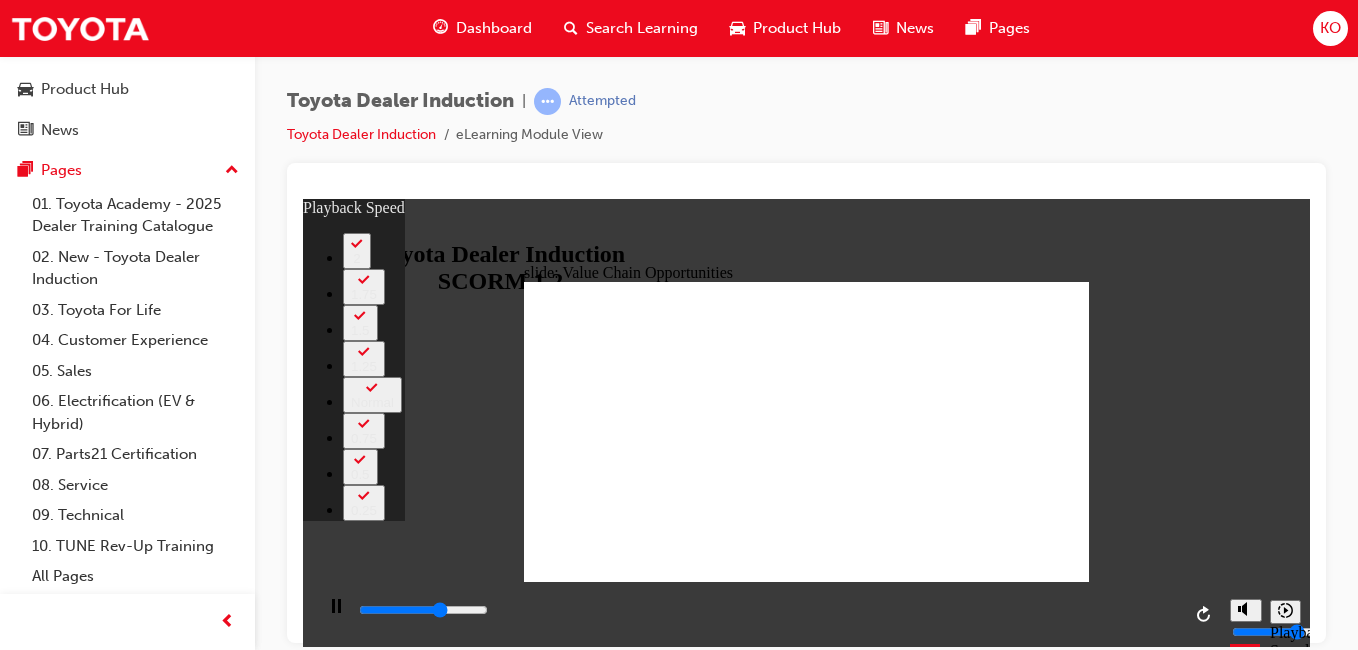 type on "7300" 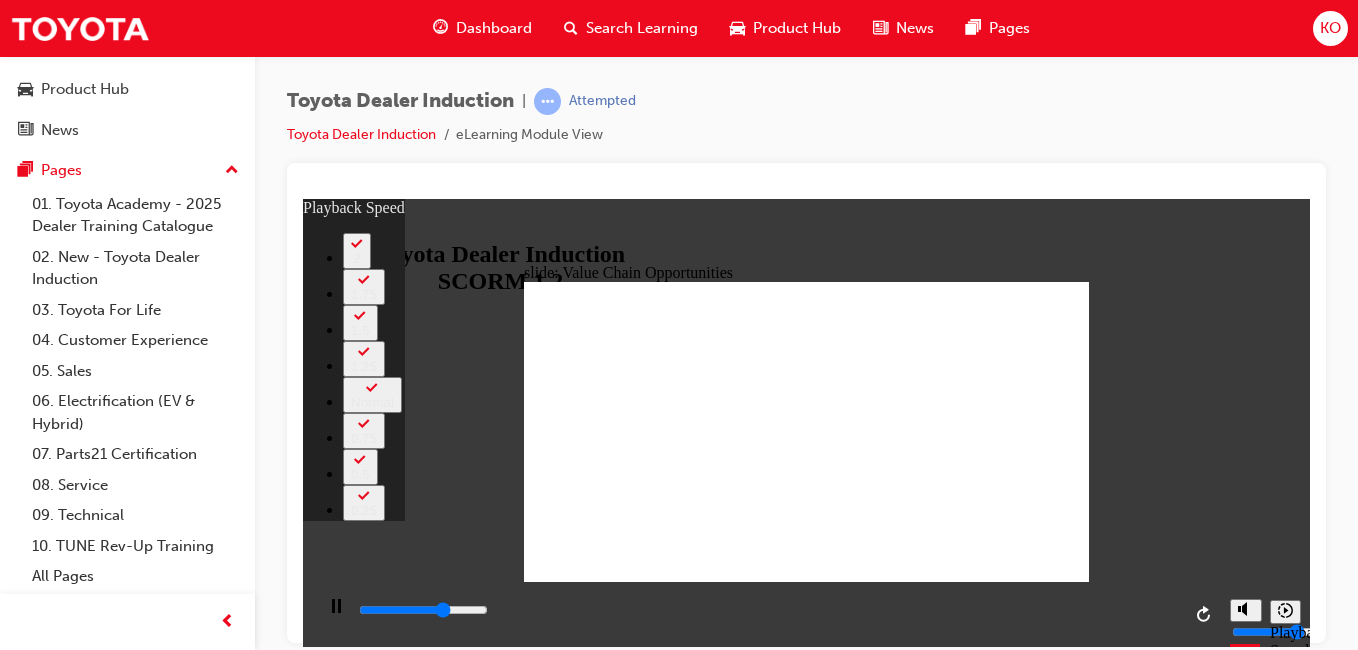 type on "7600" 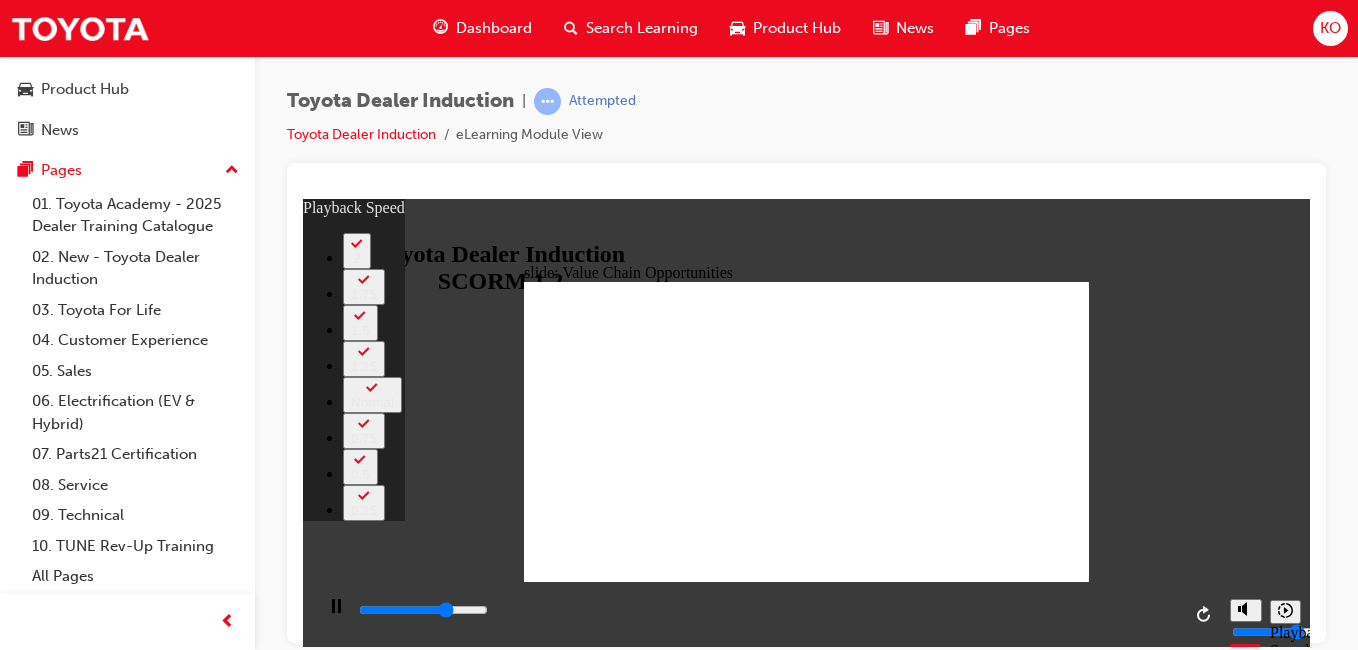 type on "7900" 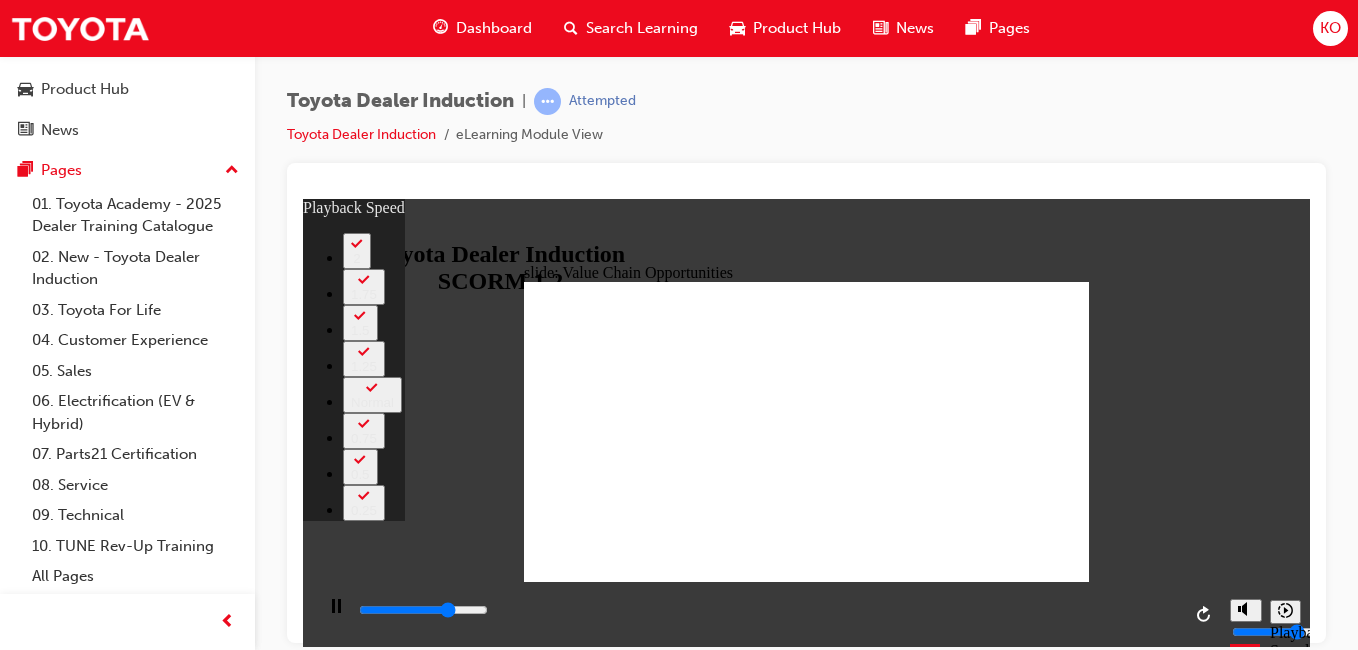 type on "8200" 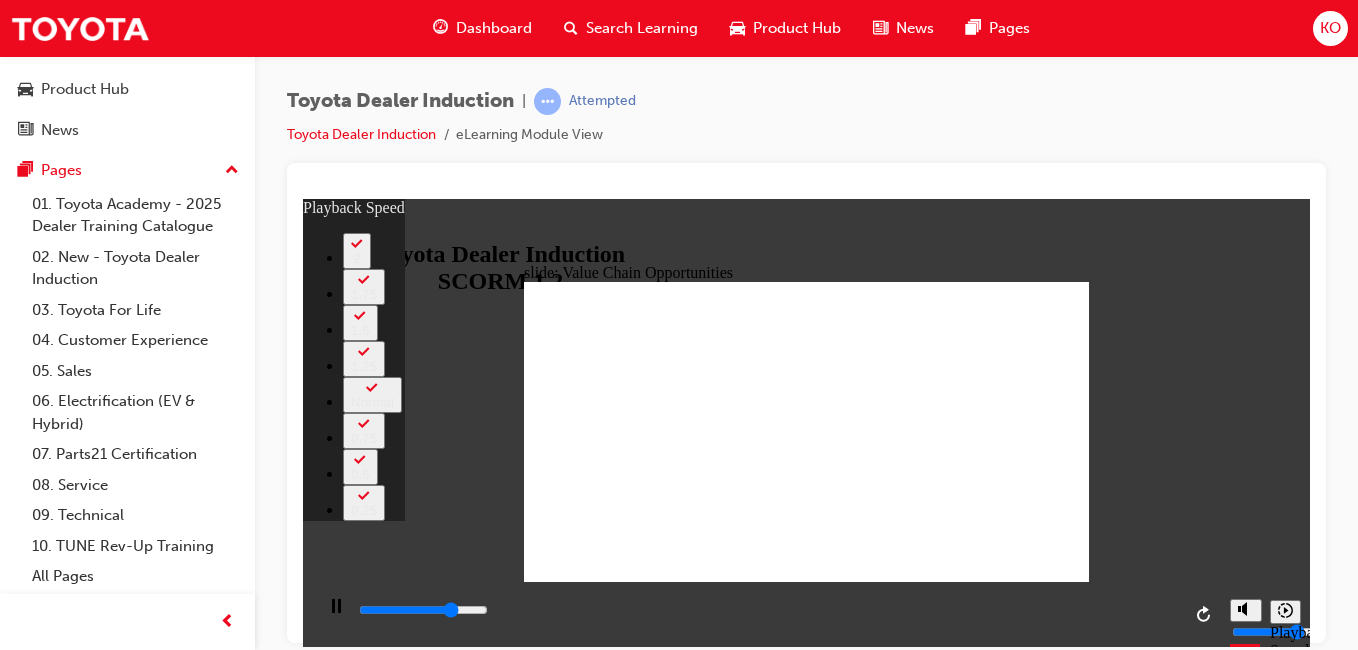 type on "8400" 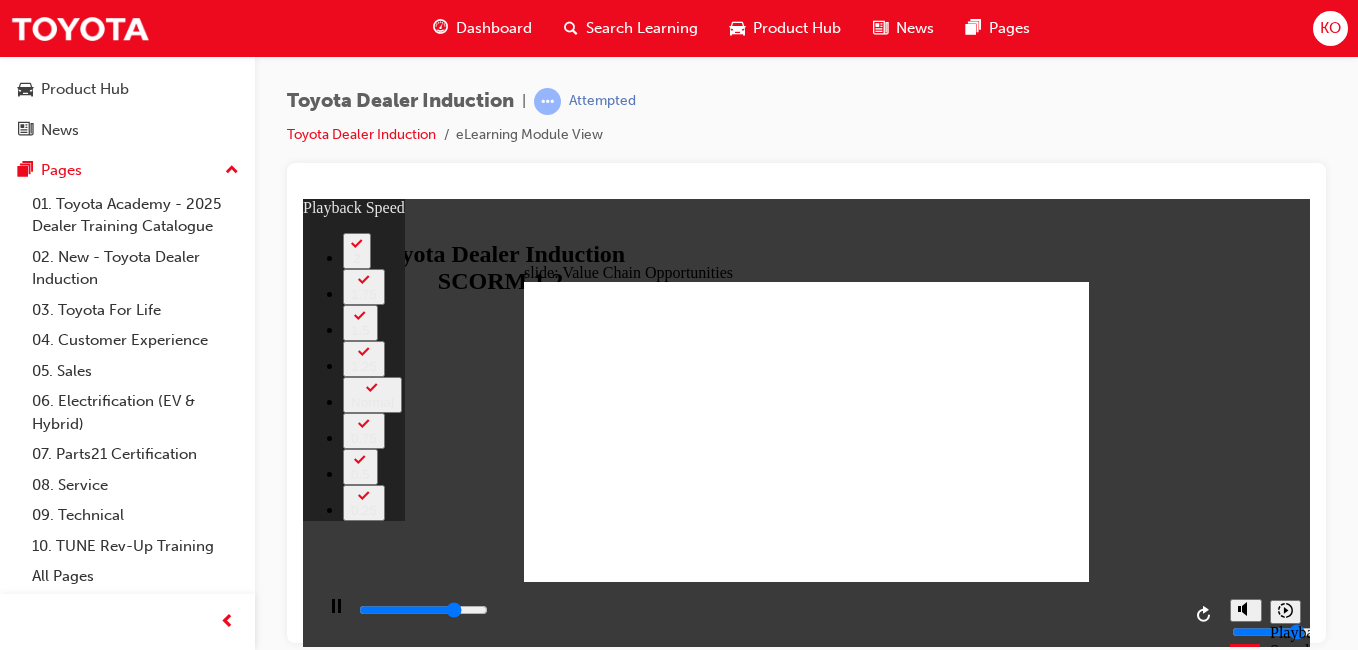 type on "8700" 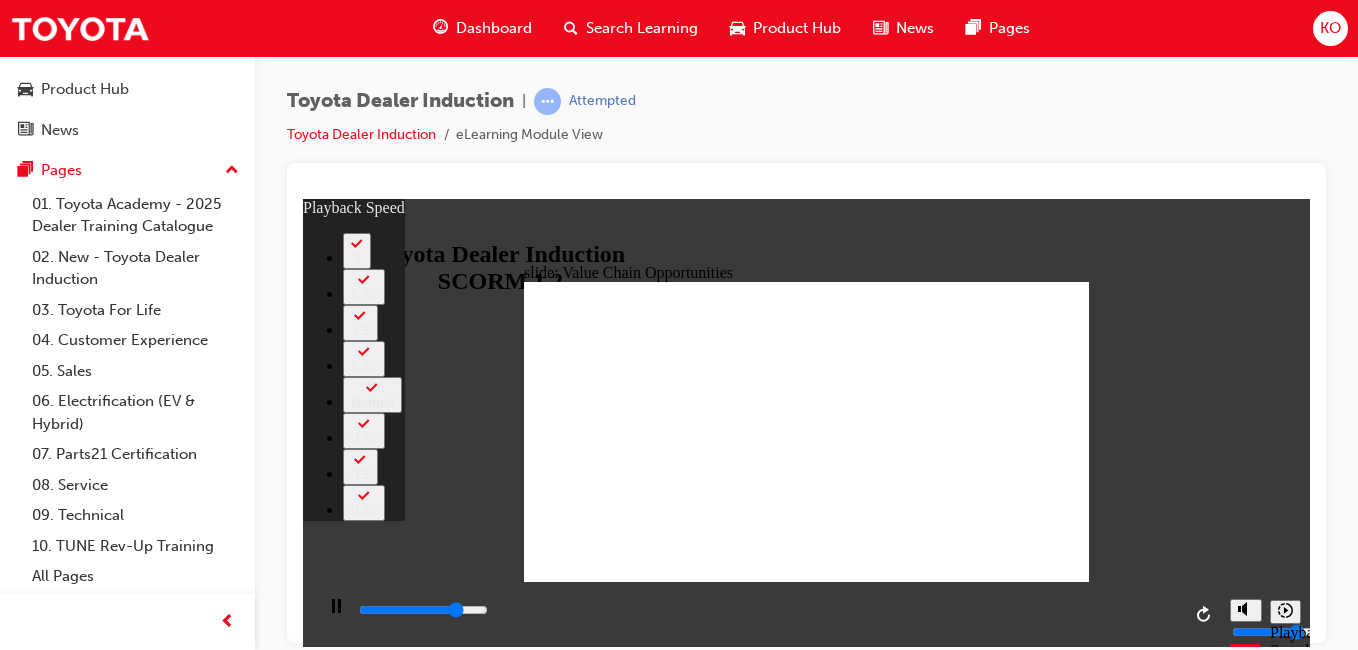 type on "8900" 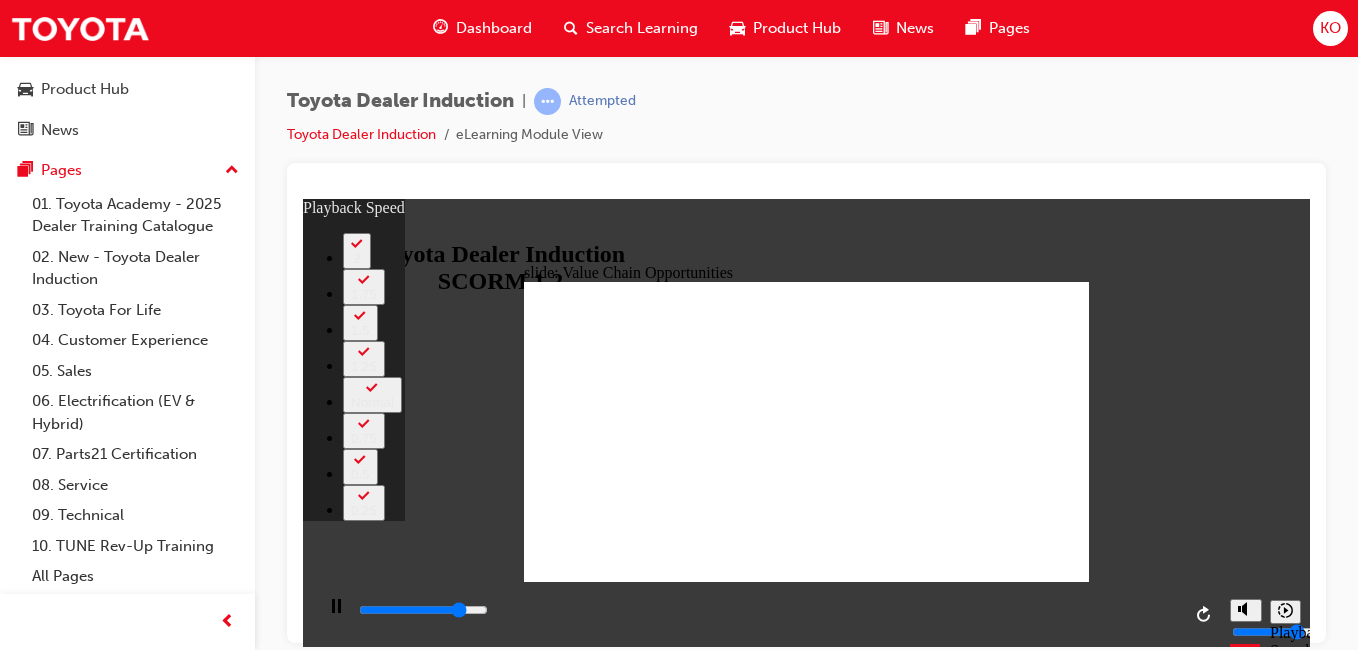 type on "9200" 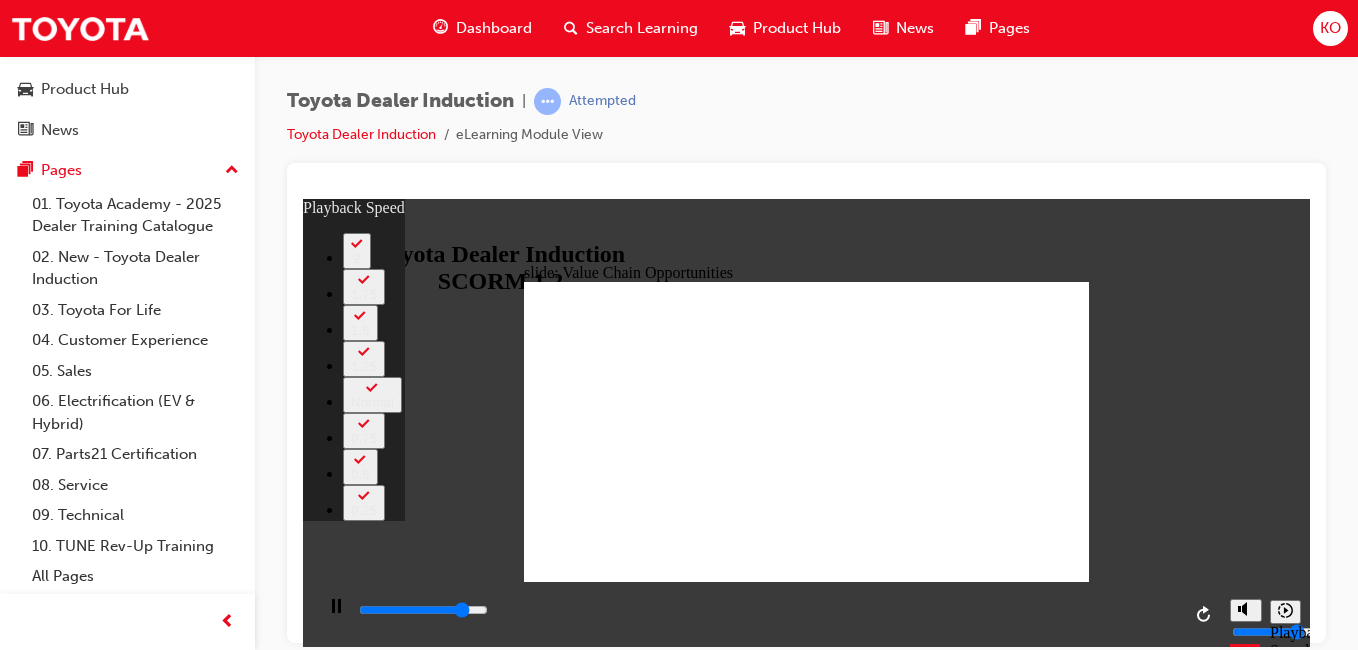 type on "9500" 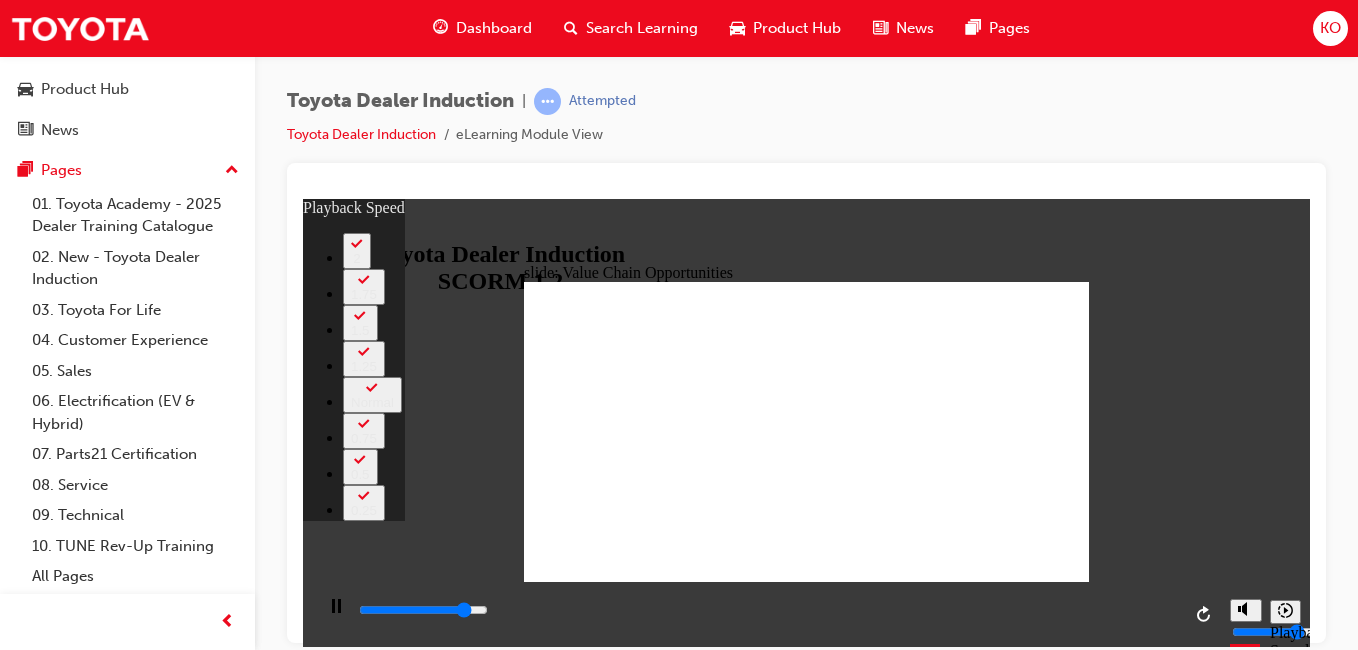 type on "9800" 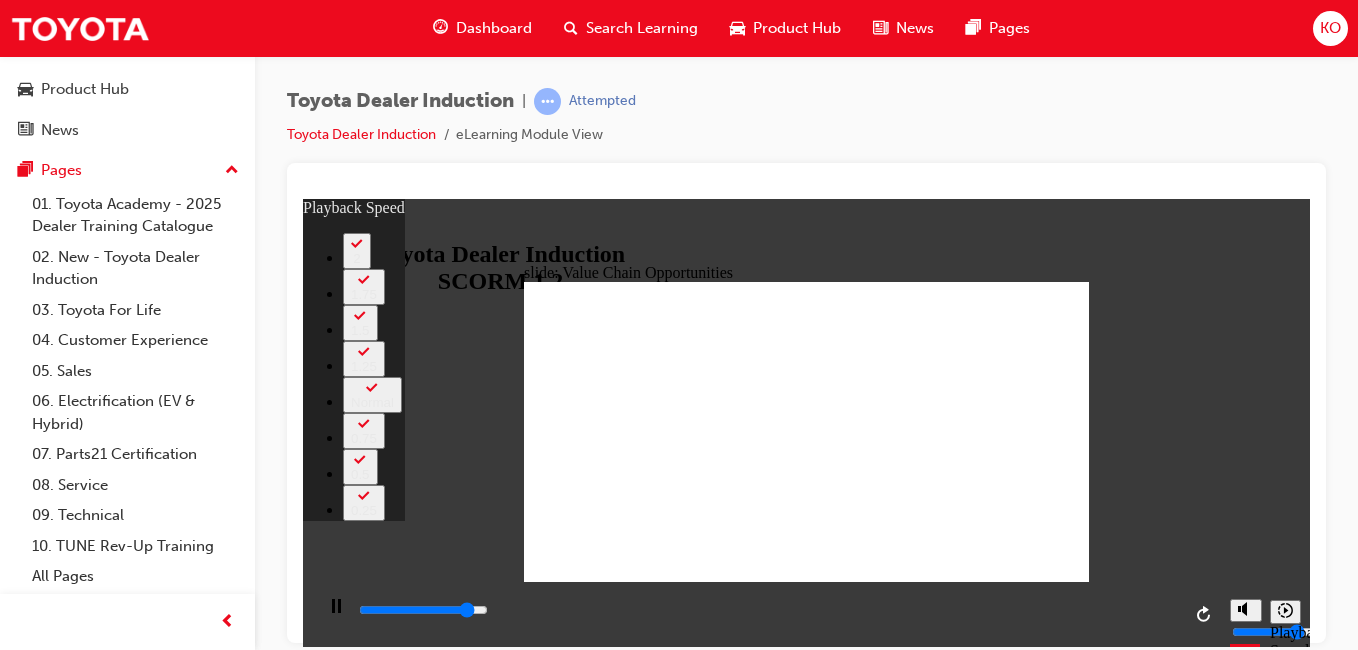 type on "10000" 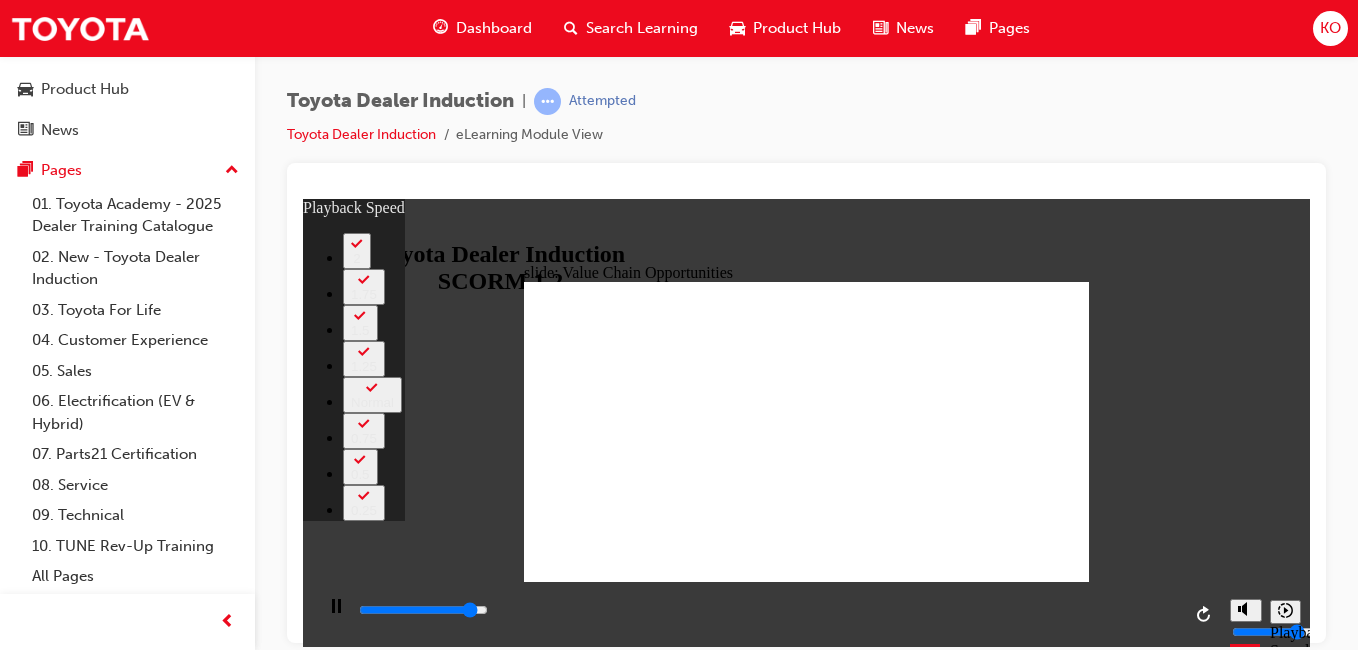 type on "10300" 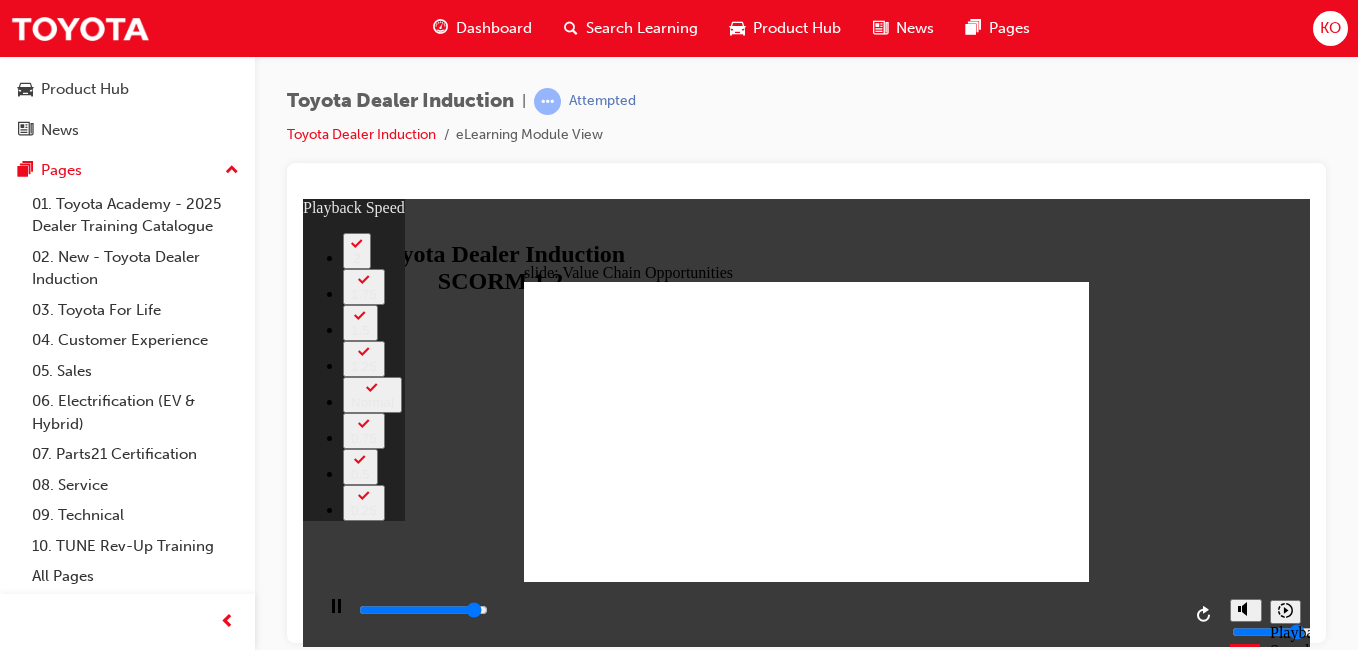 type on "10800" 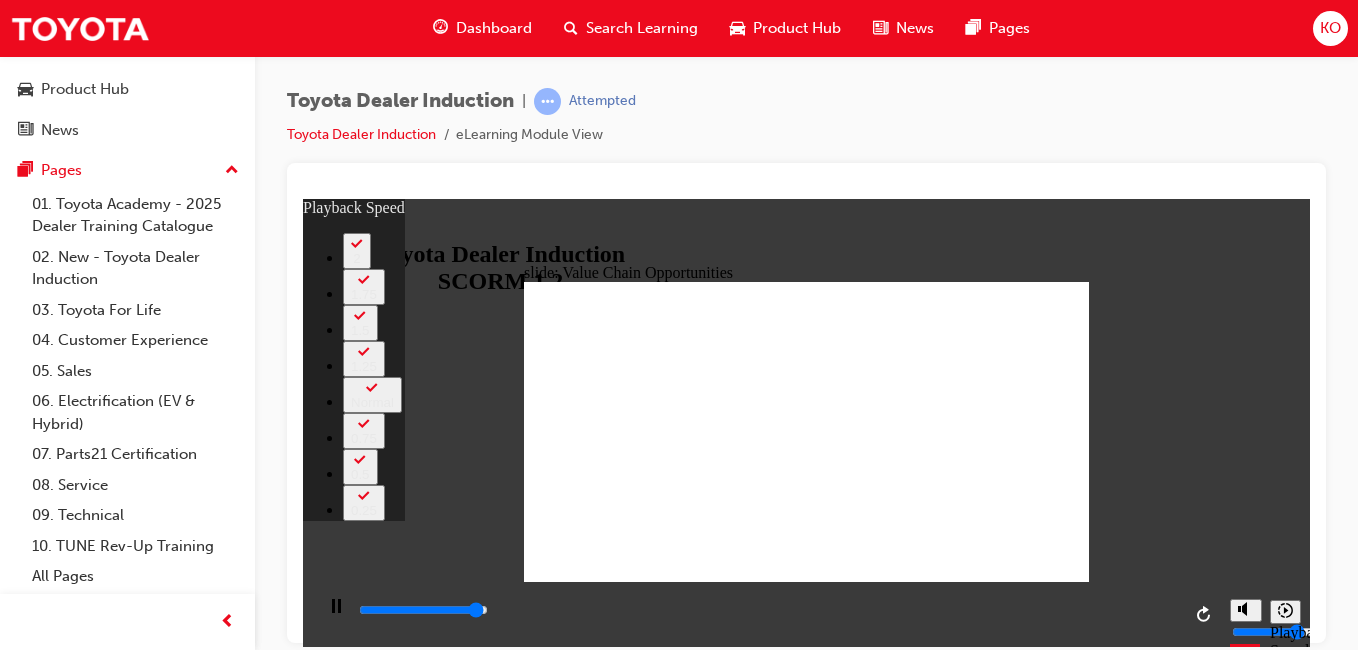 type on "10900" 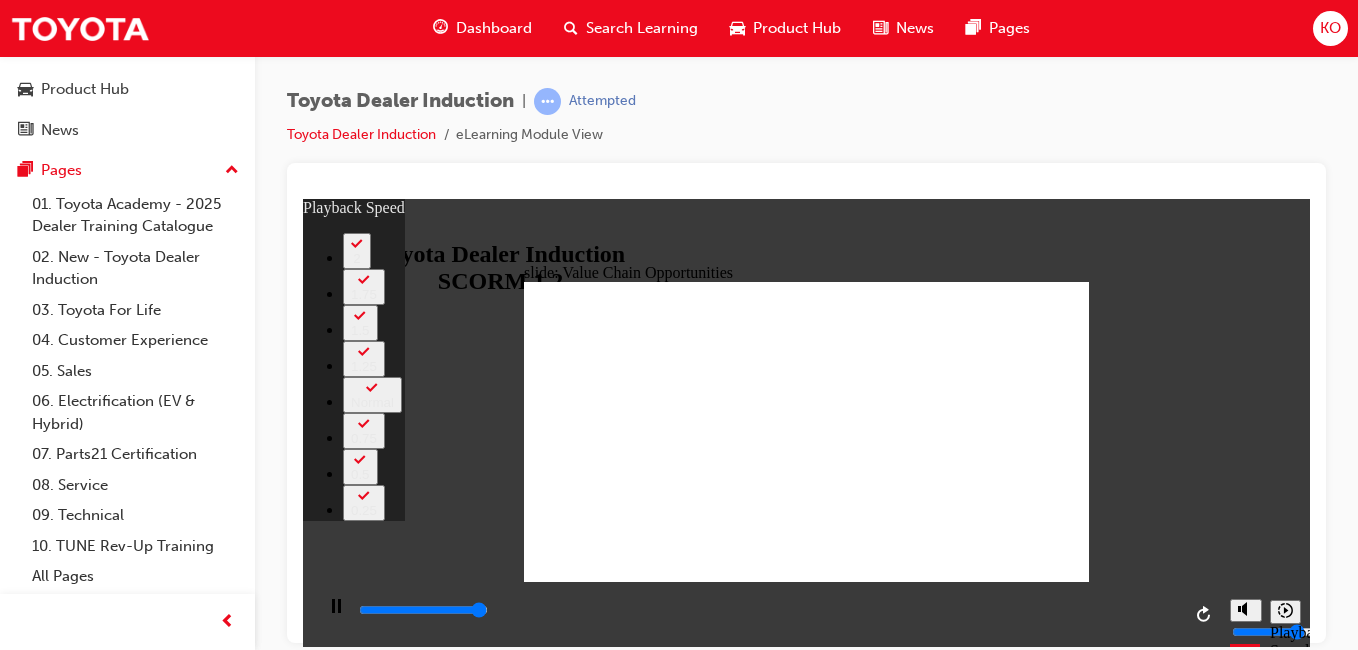 type on "11200" 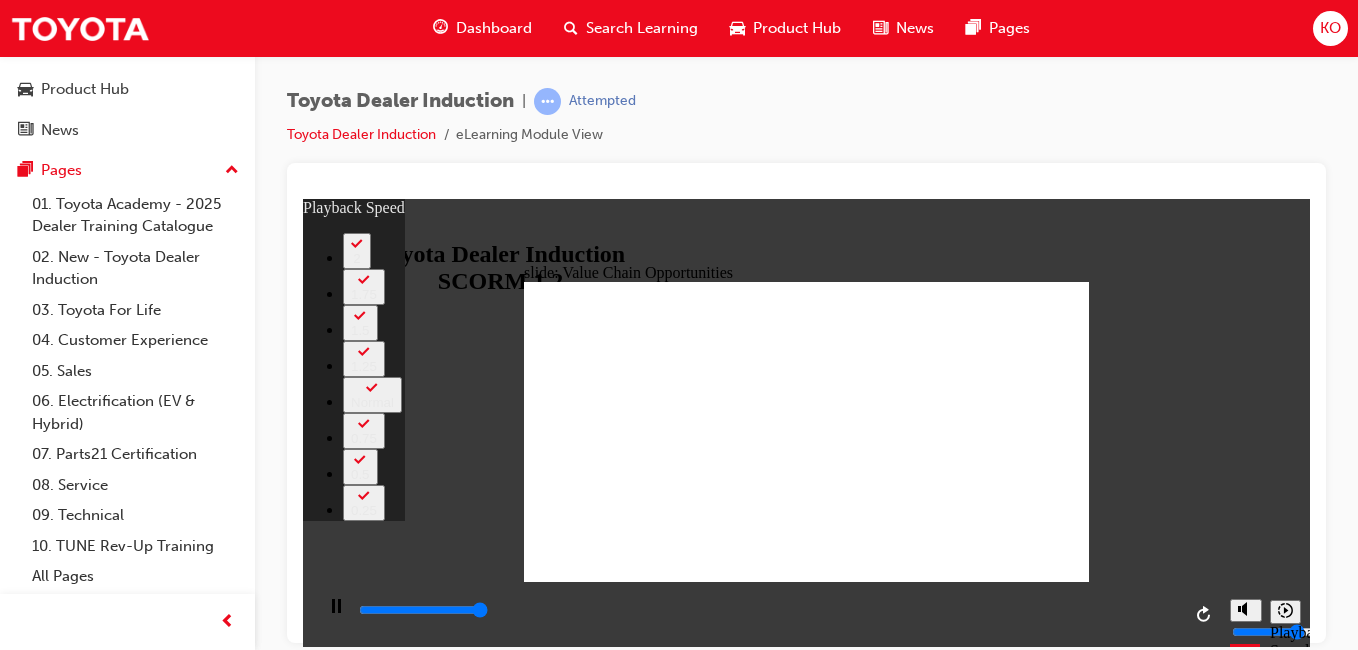 type on "11300" 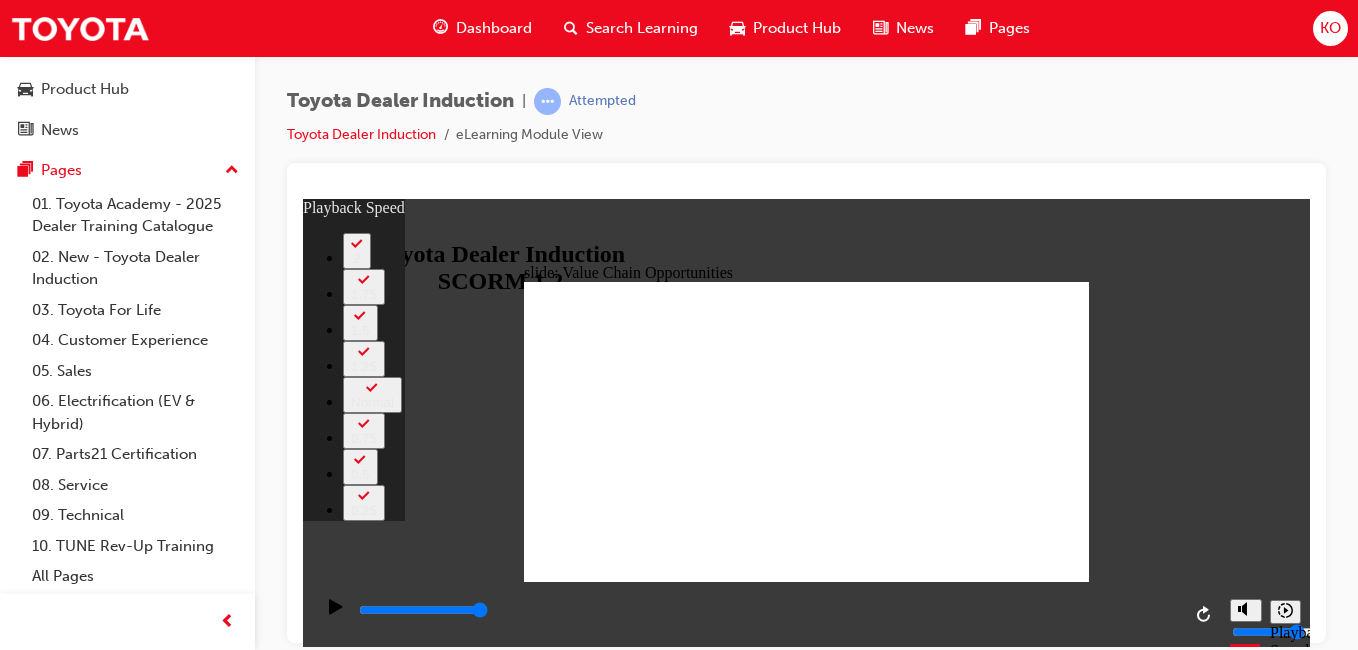 type on "21" 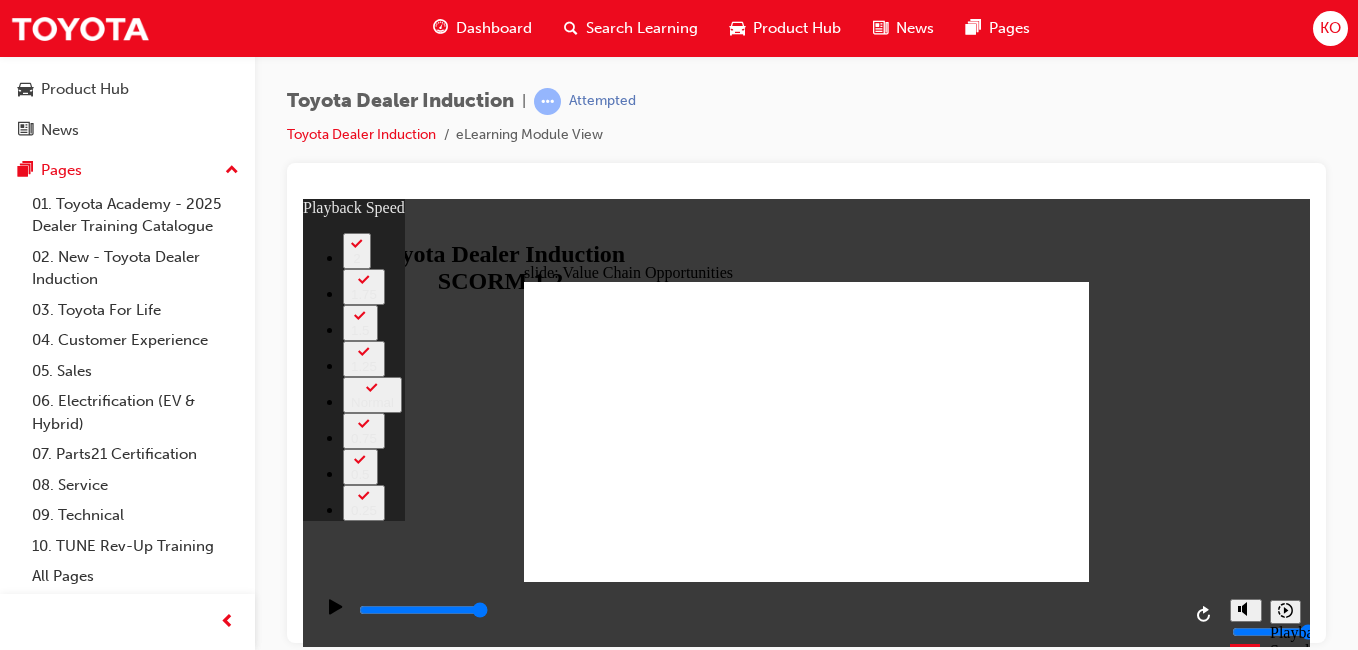 type on "22" 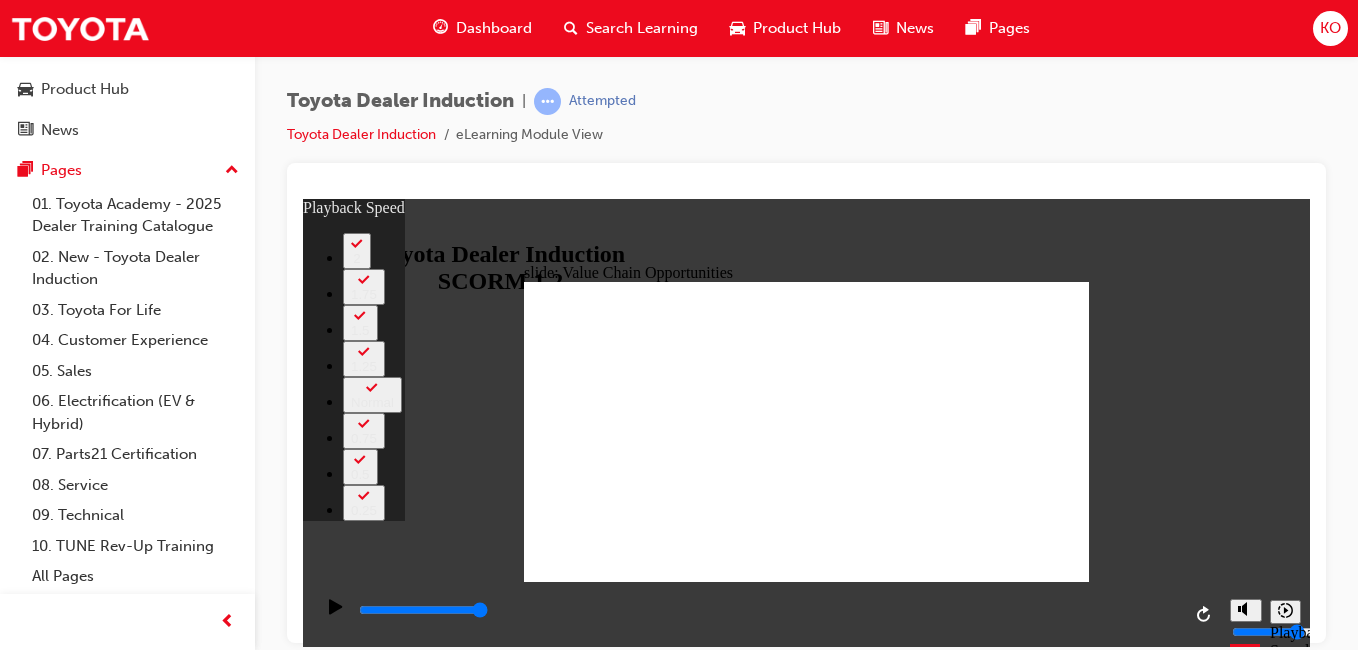 type on "22" 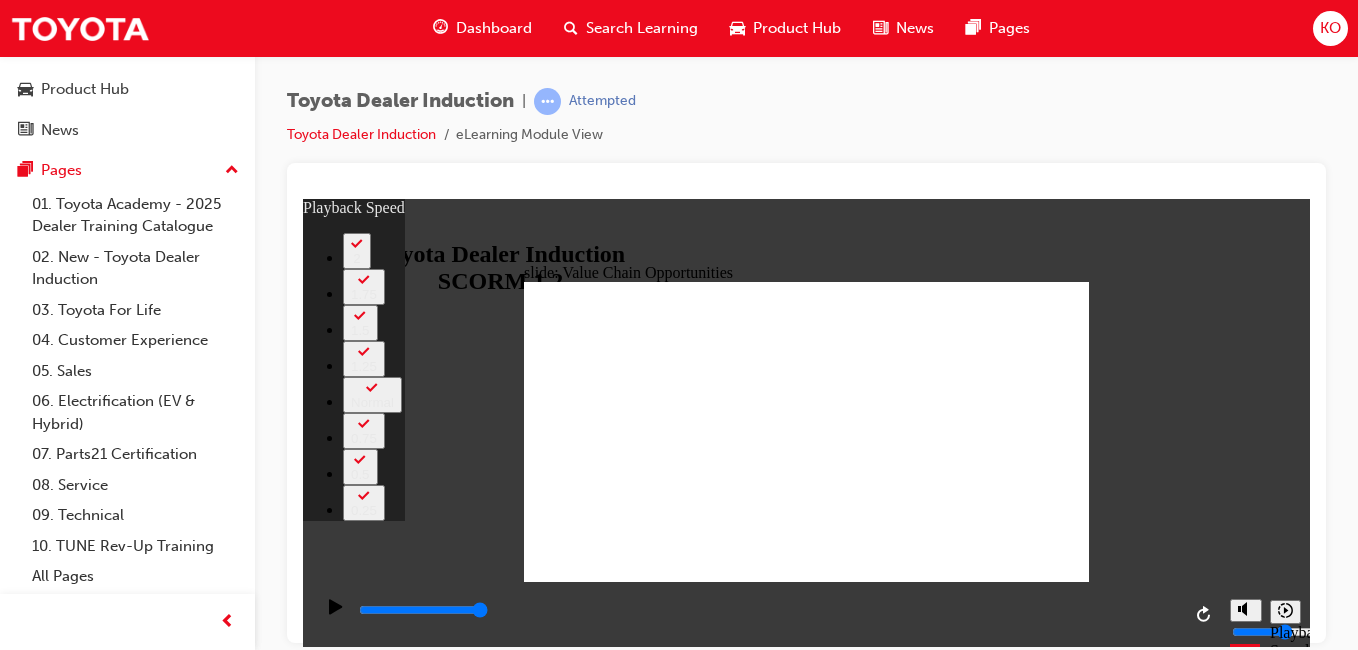type on "4" 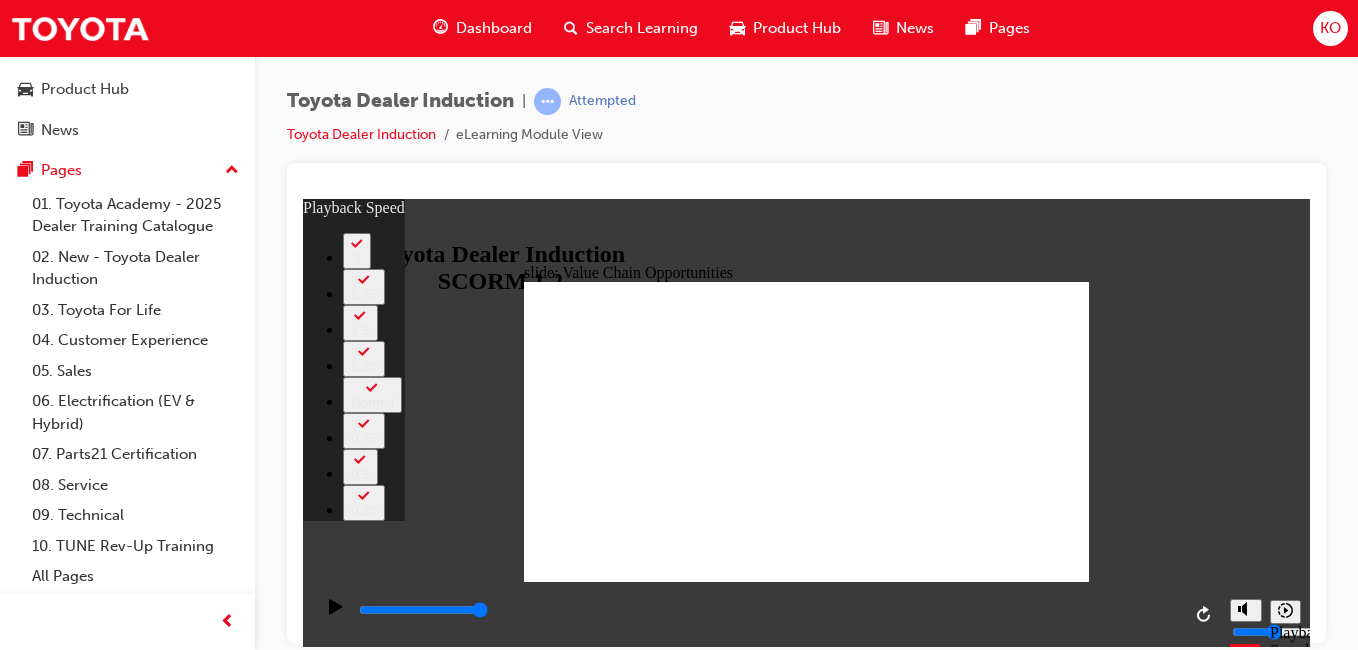 type on "2" 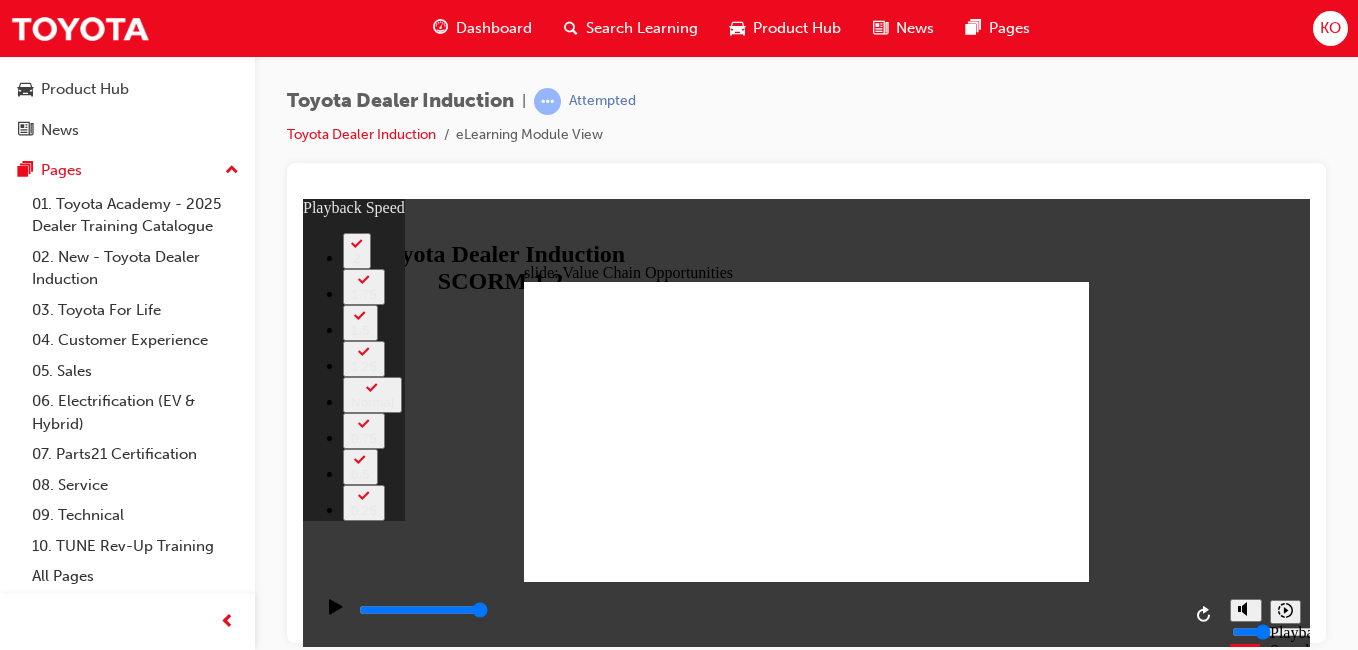 type on "22" 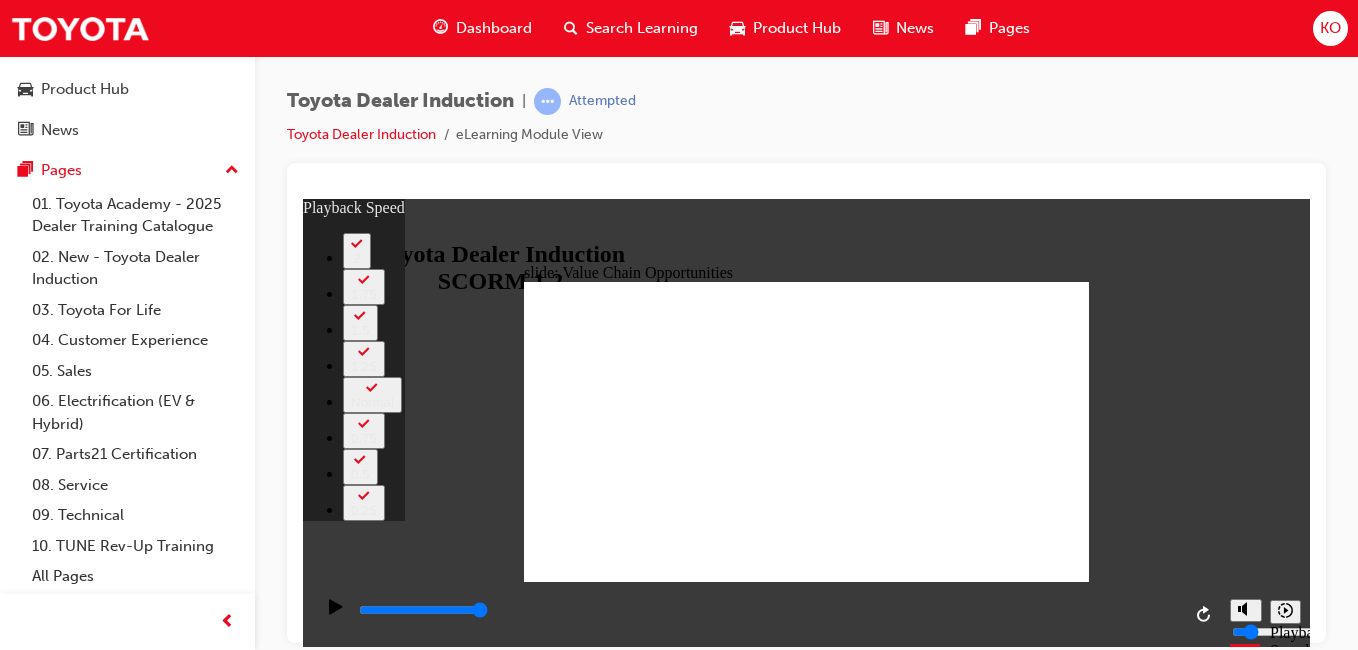 type on "22" 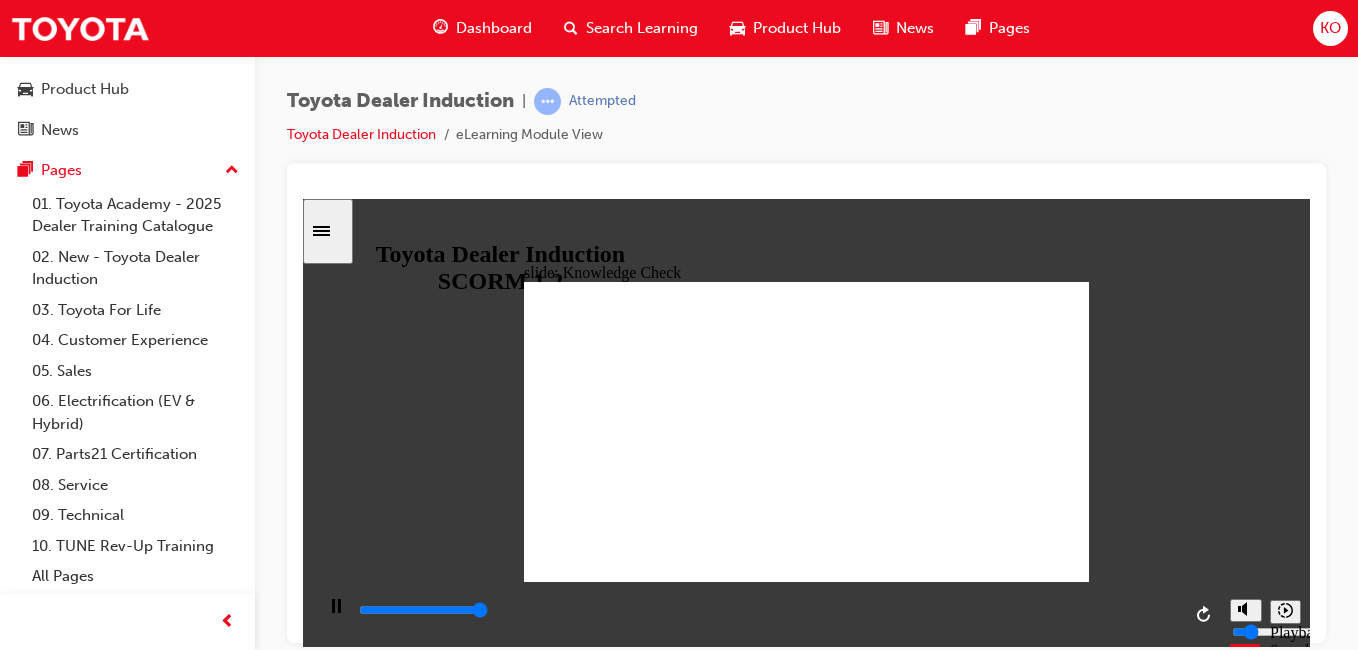 type on "5000" 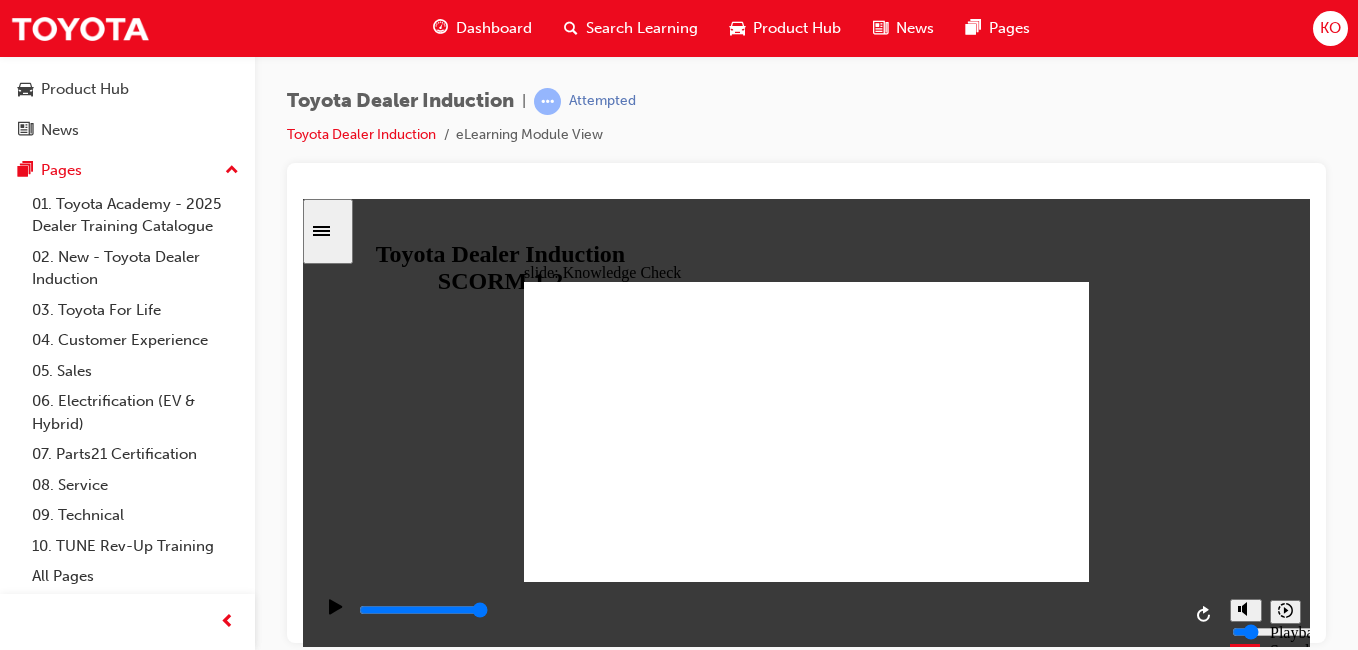radio on "true" 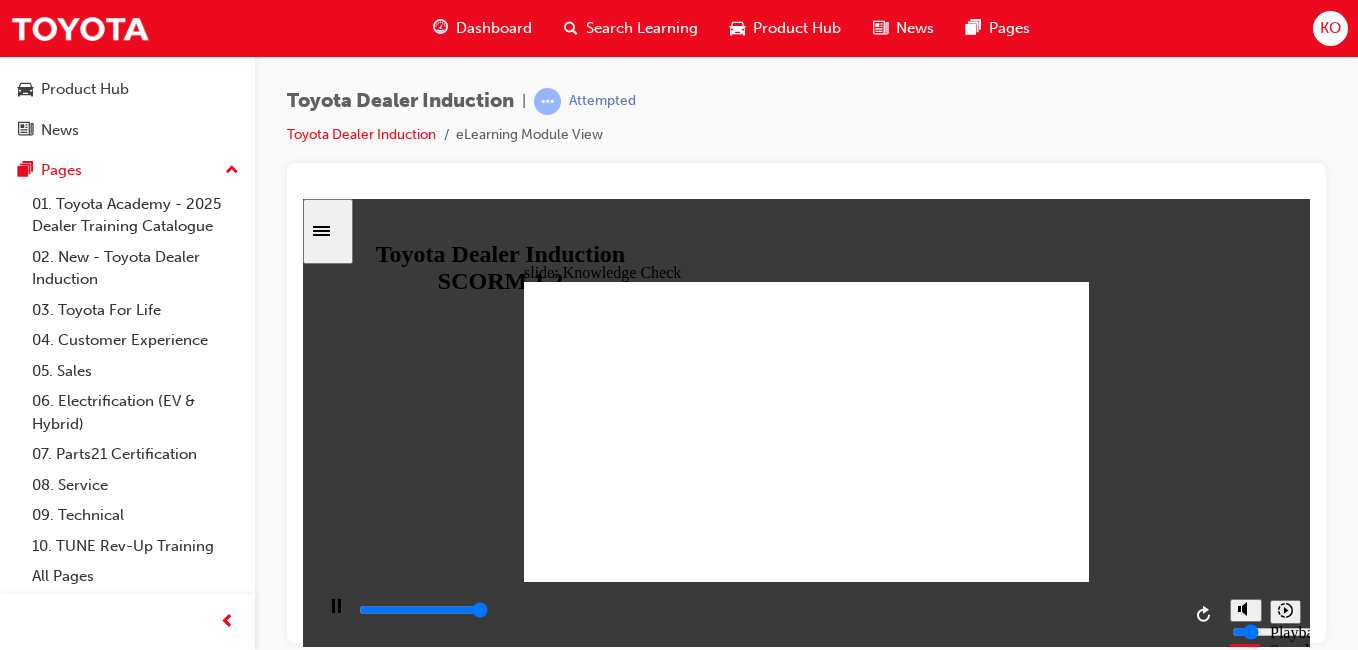 type on "5000" 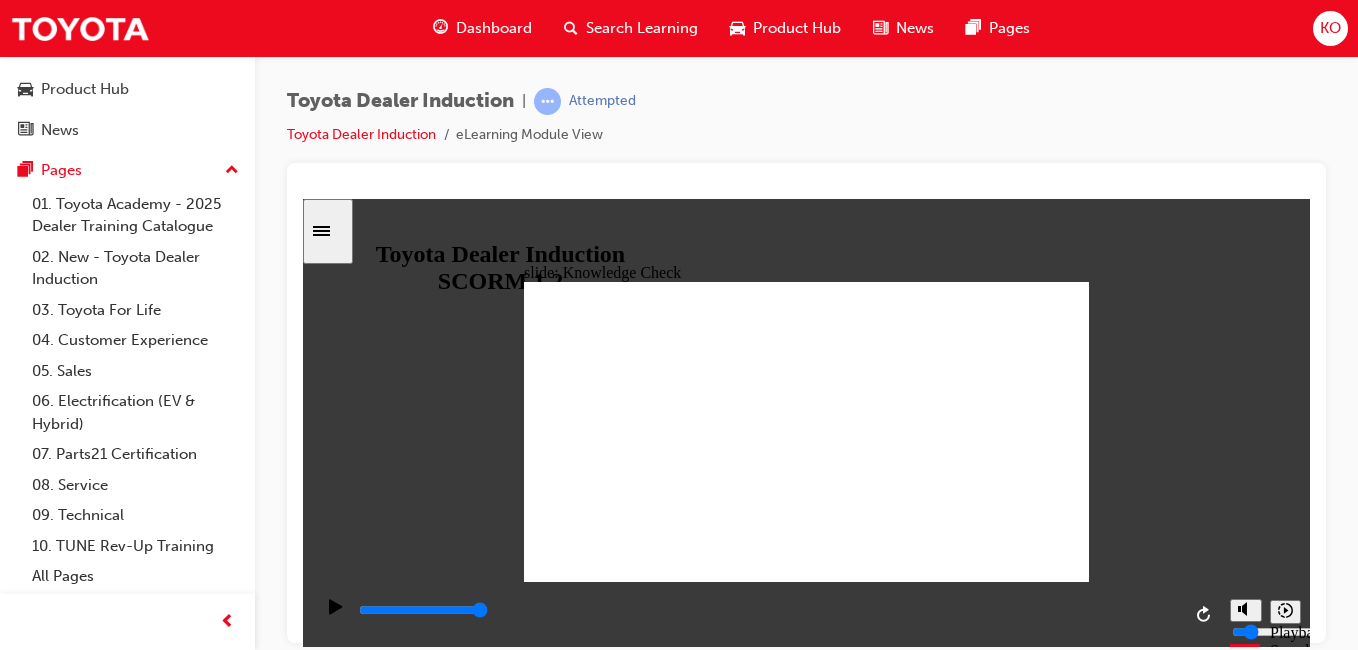 radio on "true" 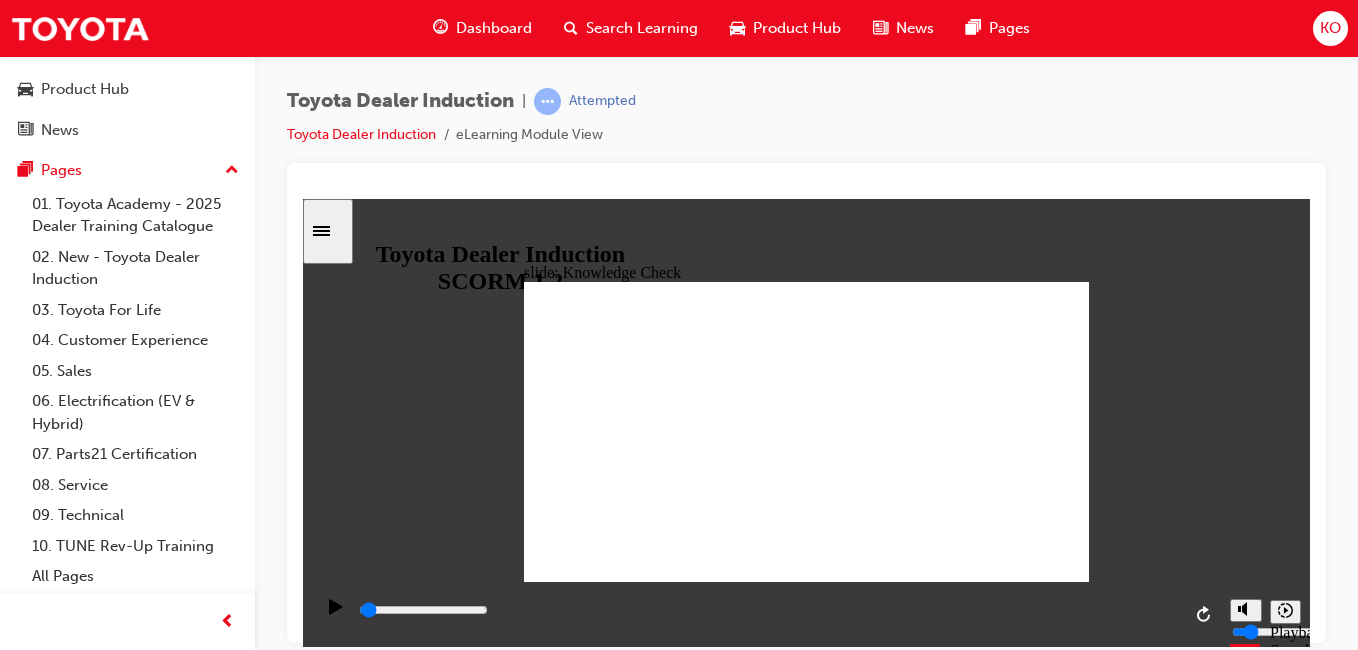 scroll, scrollTop: 1325, scrollLeft: 0, axis: vertical 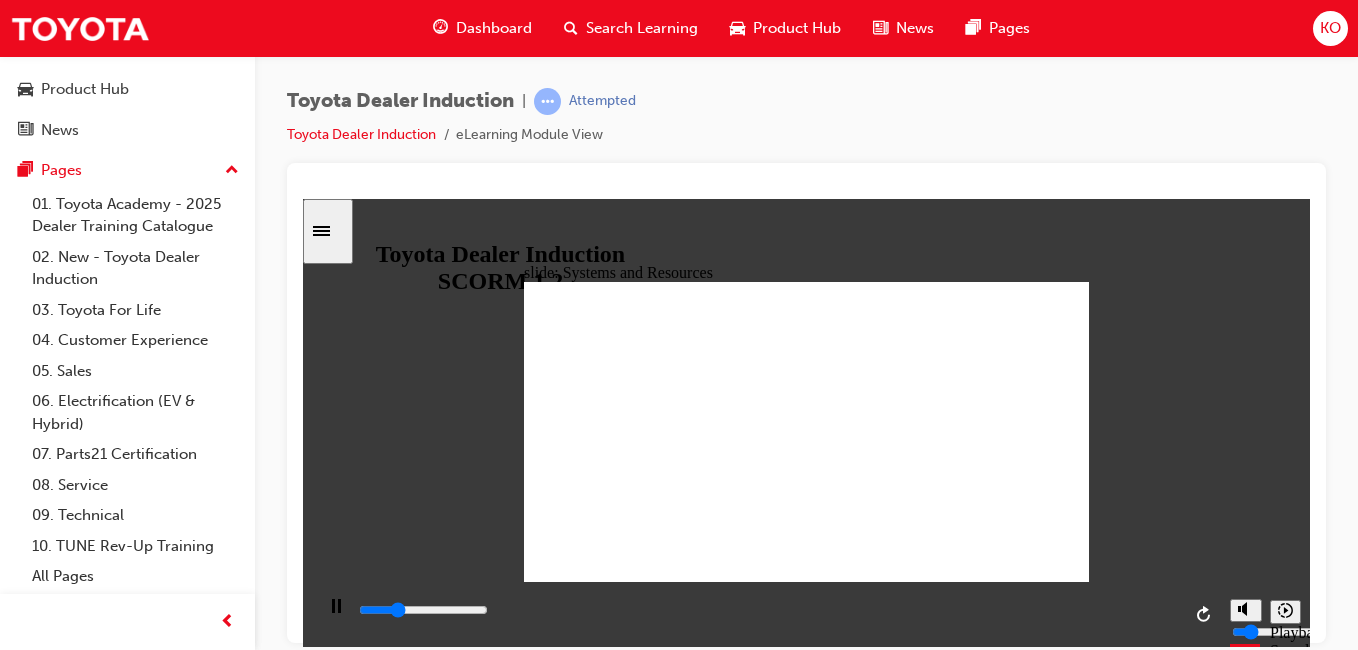 click 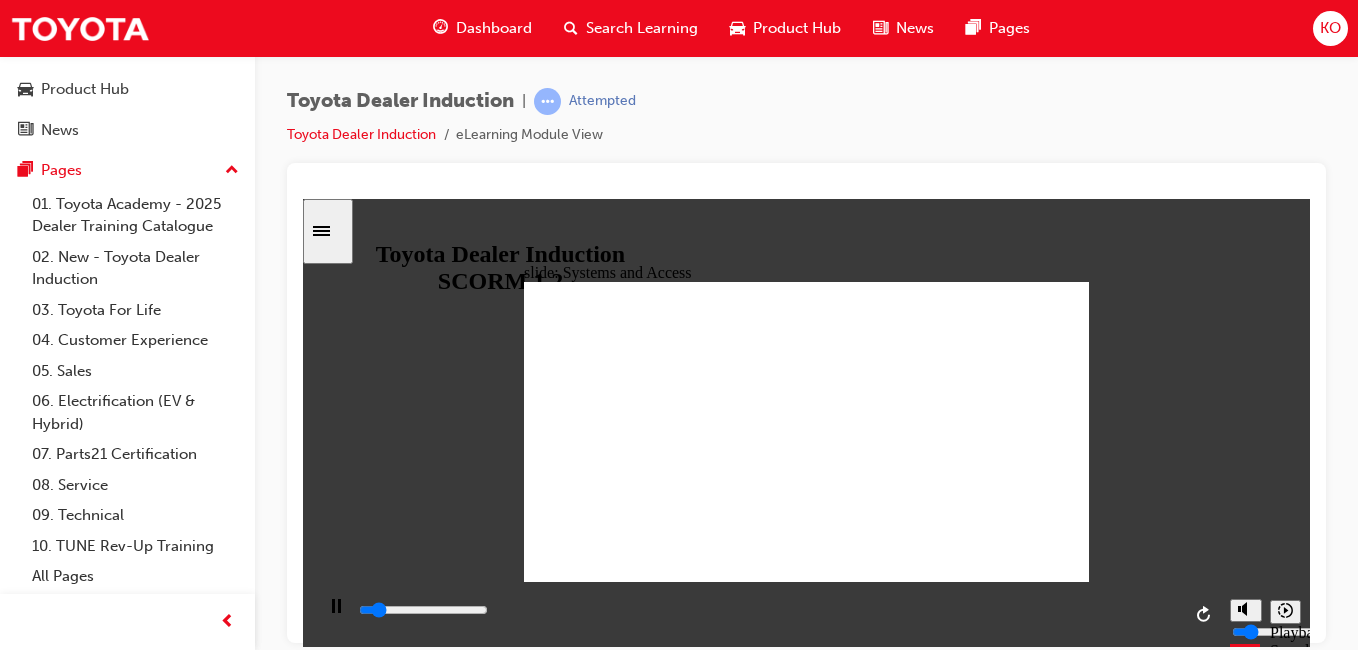 click 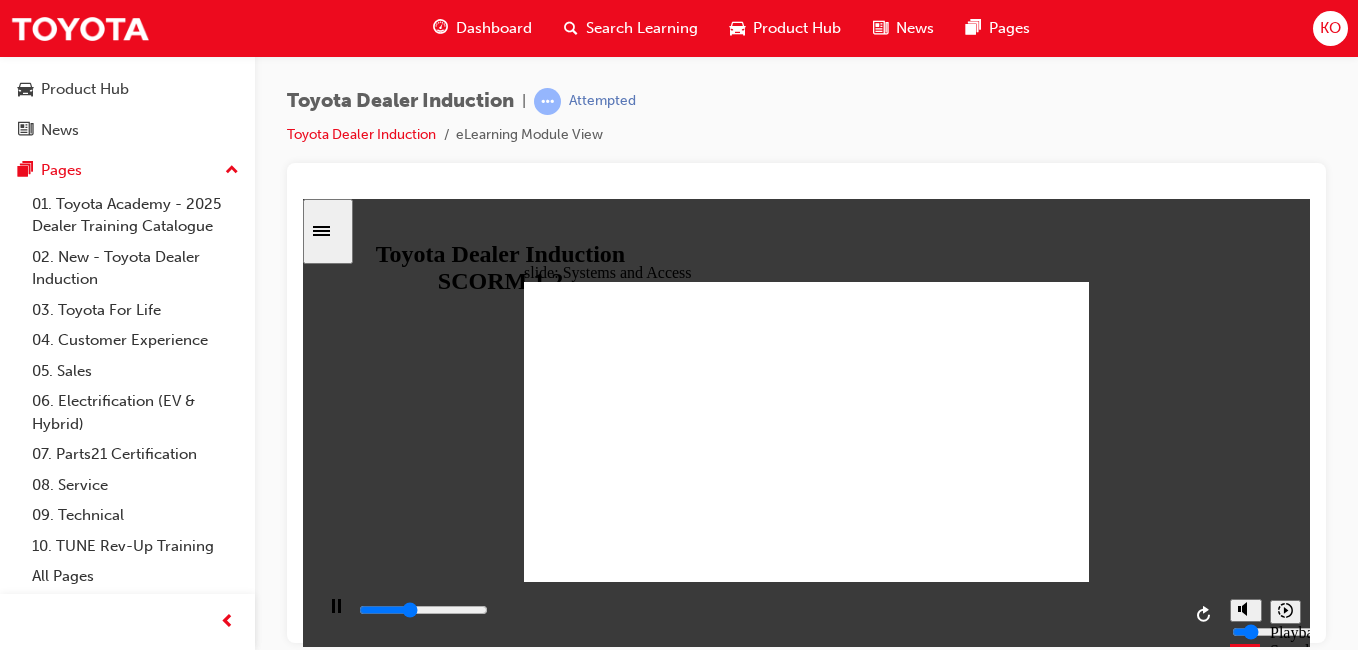 click 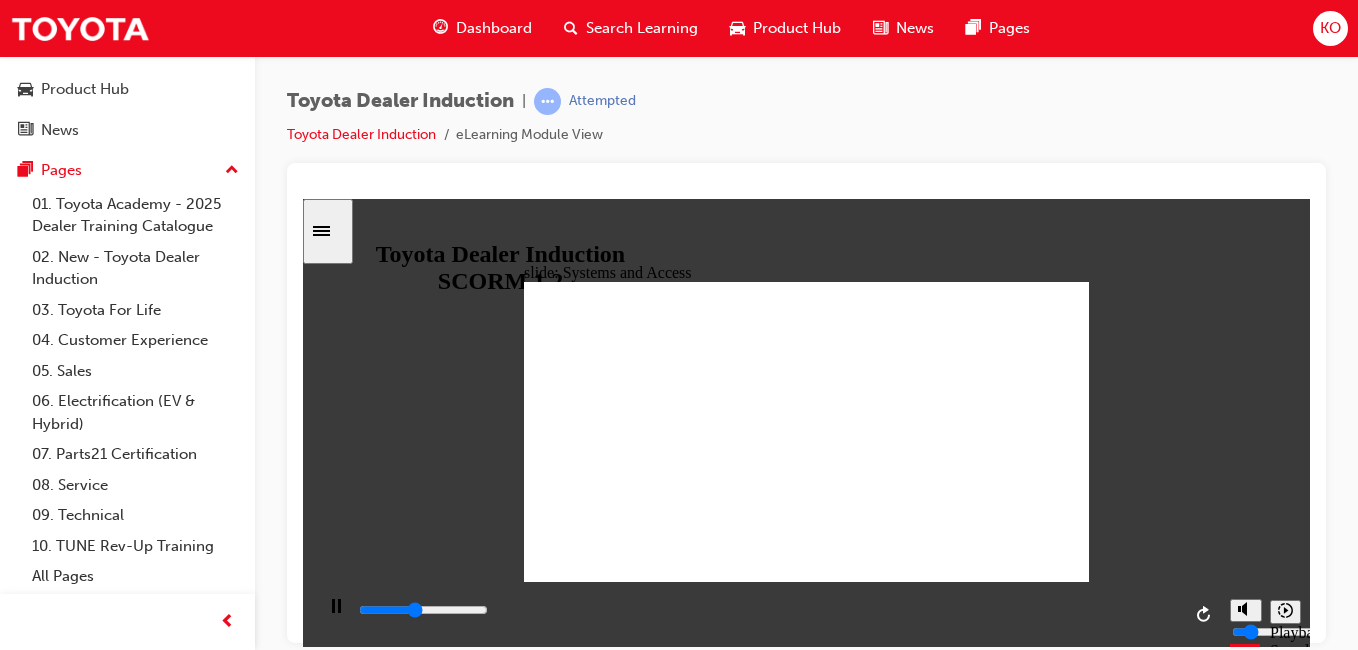 click 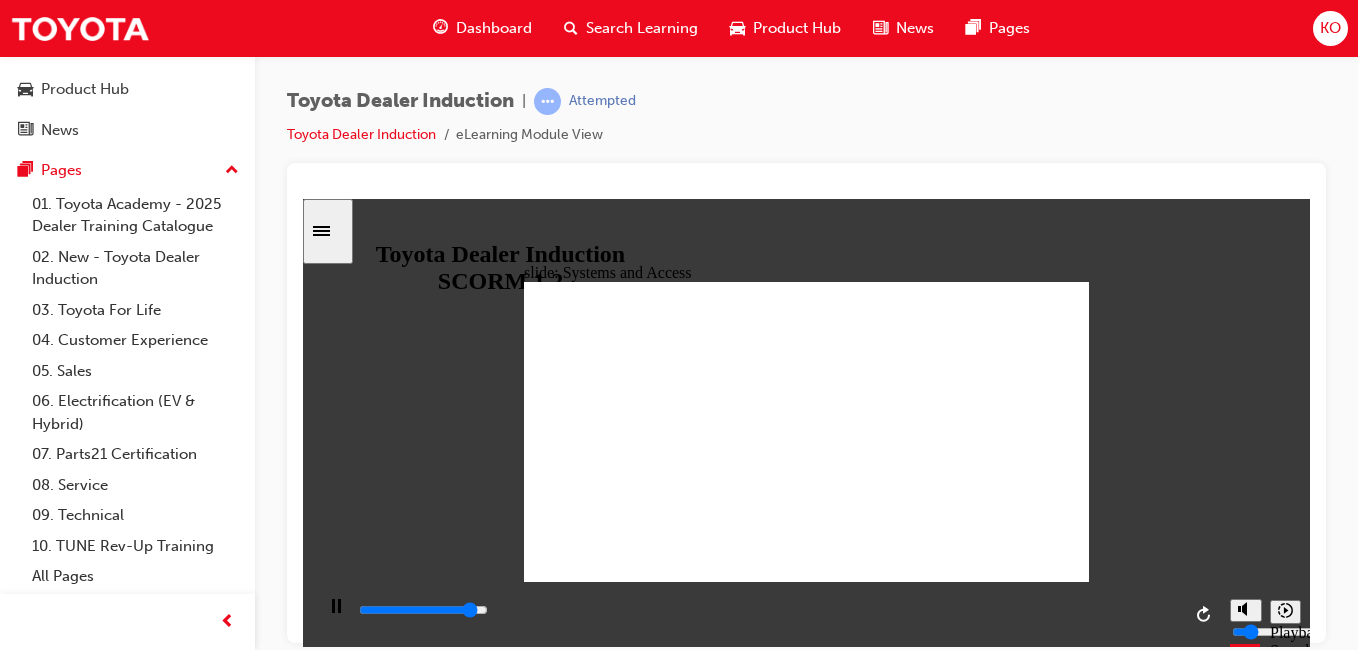 click 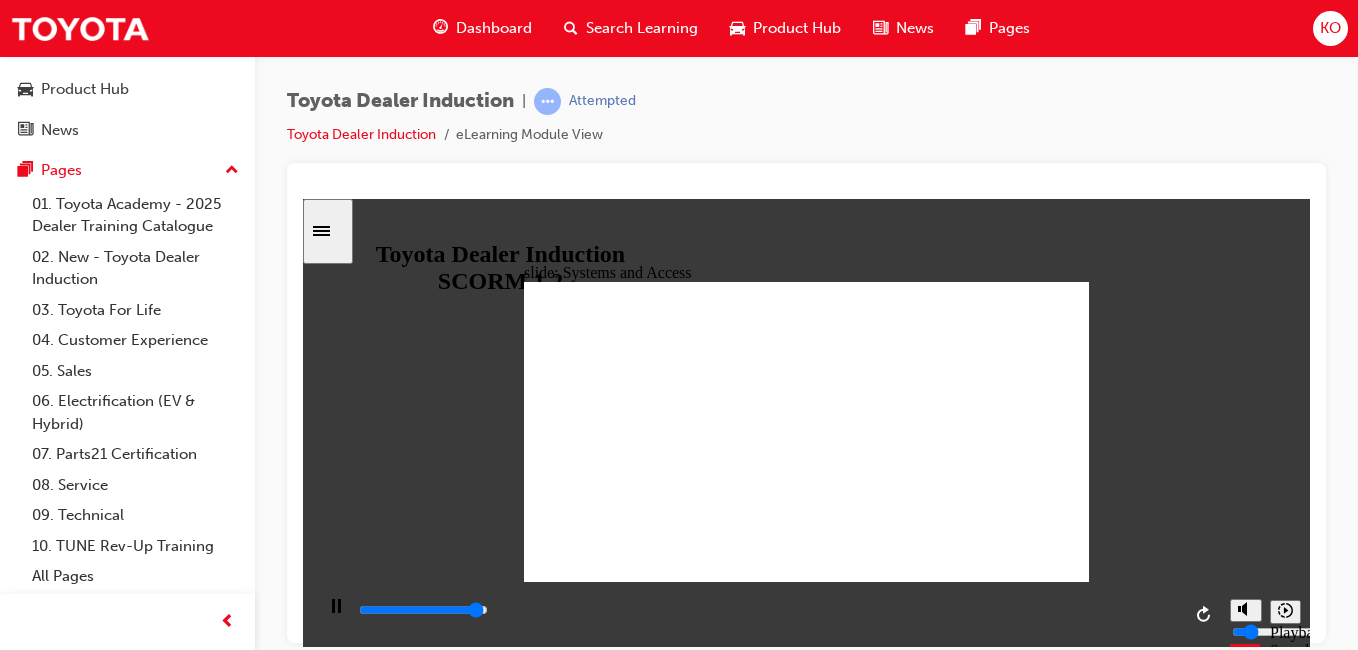 click 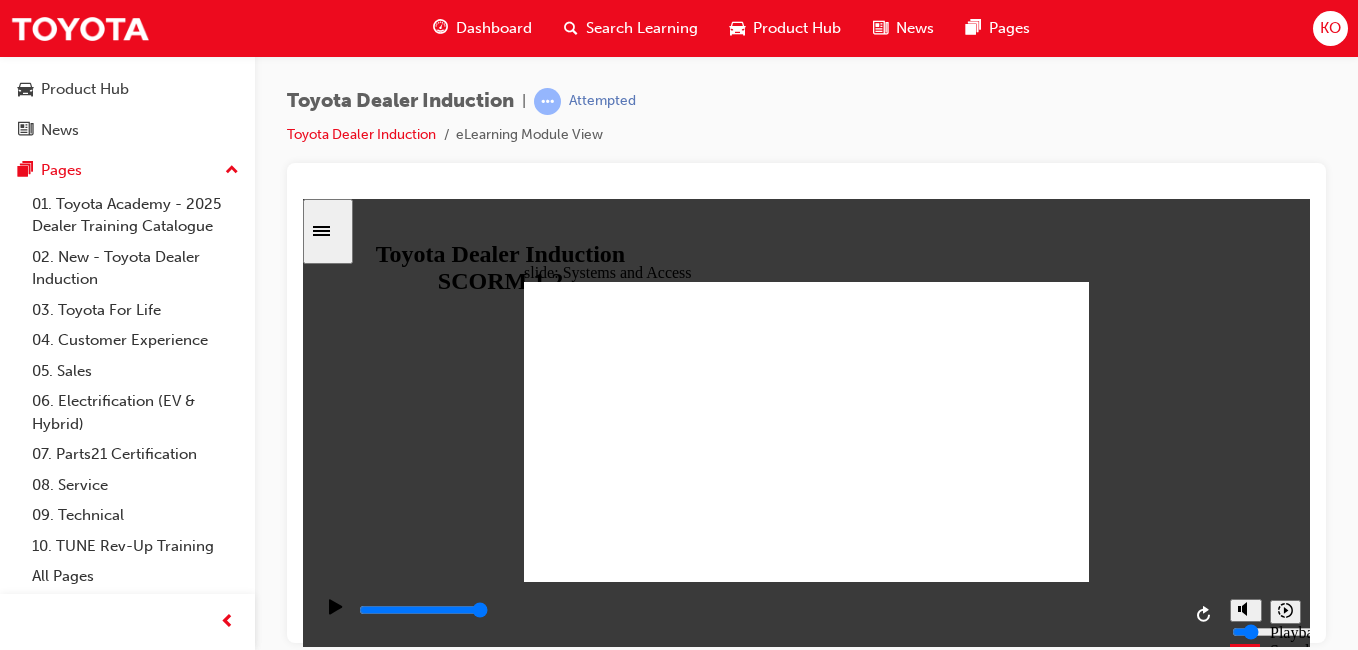 click 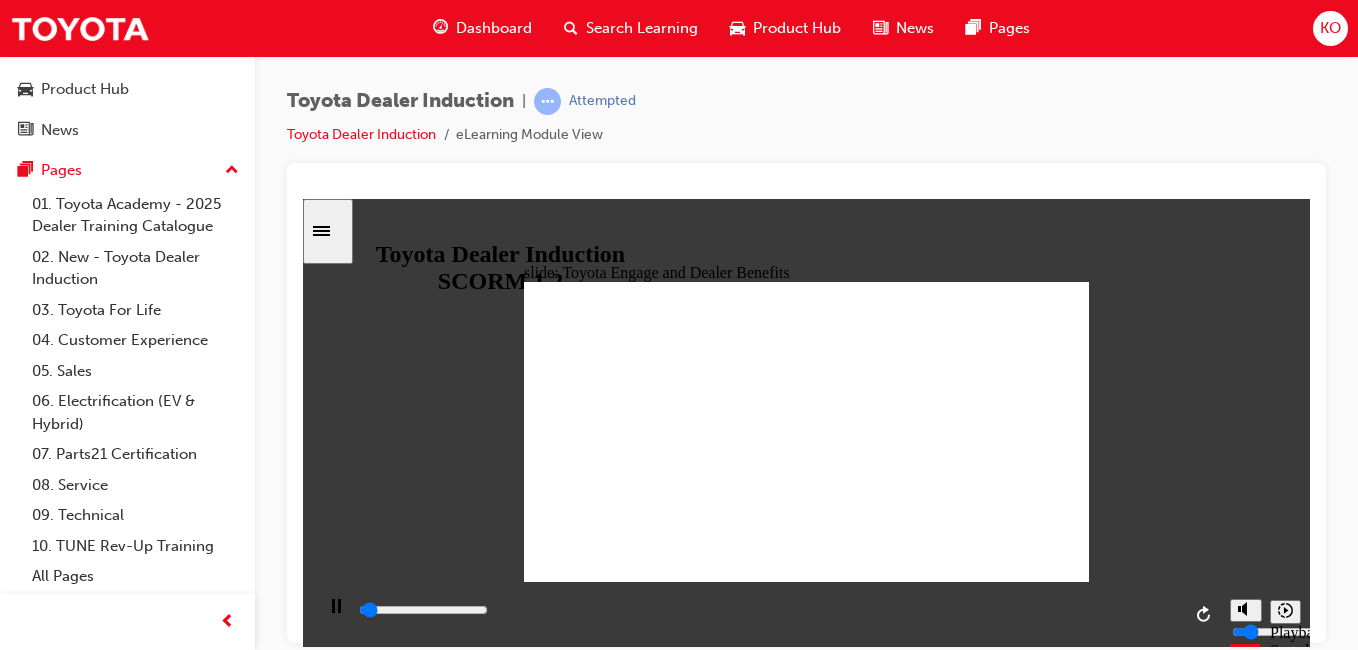 scroll, scrollTop: 1234, scrollLeft: 0, axis: vertical 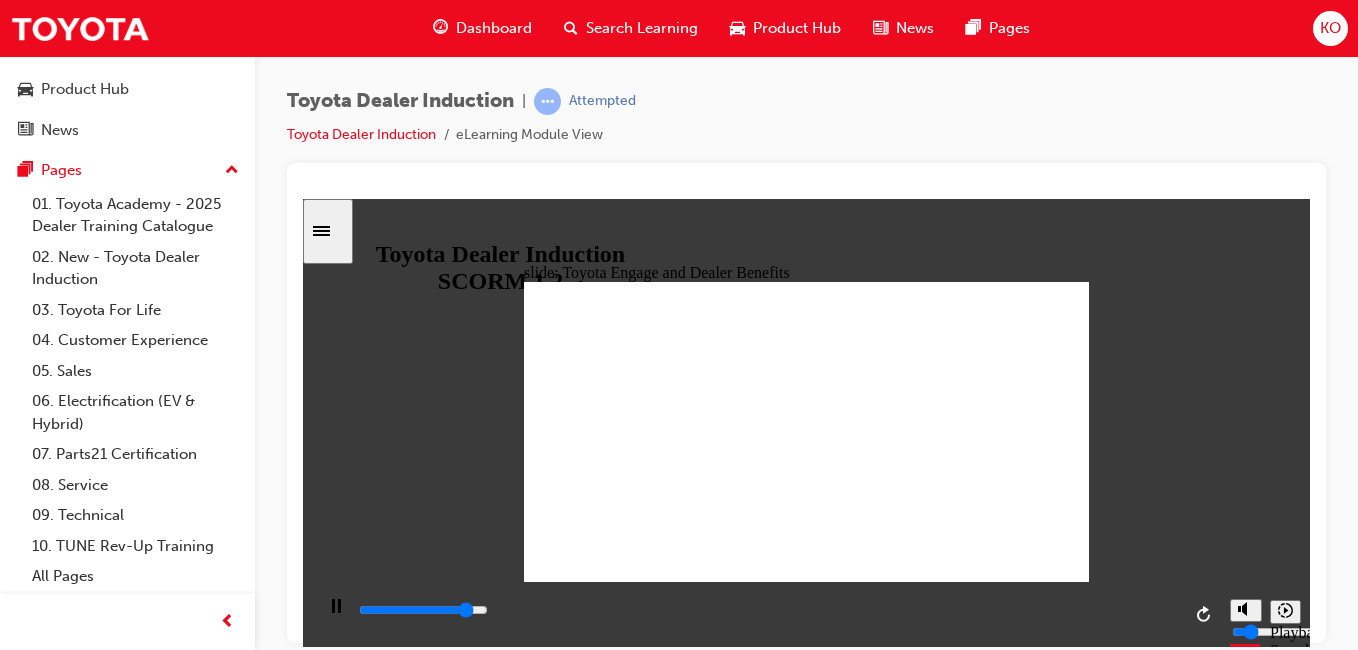 click 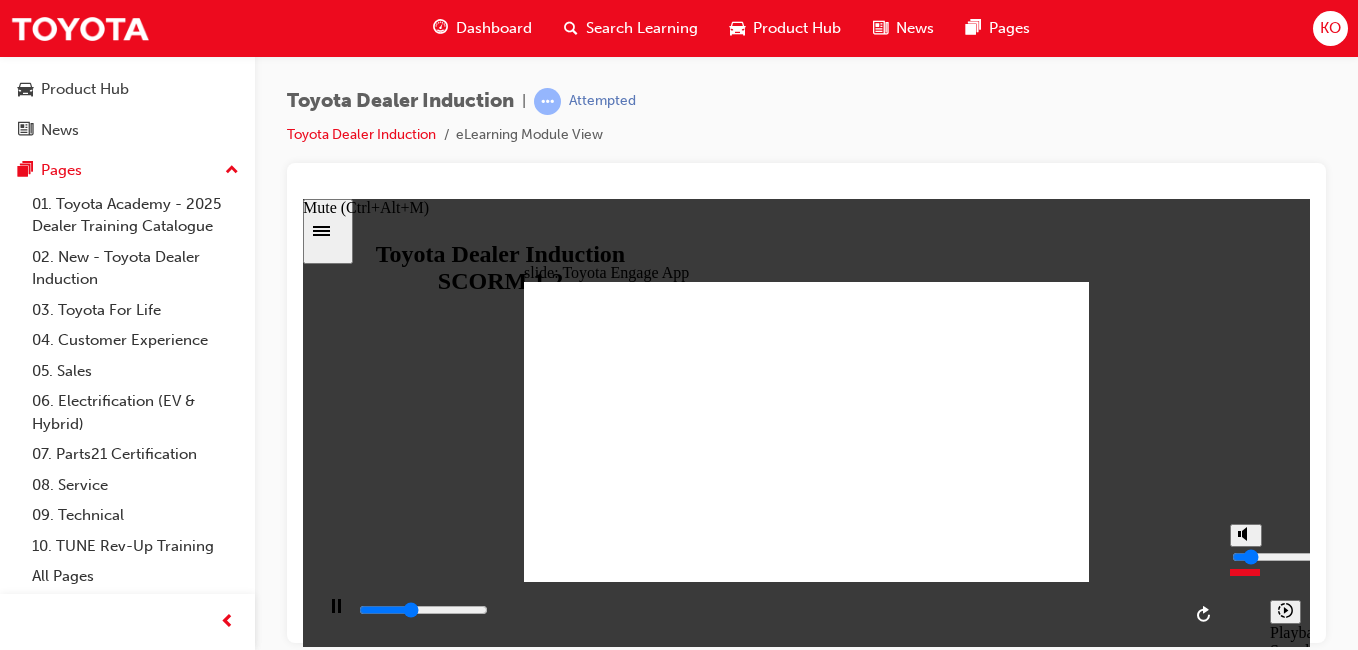 type on "8700" 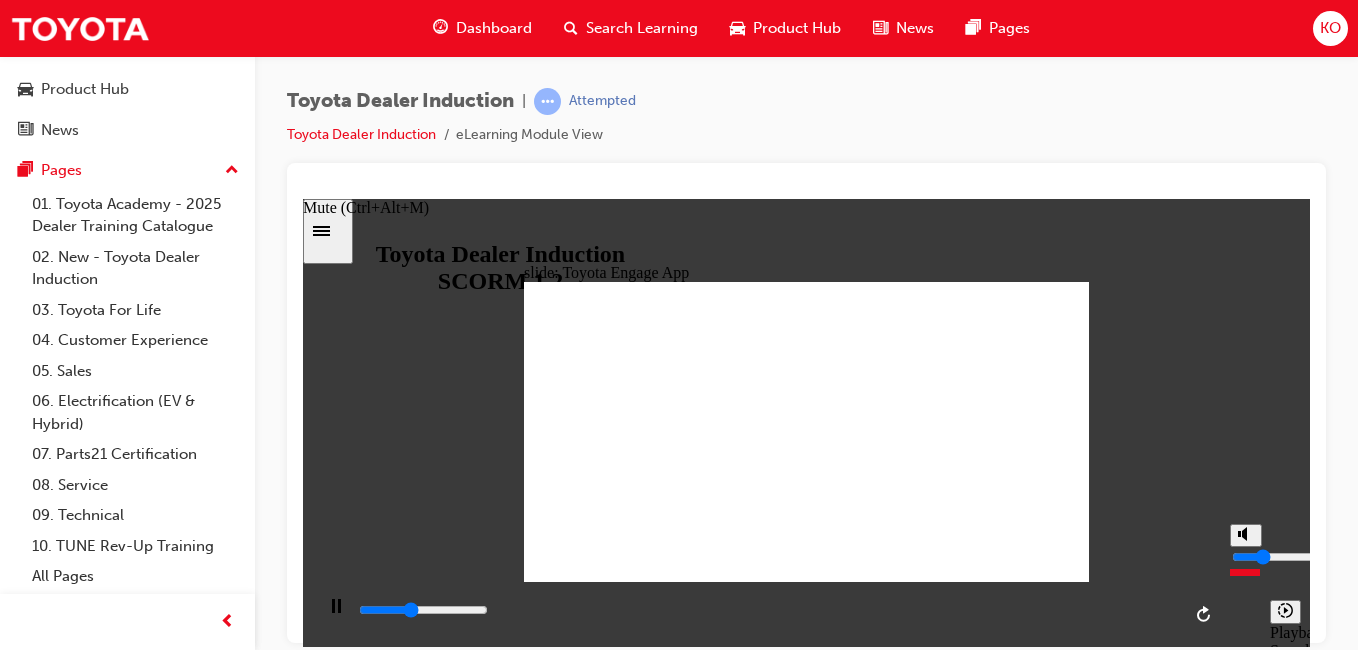type on "8800" 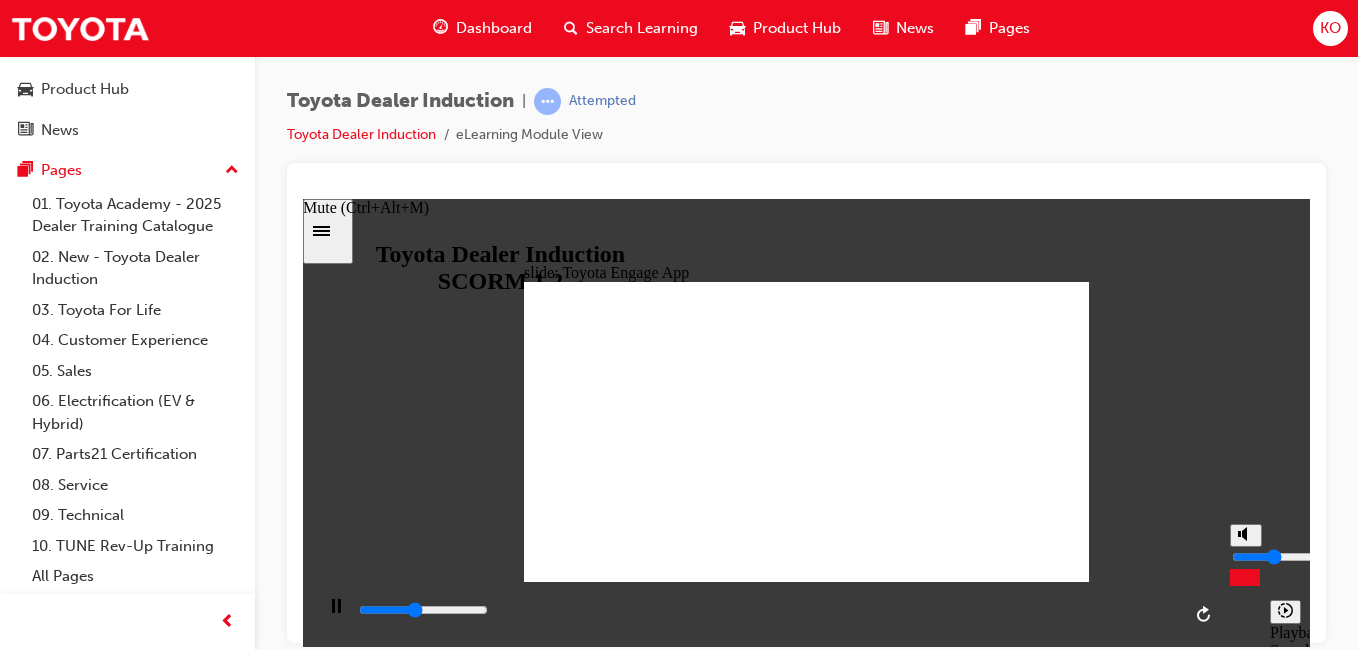 type on "9600" 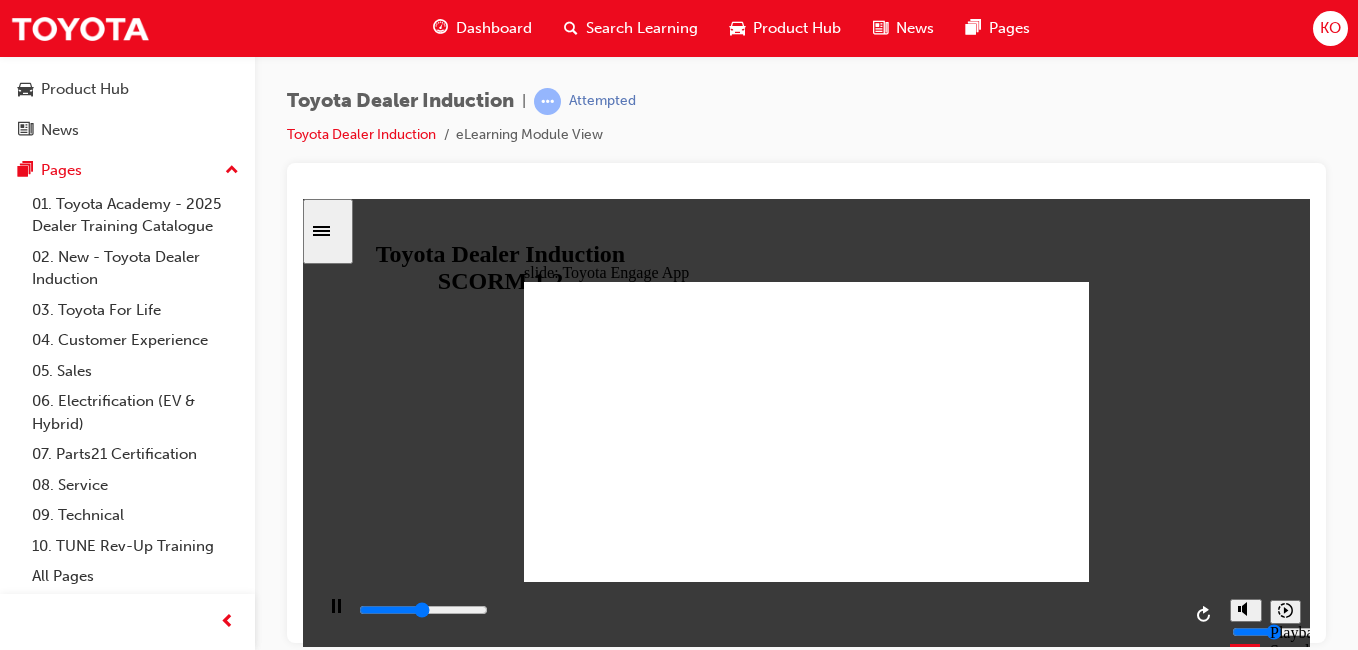 click on "slide: Toyota Engage App
Rectangle 1 Toyota Engage It’s time to connect & engage anytime, anywhere! Group 7 Group 6 Rectangle 2 Stay up-to-date Freeform 3 Freeform 2 Freeform 4 Freeform 1 audio icon 1 Group 8 Group 4 Rectangle 3 Access benefits Group 5 Rectangle 4 Group 9 Be rewarded gift icon 1 2426-1657085501_QR Code_app toyota engage_text.jpg Visit toyotaengage.com.au BACK BACK NEXT NEXT BACK BACK NEXT NEXT Stay up-to-date Access benets Be rewarded It’s time to connect & engage anytime, anywhere! Visit toyotaengage.com.au Toyota Engage Back to top
Playback Speed
2" at bounding box center [806, 422] 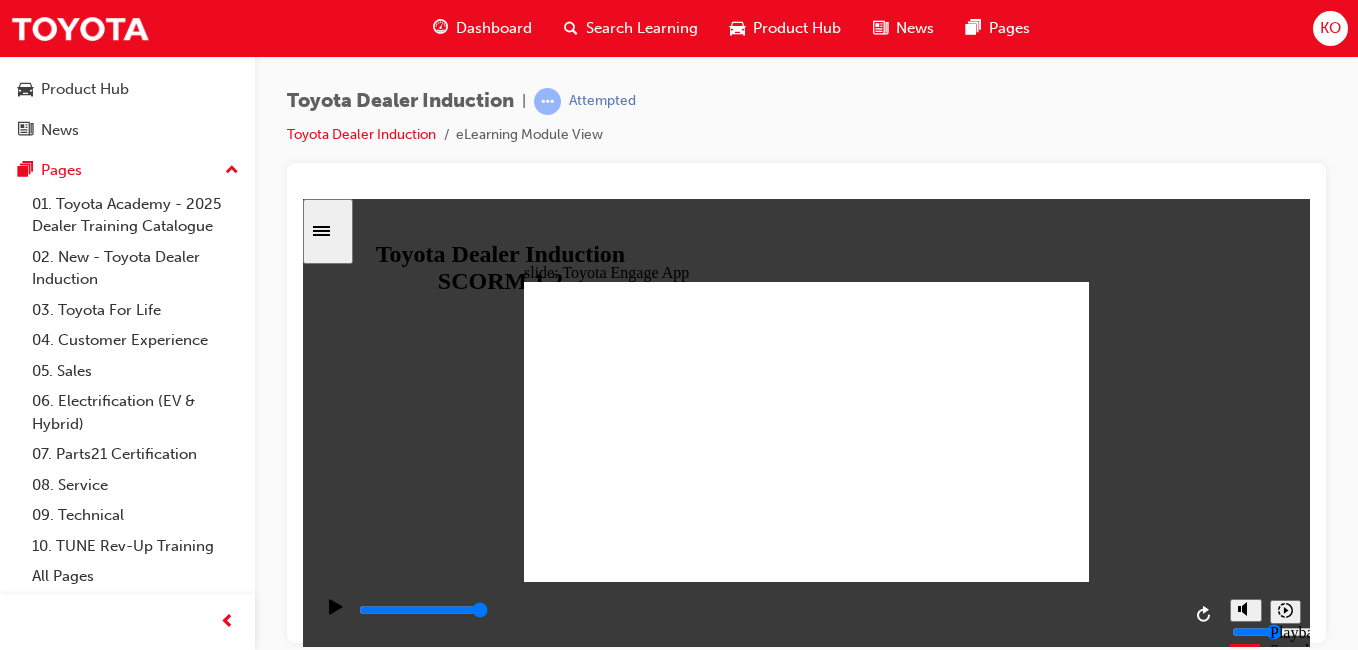 click 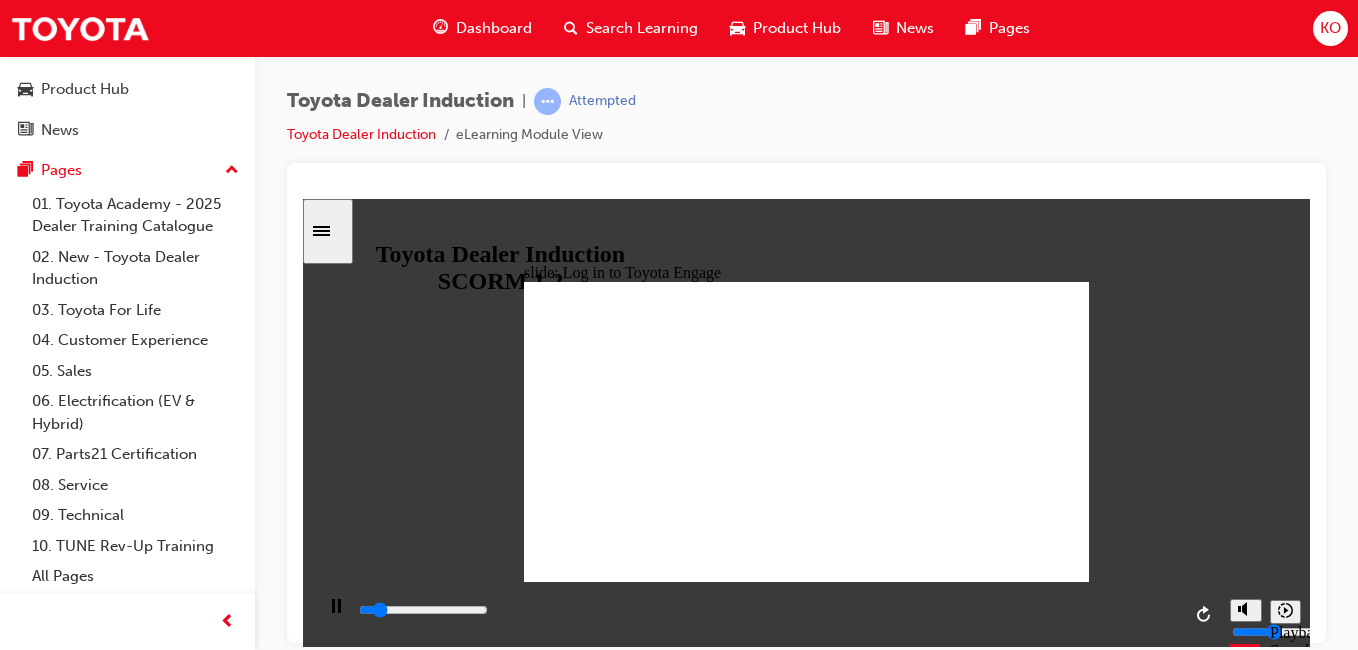 click at bounding box center [328, 230] 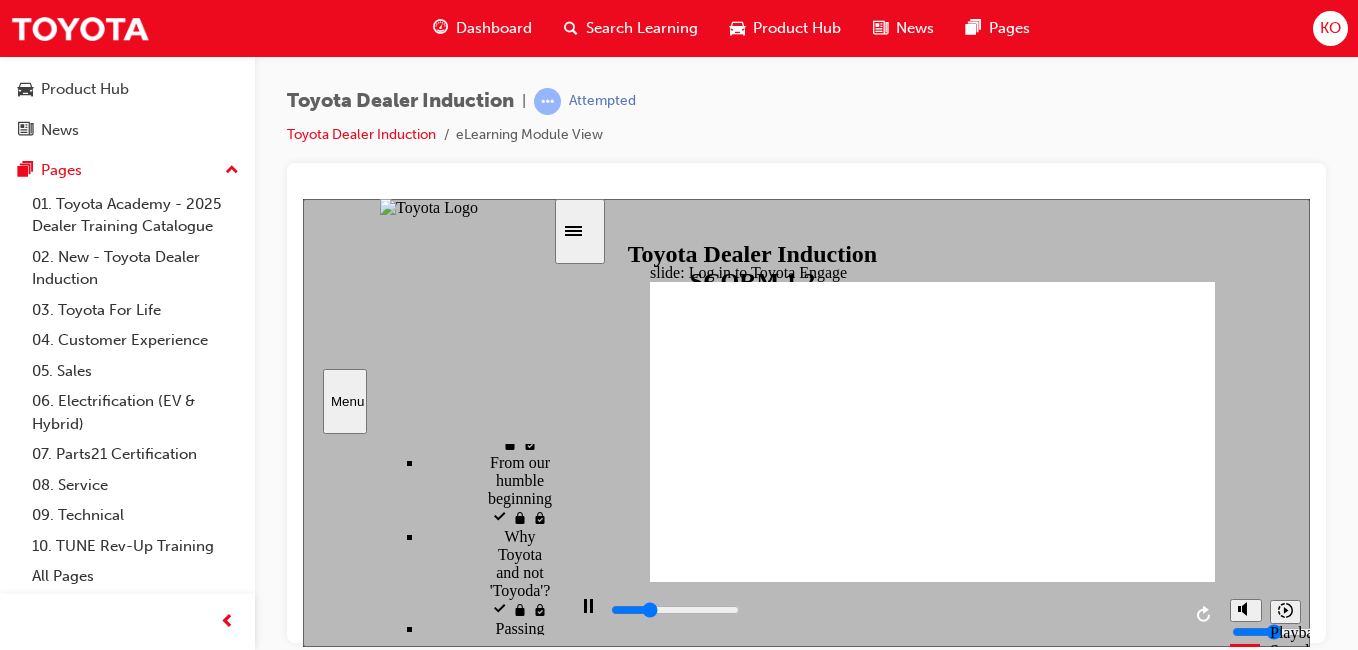 scroll, scrollTop: 534, scrollLeft: 0, axis: vertical 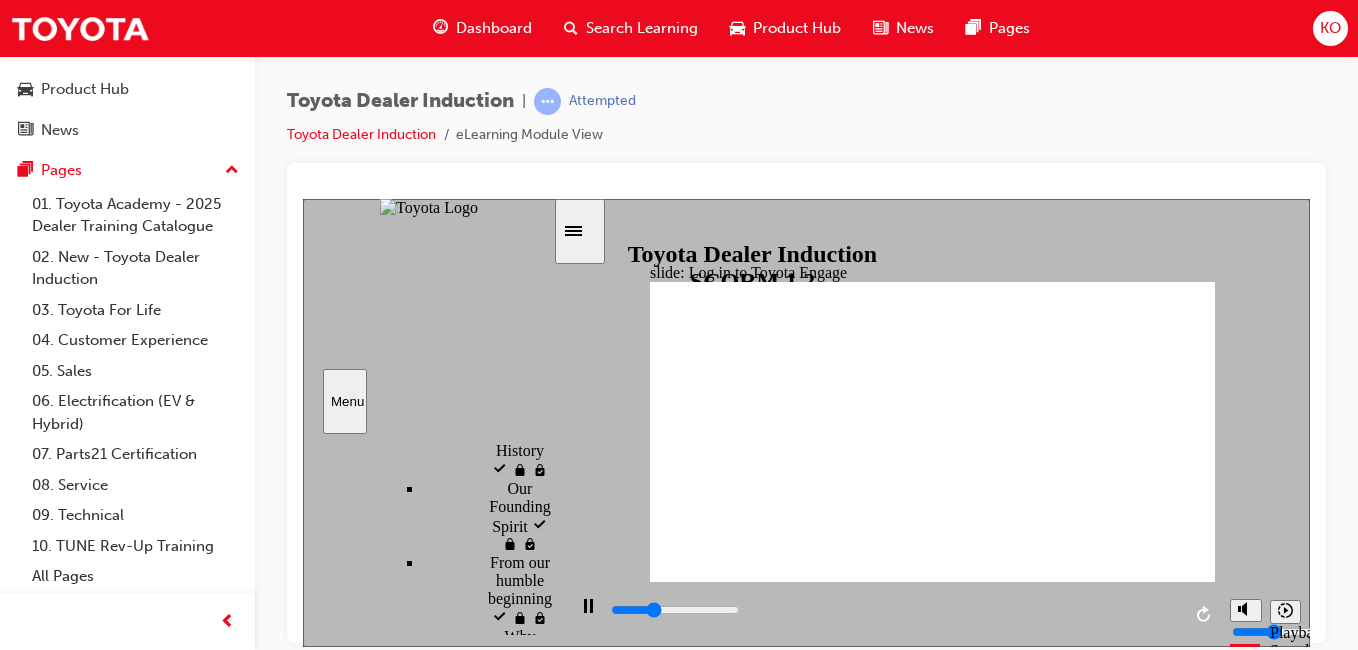 click 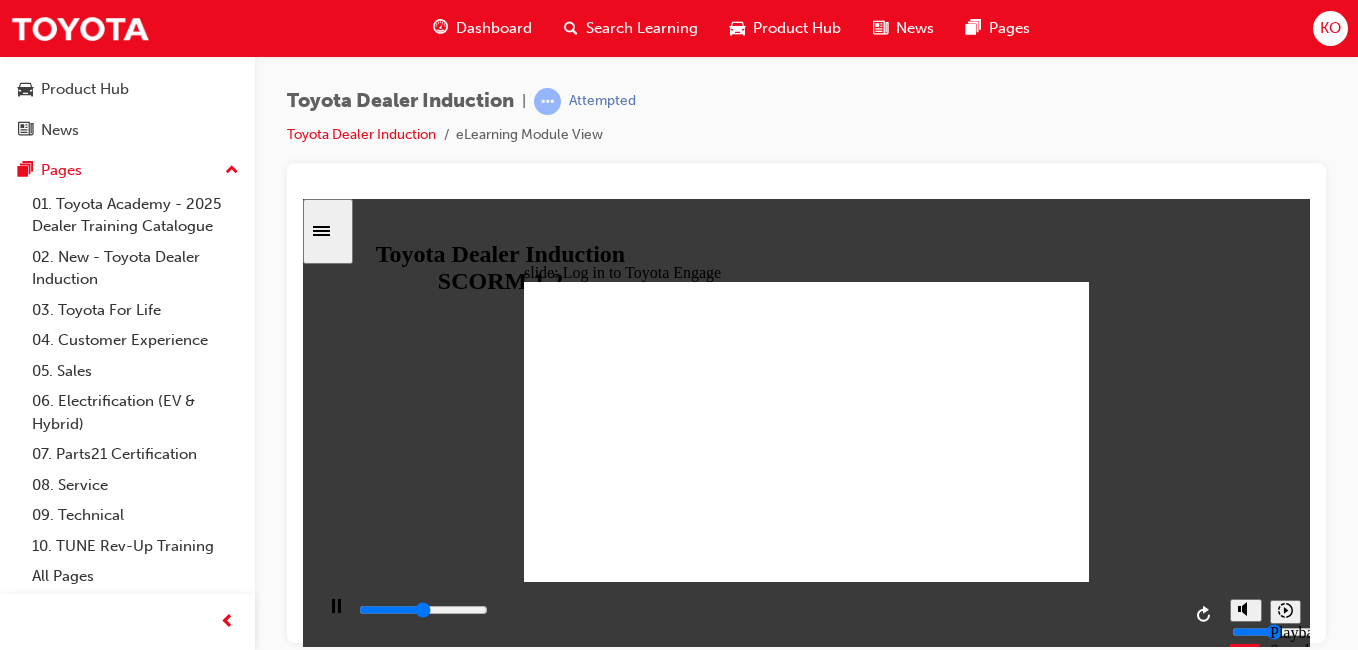 click on "NEXT NEXT" at bounding box center [1039, 2093] 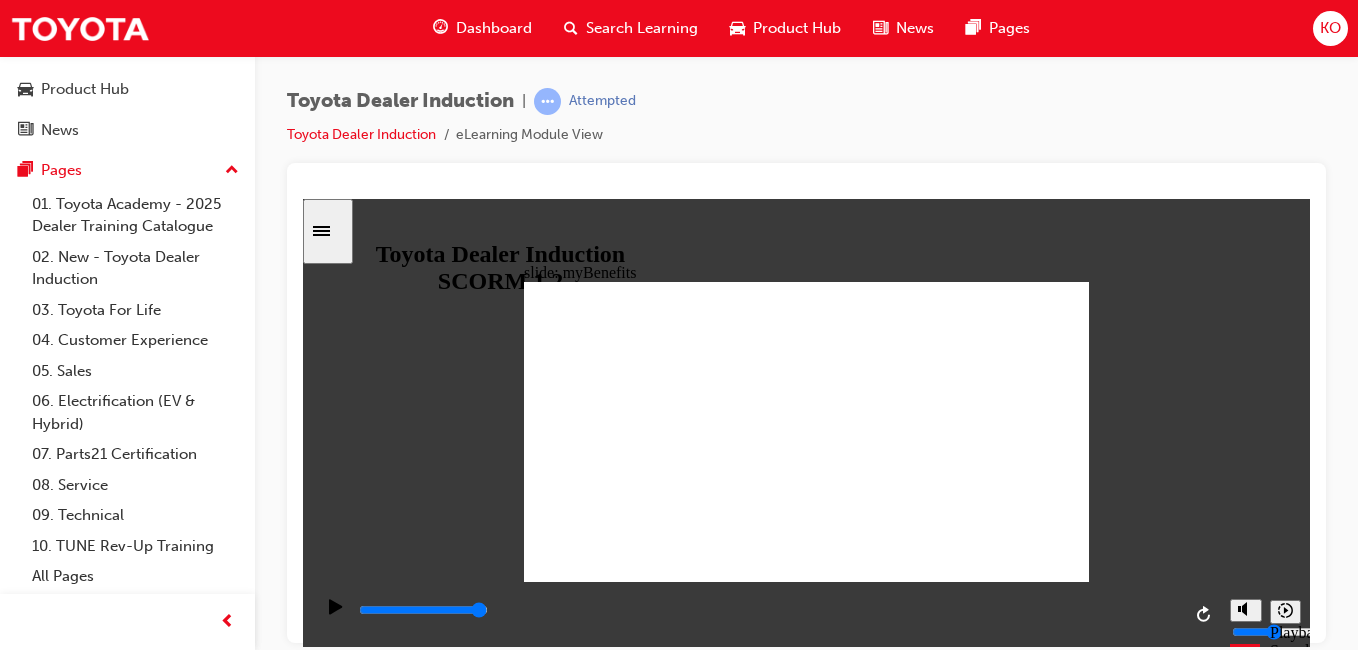 click 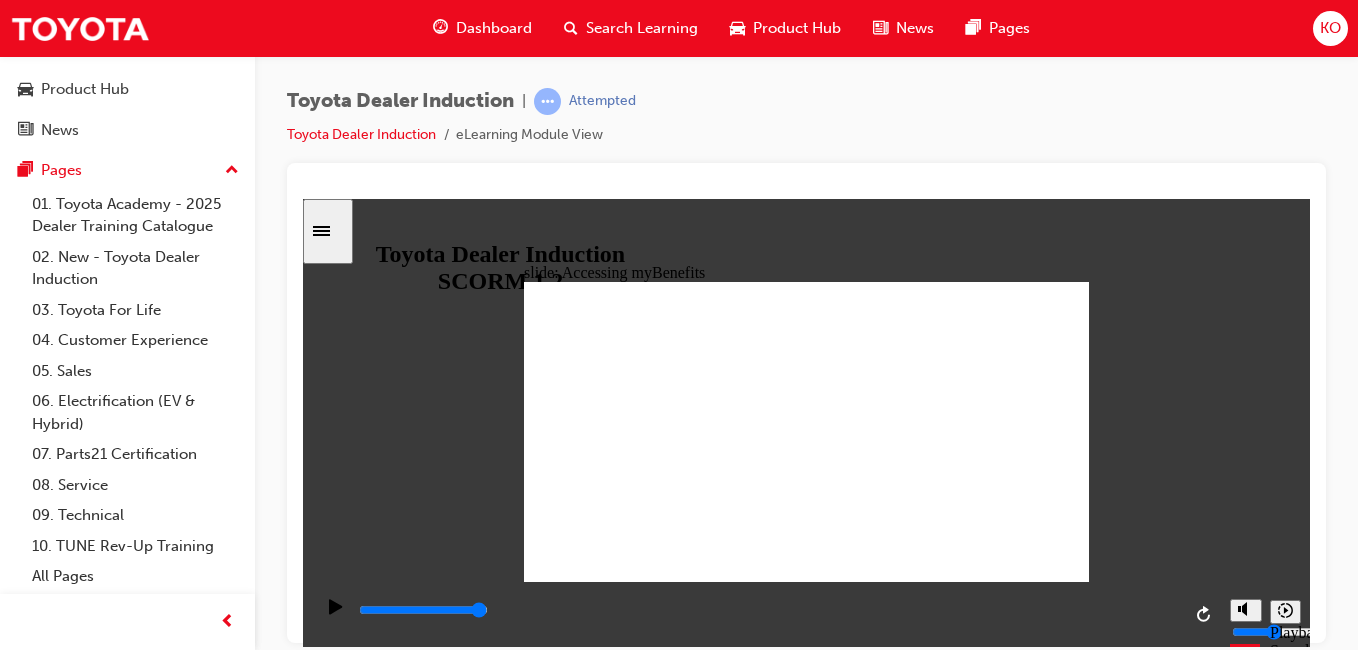 drag, startPoint x: 1042, startPoint y: 542, endPoint x: 1045, endPoint y: 559, distance: 17.262676 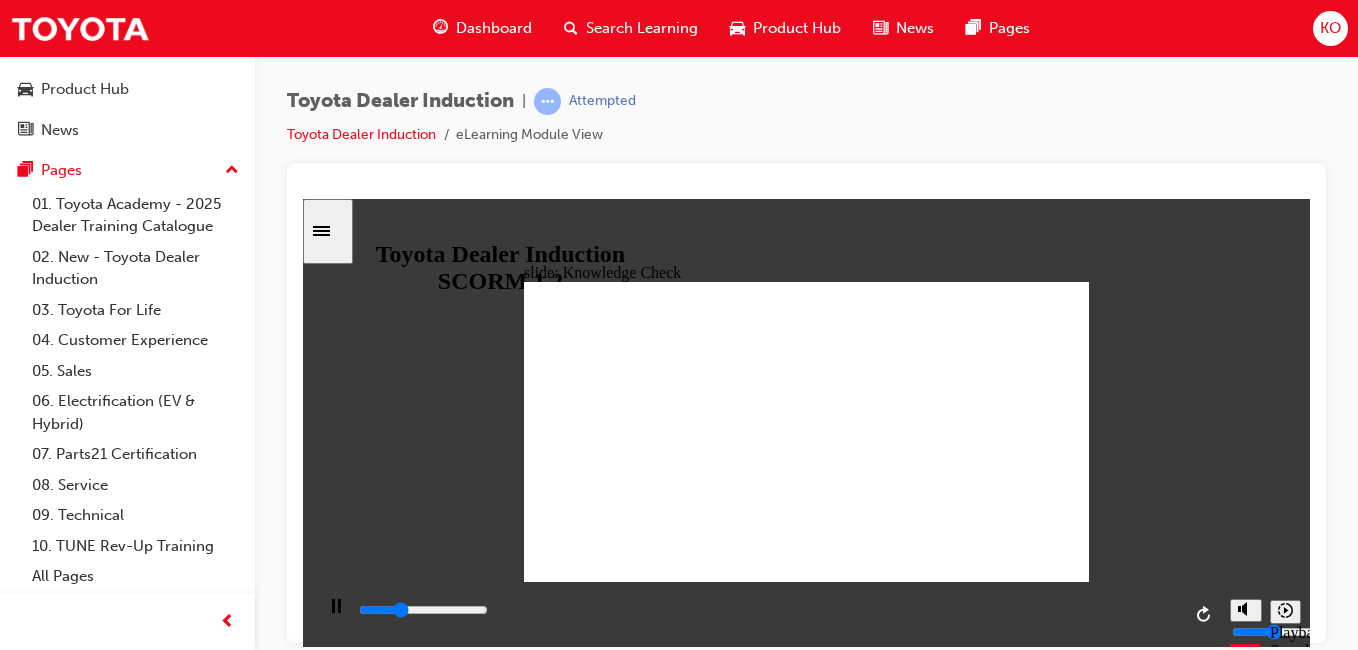 click at bounding box center [602, 1271] 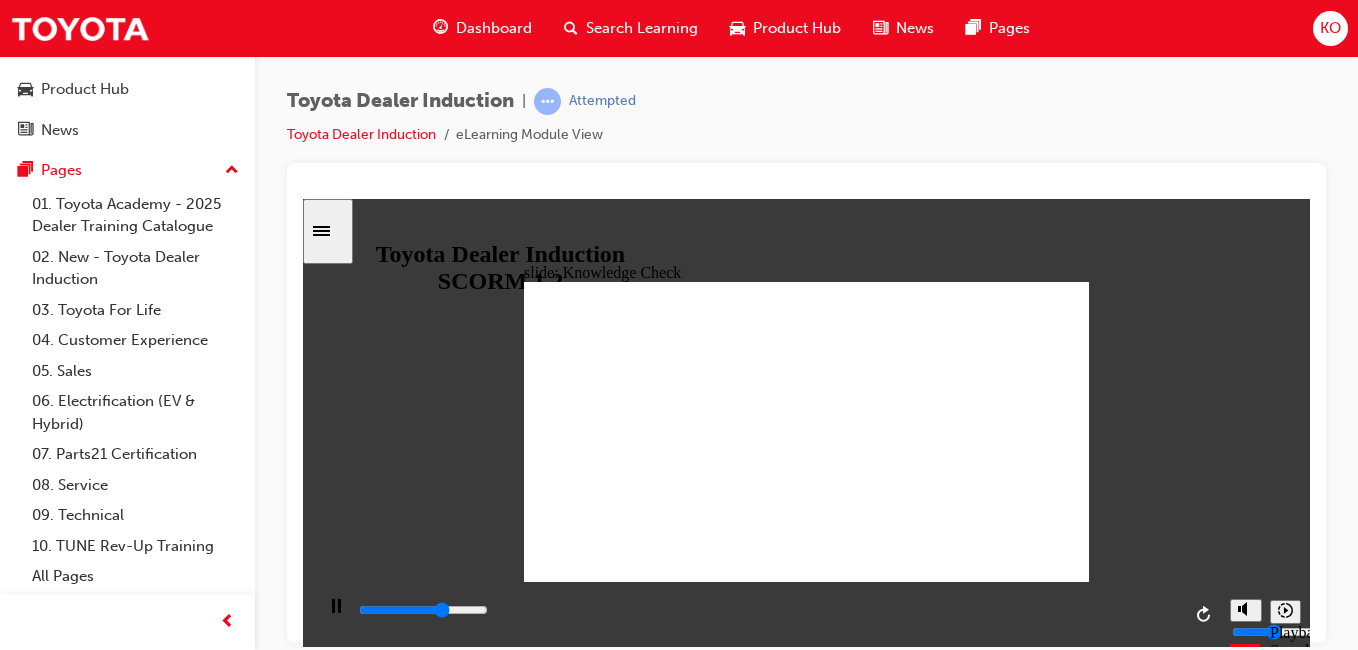 type on "3300" 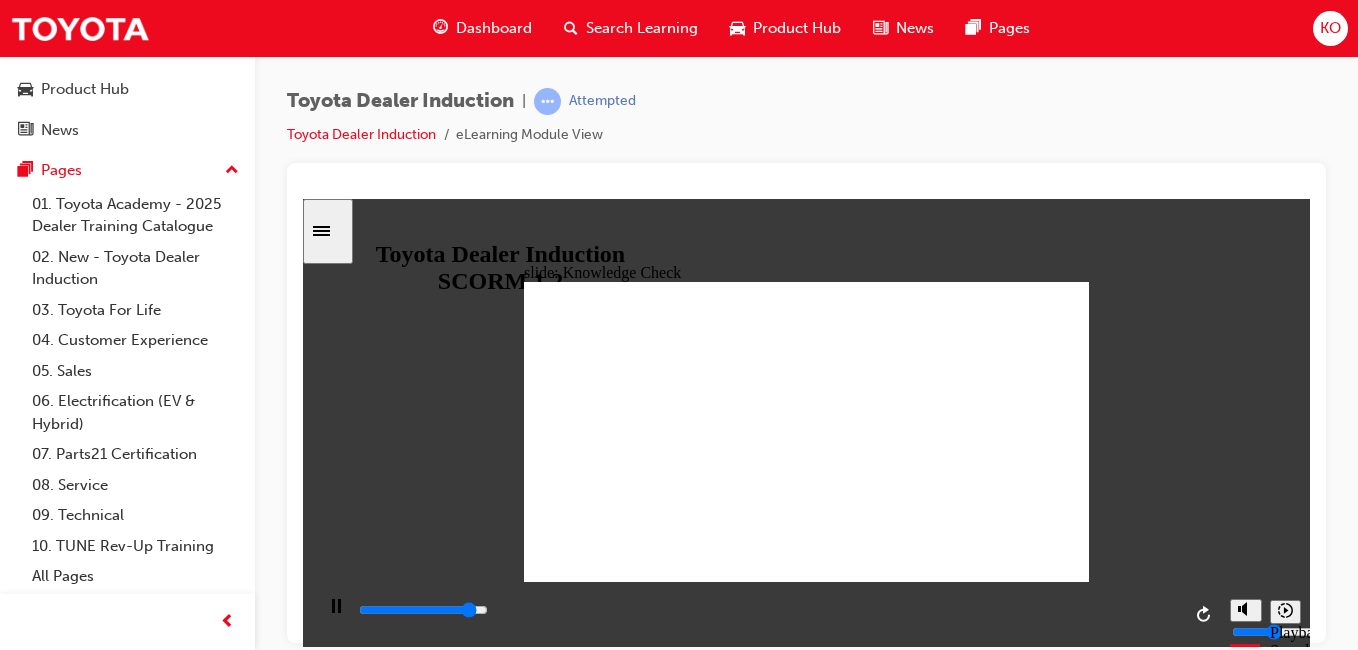 click 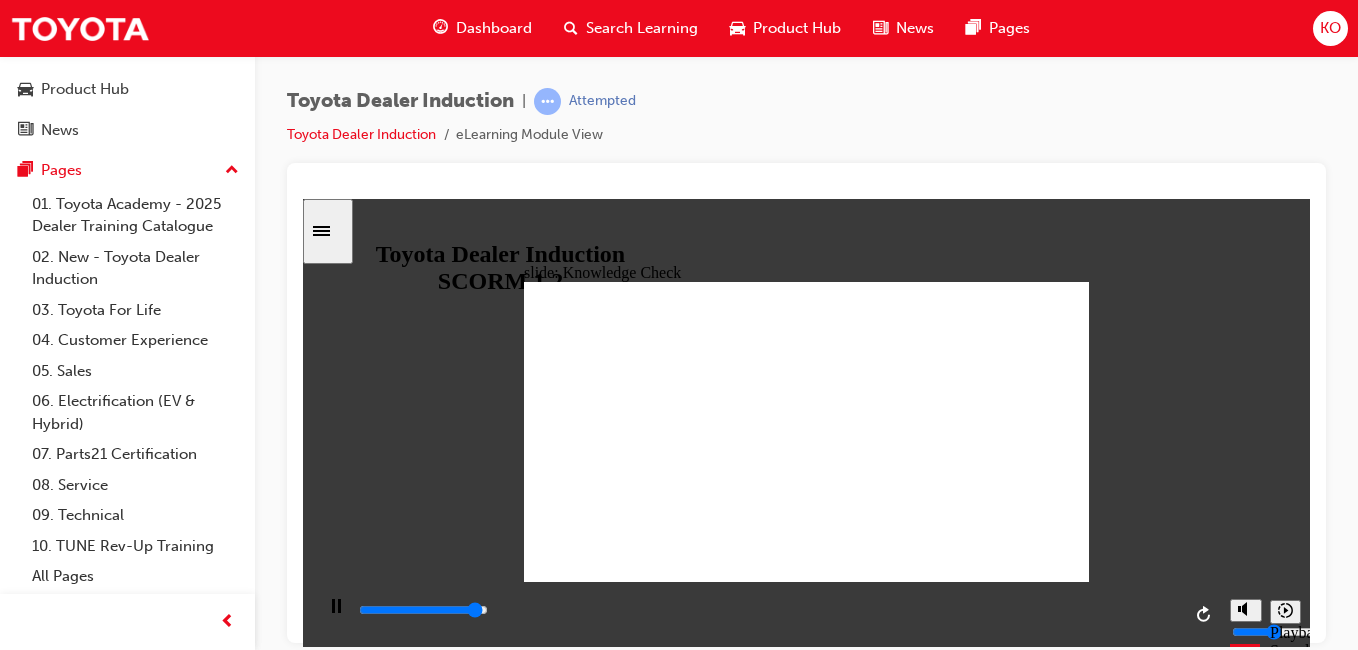 scroll, scrollTop: 159, scrollLeft: 0, axis: vertical 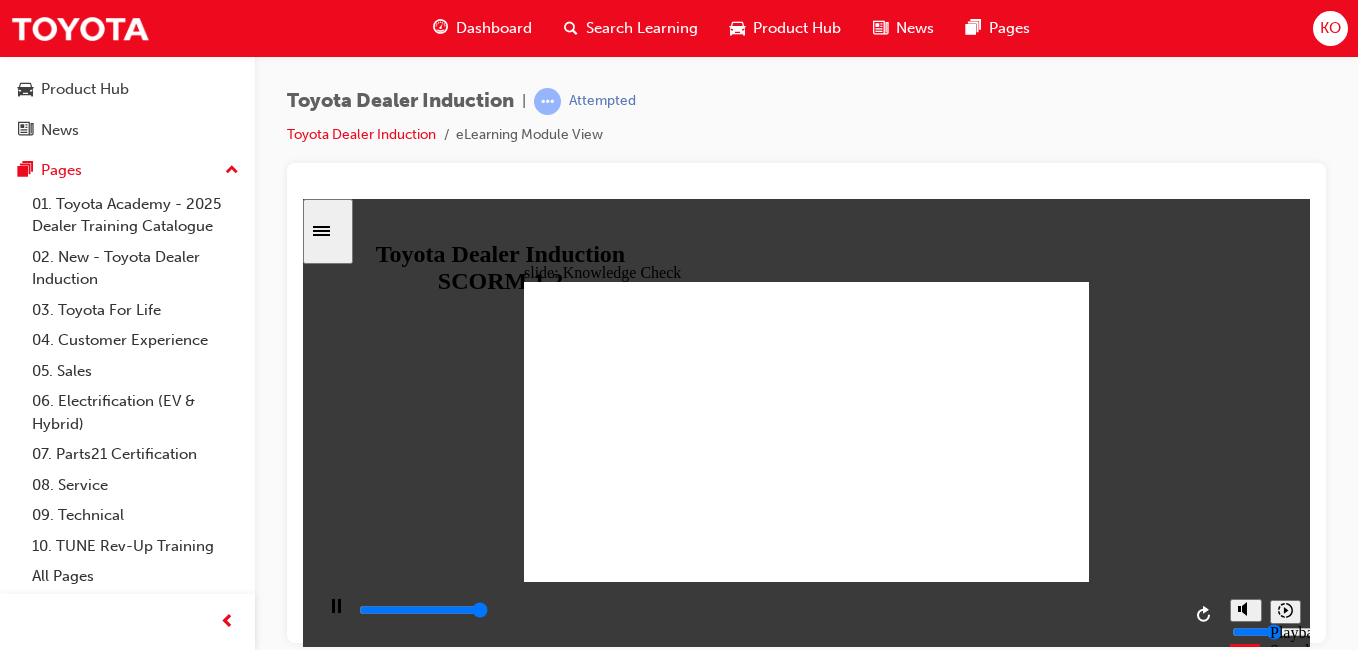 type on "5000" 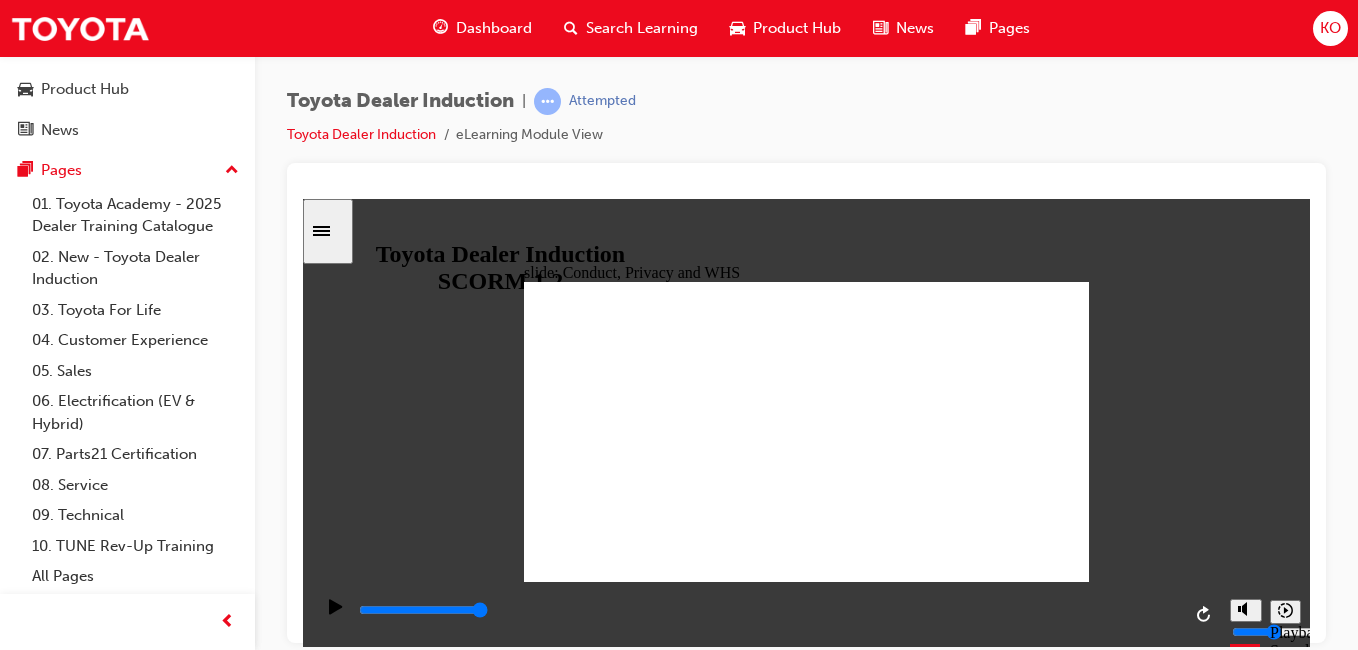 type on "Toyota  Engage app" 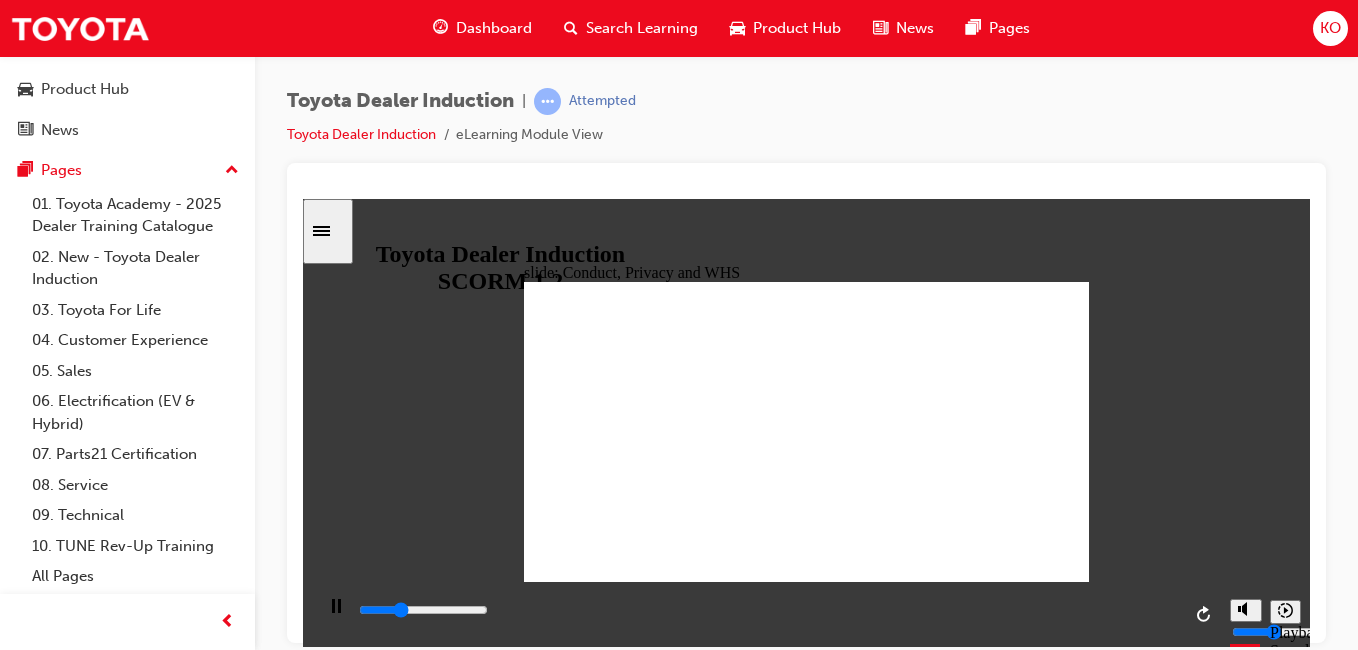 click on "Conduct,  Ethics and Saety BACK BACK NEXT NEXT" at bounding box center [806, 1373] 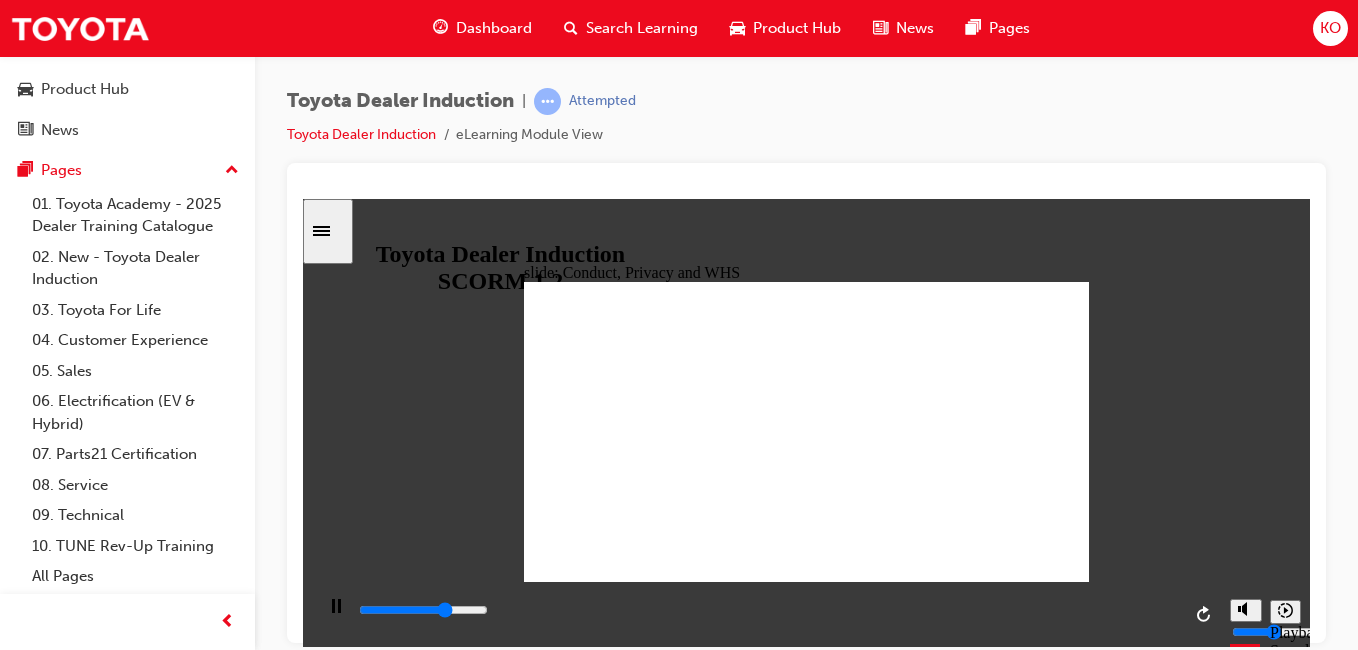 click 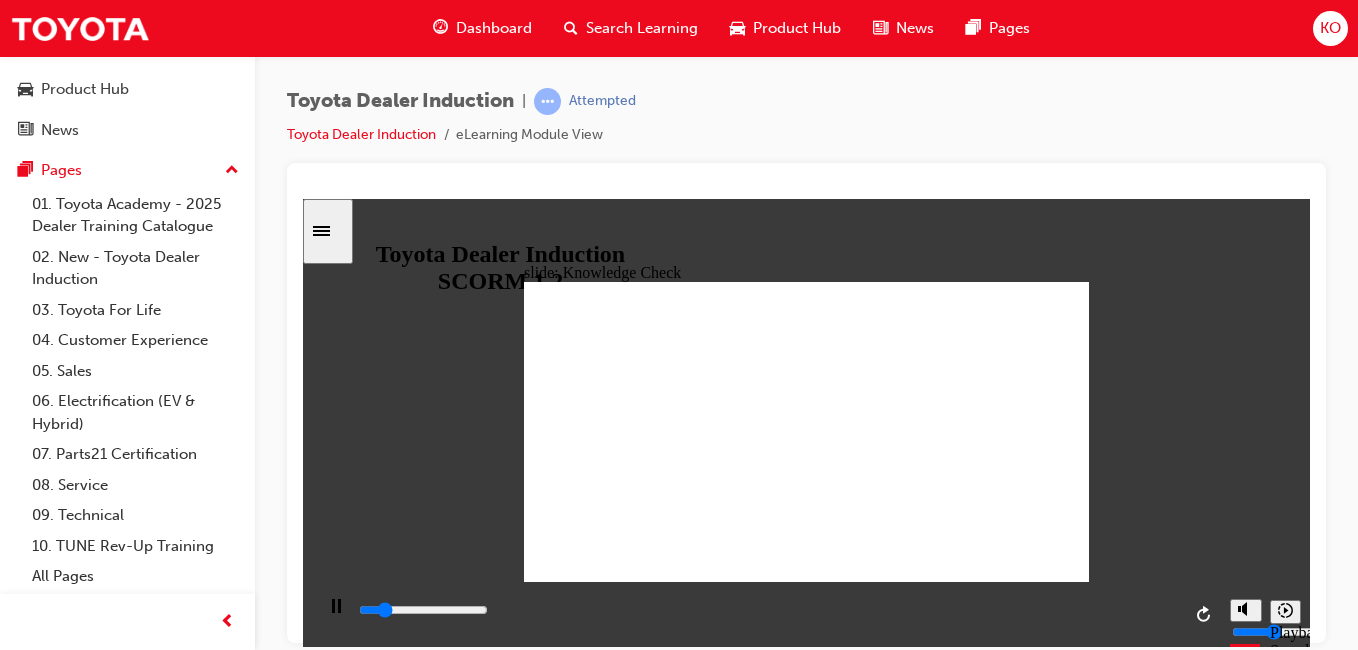type on "800" 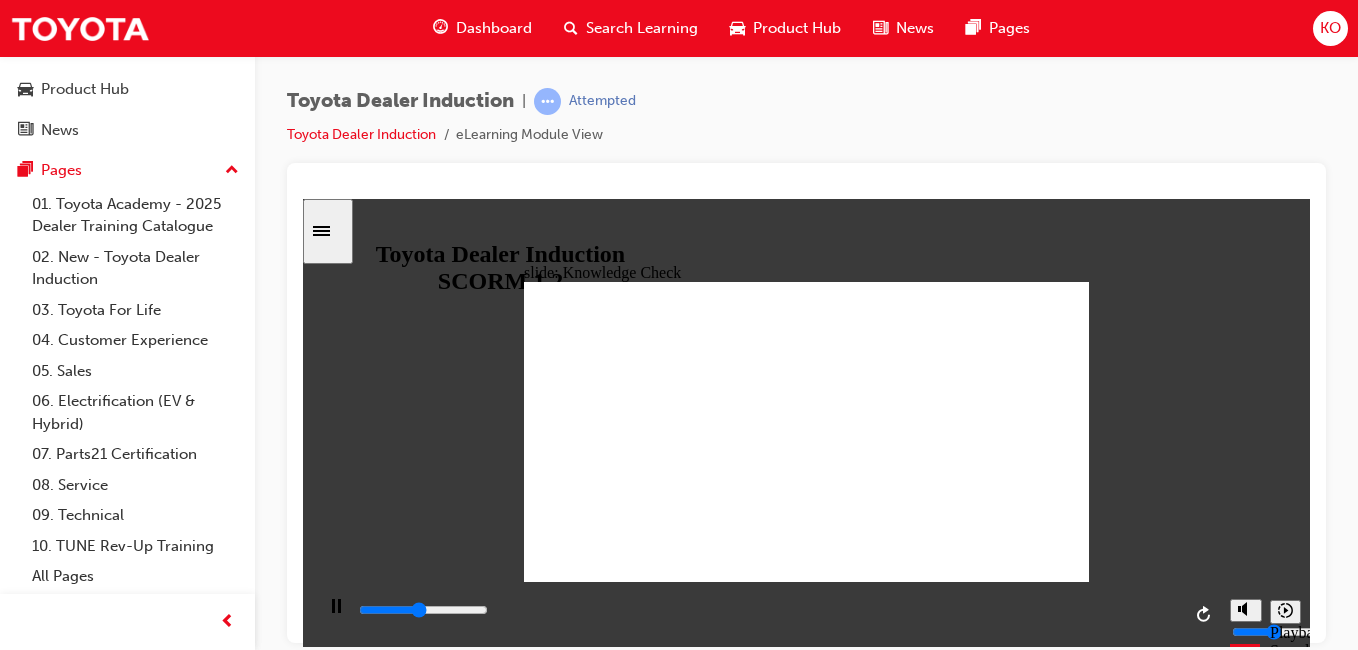 type on "2300" 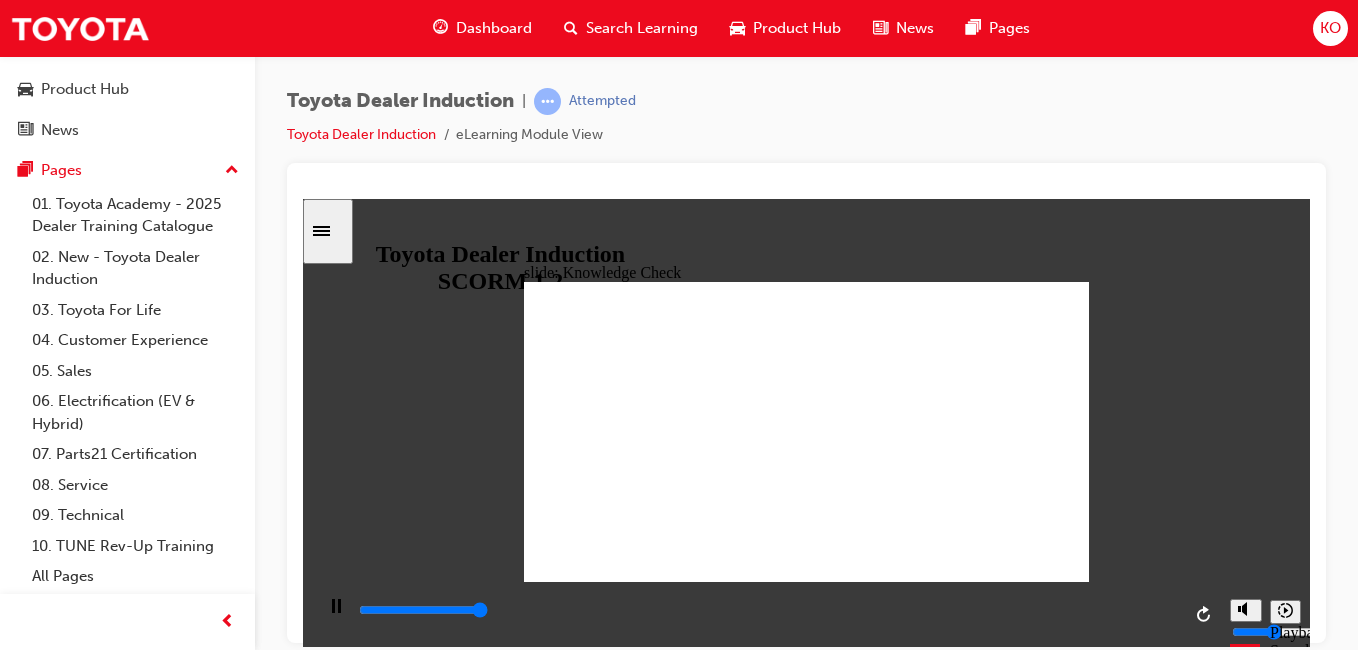 type on "5000" 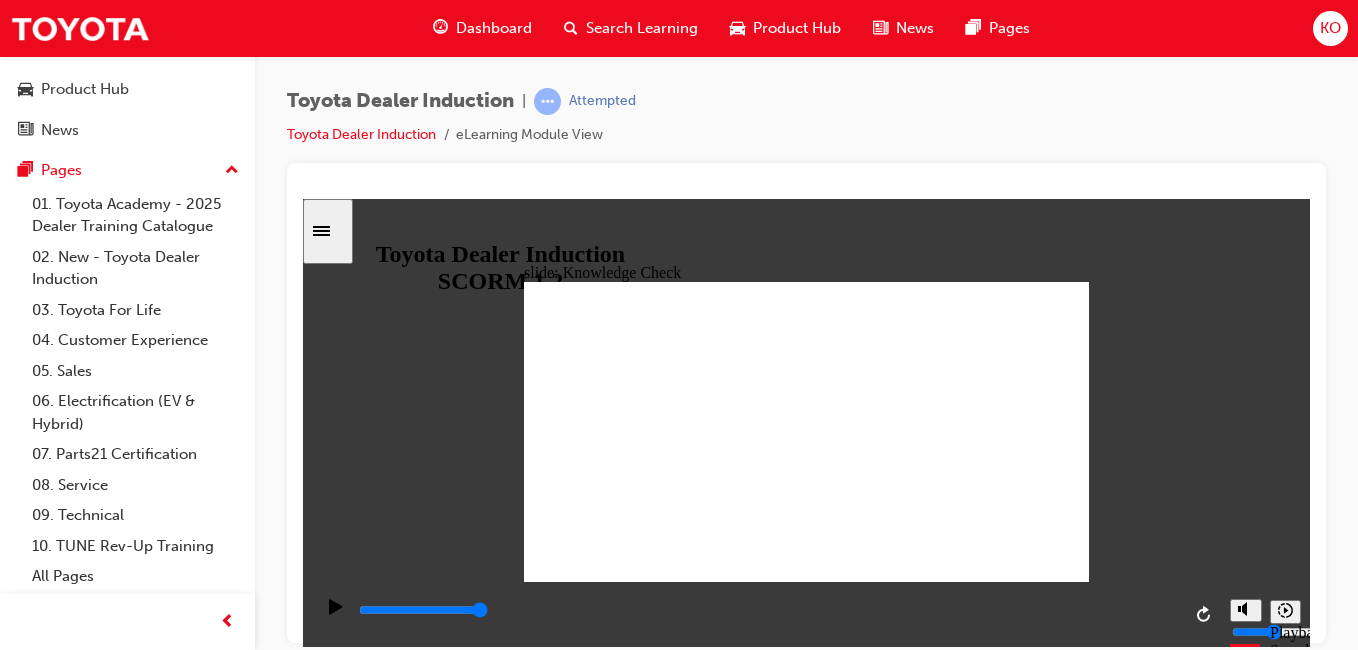 type on "Toyota Engage app" 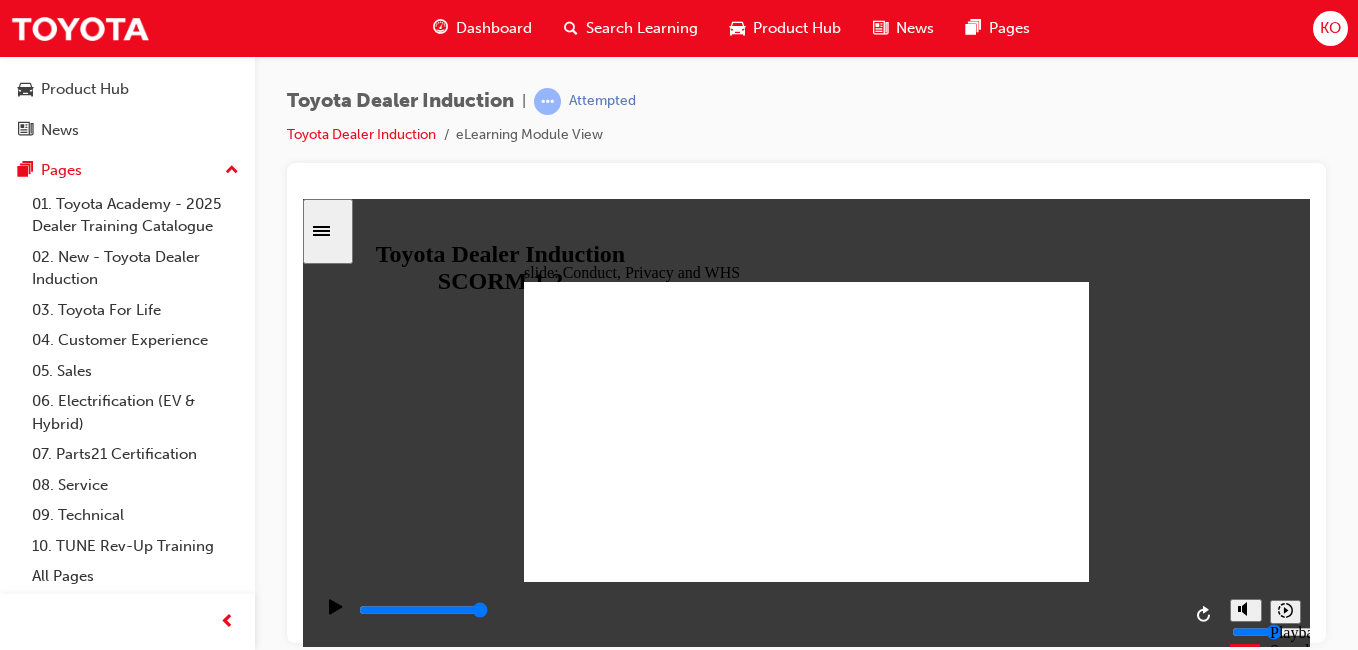 click 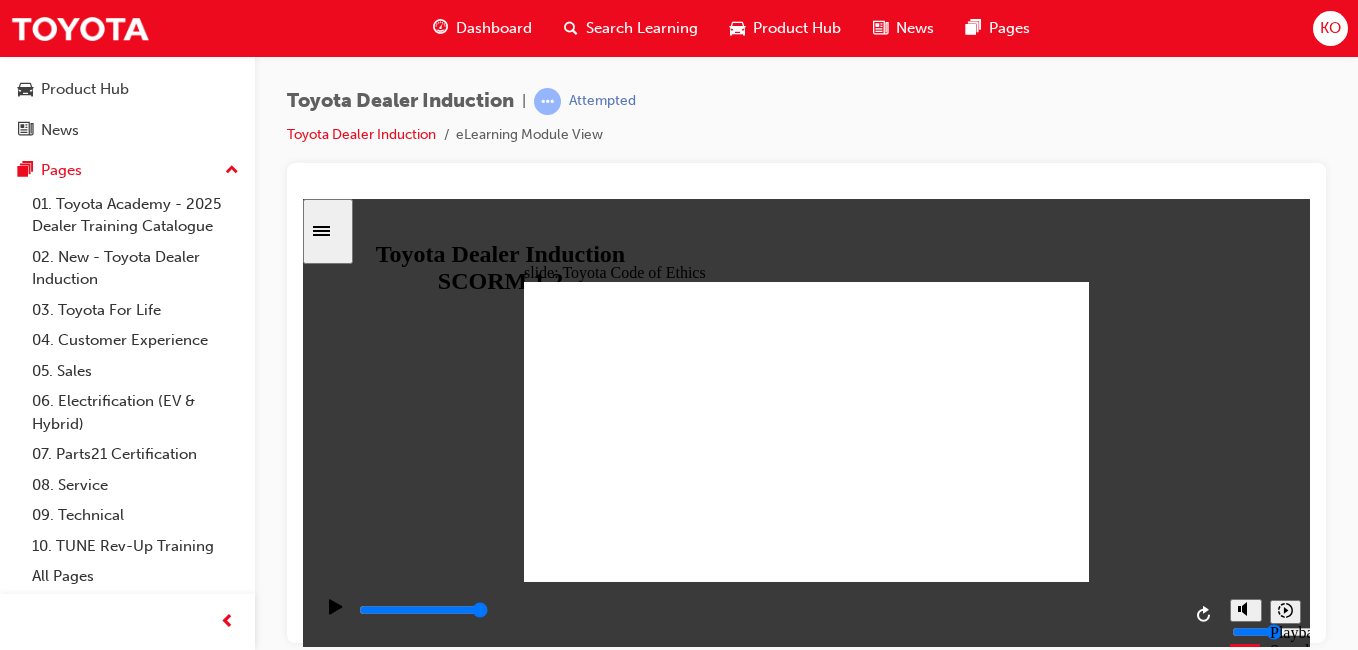 click 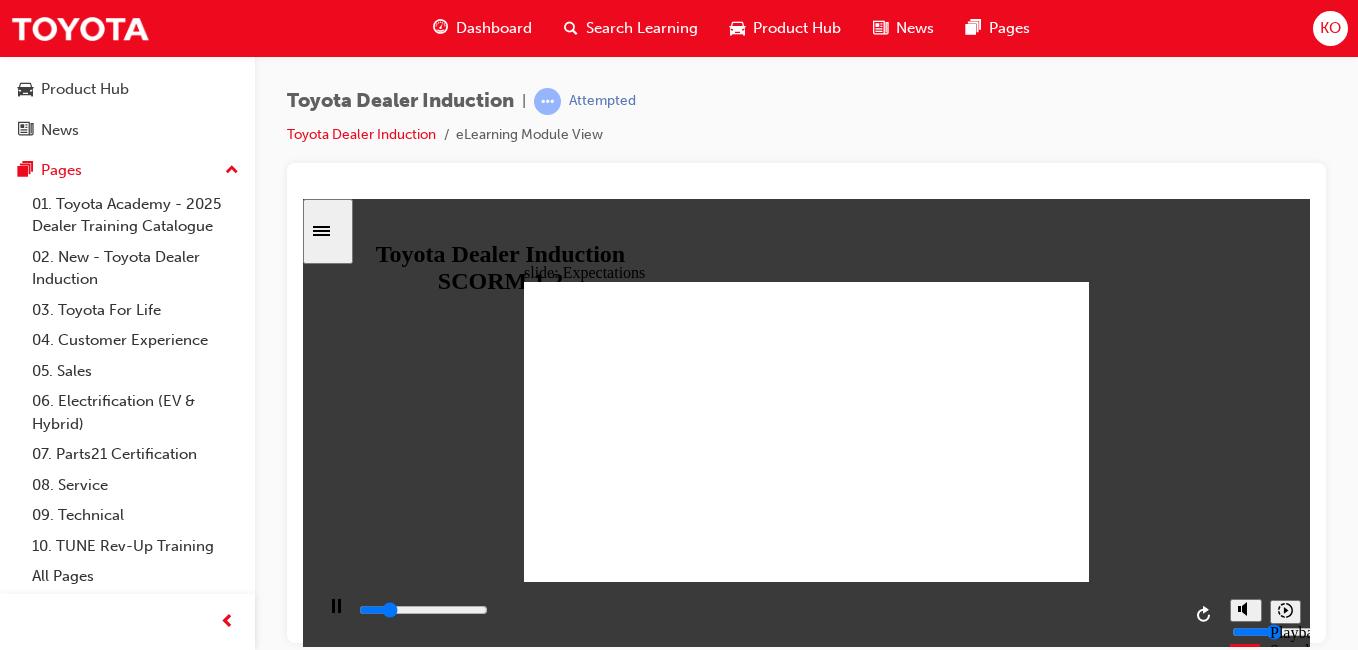 click 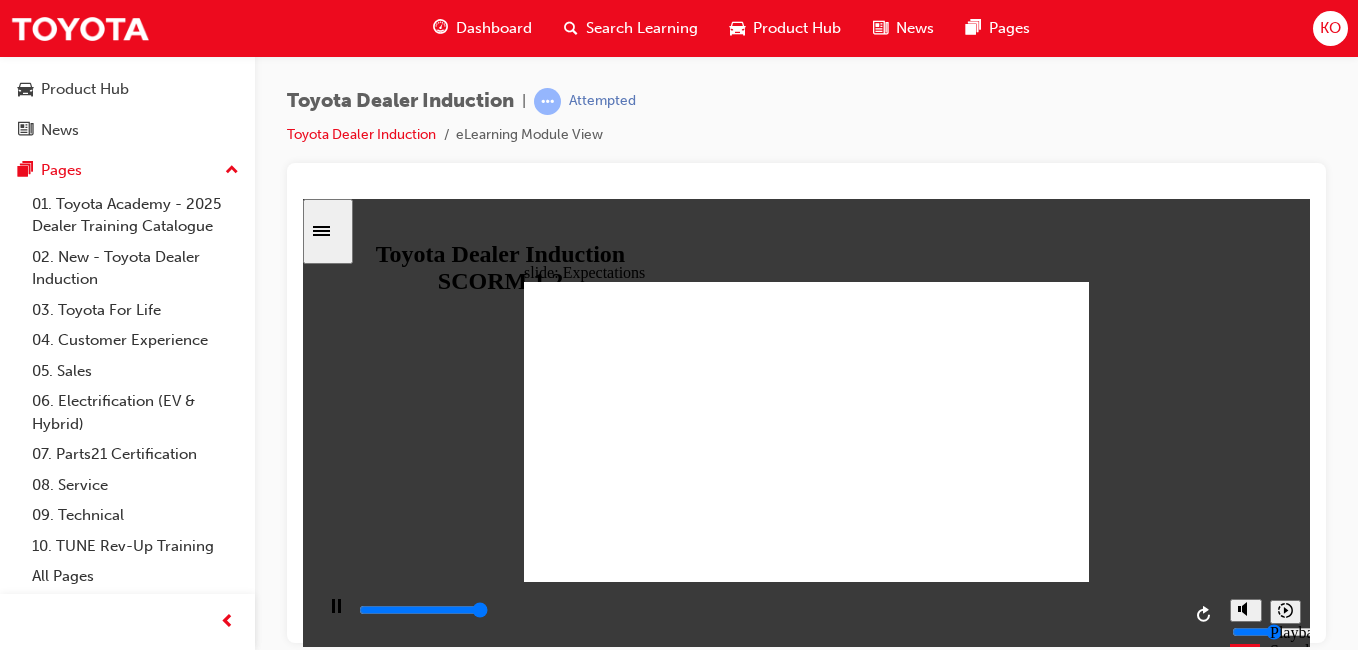 type on "26000" 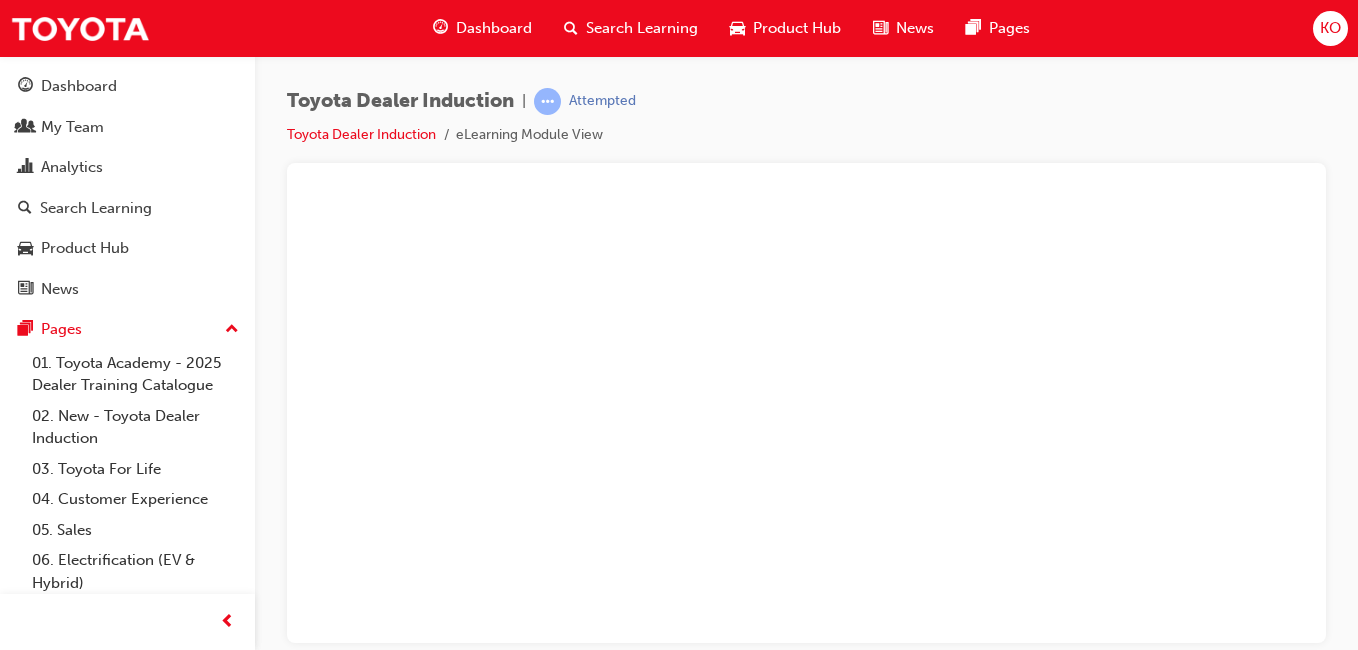scroll, scrollTop: 0, scrollLeft: 0, axis: both 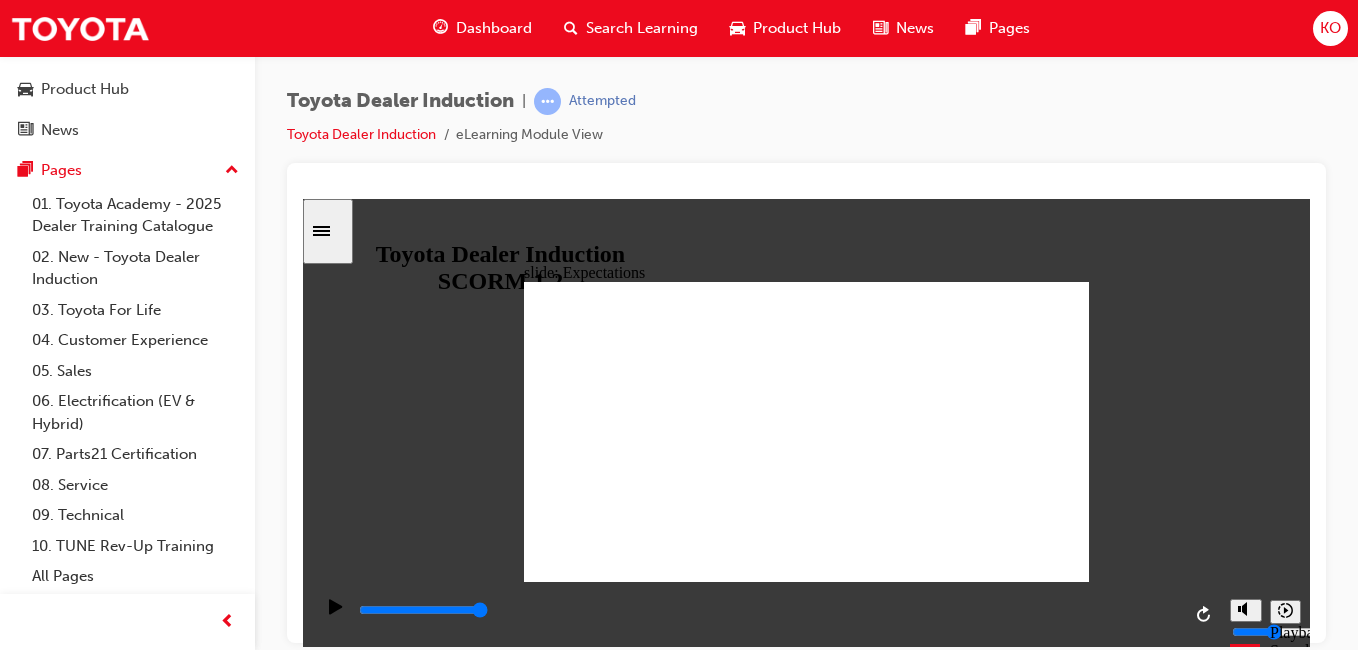 click 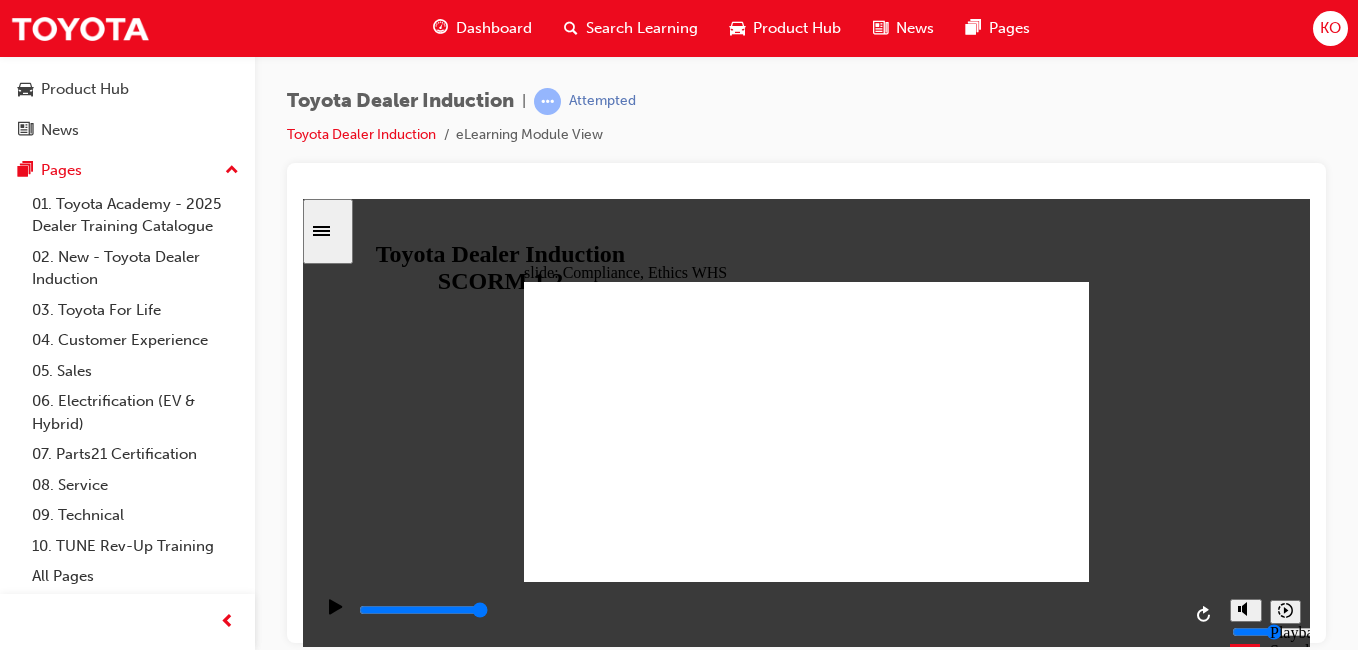 click 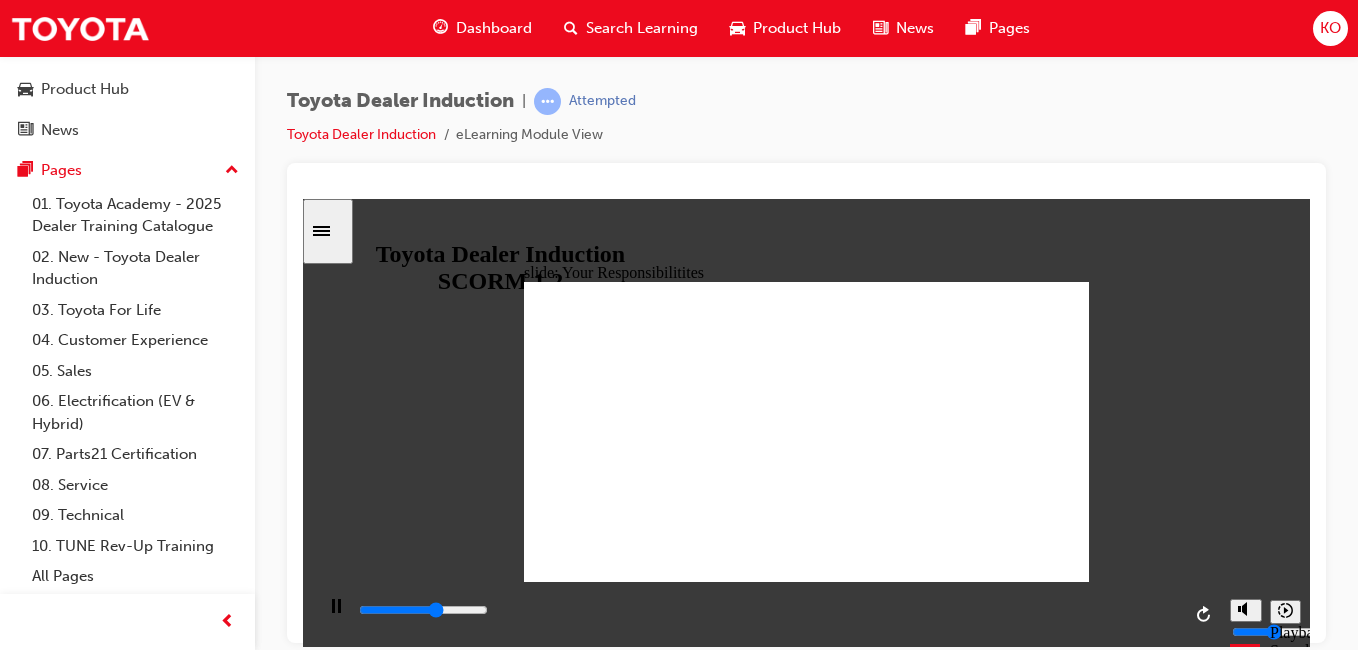 type on "5200" 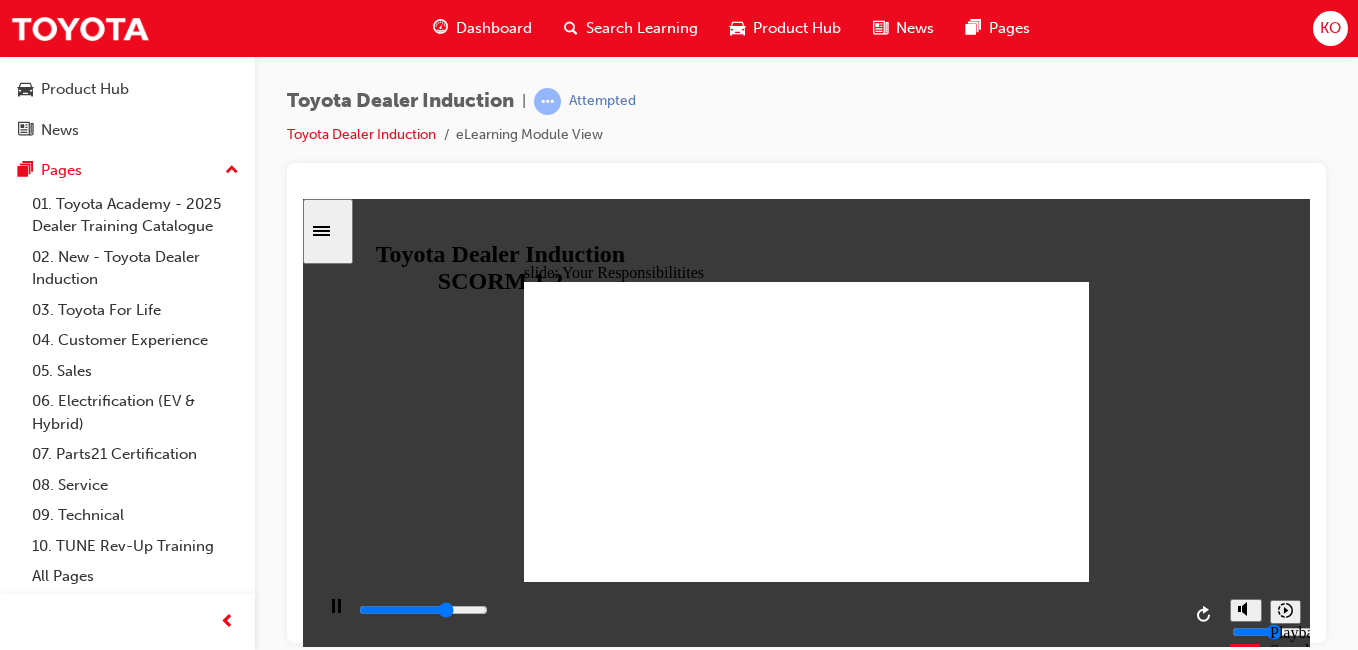 type on "6000" 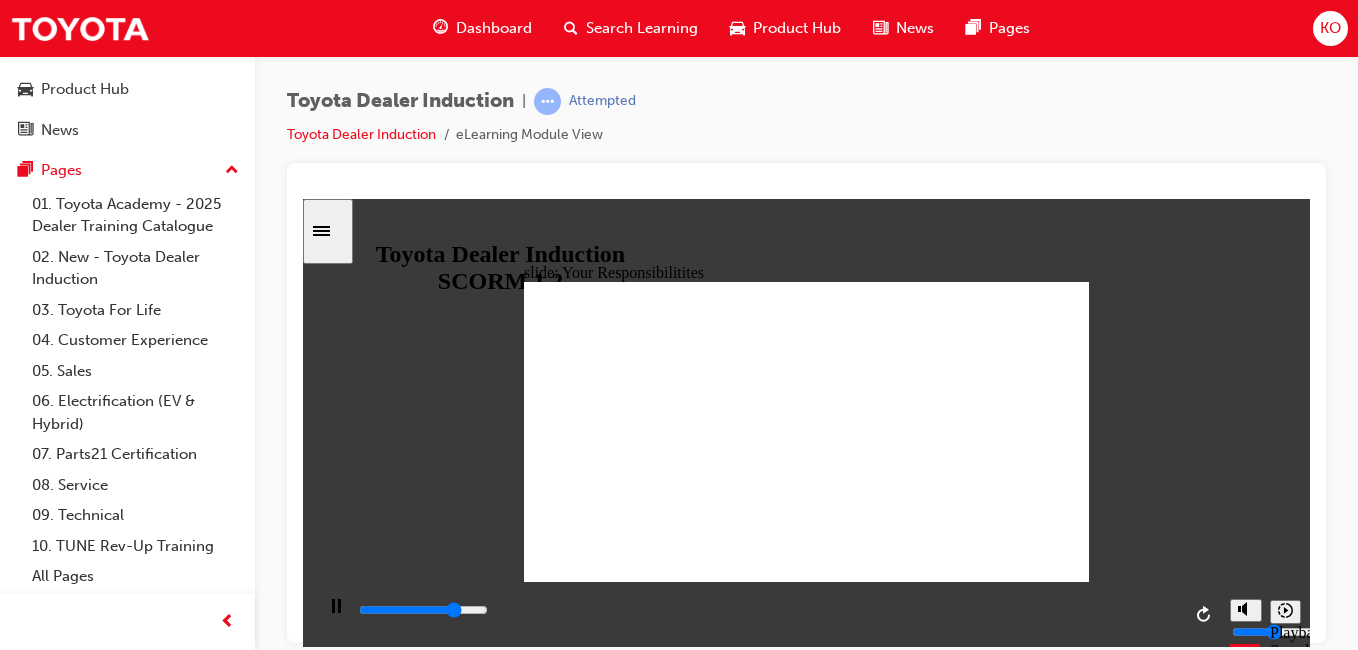 type on "6500" 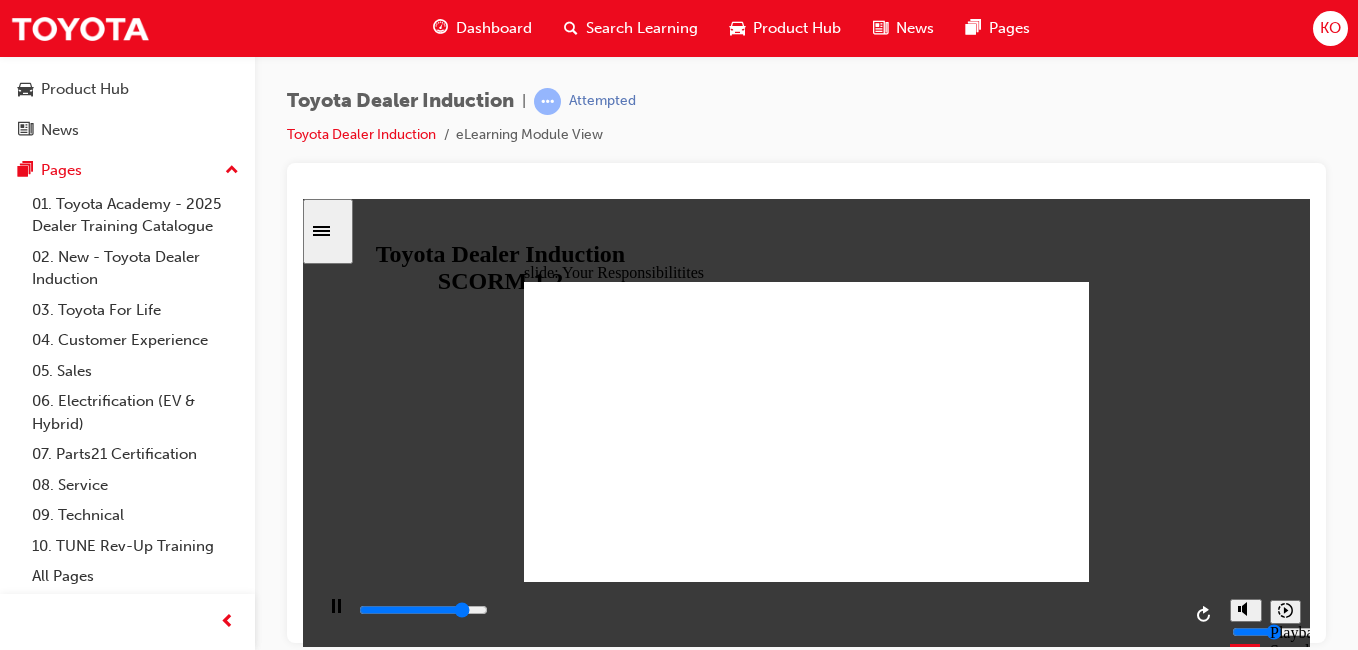 type on "7100" 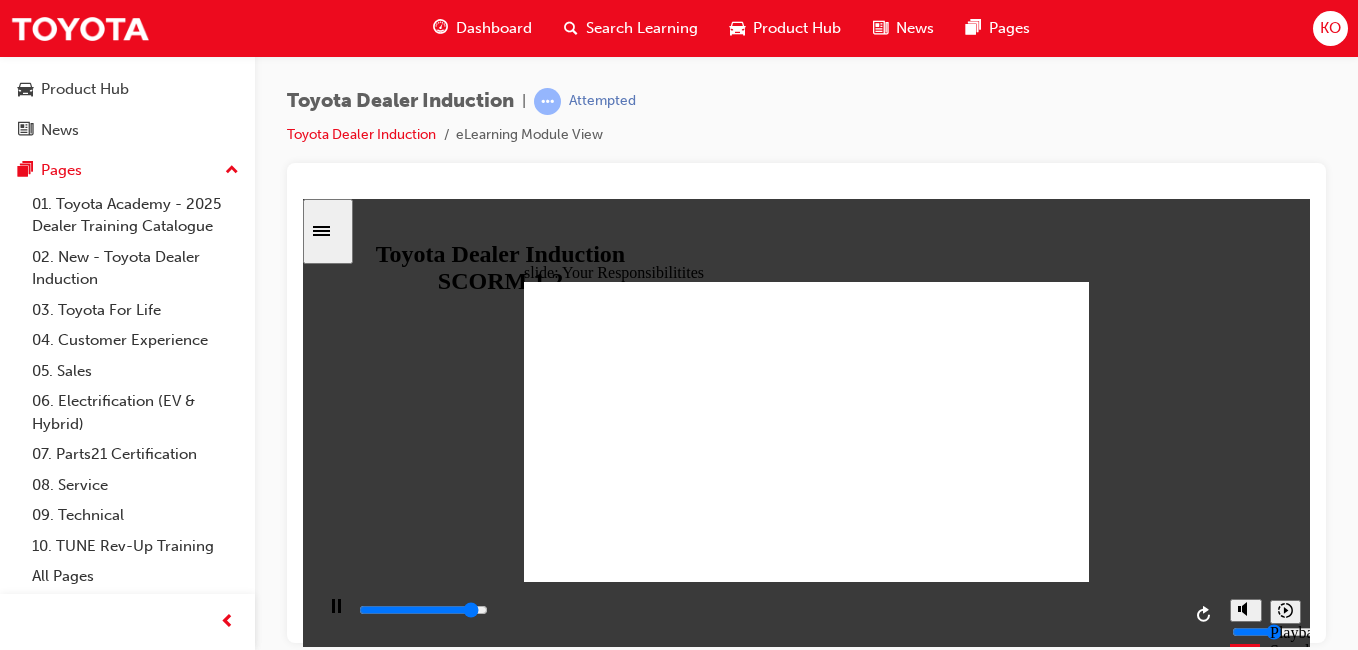 type on "7800" 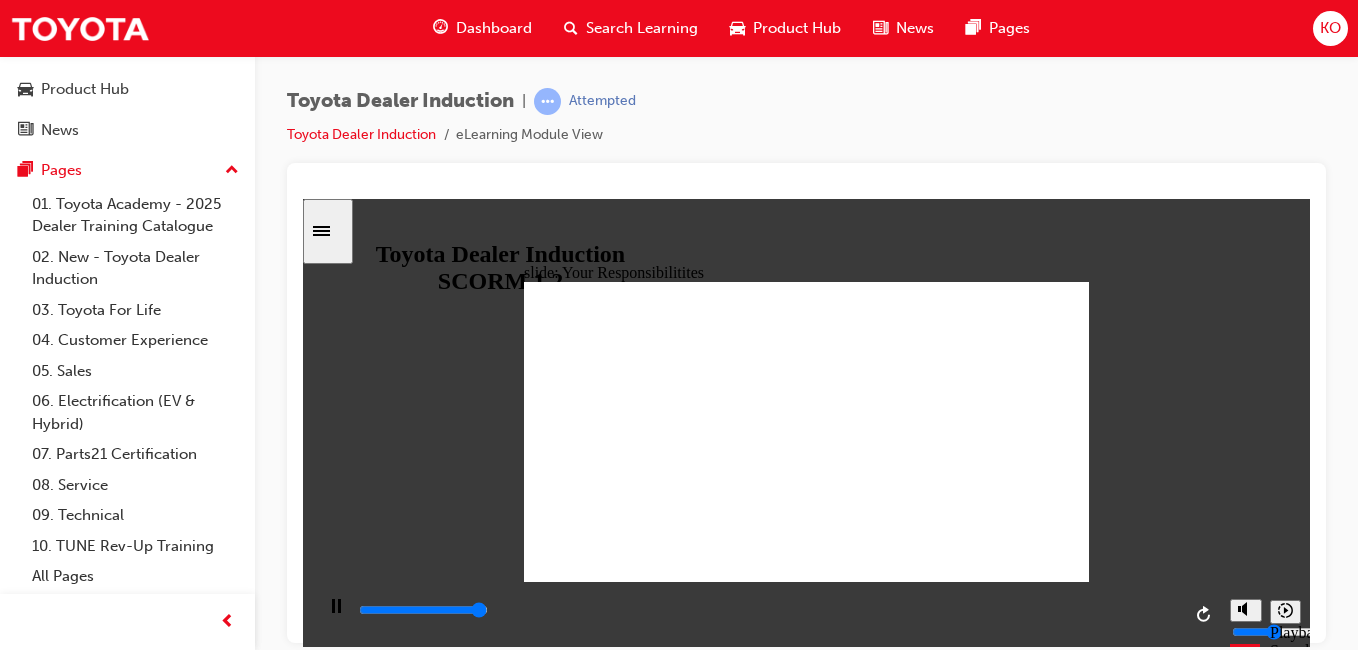 type on "8400" 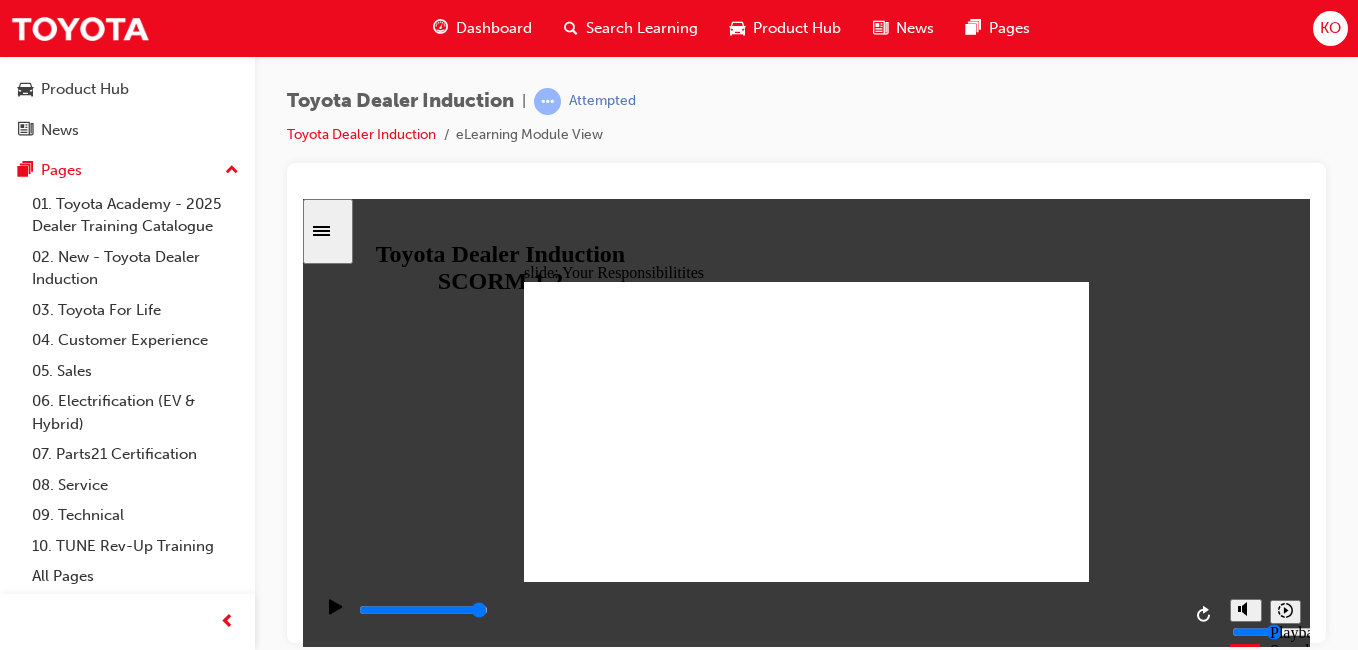 checkbox on "true" 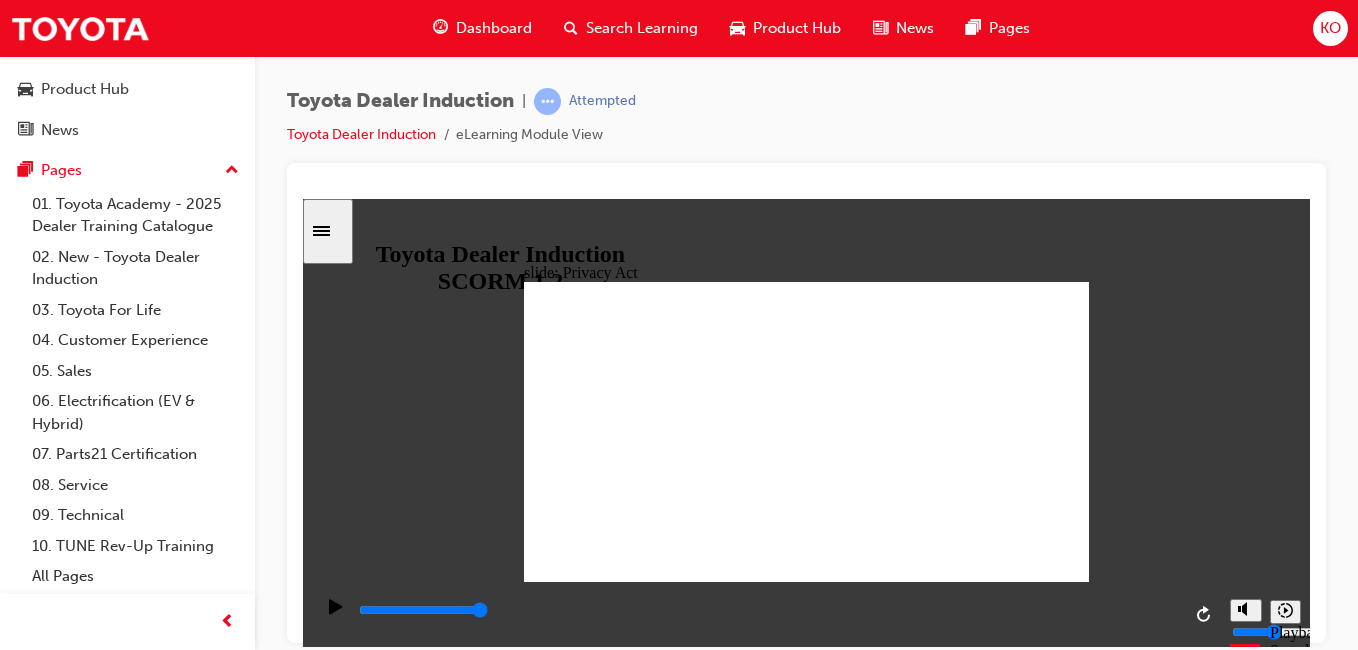 click 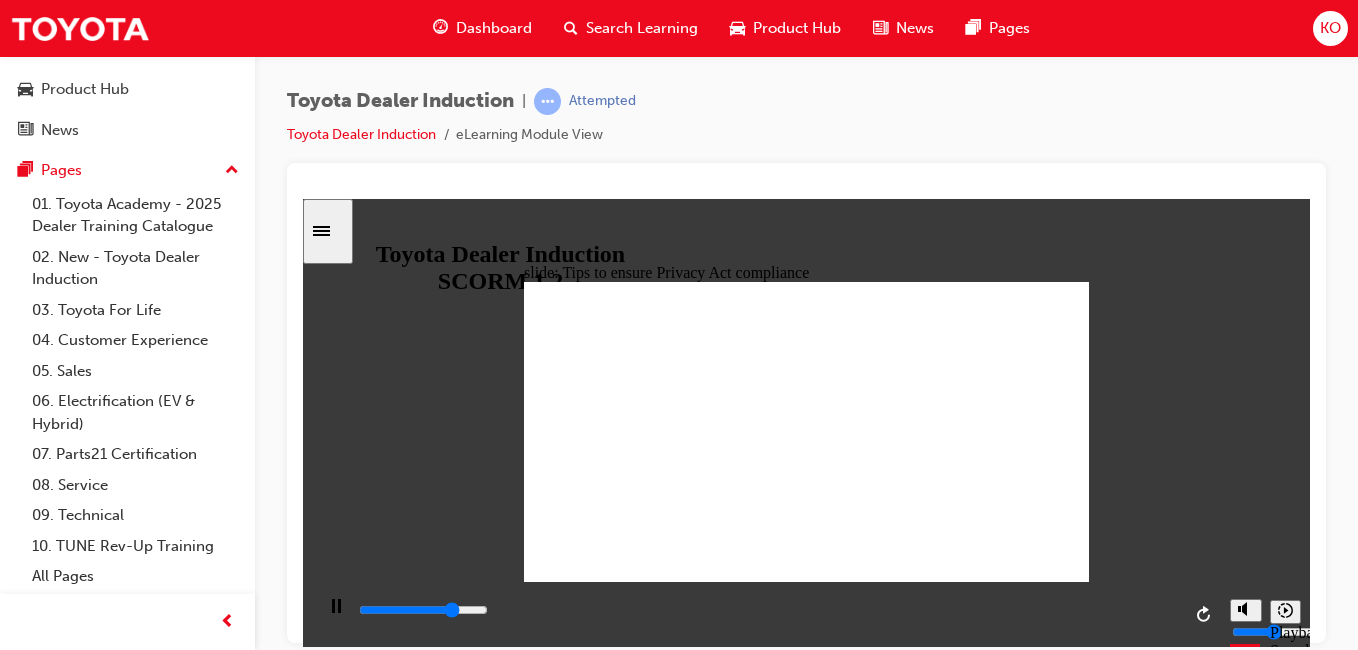 click 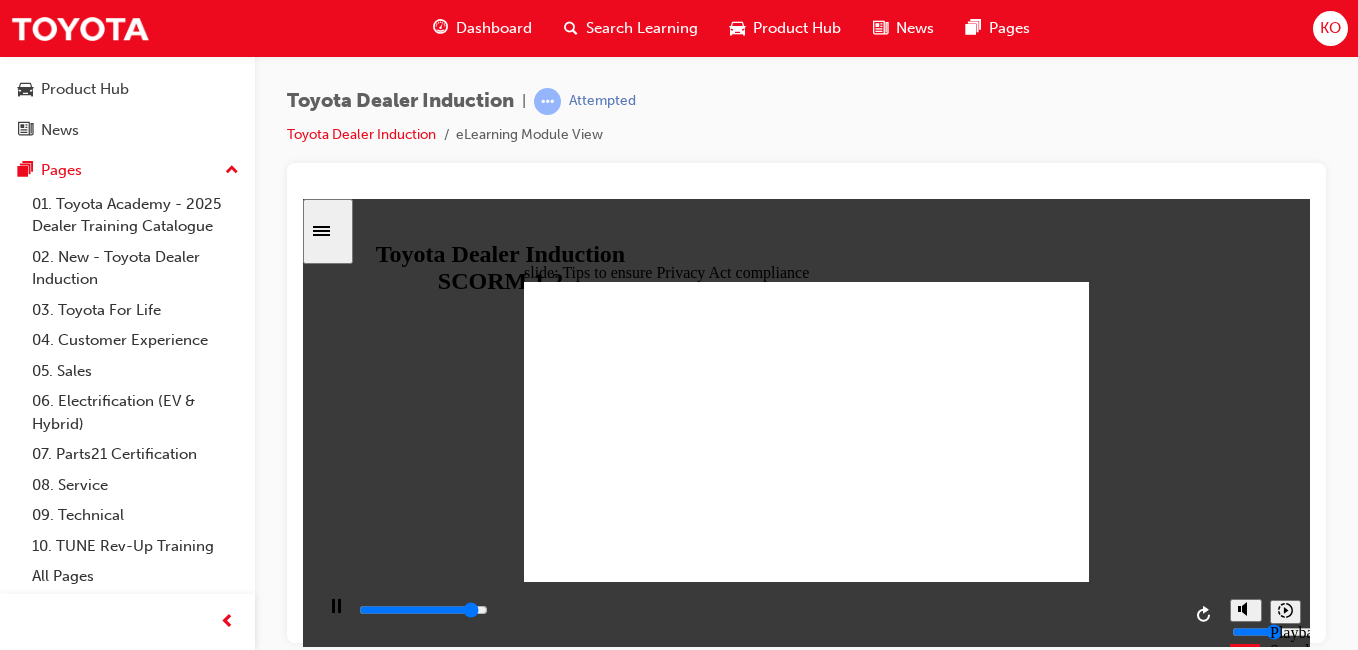 click 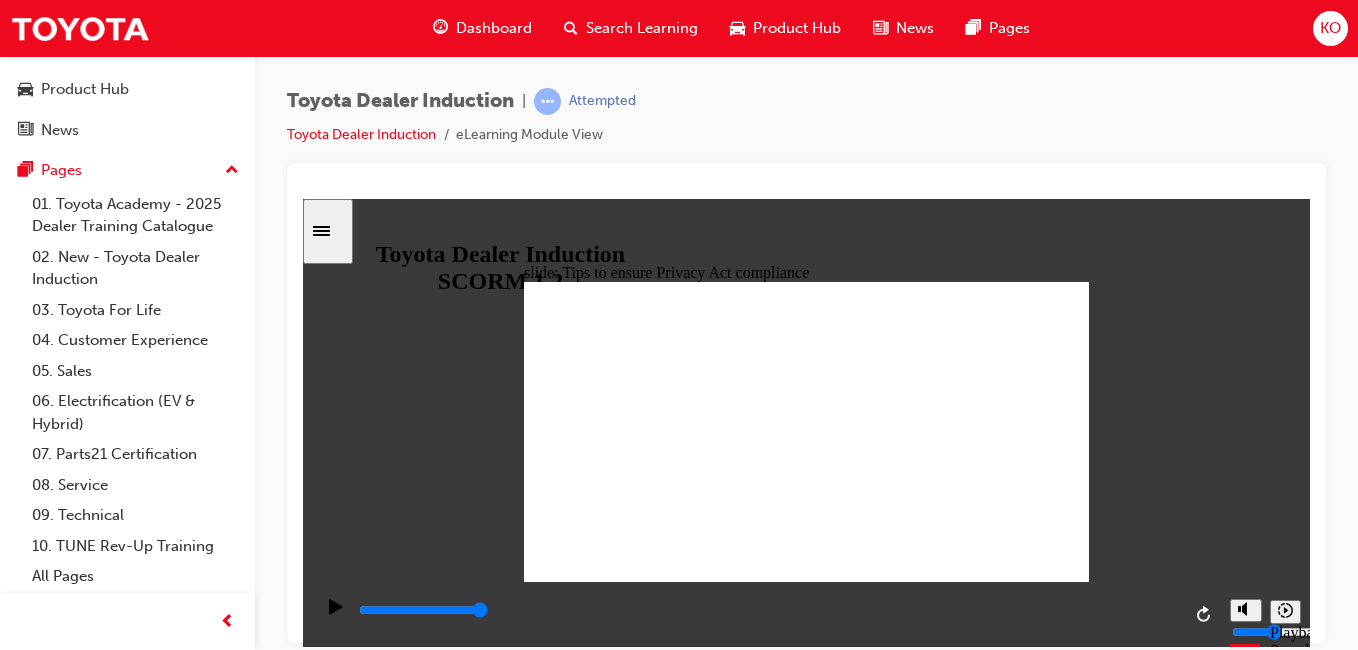 click 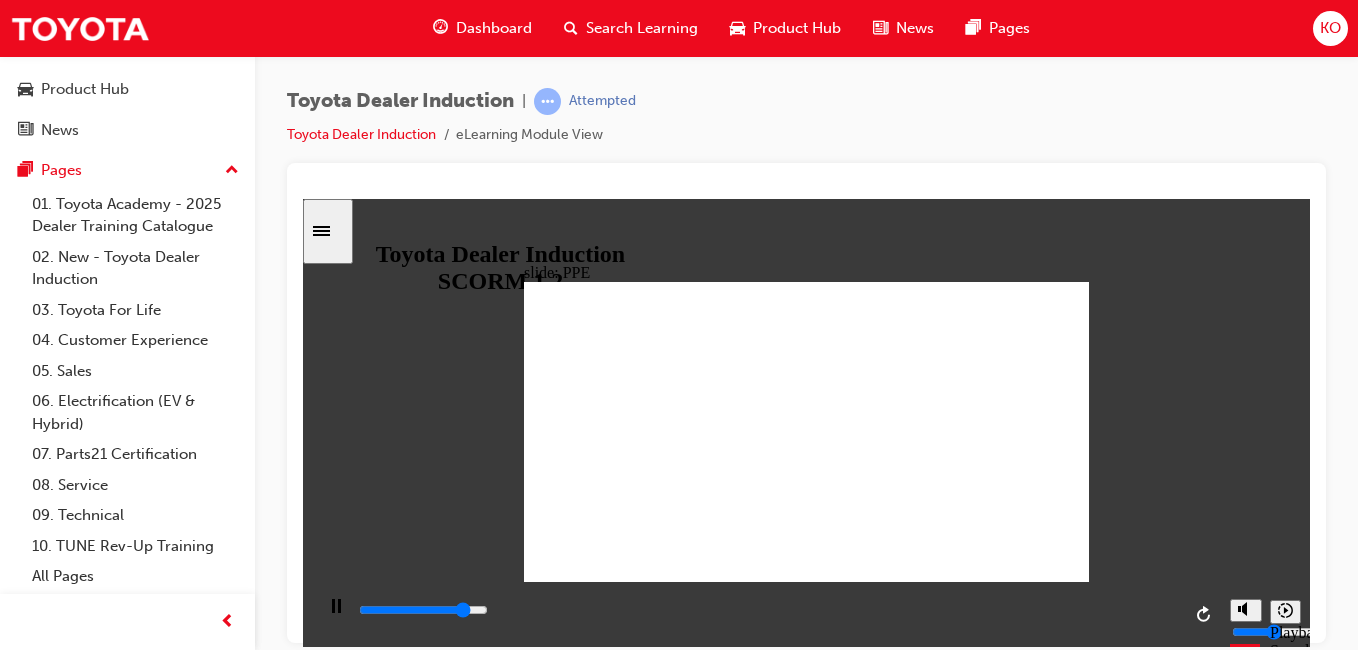 click 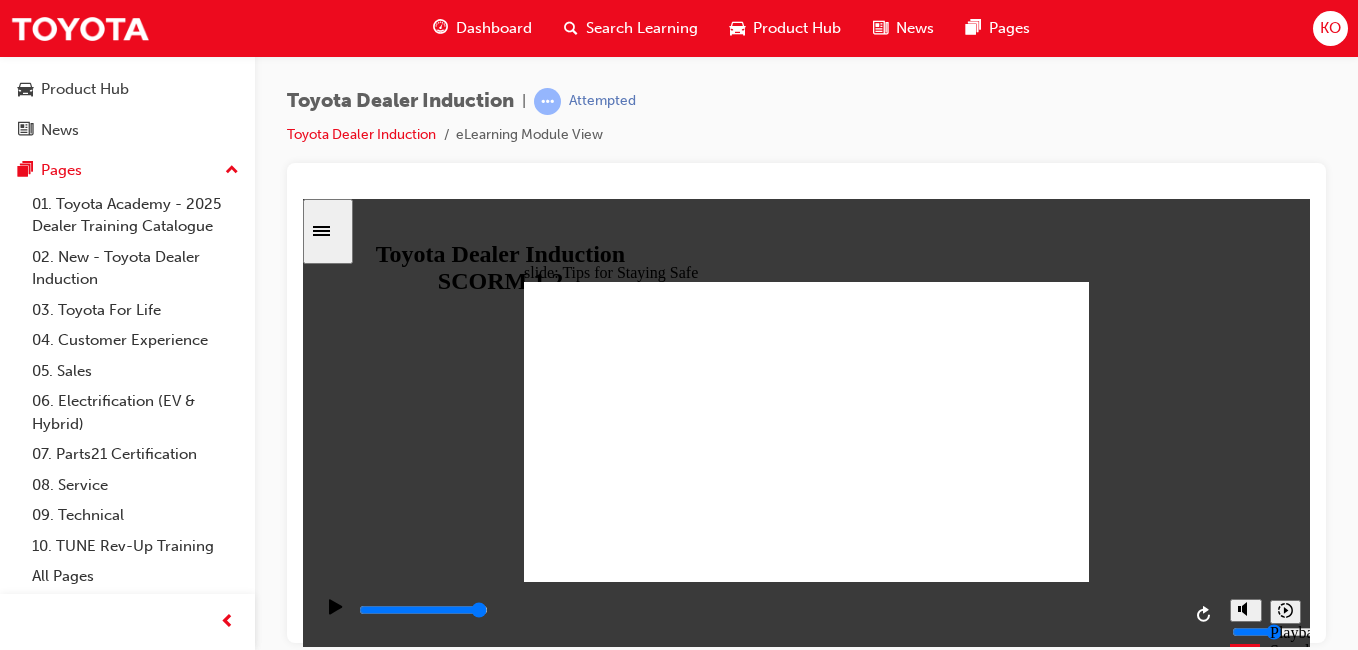 click 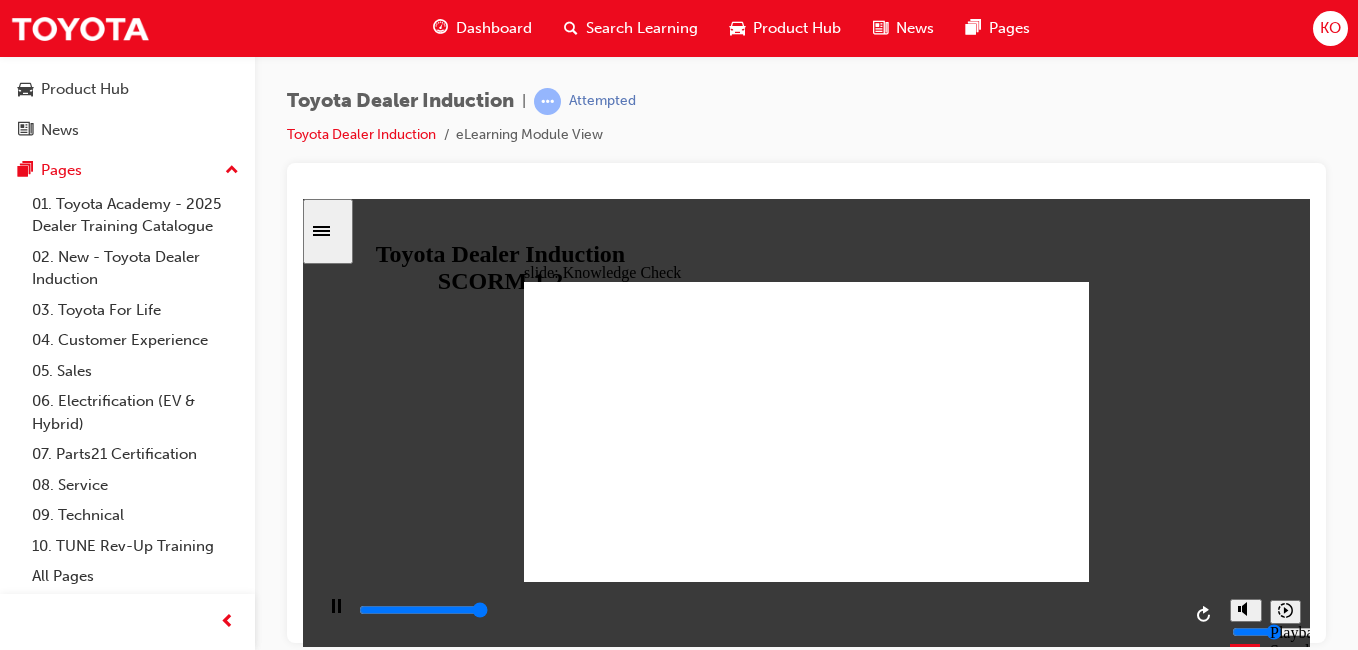type on "5000" 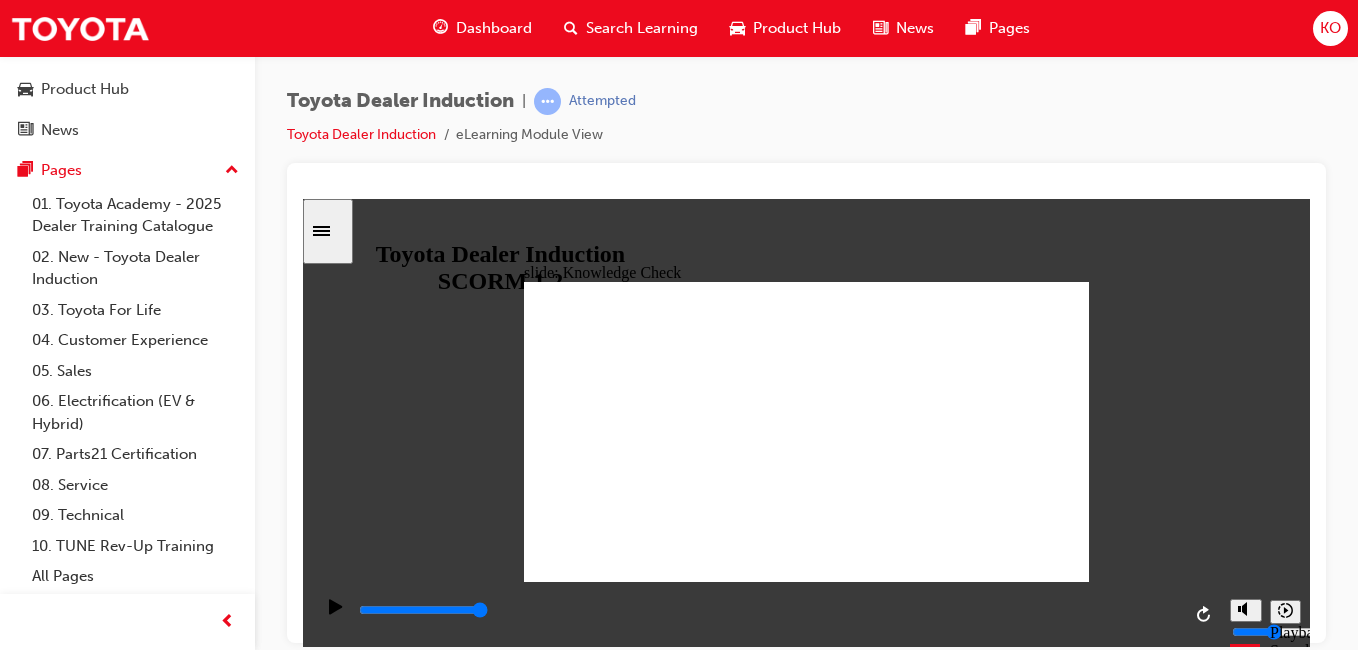 checkbox on "true" 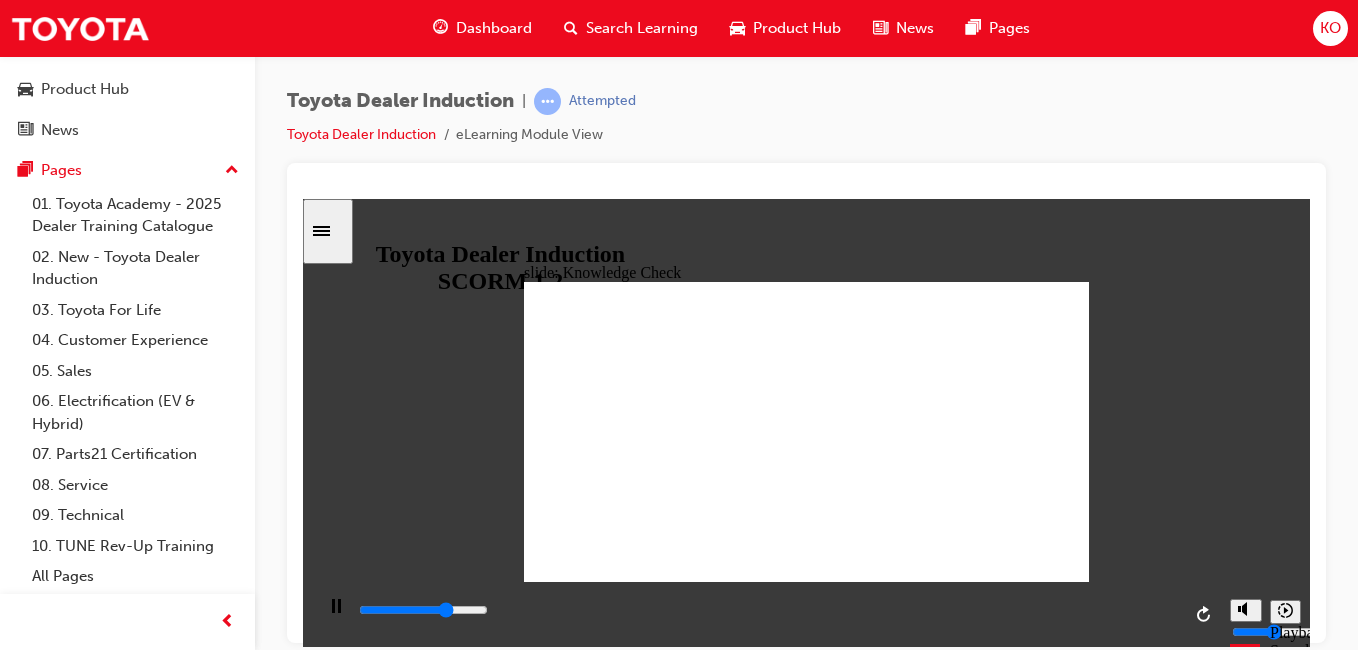 type on "3600" 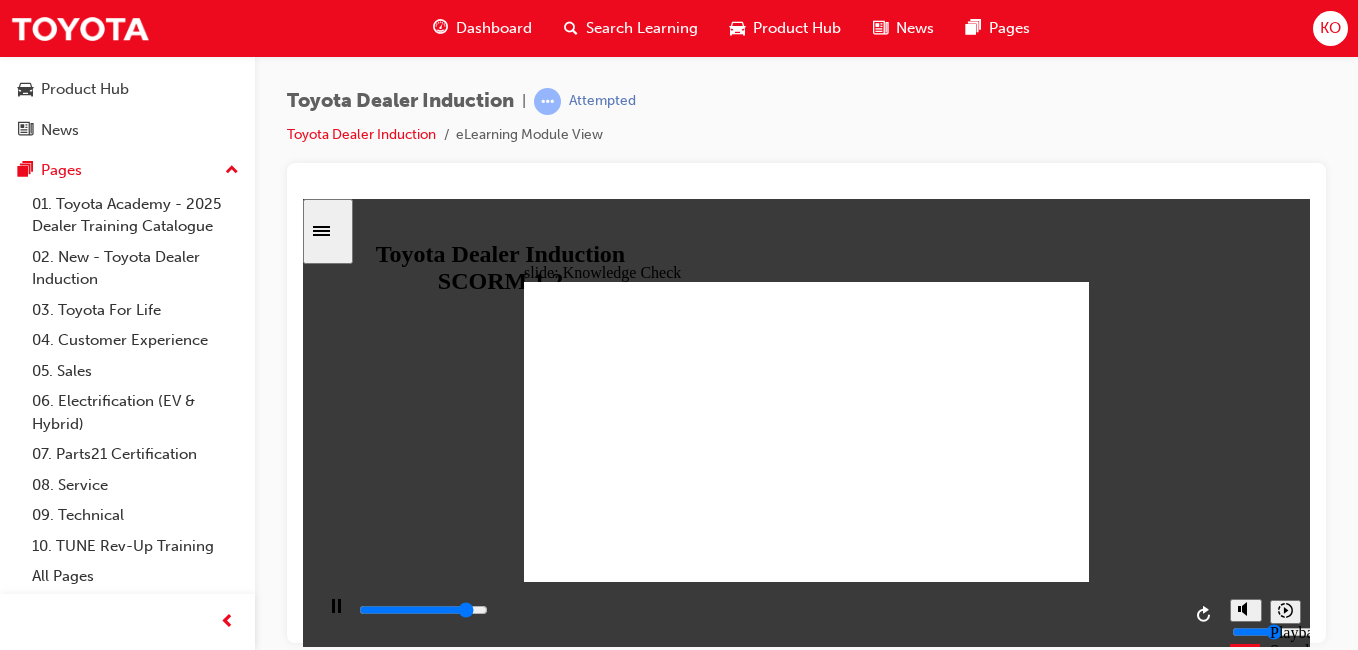 drag, startPoint x: 685, startPoint y: 439, endPoint x: 1060, endPoint y: 292, distance: 402.7828 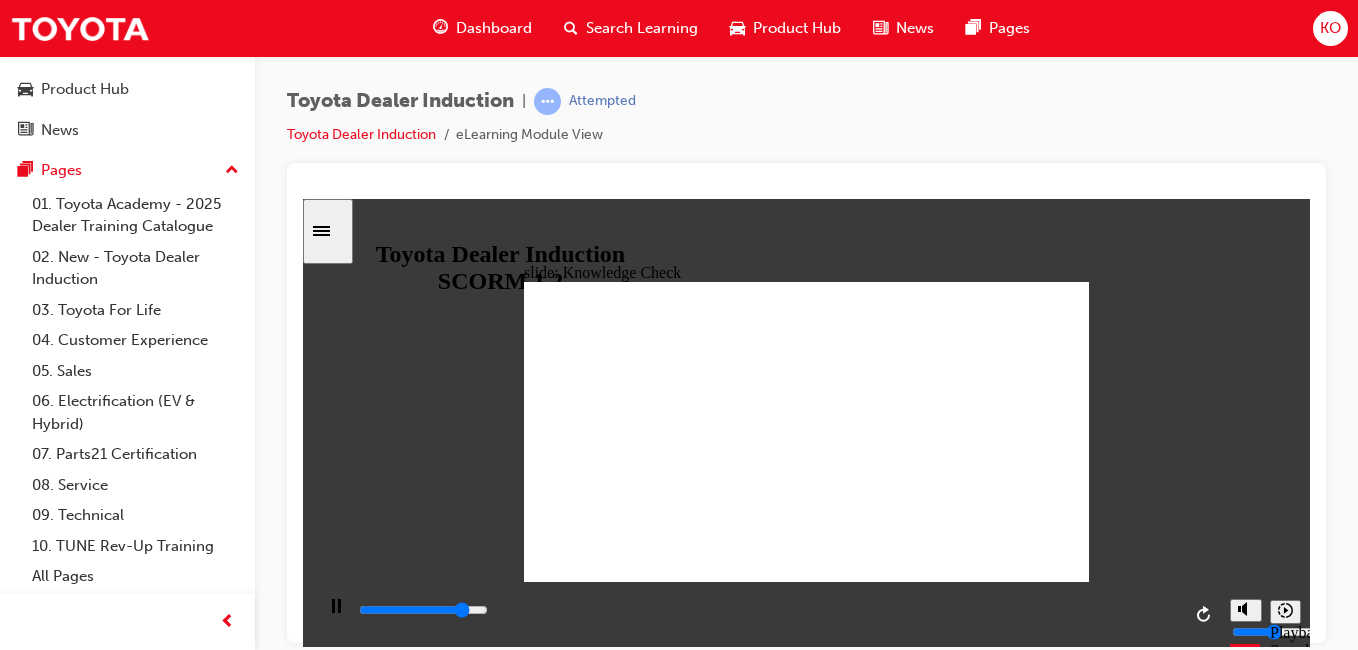 type on "4500" 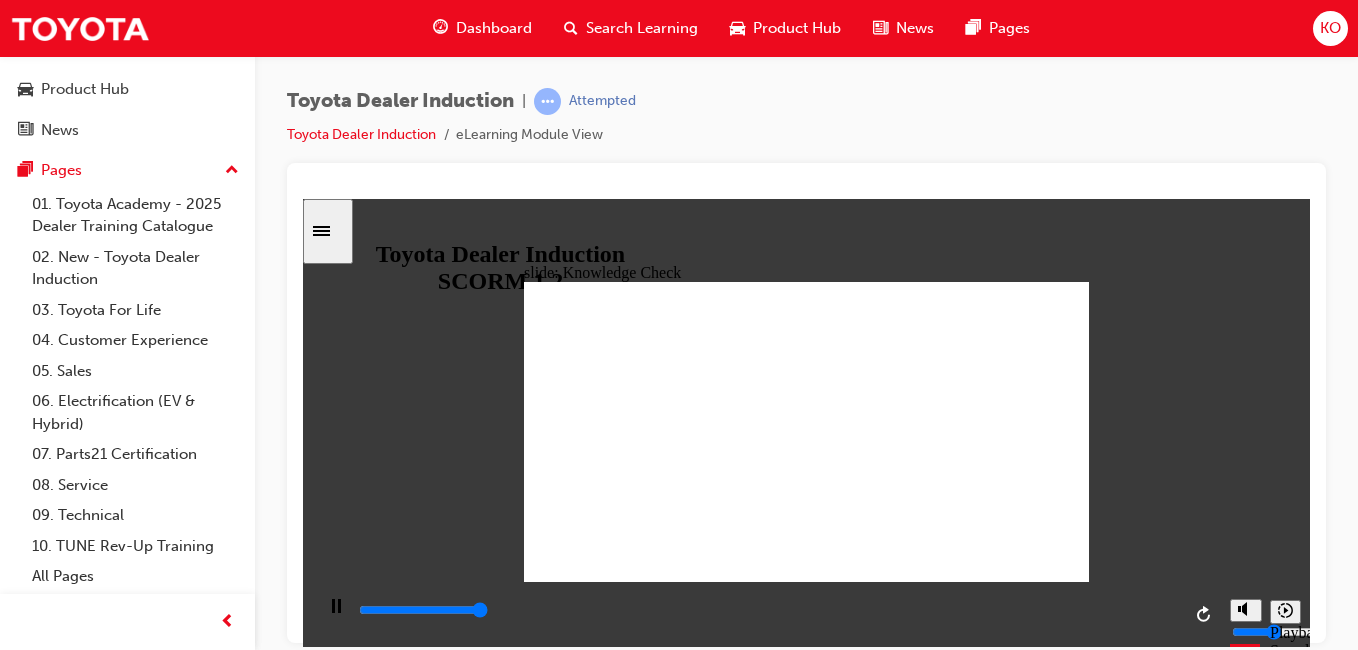 type on "5000" 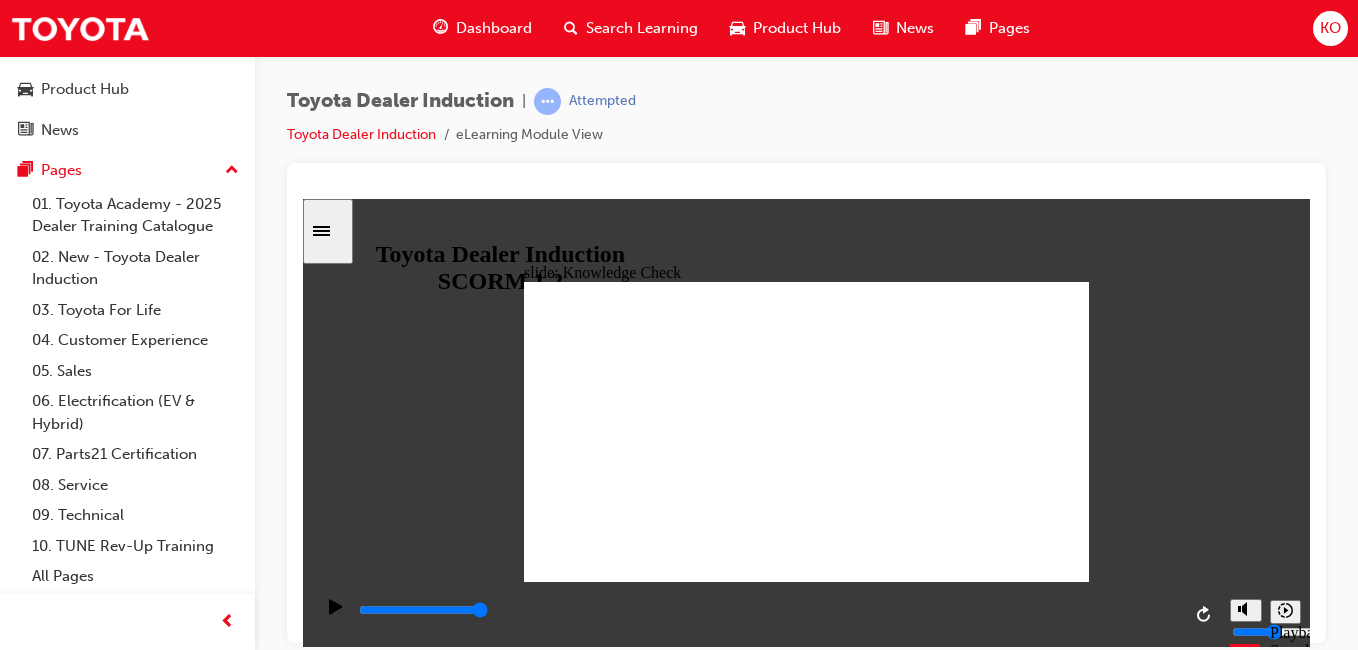 checkbox on "true" 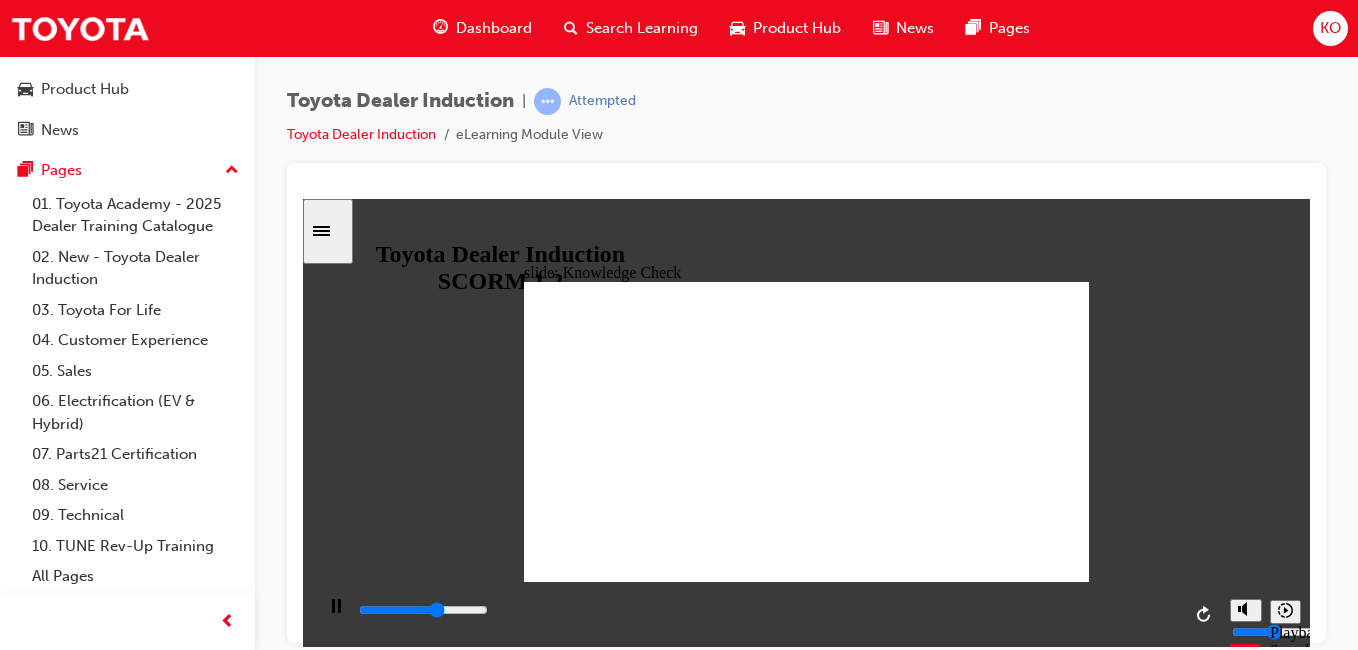 type on "3100" 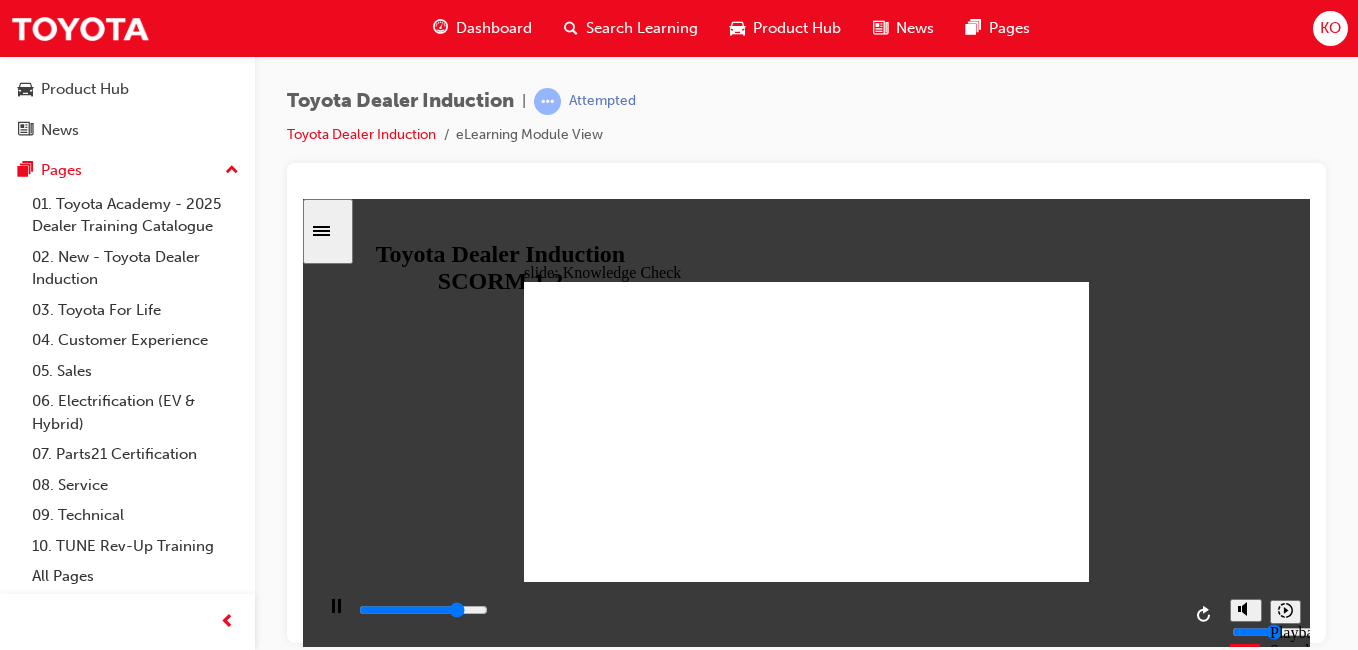 type on "4000" 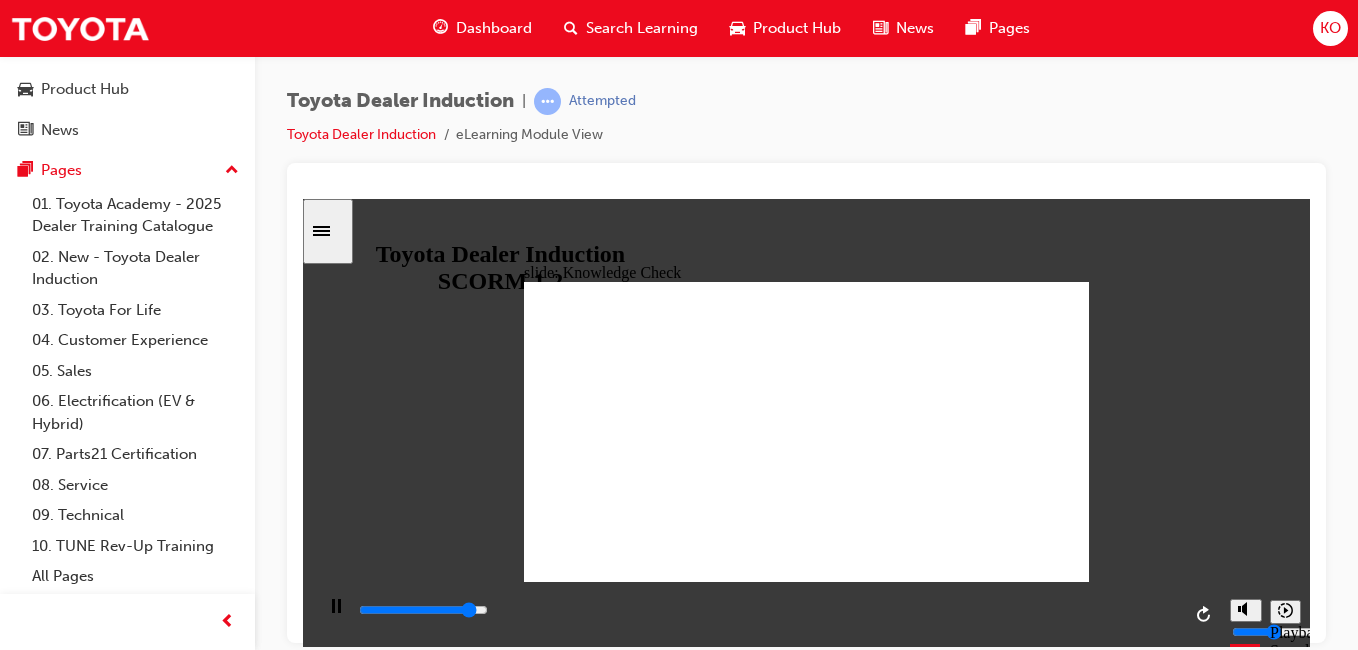 type on "4500" 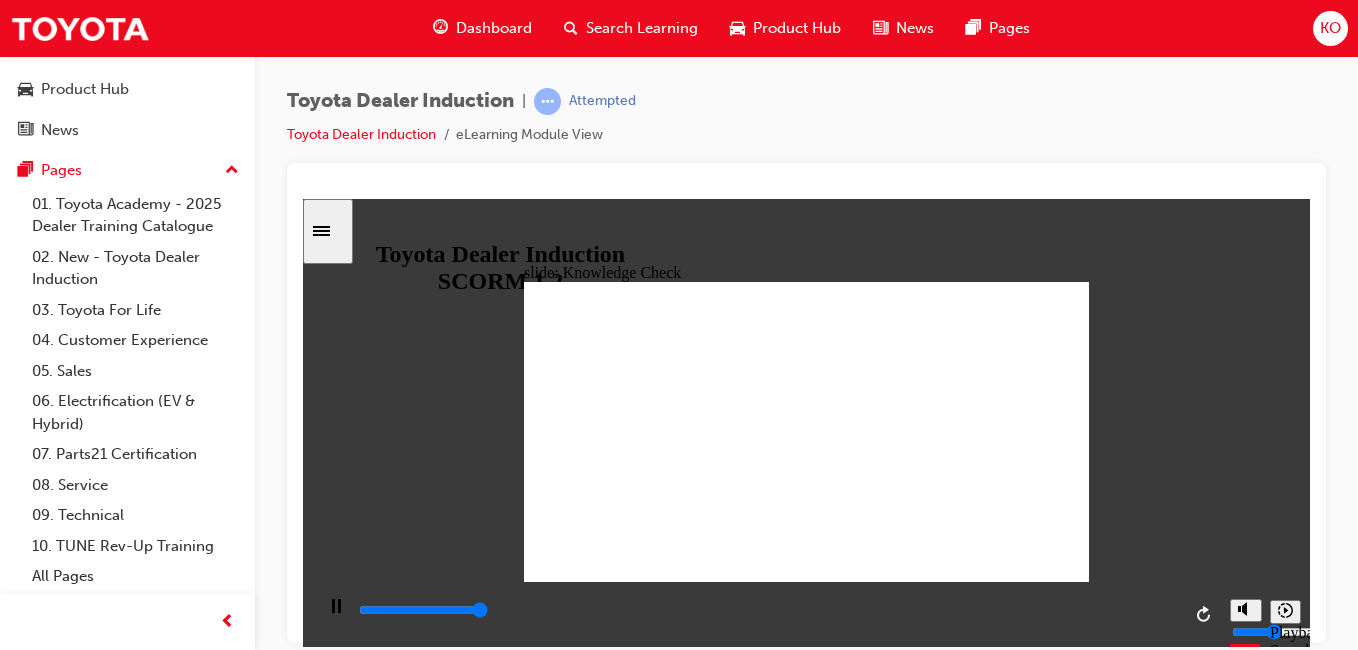 type on "5000" 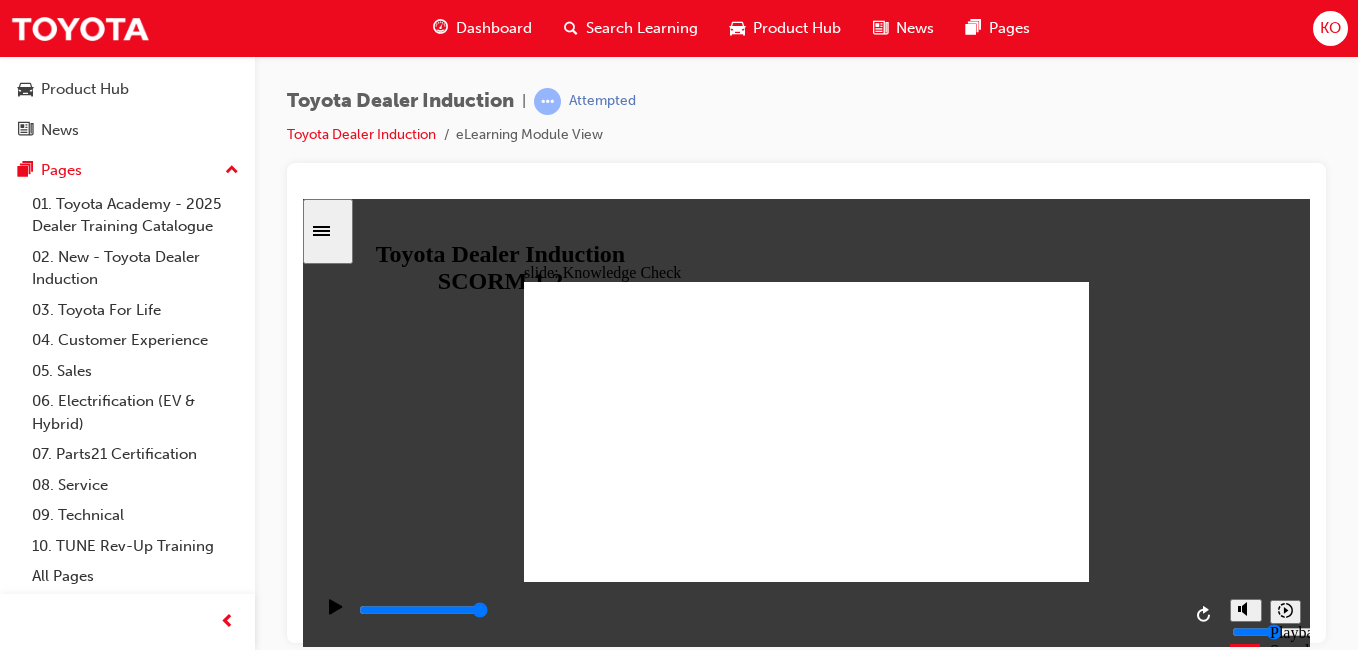 click on "SUBMIT SUBMIT" at bounding box center (1043, 1938) 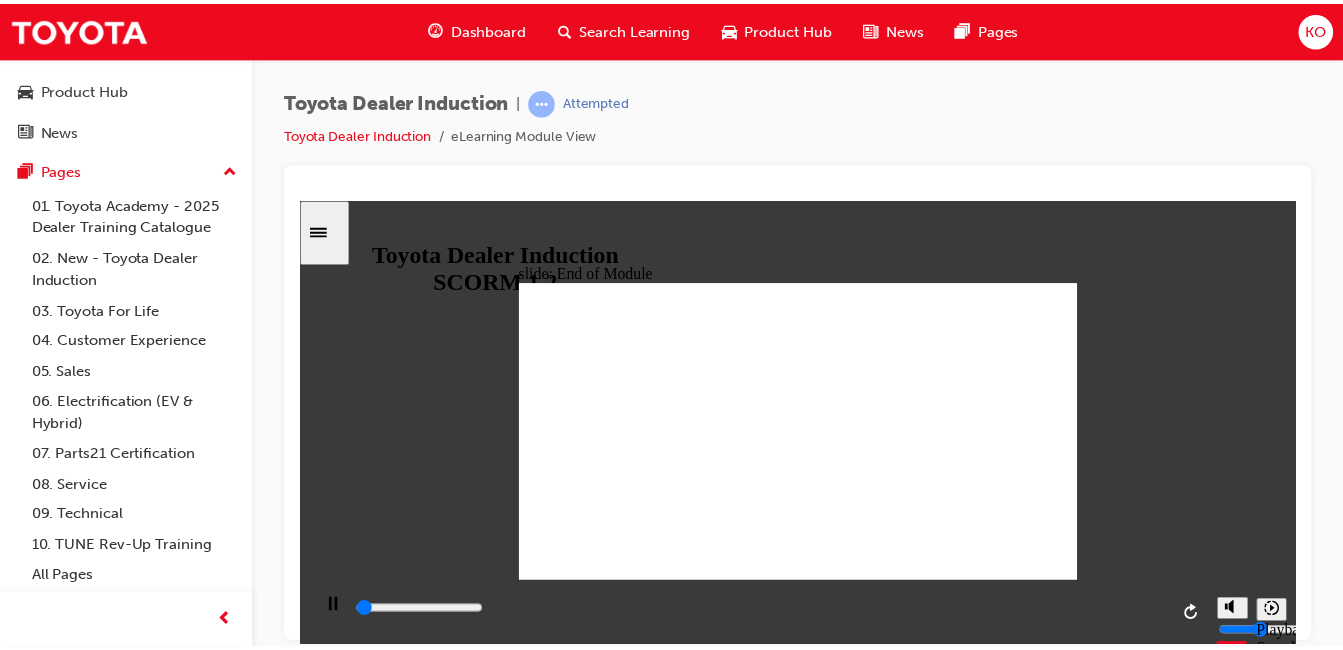 scroll, scrollTop: 201, scrollLeft: 0, axis: vertical 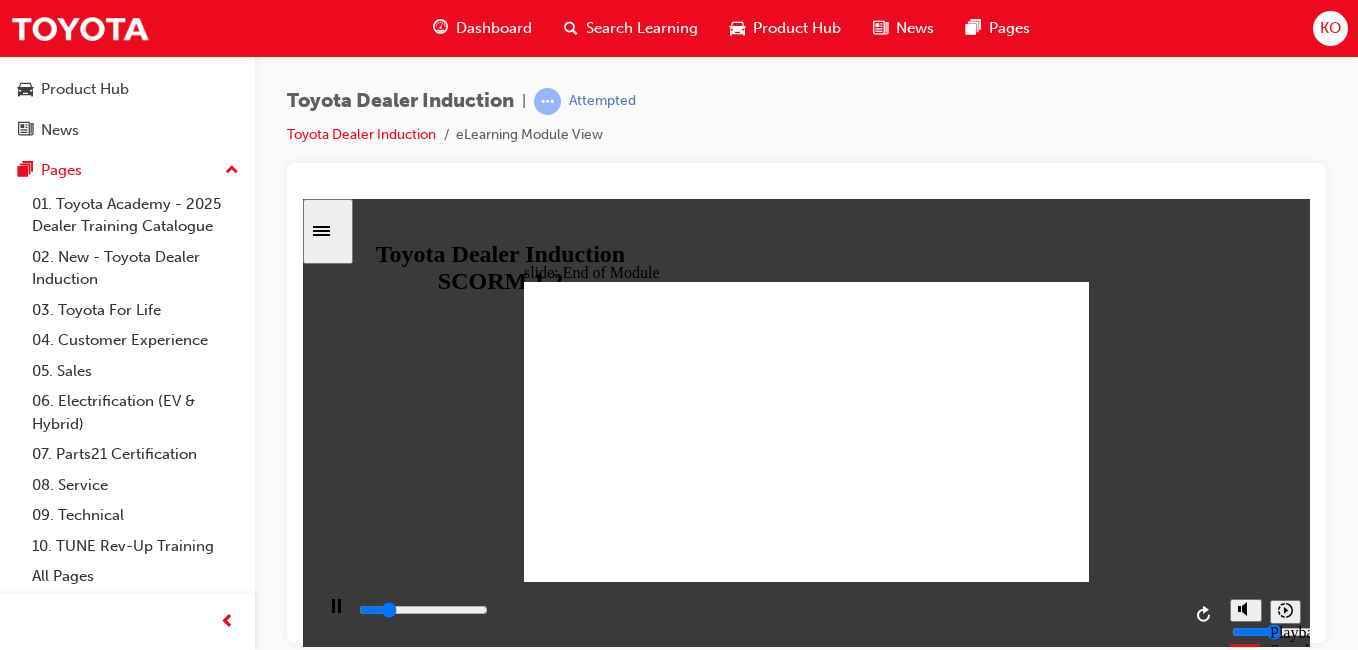 click at bounding box center [806, 1143] 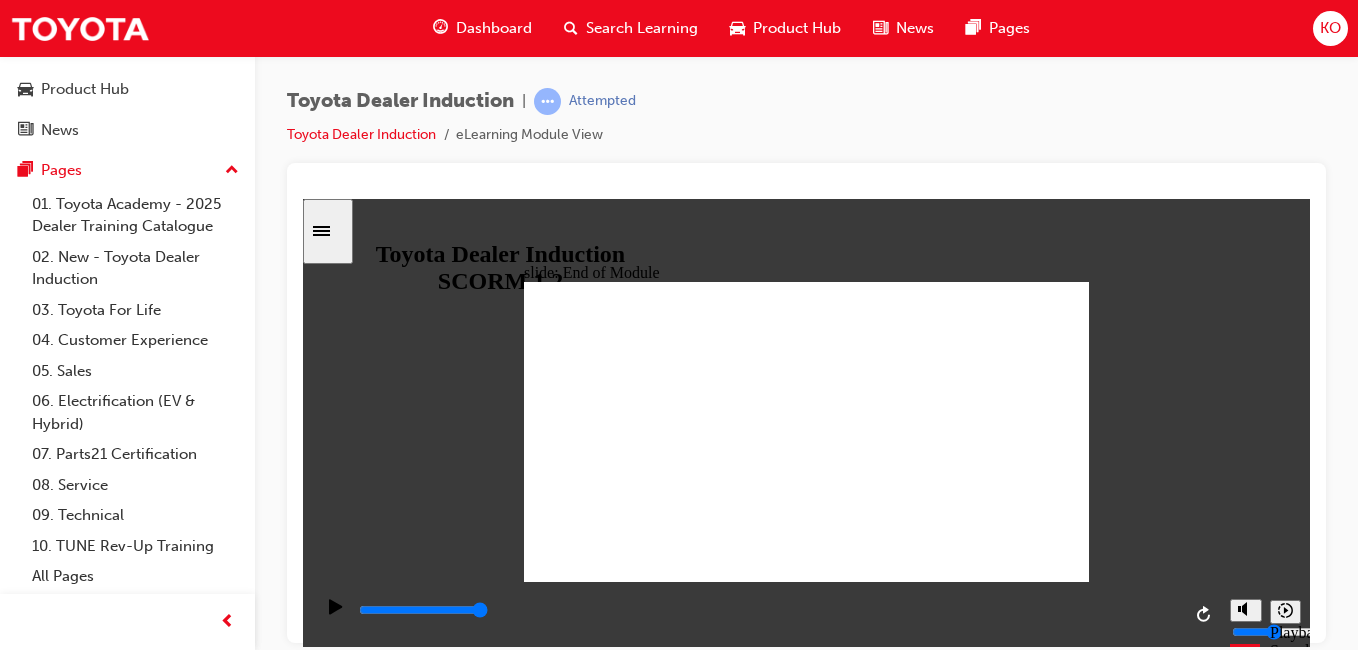 click 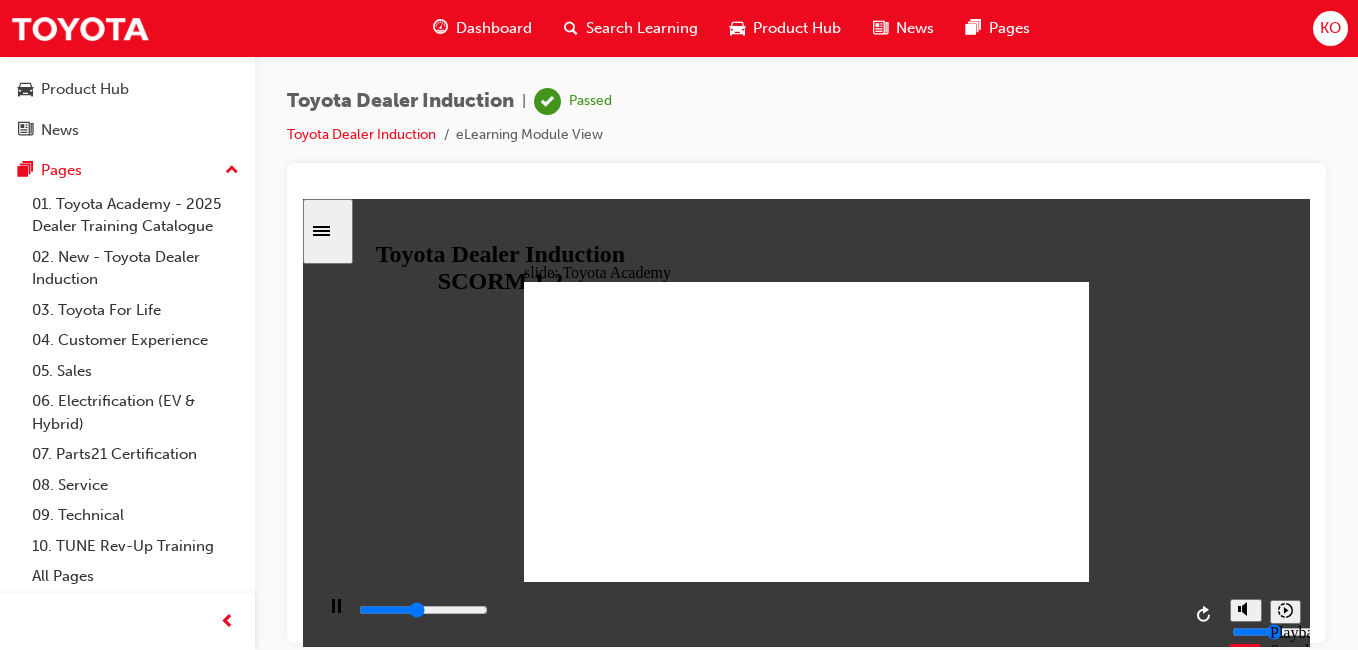 click 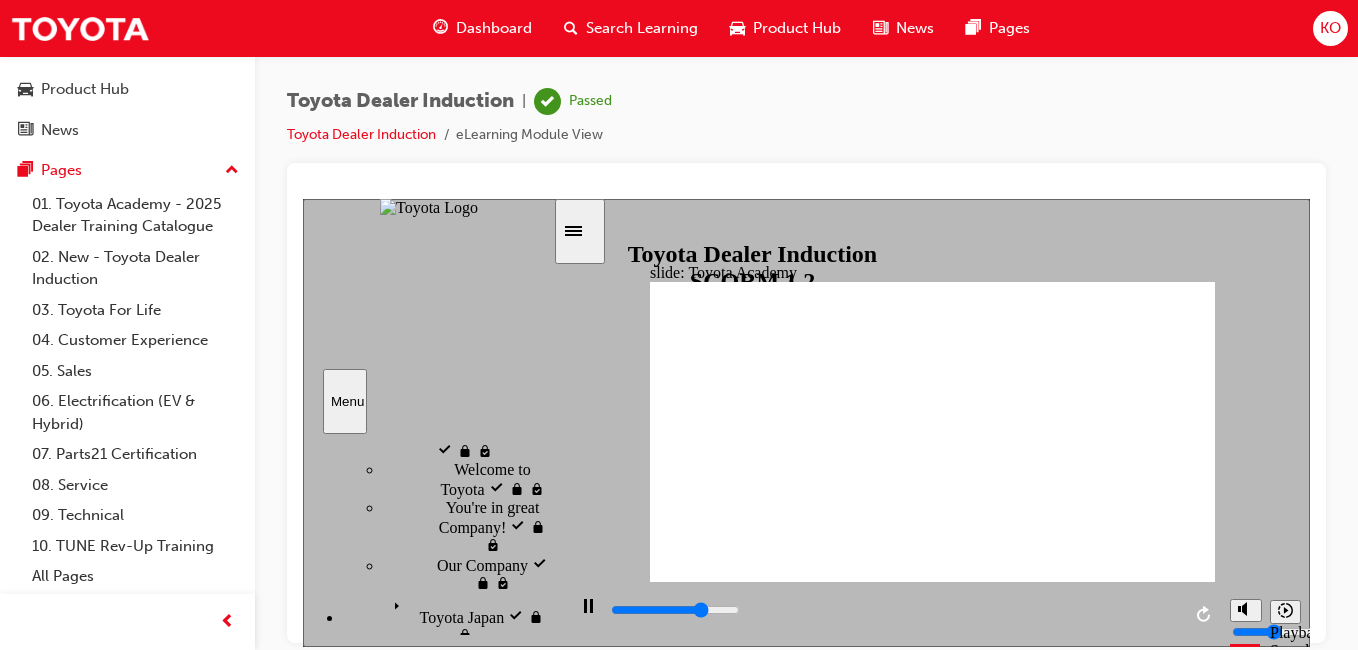 click at bounding box center (580, 230) 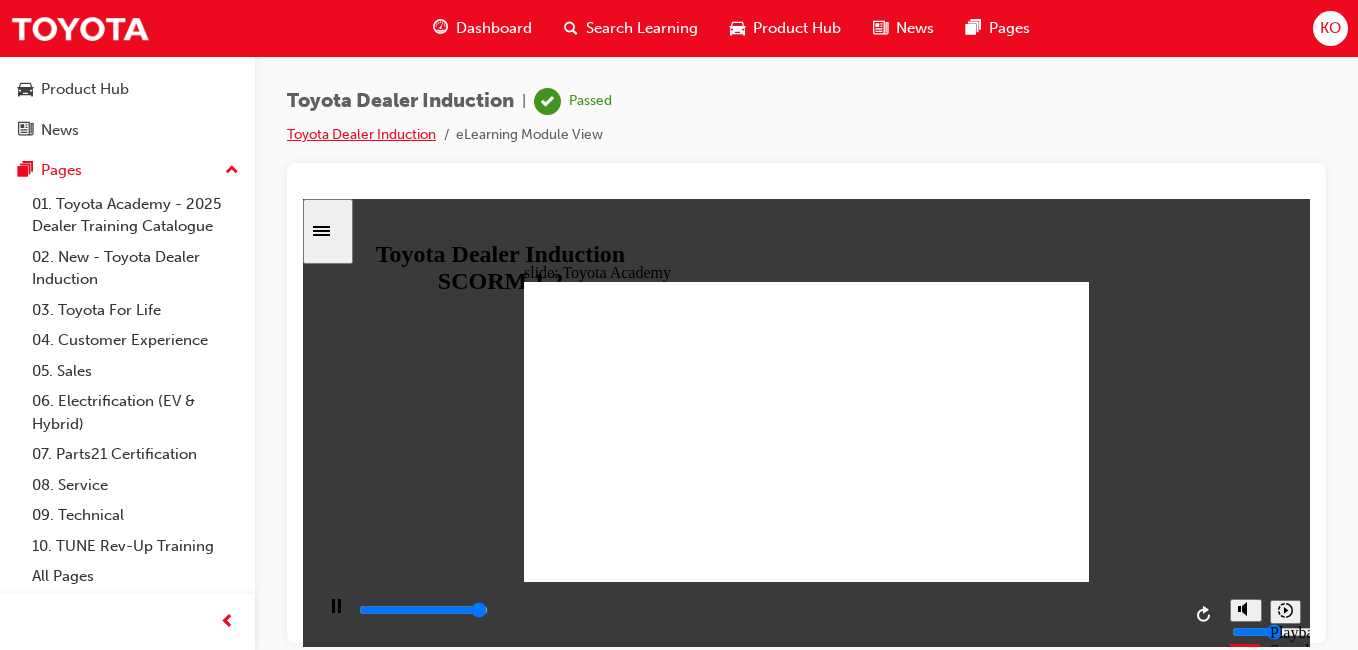 type on "9900" 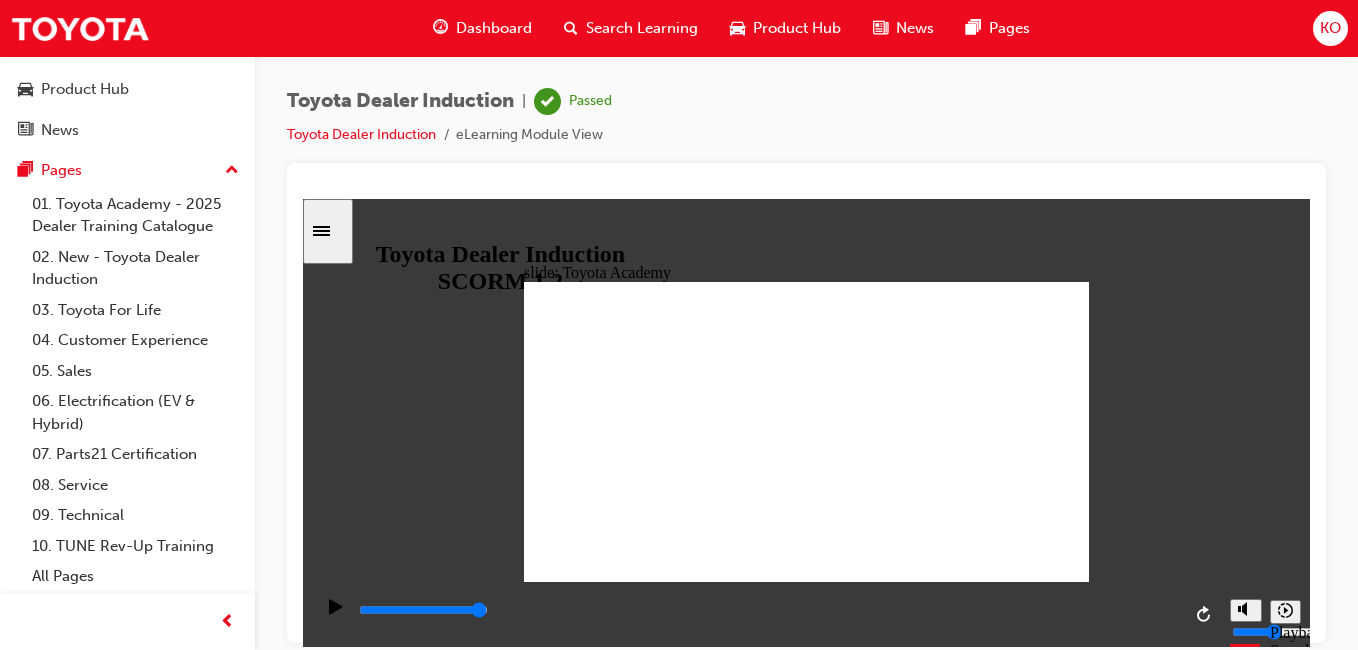 click on "Dashboard" at bounding box center [494, 28] 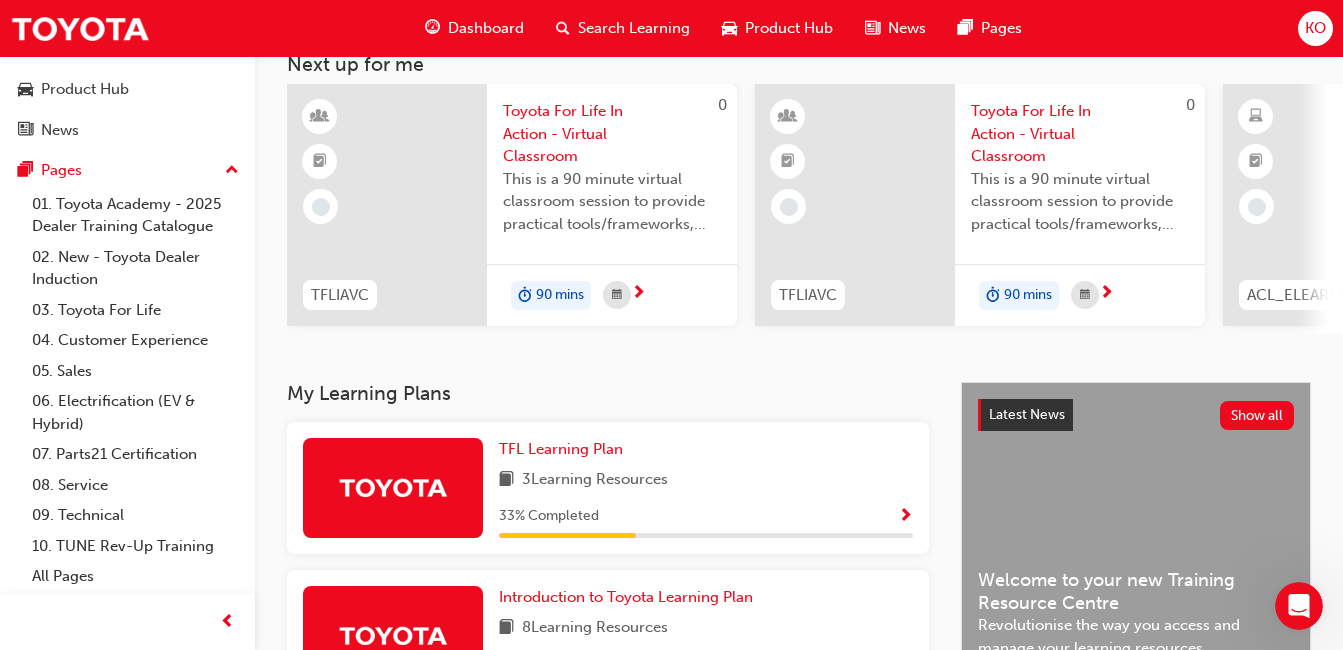 scroll, scrollTop: 300, scrollLeft: 0, axis: vertical 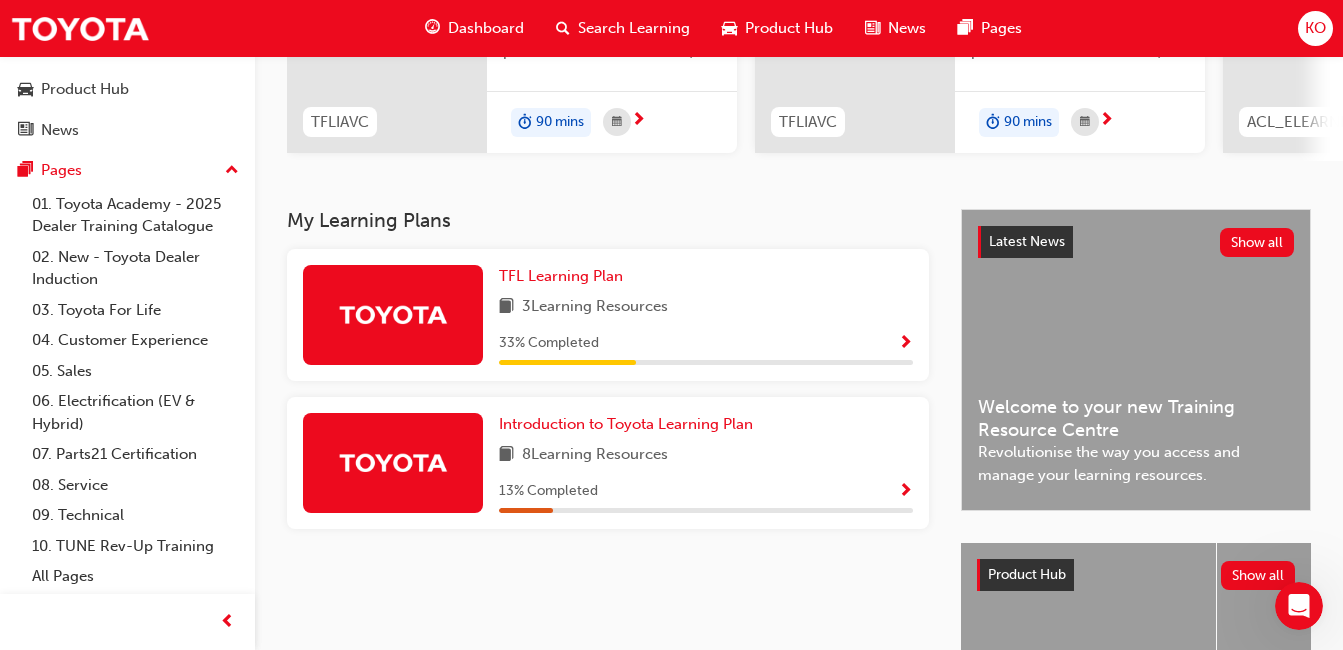 click on "33 % Completed" at bounding box center [706, 343] 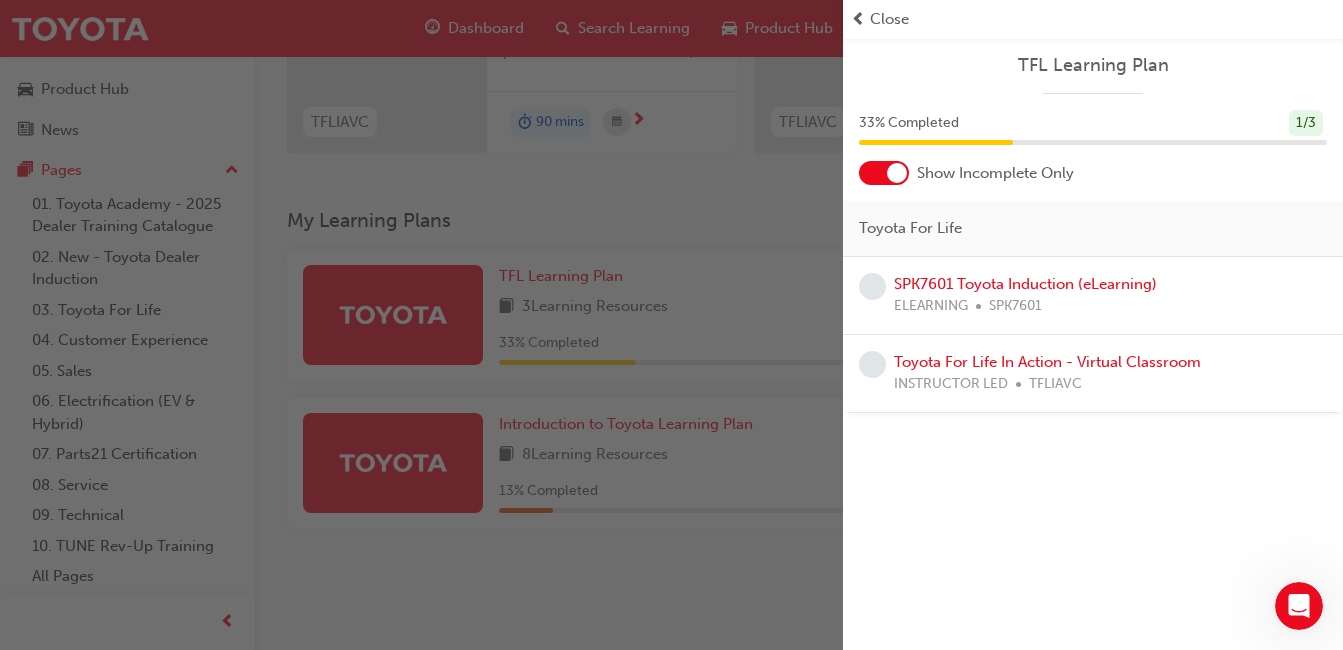 click at bounding box center [884, 173] 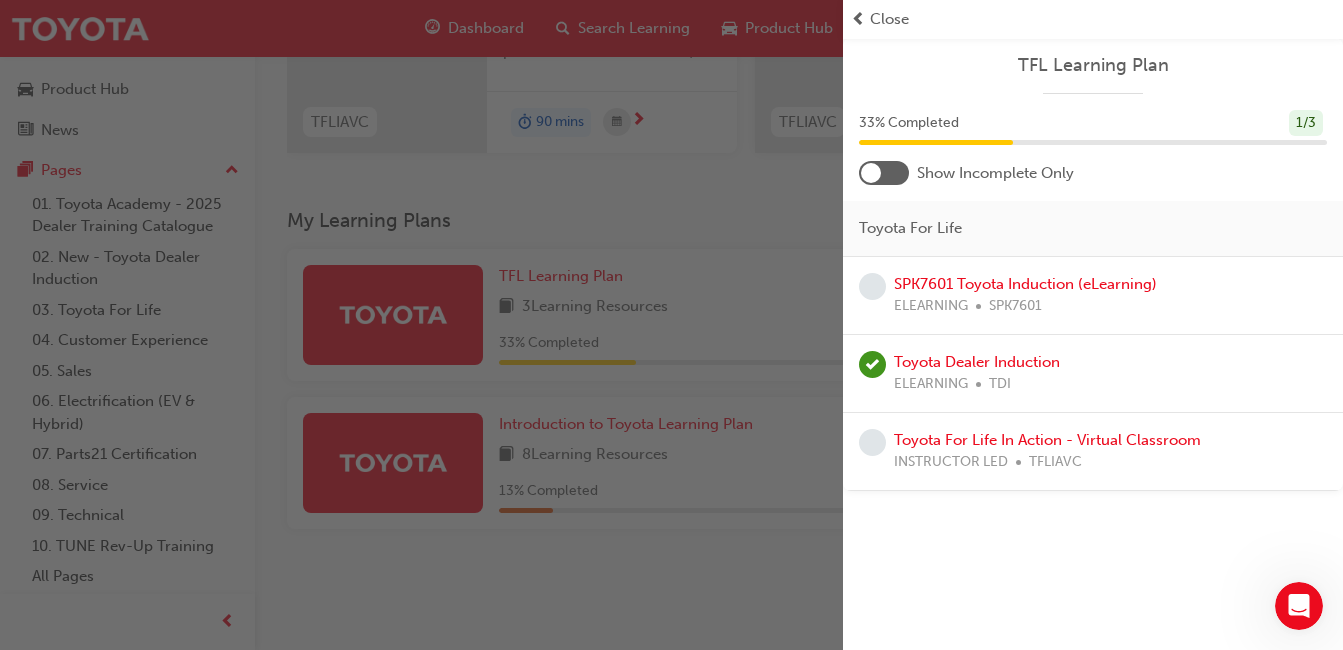 click on "Close" at bounding box center [889, 19] 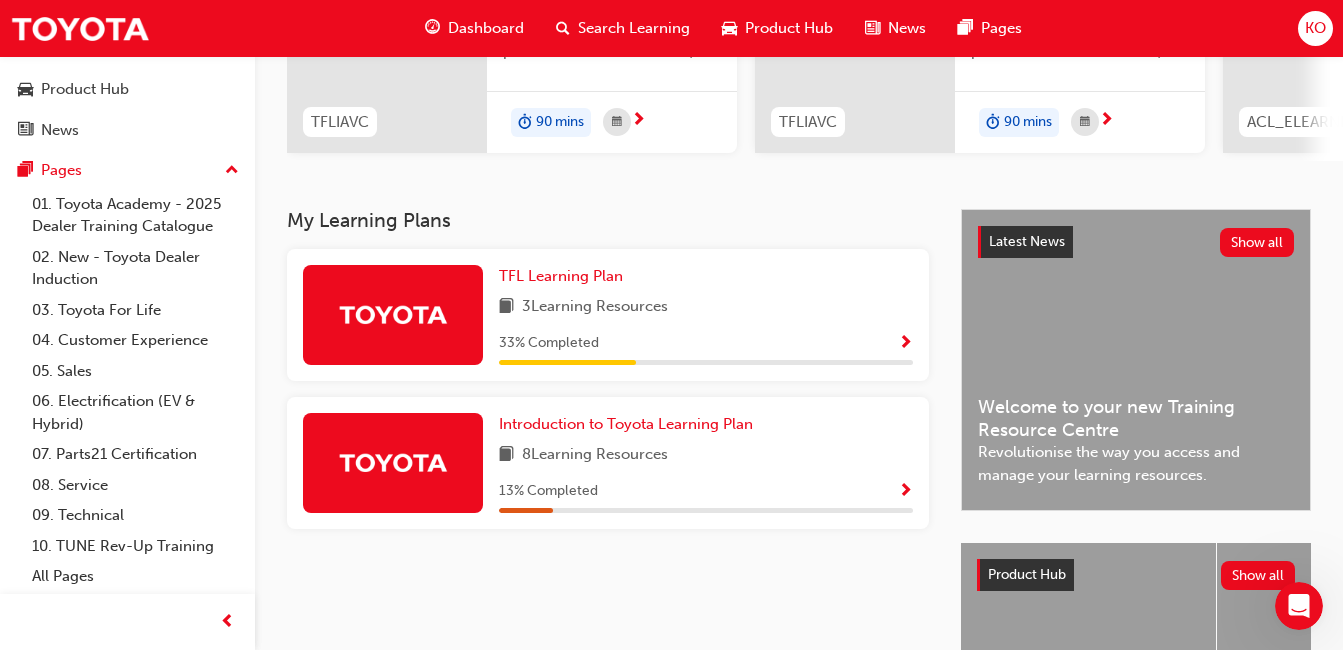 click at bounding box center (905, 492) 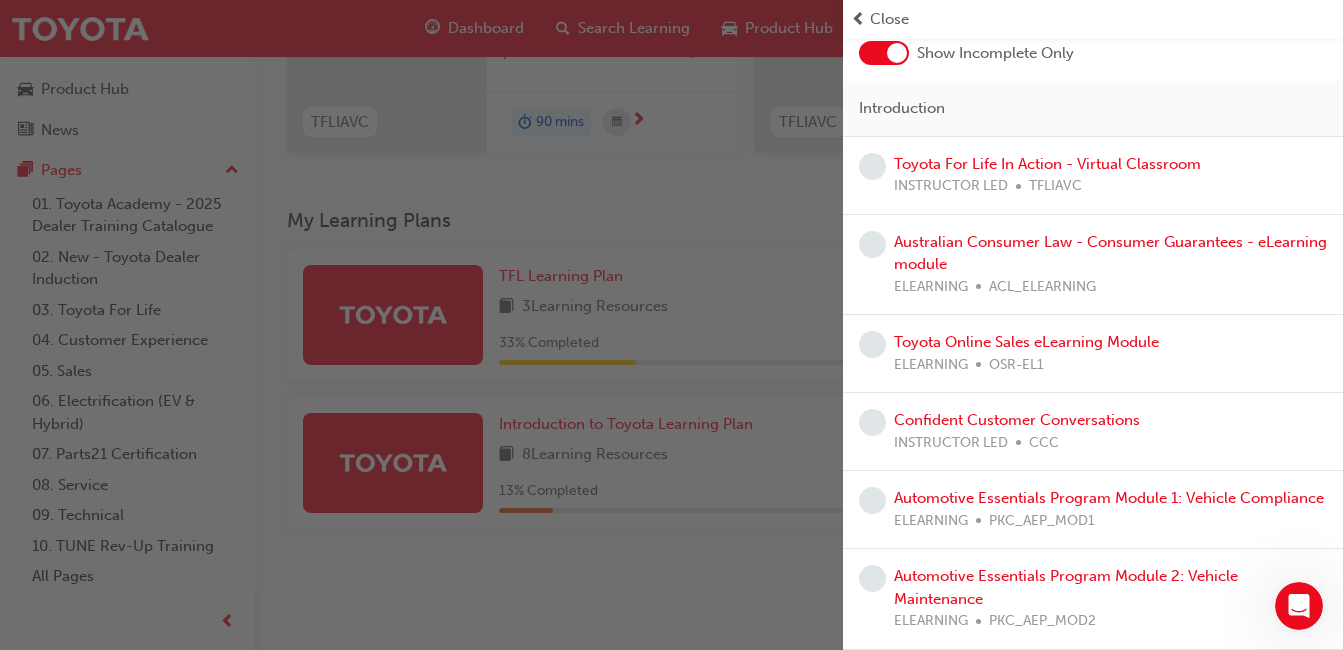 scroll, scrollTop: 0, scrollLeft: 0, axis: both 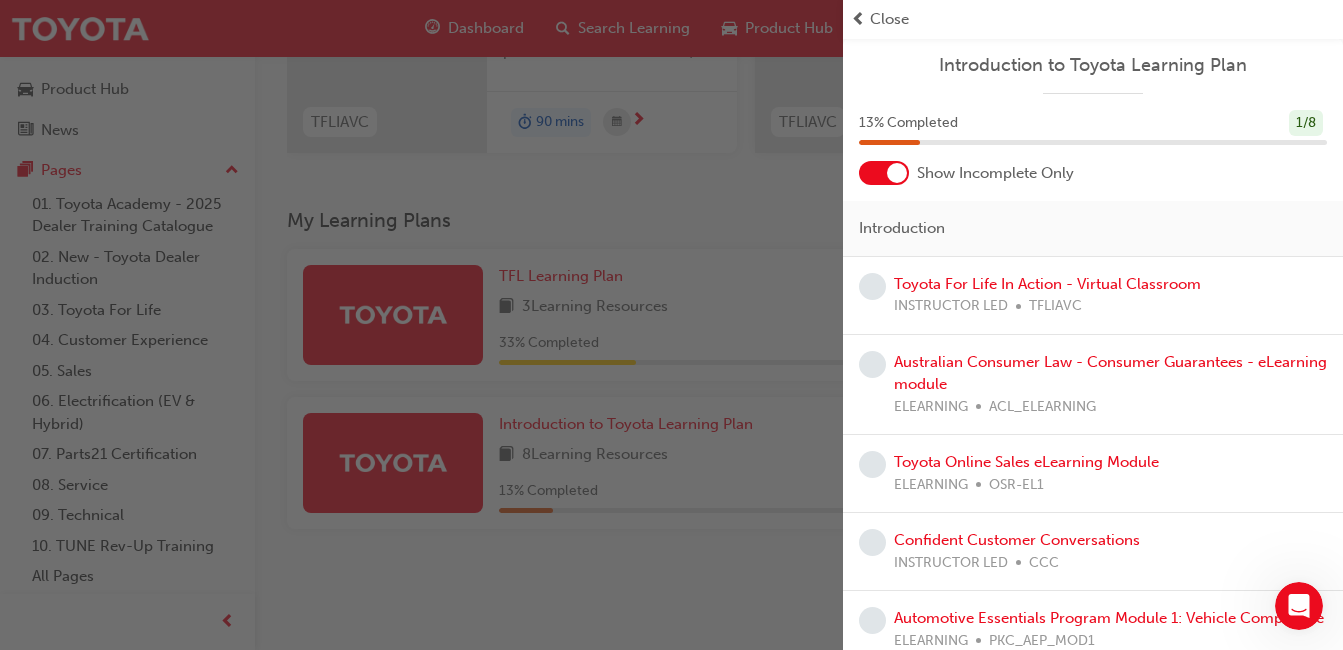 click on "Close" at bounding box center (889, 19) 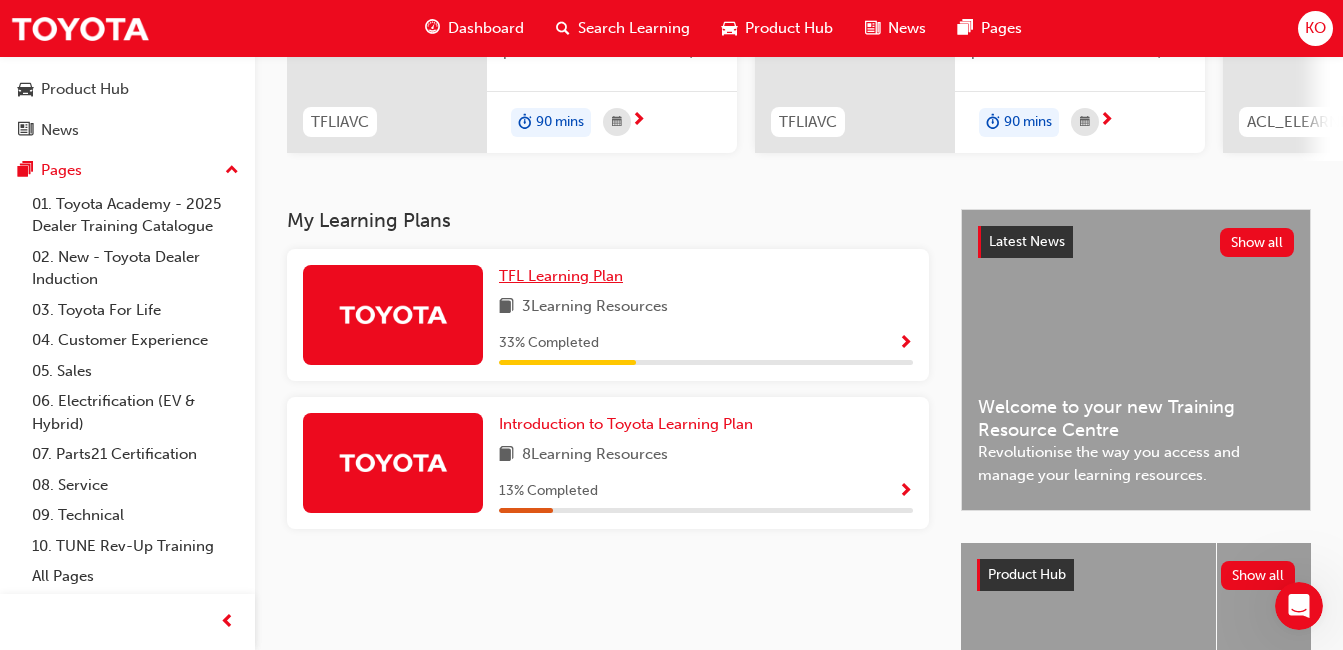 click on "TFL Learning Plan" at bounding box center (561, 276) 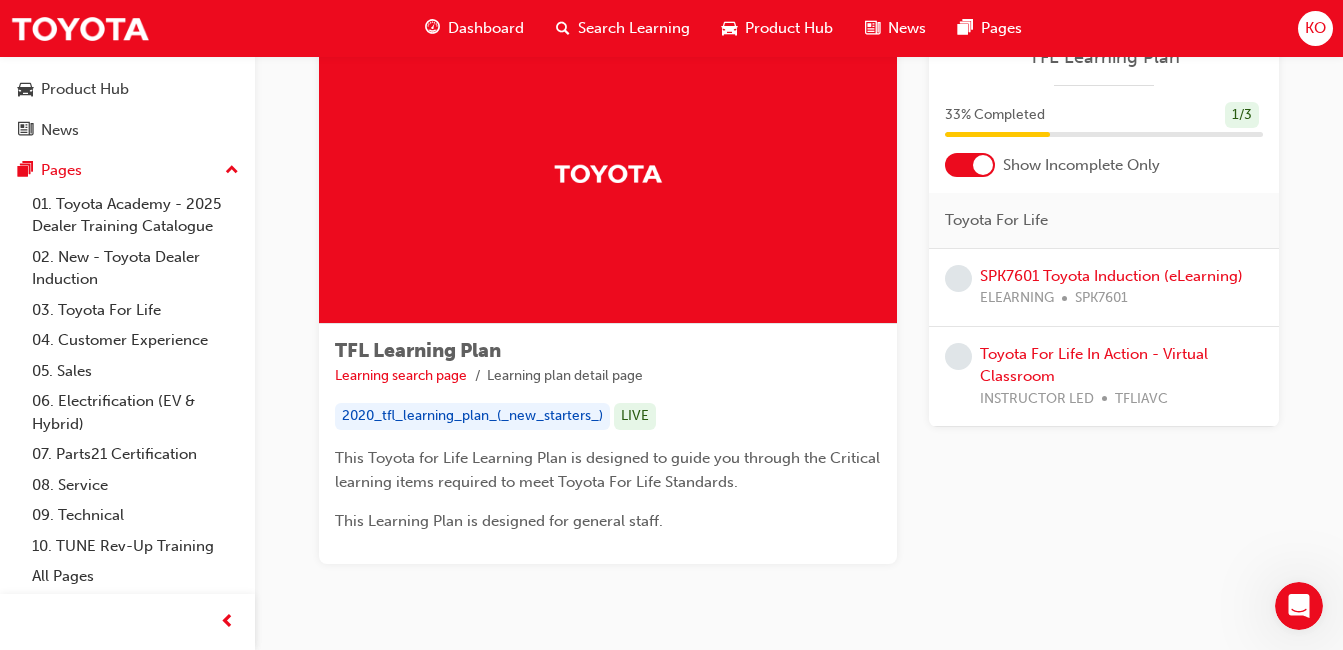 scroll, scrollTop: 0, scrollLeft: 0, axis: both 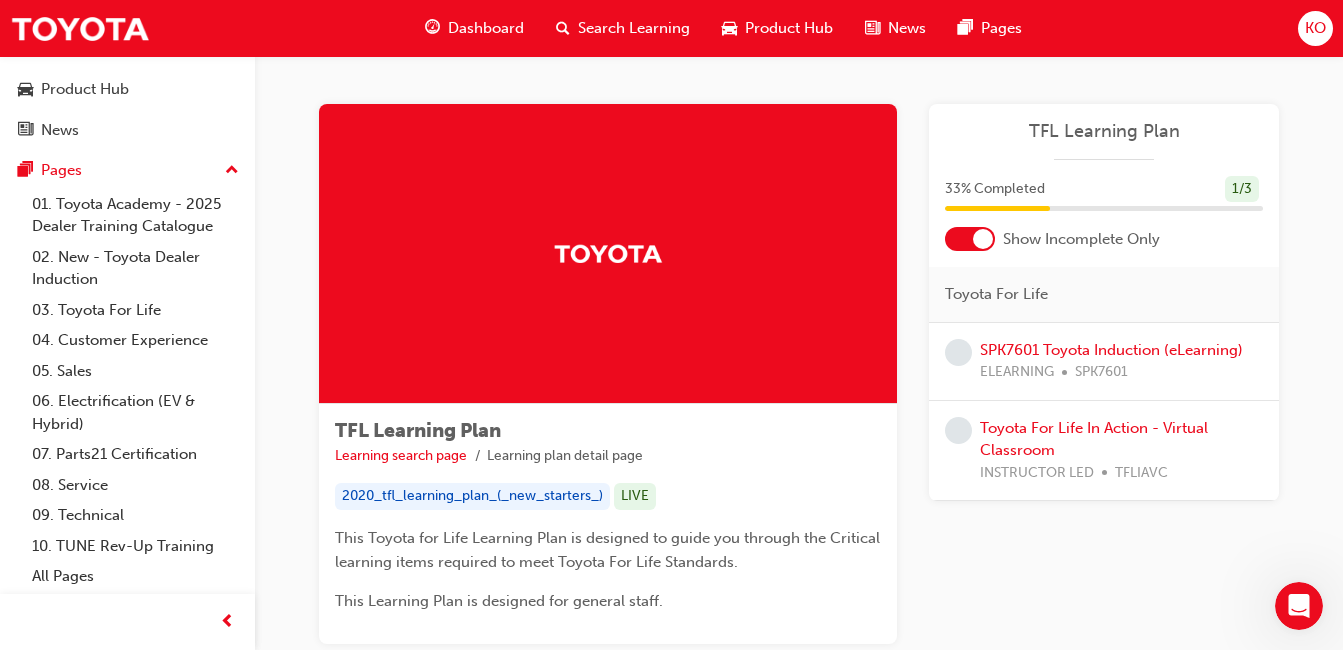 click on "Dashboard" at bounding box center [486, 28] 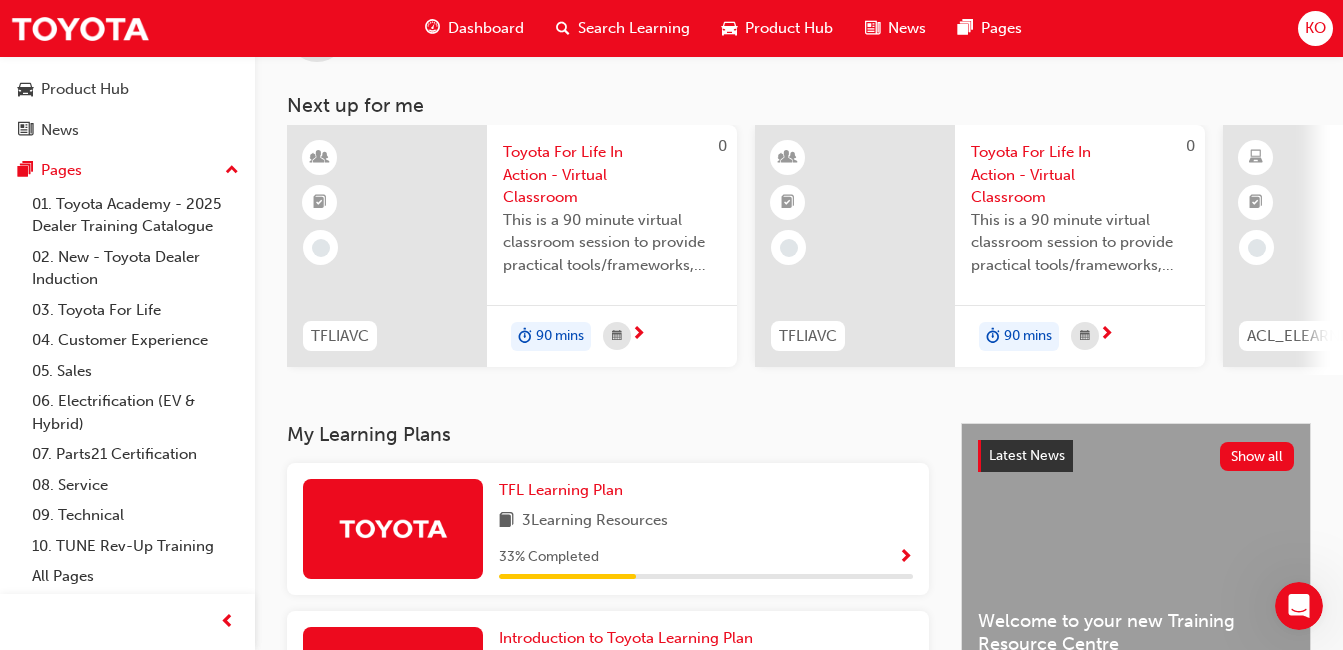 scroll, scrollTop: 200, scrollLeft: 0, axis: vertical 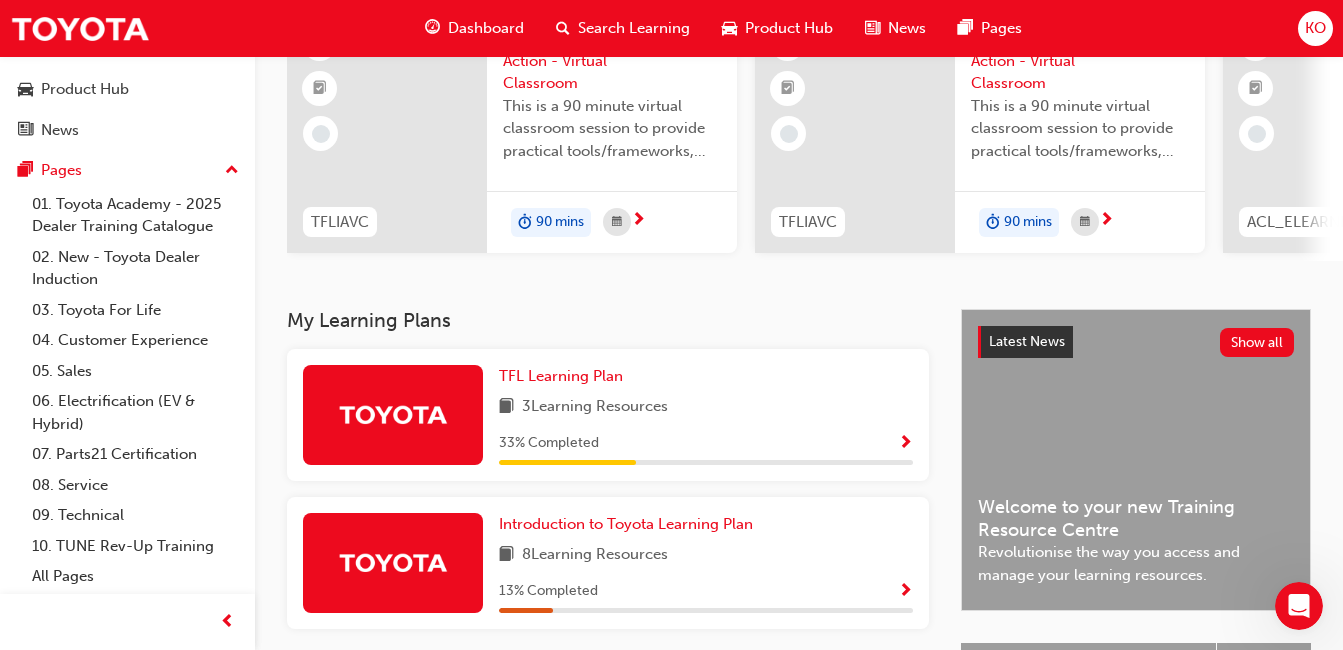 click on "TFL Learning Plan 3  Learning Resources 33 % Completed" at bounding box center [608, 415] 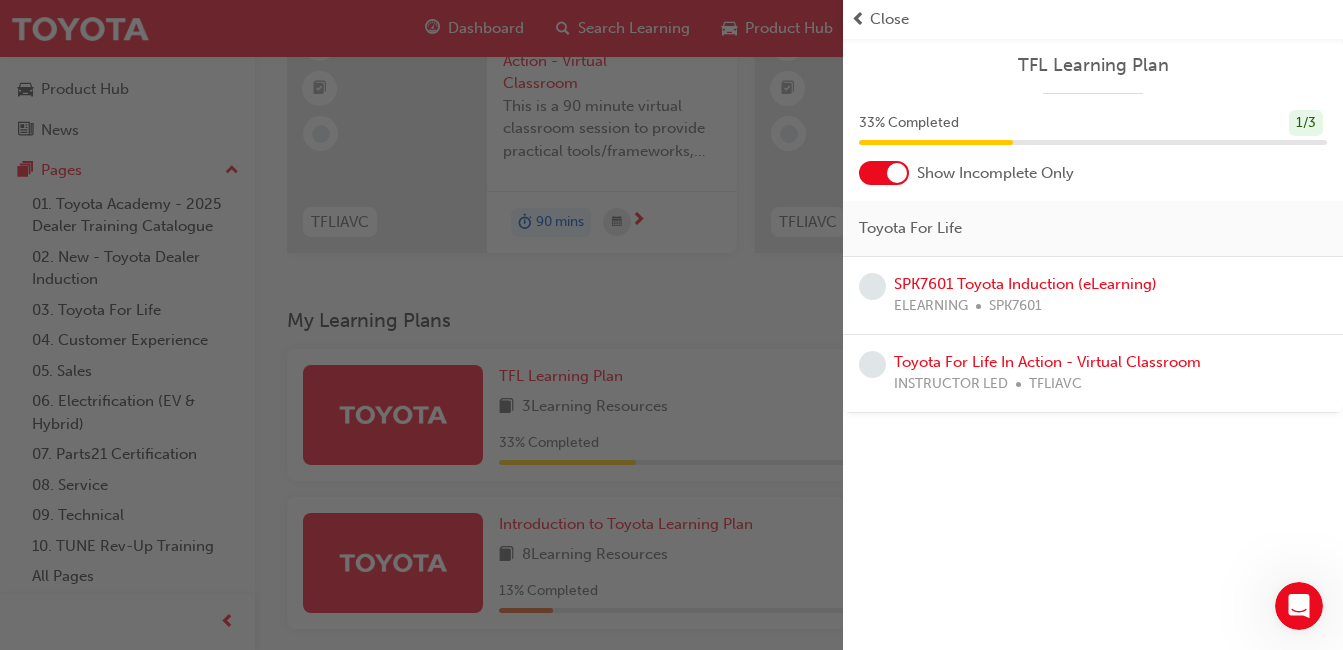 click at bounding box center (897, 173) 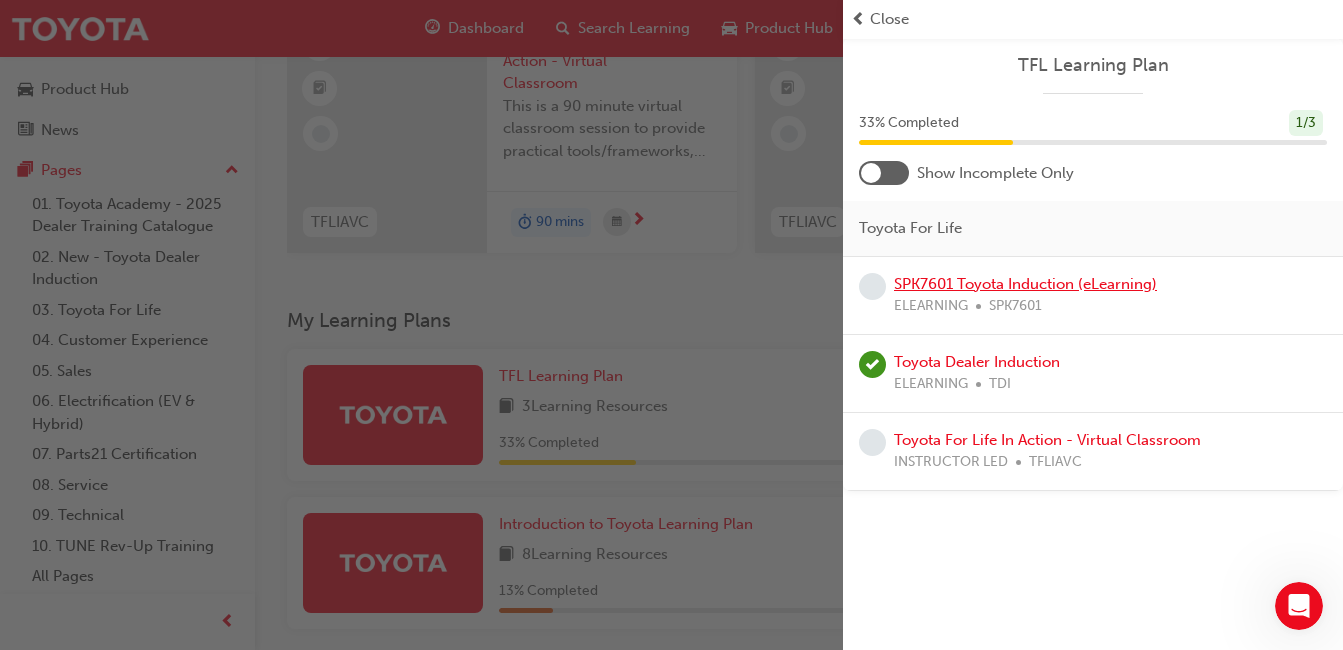 click on "SPK7601 Toyota  Induction (eLearning)" at bounding box center (1025, 284) 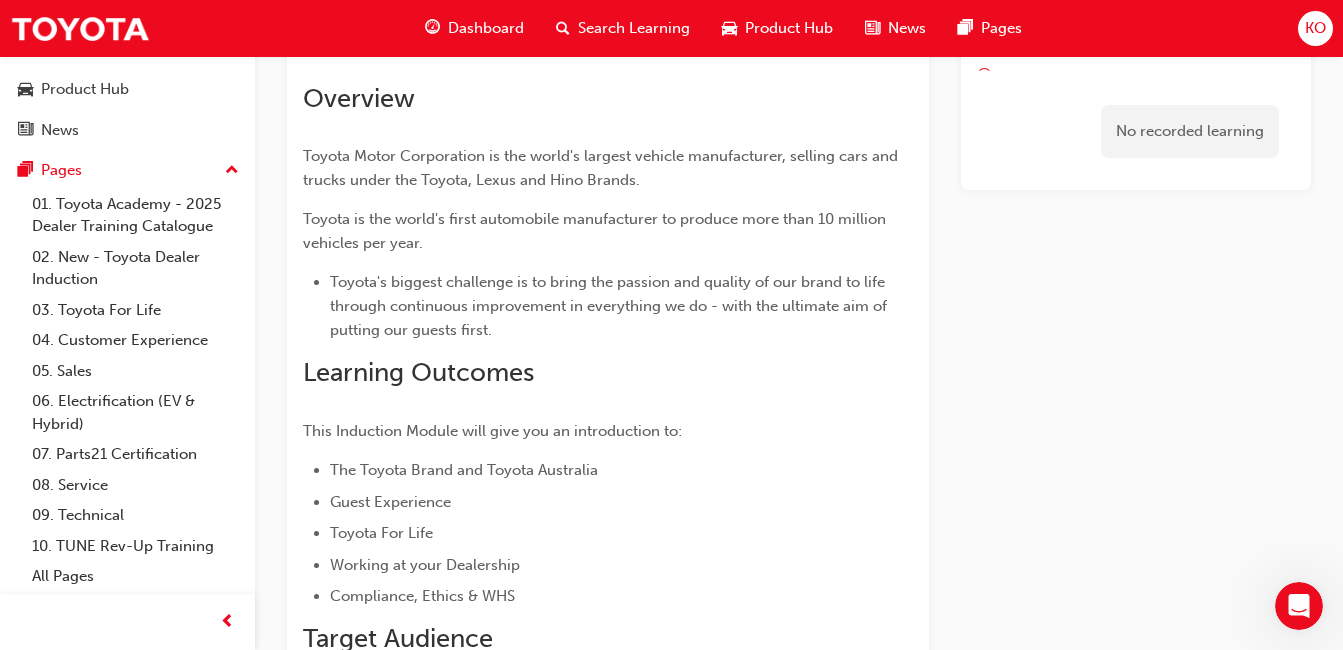 click on "This Induction Module will give you an introduction to:" at bounding box center [608, 431] 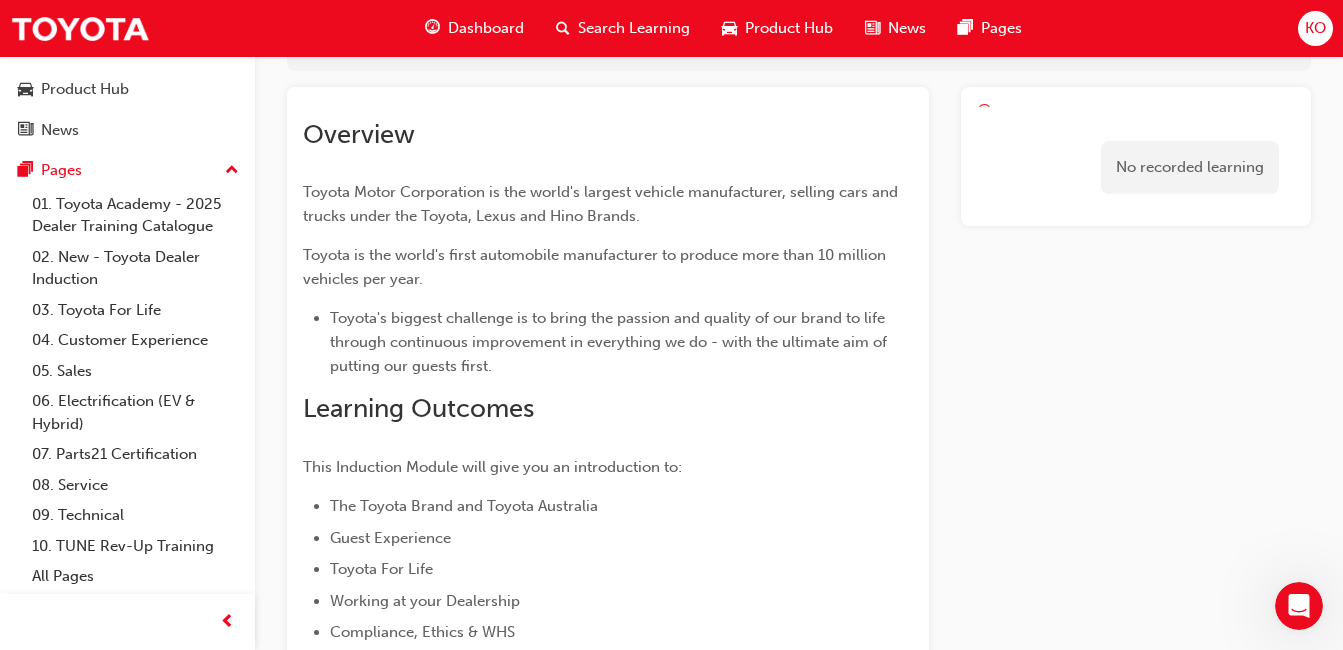scroll, scrollTop: 0, scrollLeft: 0, axis: both 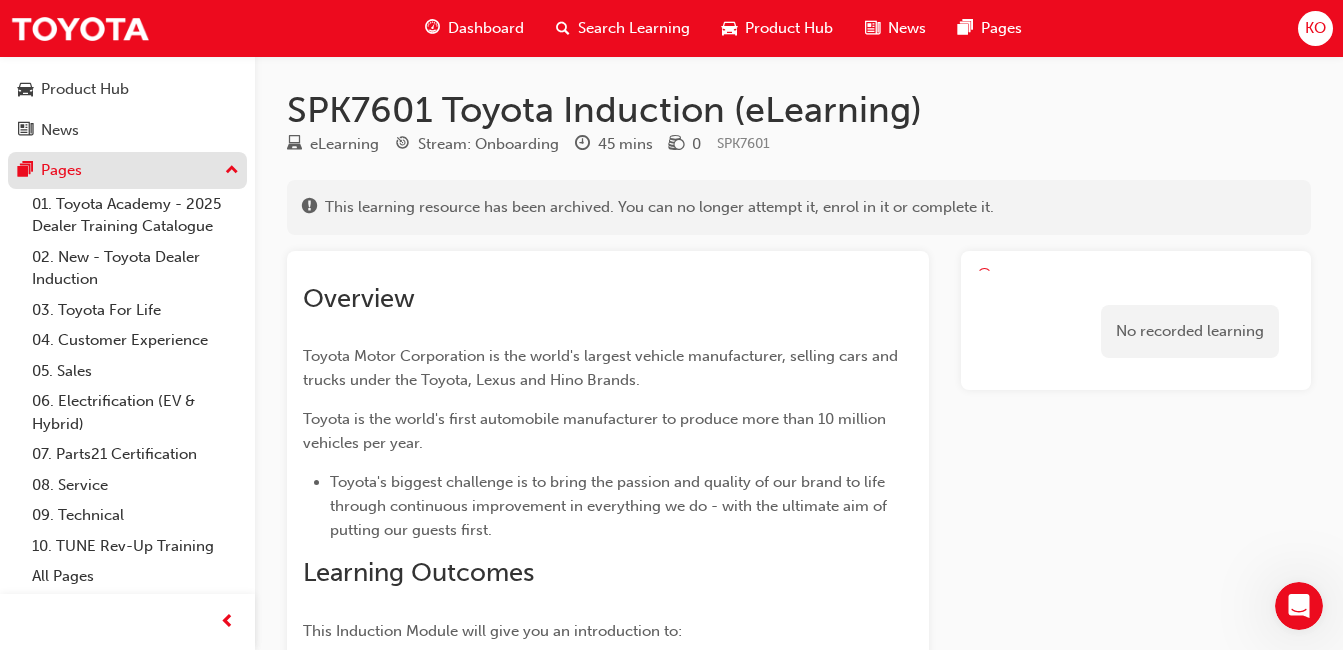 click on "Pages" at bounding box center (127, 170) 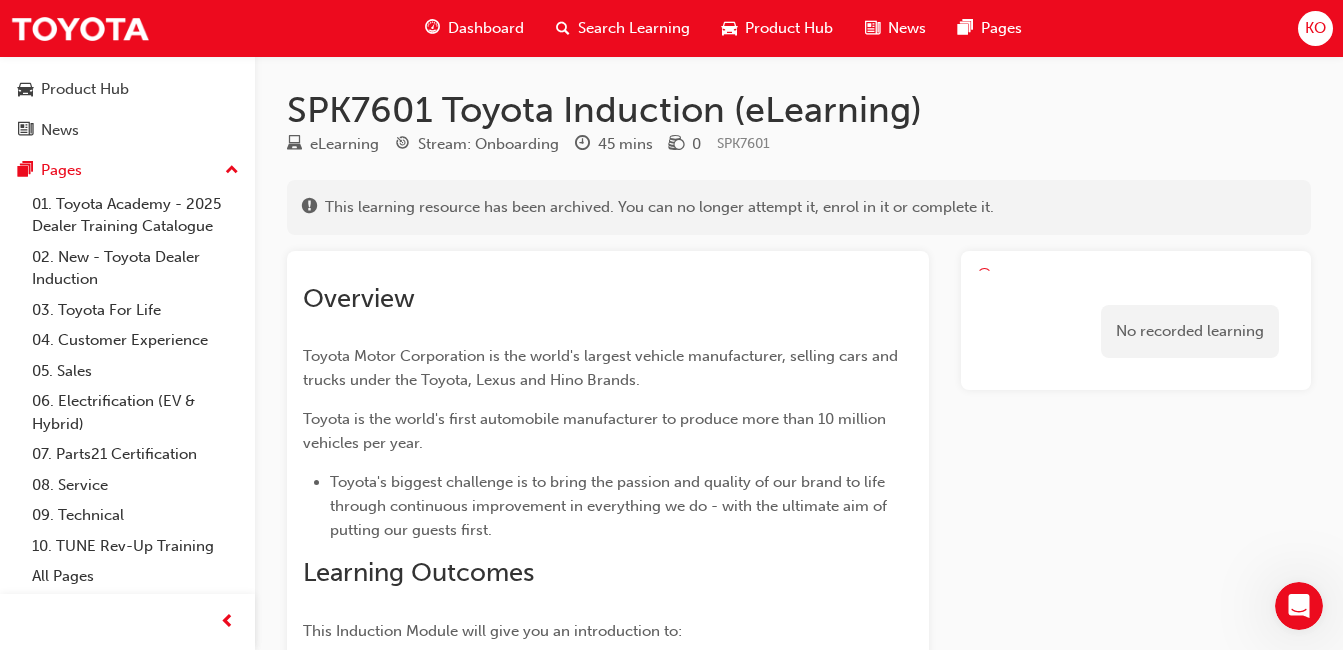 scroll, scrollTop: 0, scrollLeft: 0, axis: both 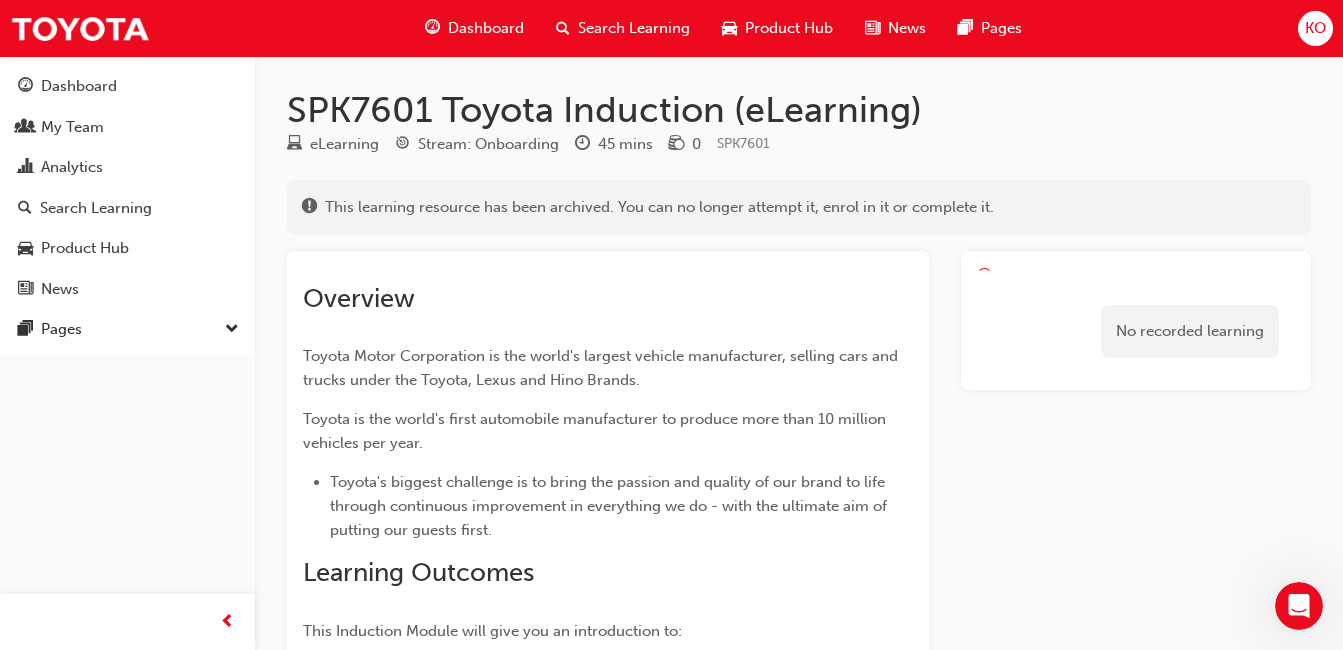 click on "Dashboard" at bounding box center (474, 28) 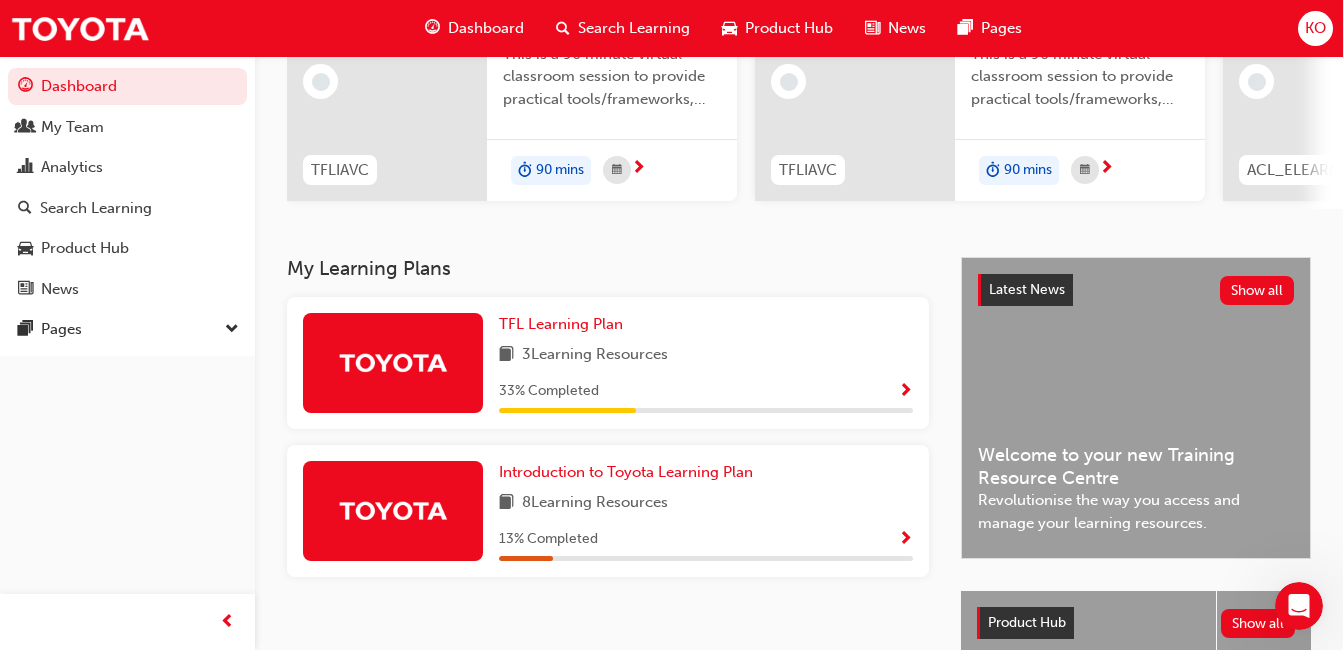 scroll, scrollTop: 545, scrollLeft: 0, axis: vertical 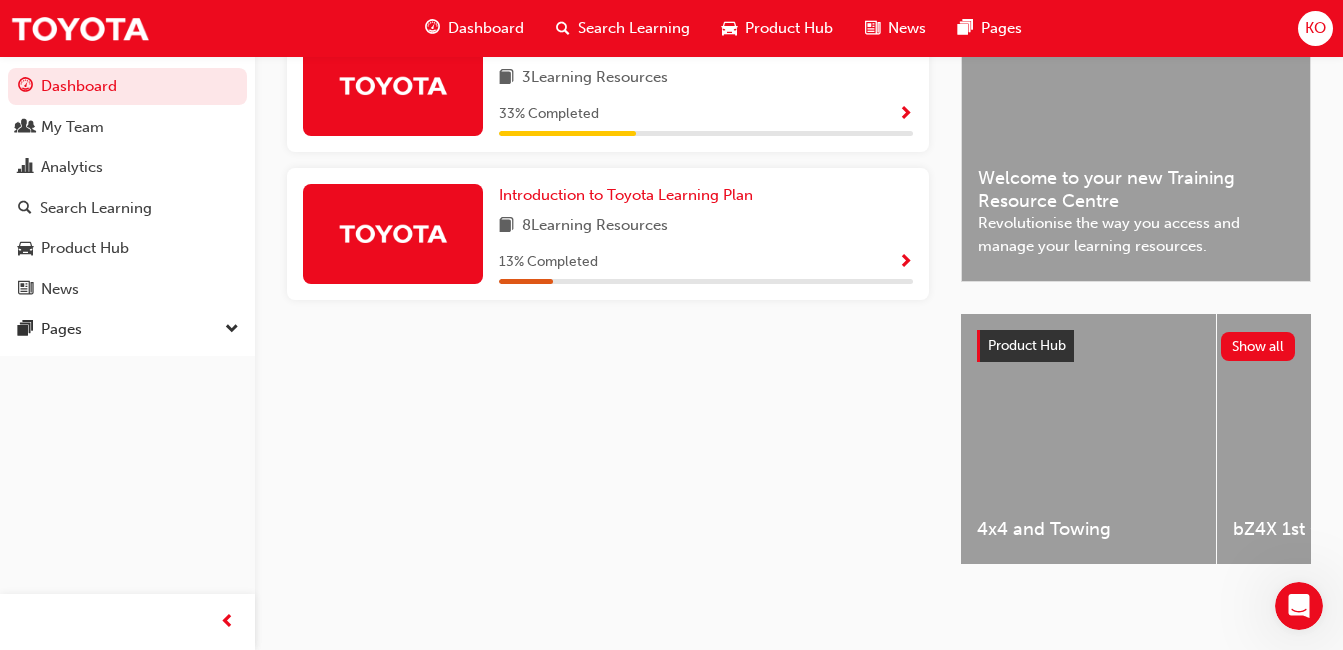 click at bounding box center [905, 263] 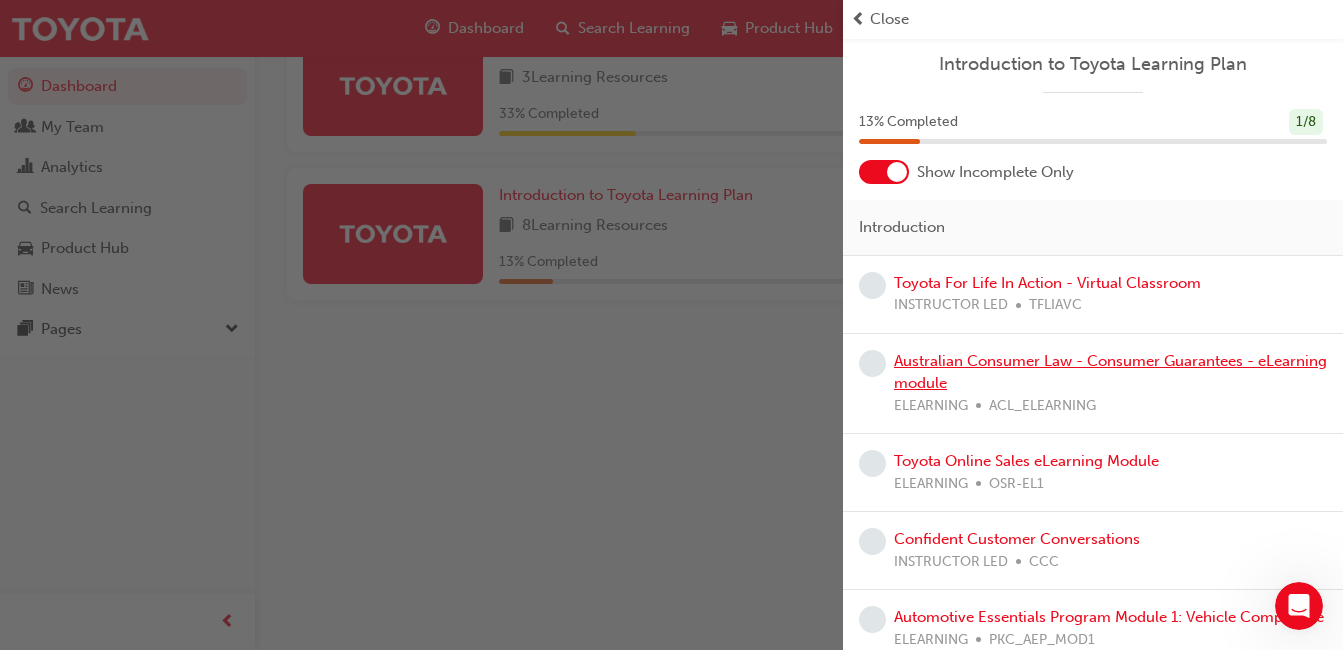 scroll, scrollTop: 0, scrollLeft: 0, axis: both 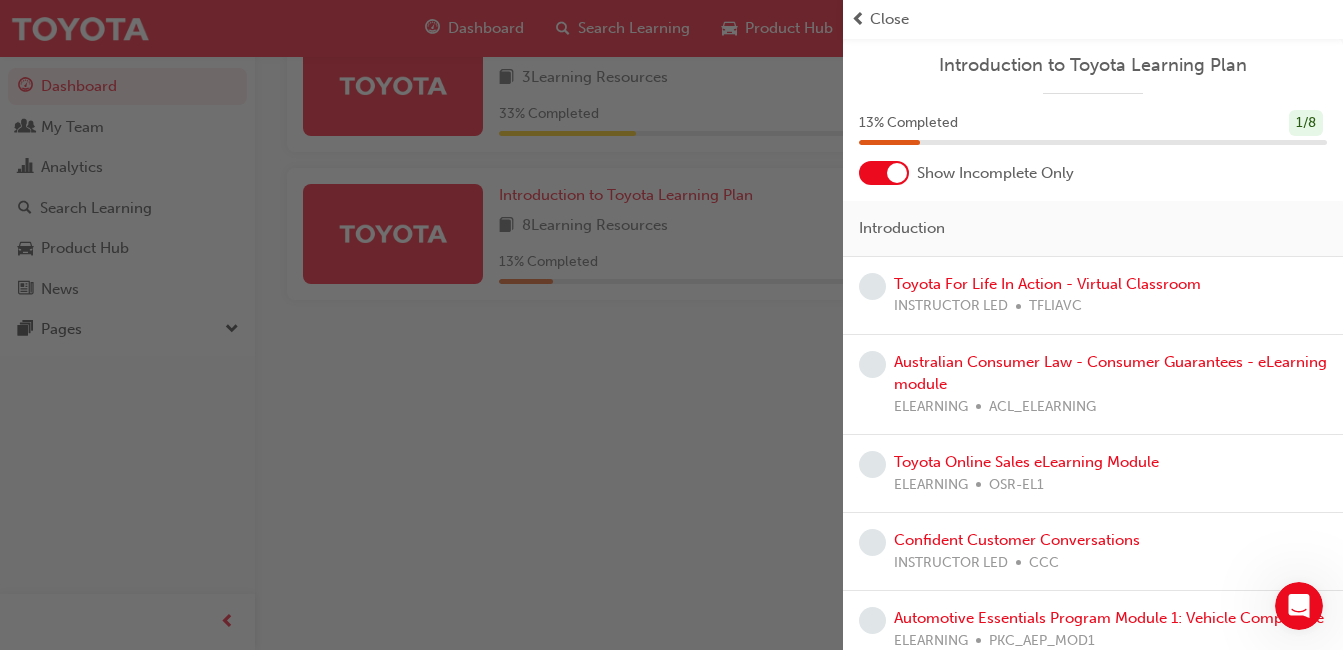 click at bounding box center [421, 325] 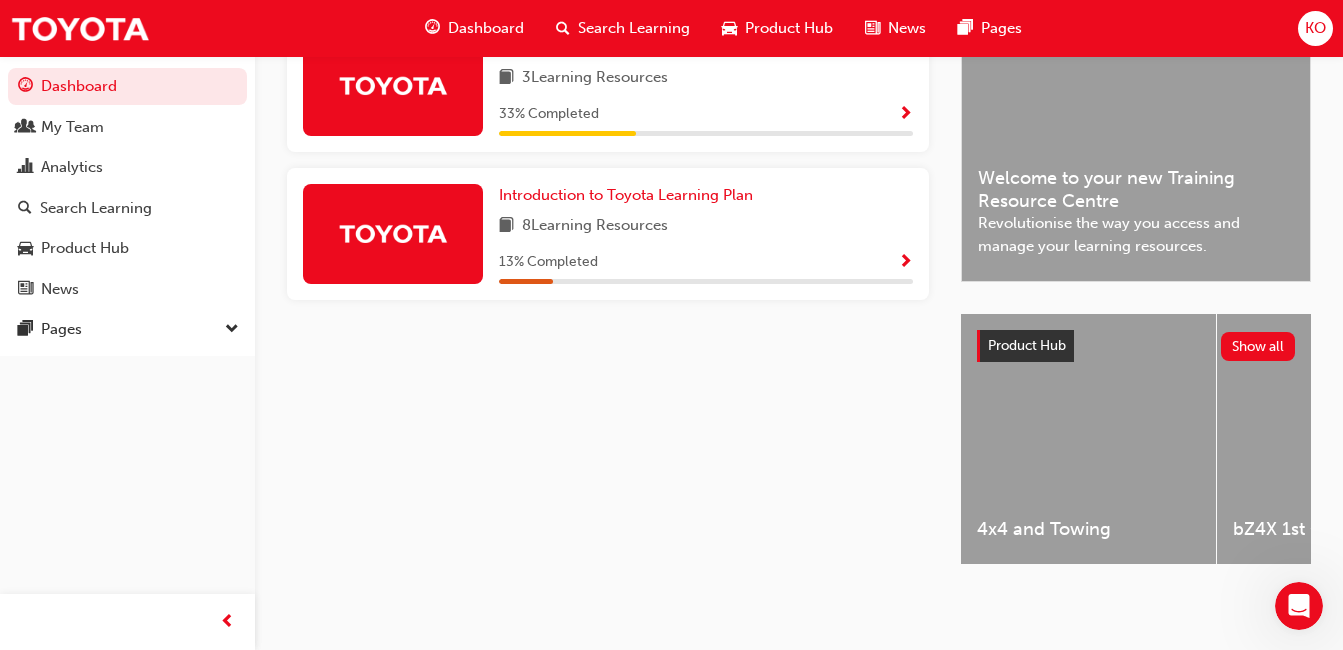 click on "KO" at bounding box center (1315, 28) 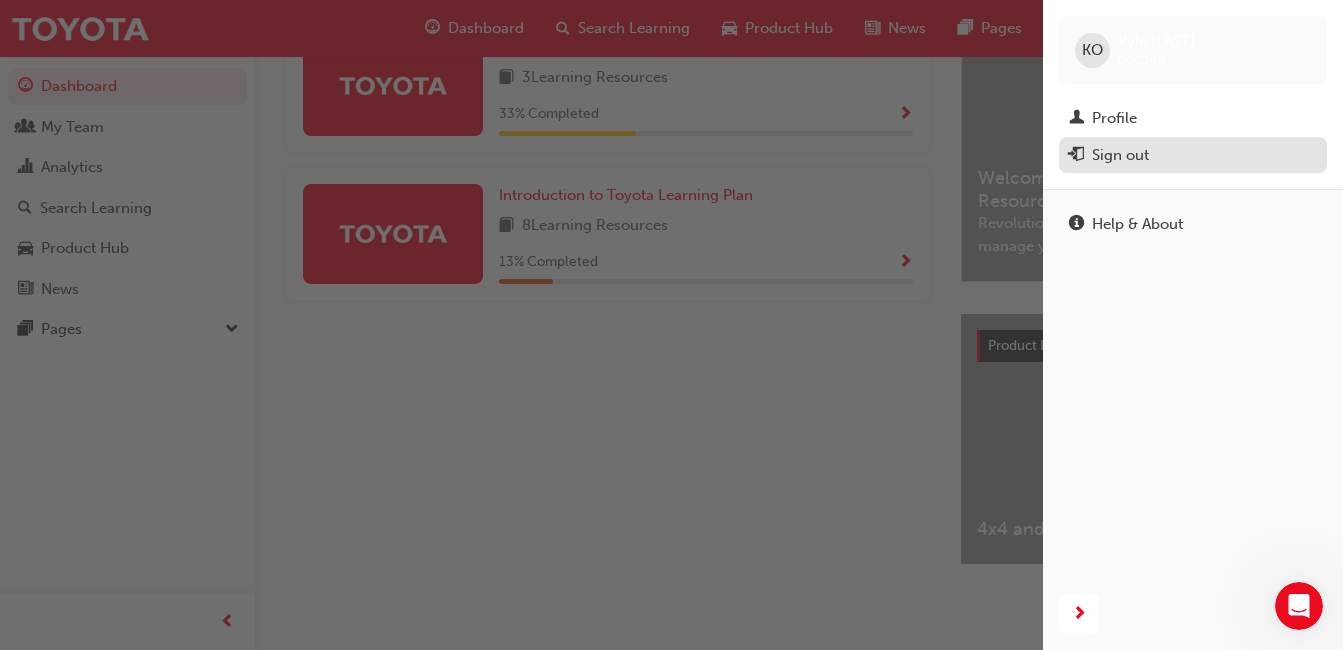 click on "Sign out" at bounding box center [1193, 155] 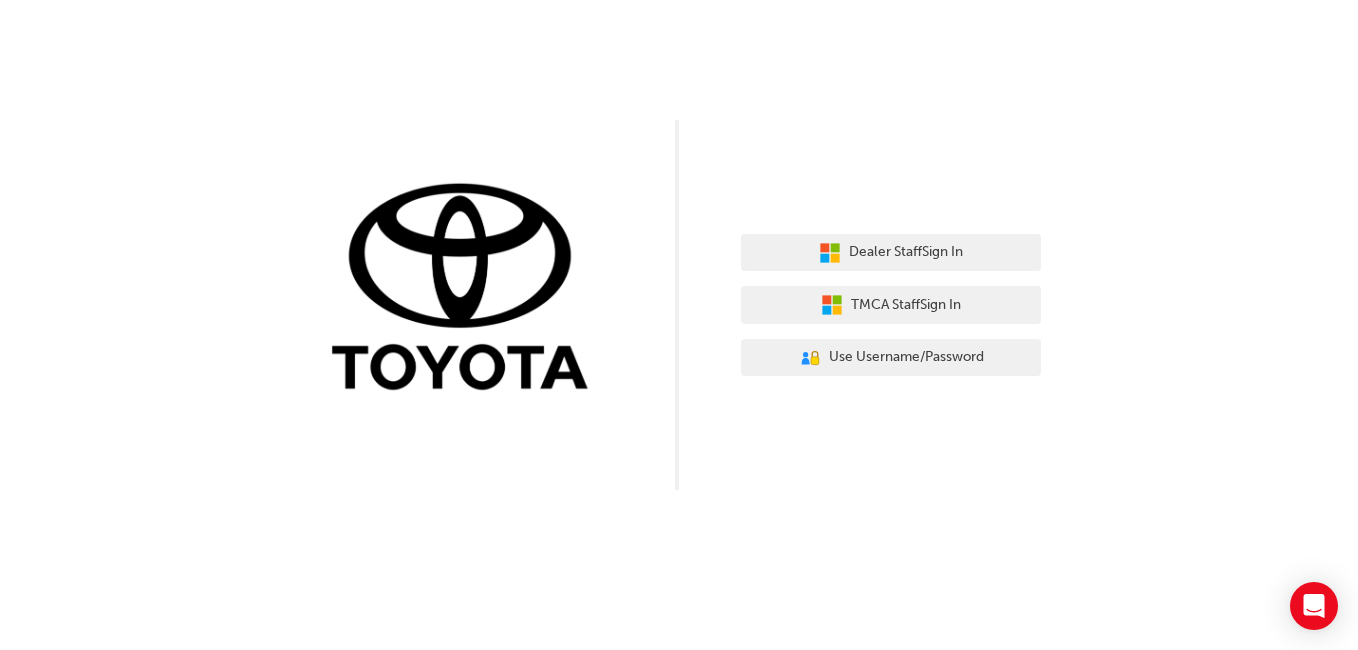 scroll, scrollTop: 0, scrollLeft: 0, axis: both 